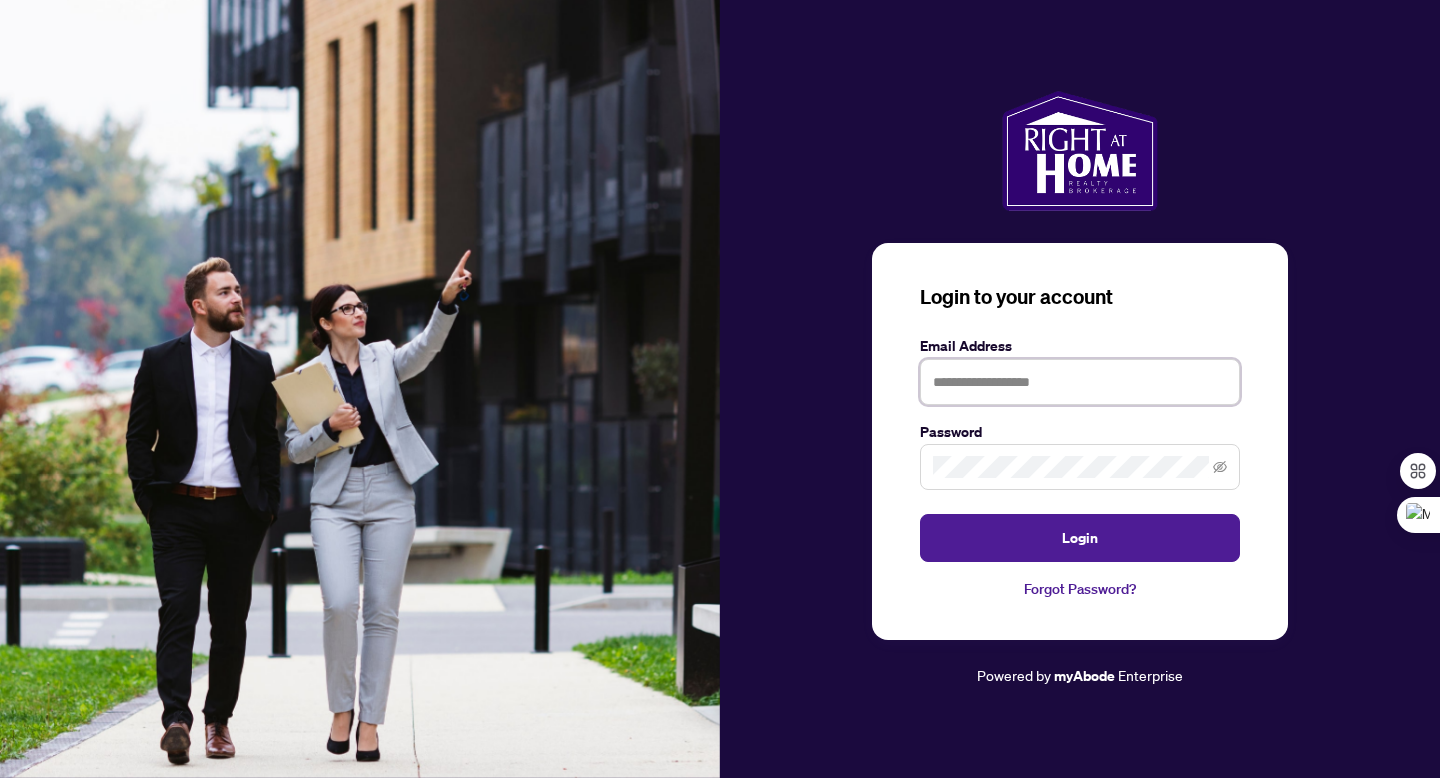 click at bounding box center (1080, 382) 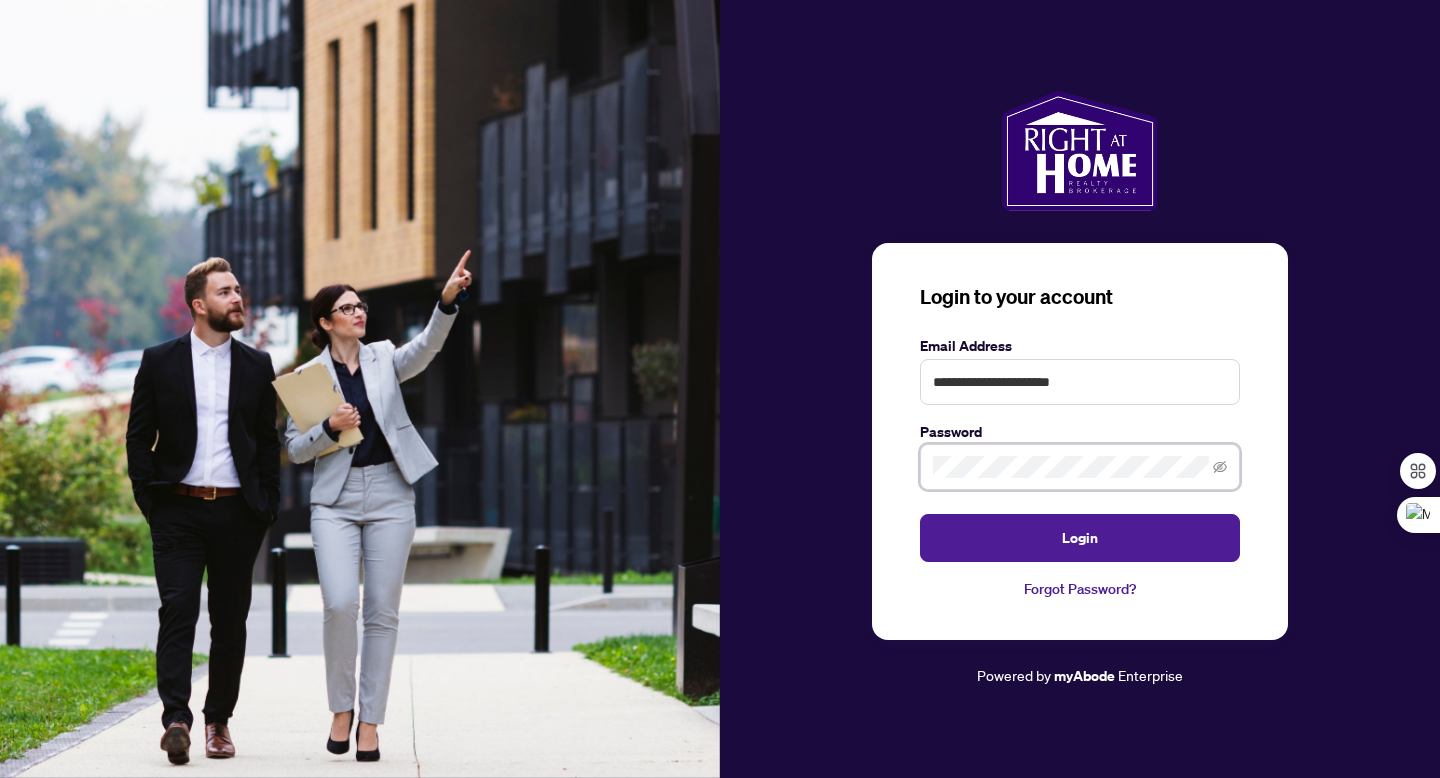 click on "Login" at bounding box center (1080, 538) 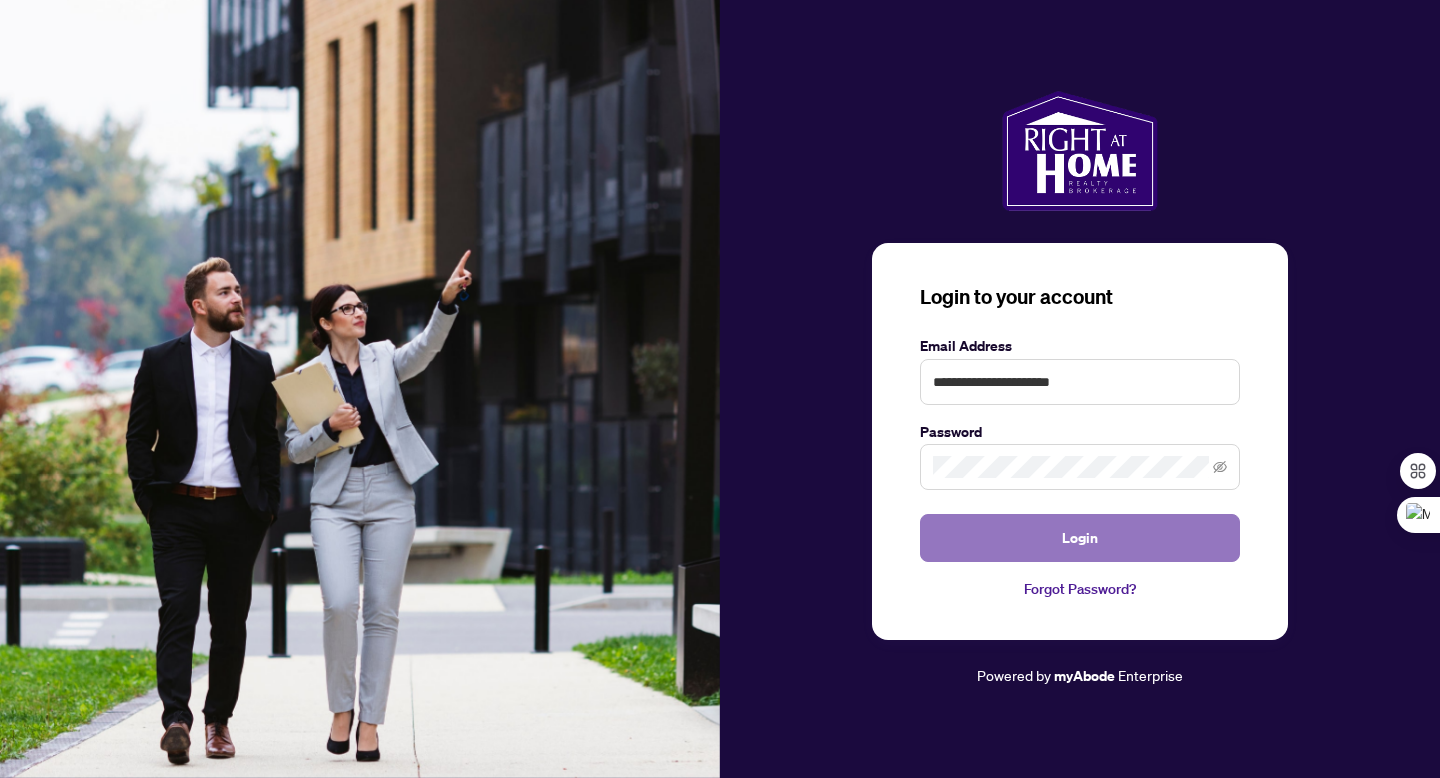 click on "Login" at bounding box center [1080, 538] 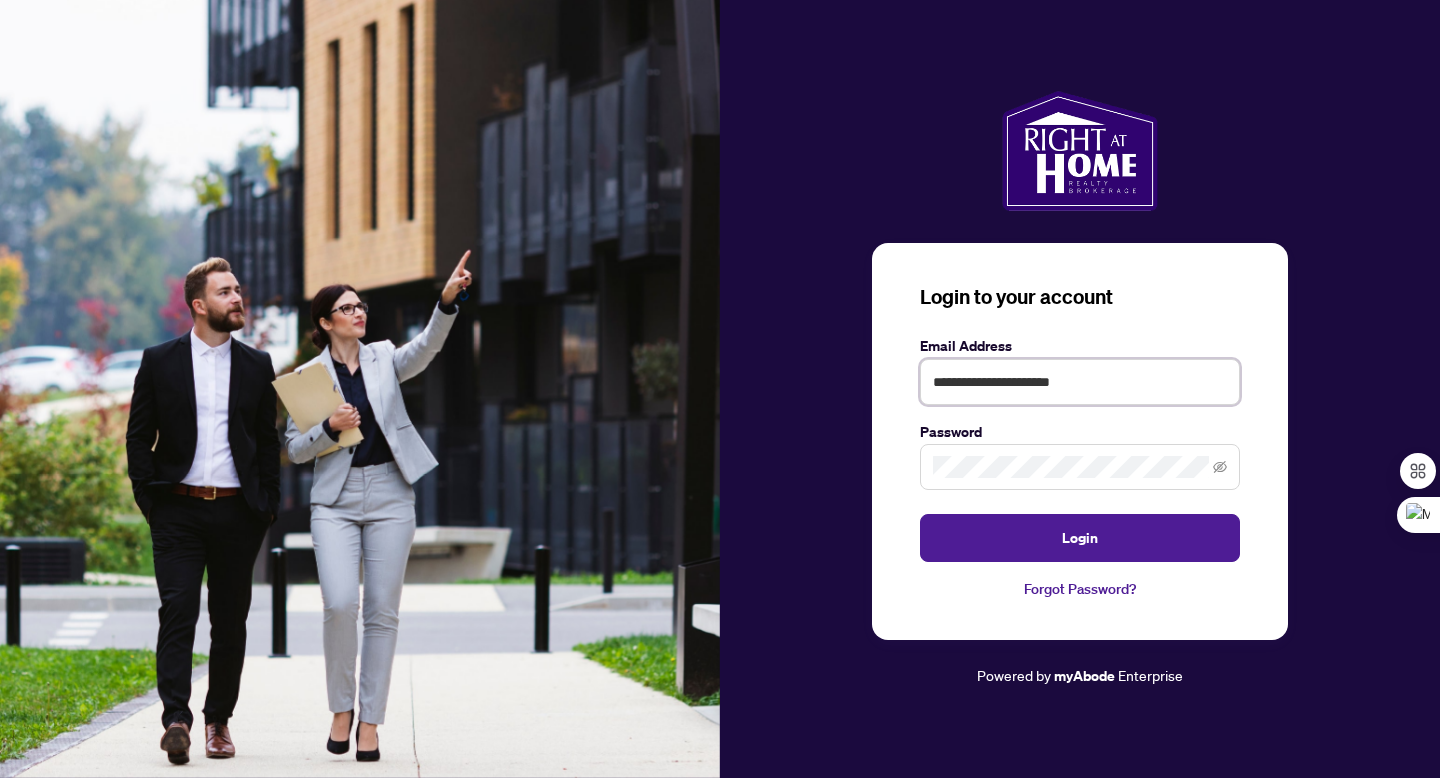 click on "**********" at bounding box center (1080, 382) 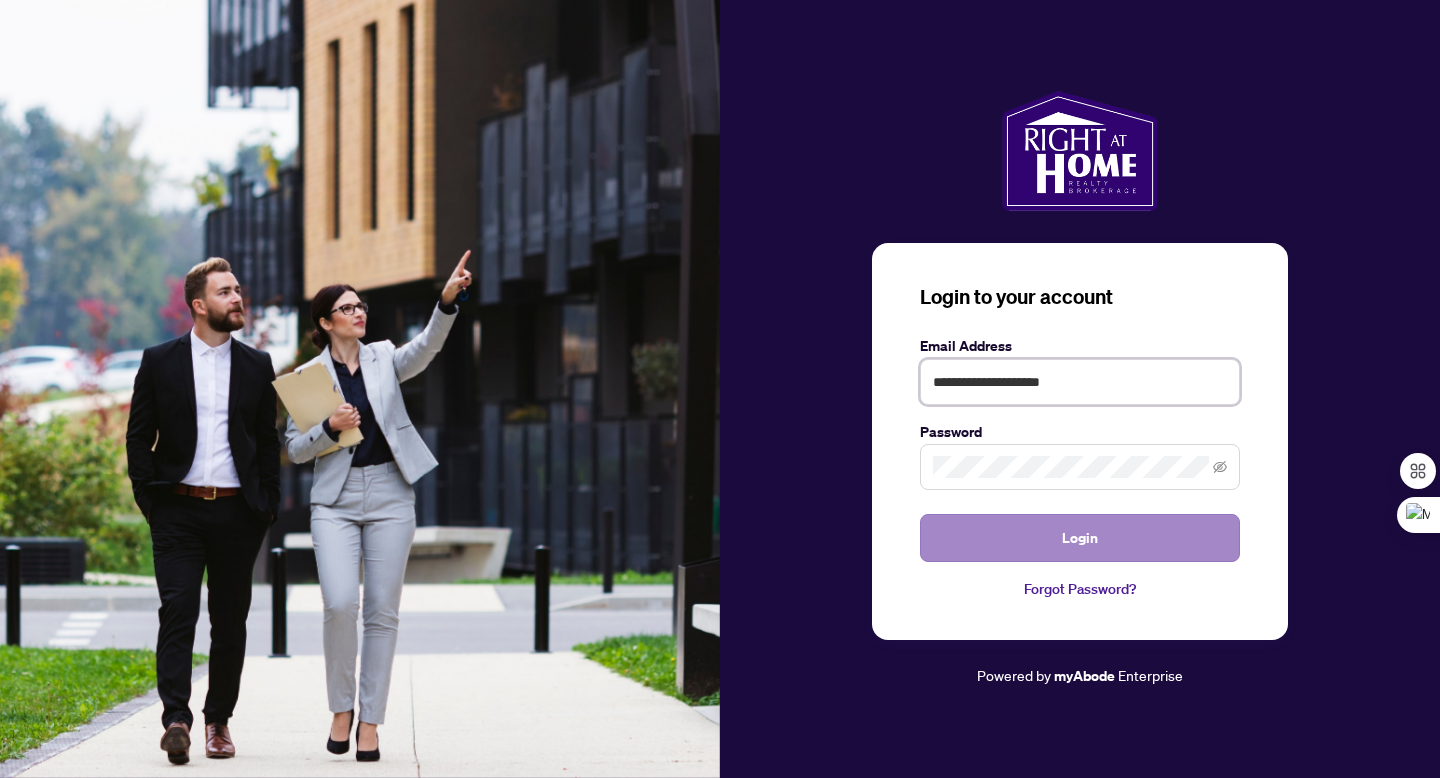 type on "**********" 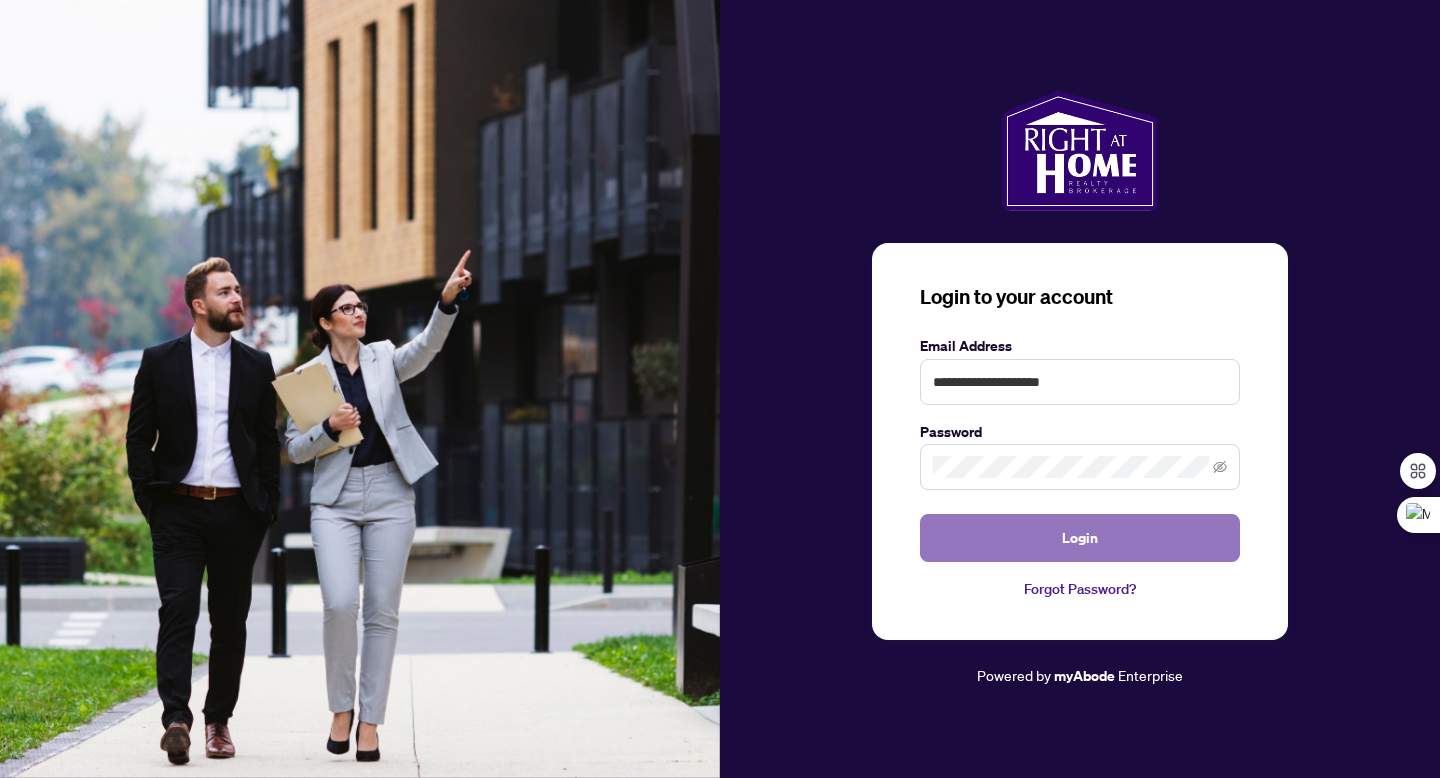 click on "Login" at bounding box center (1080, 538) 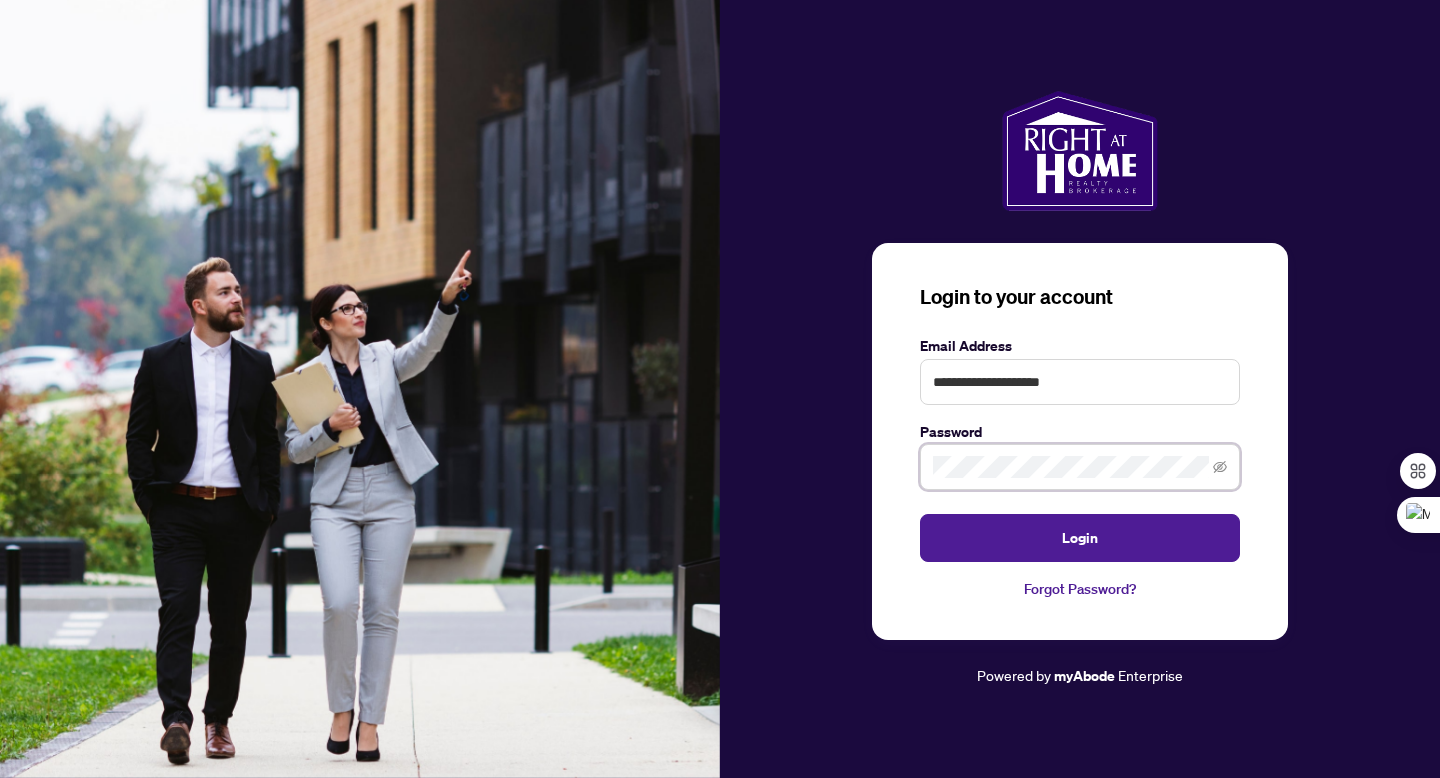 click on "**********" at bounding box center (1080, 442) 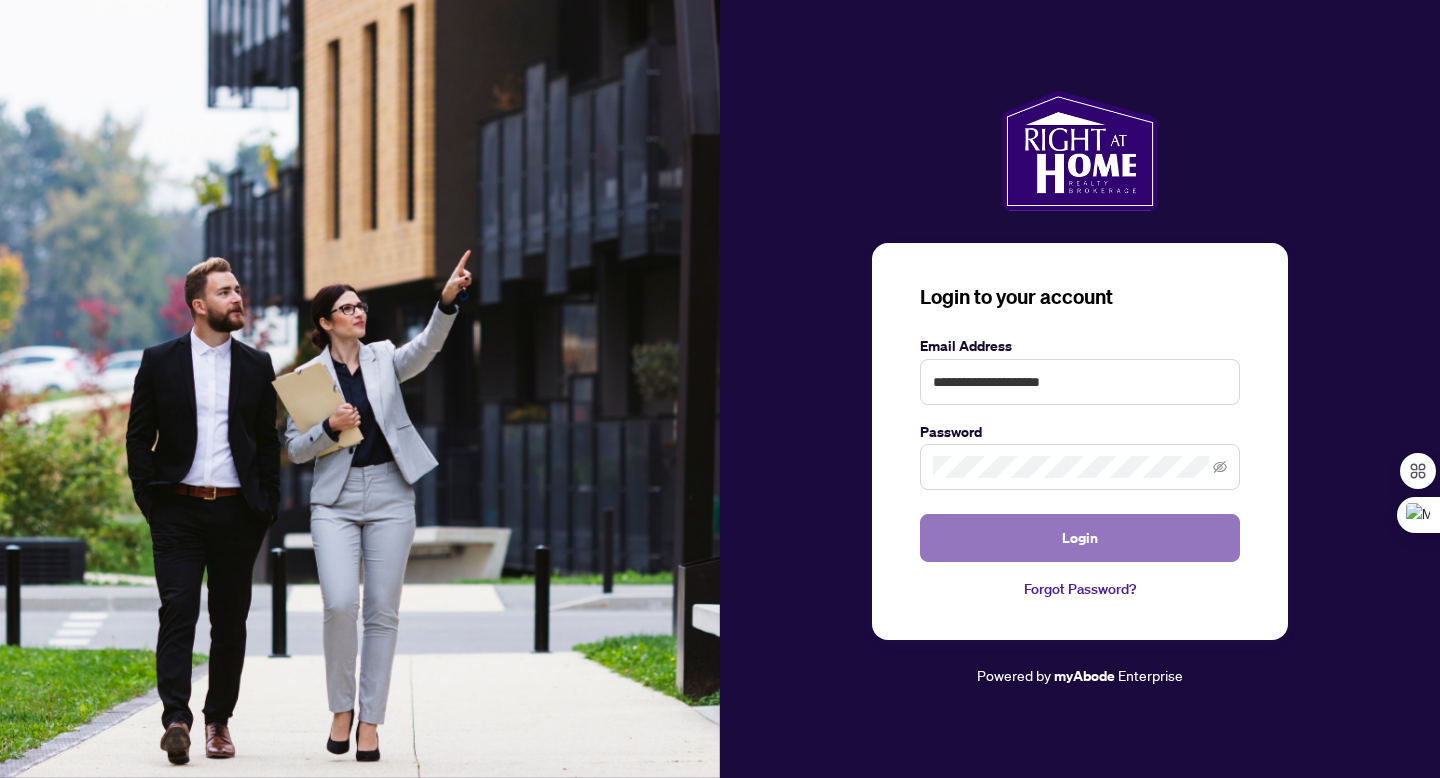 click on "Login" at bounding box center [1080, 538] 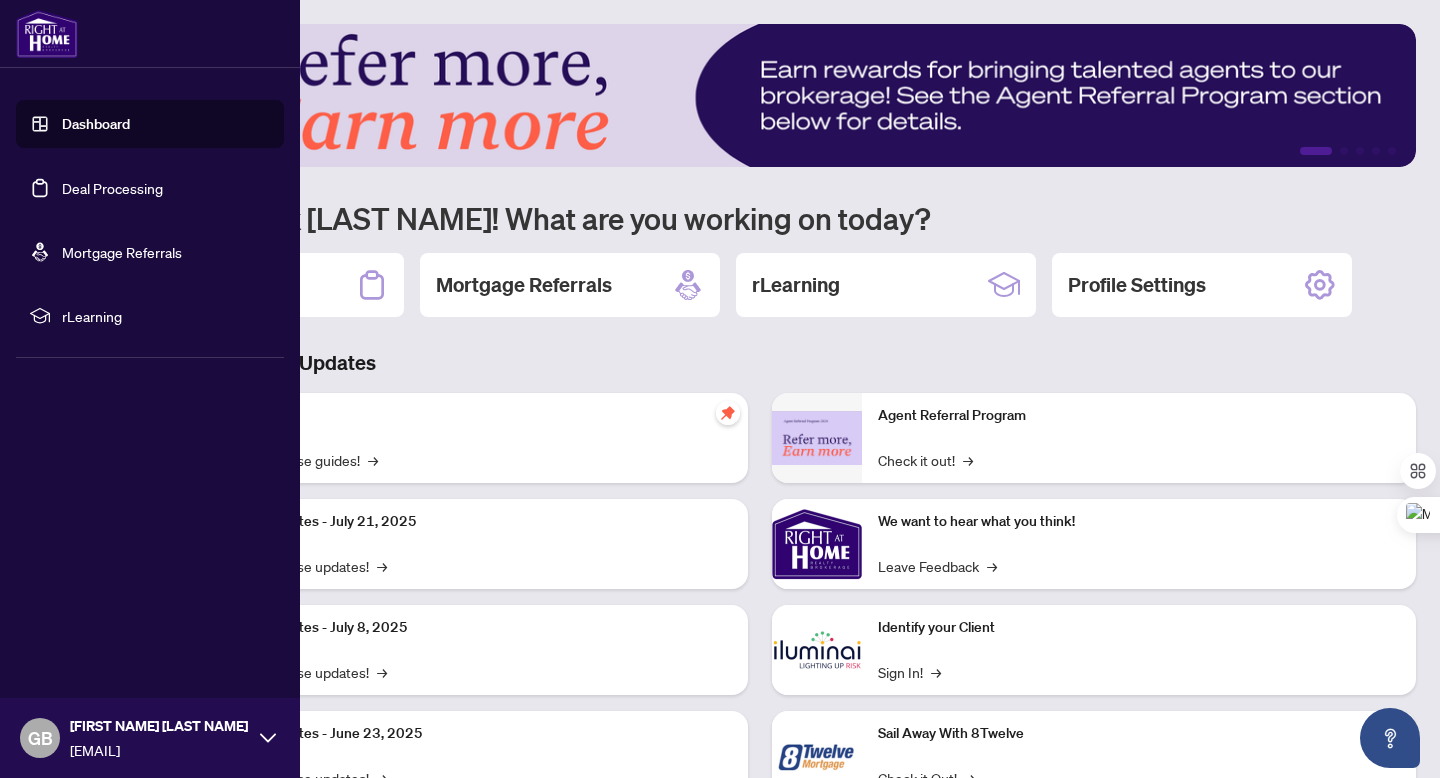 click on "Dashboard" at bounding box center (96, 124) 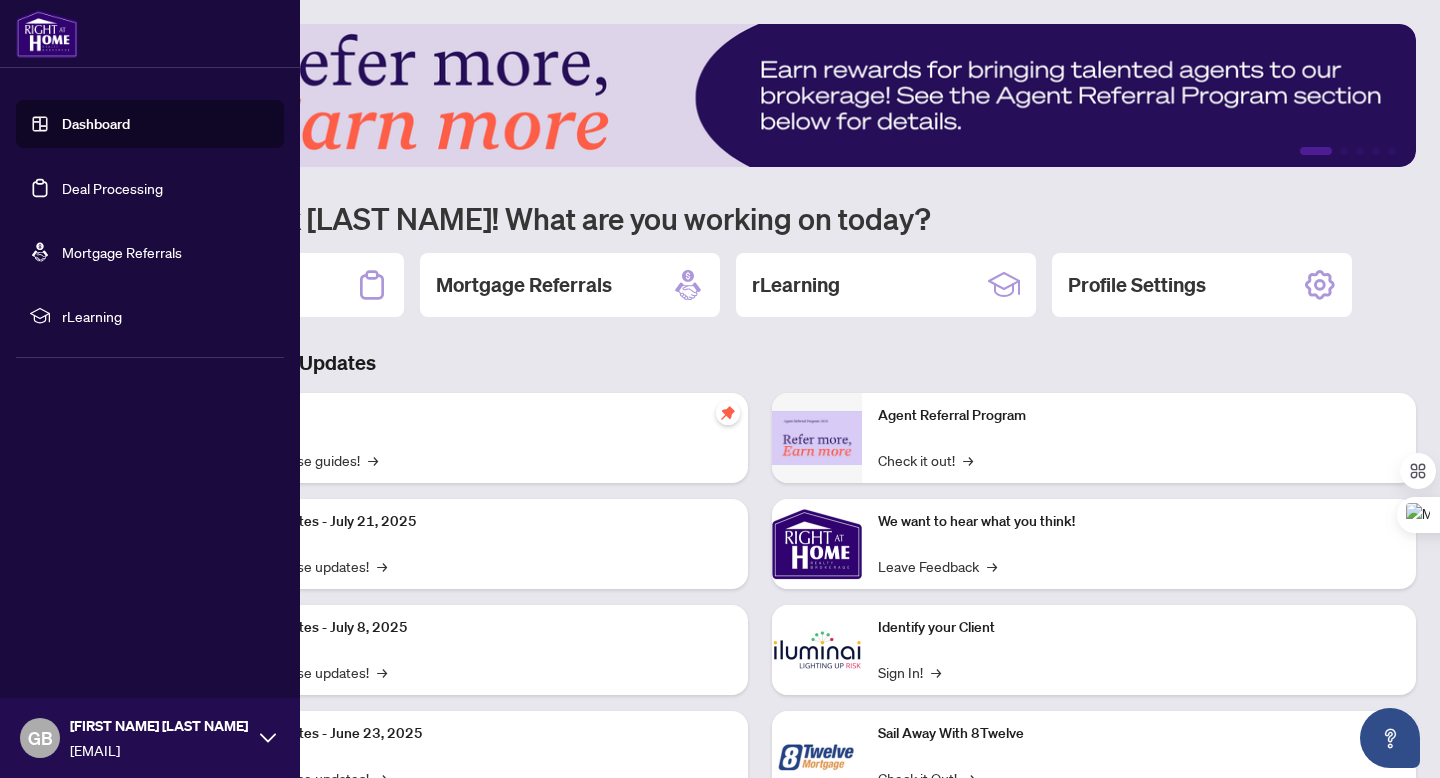 click on "Deal Processing" at bounding box center (112, 188) 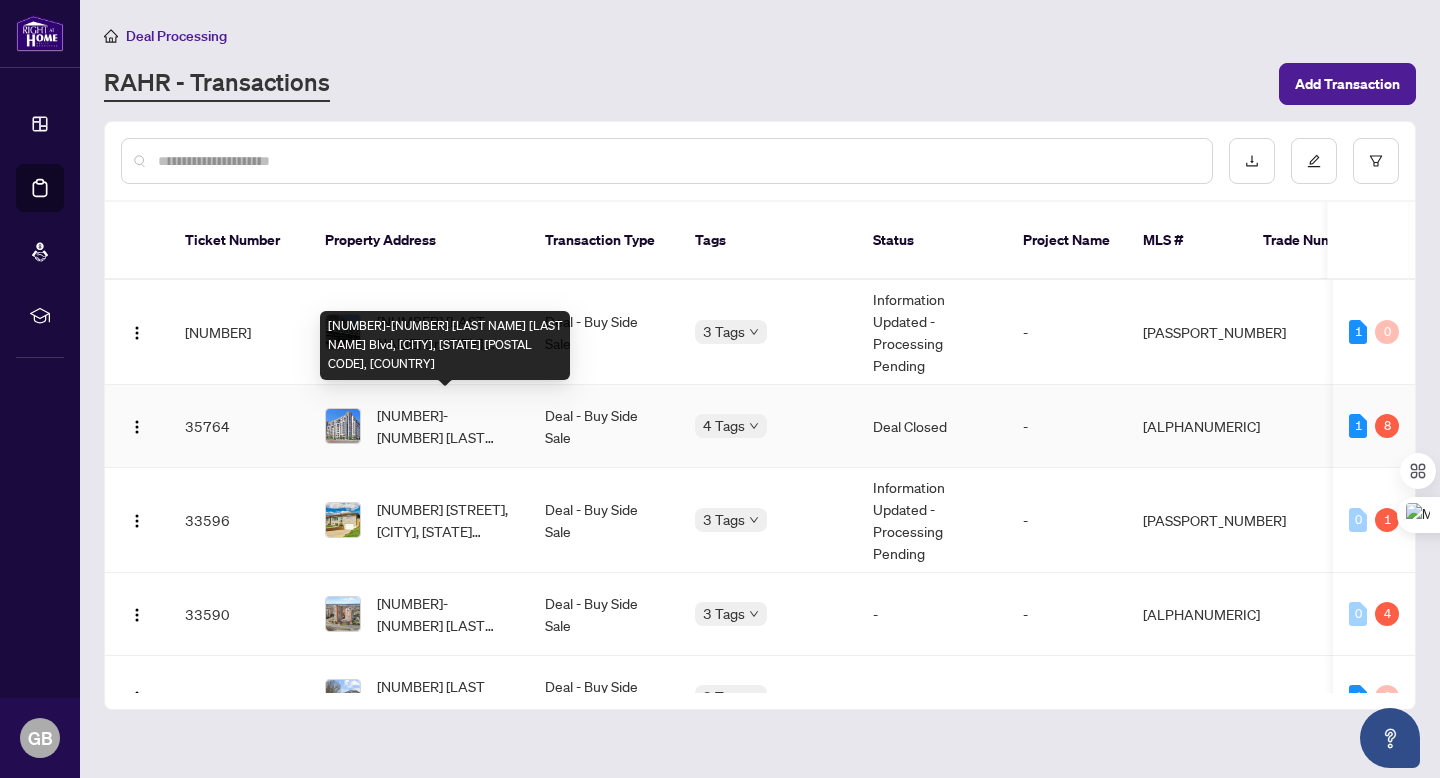 click on "[NUMBER]-[NUMBER] [LAST NAME] [LAST NAME] Blvd, [CITY], [STATE] [POSTAL CODE], [COUNTRY]" at bounding box center (445, 426) 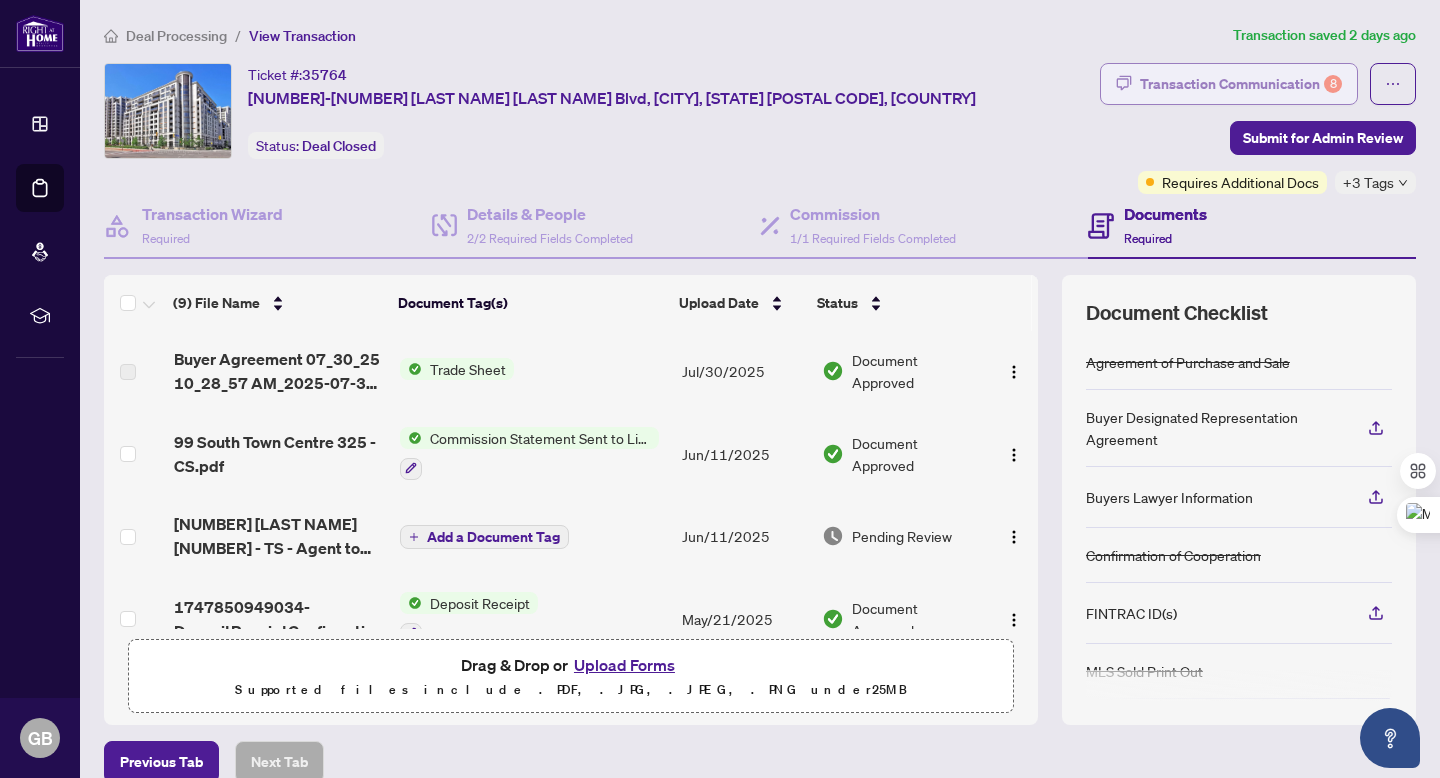 click on "Transaction Communication 8" at bounding box center [1241, 84] 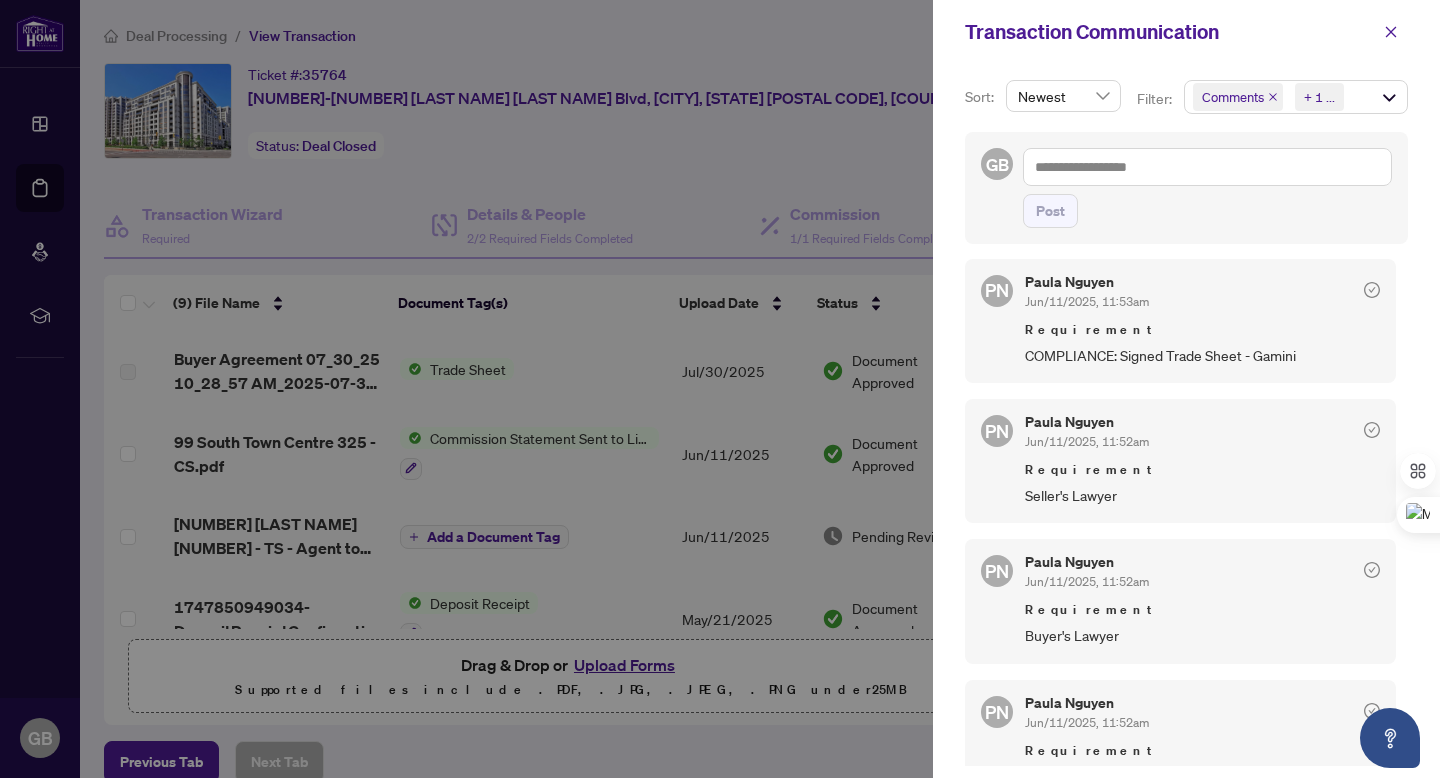 scroll, scrollTop: 605, scrollLeft: 0, axis: vertical 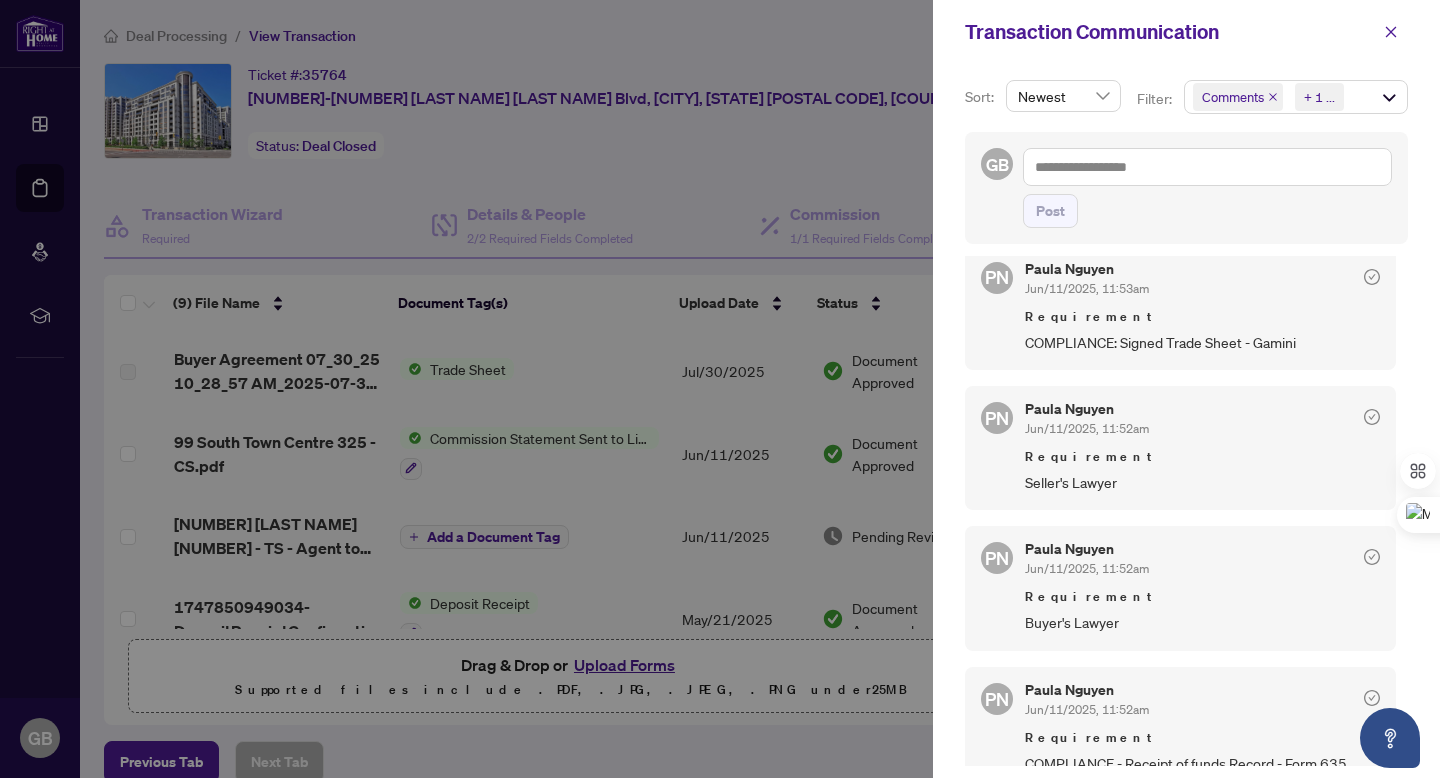 click at bounding box center [720, 389] 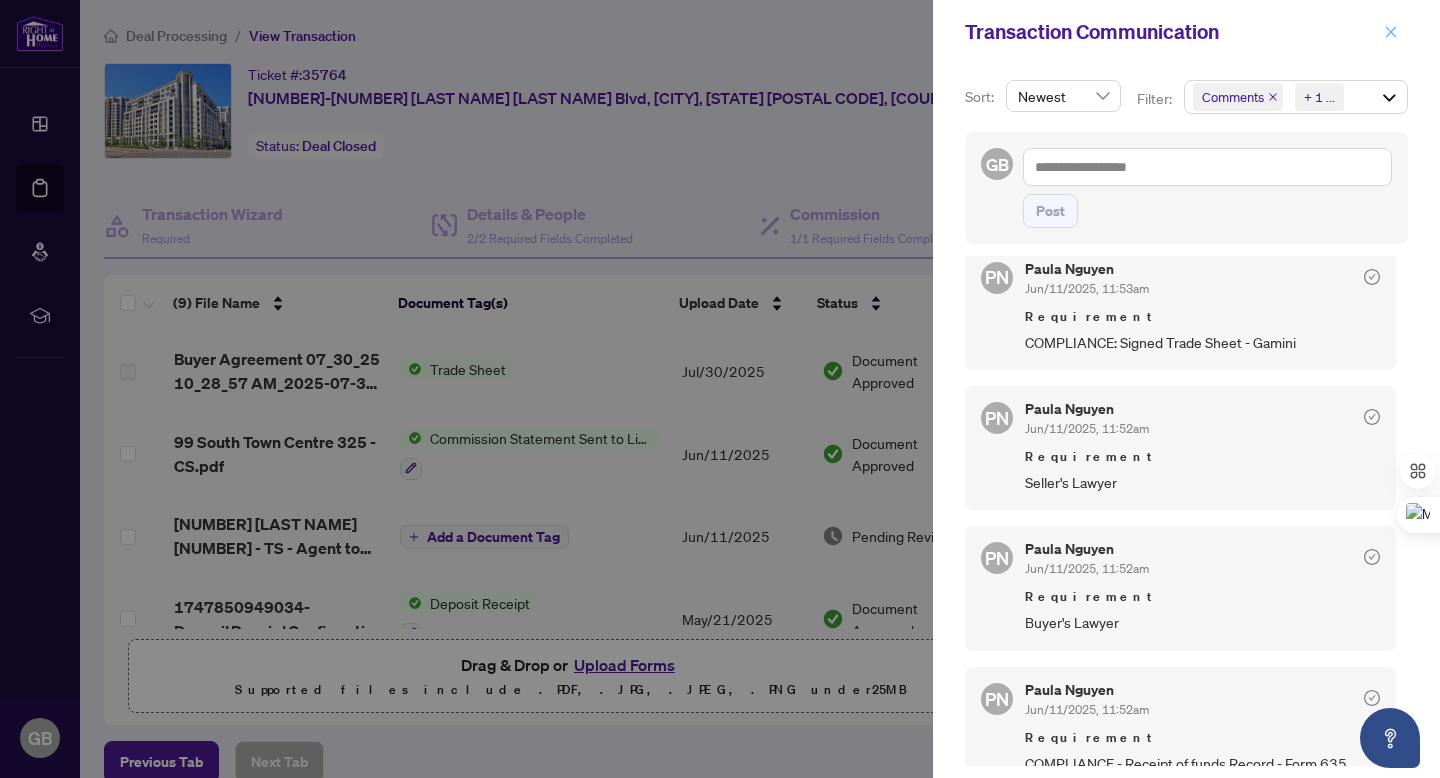 click 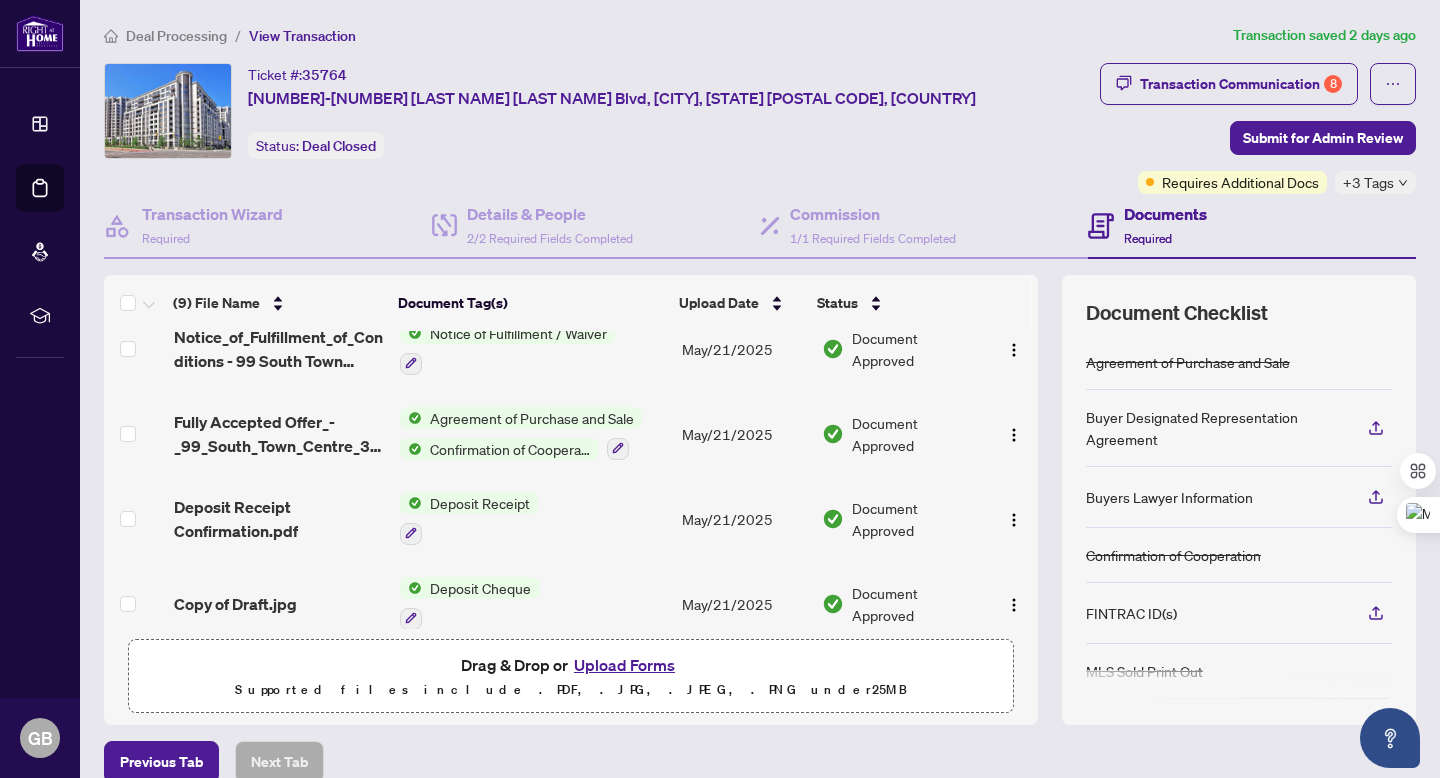 scroll, scrollTop: 457, scrollLeft: 0, axis: vertical 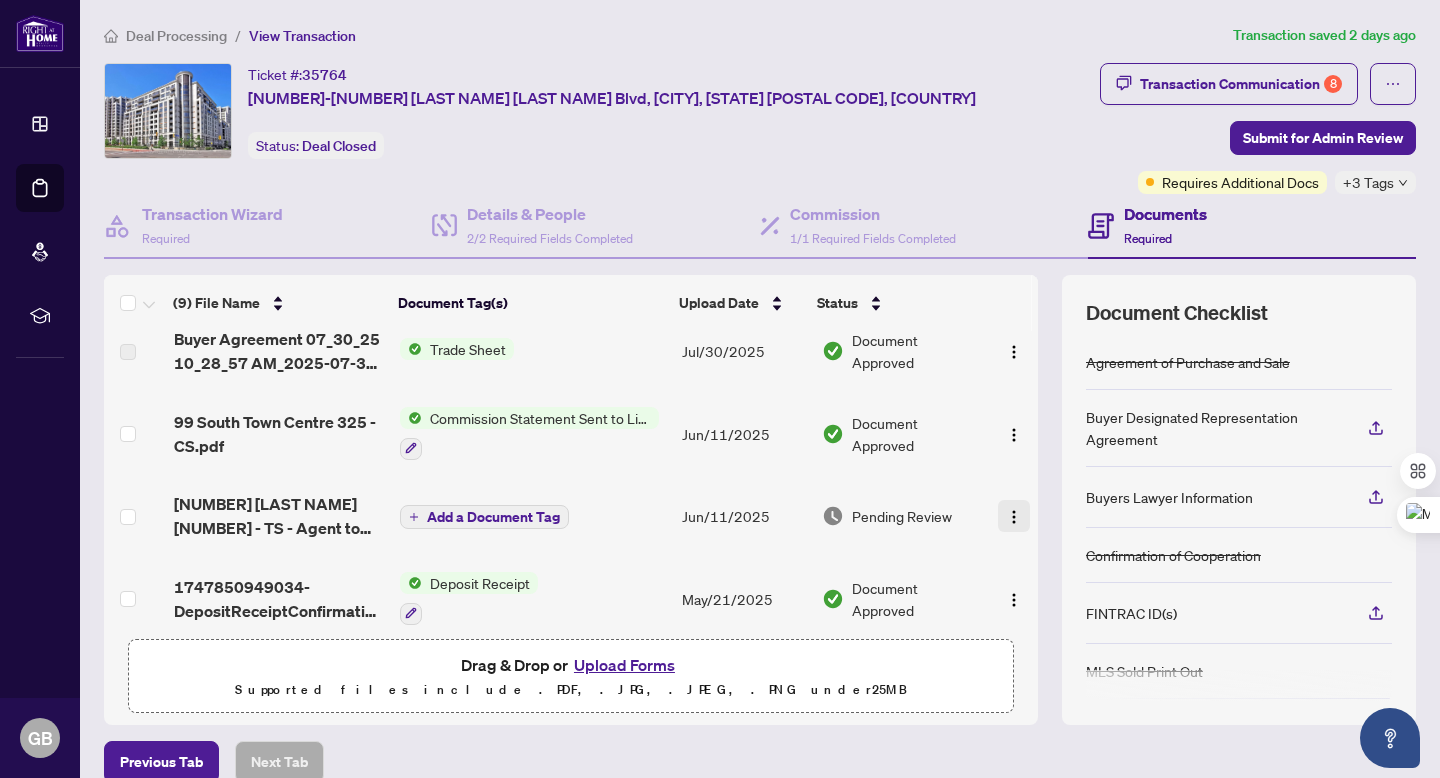 click at bounding box center (1014, 517) 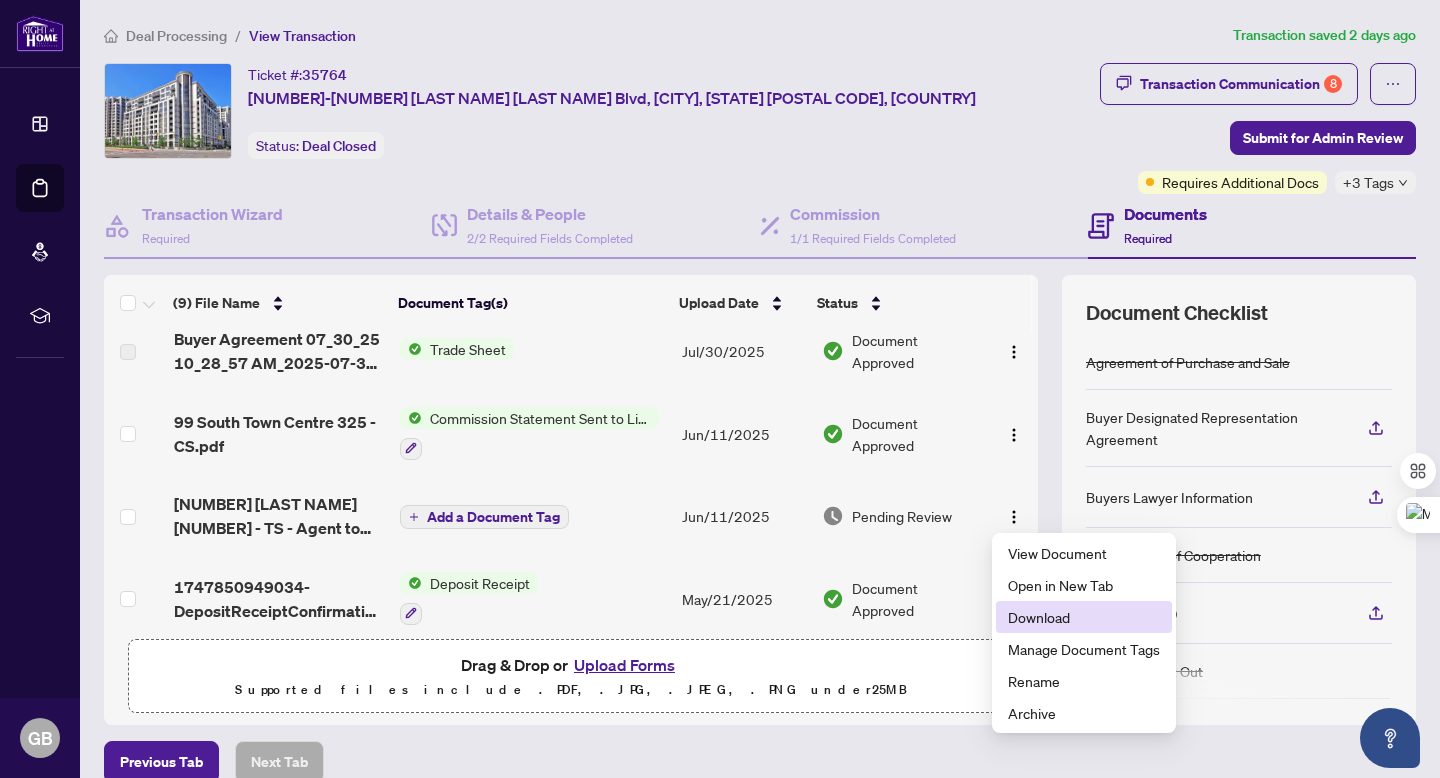 click on "Download" at bounding box center [1084, 617] 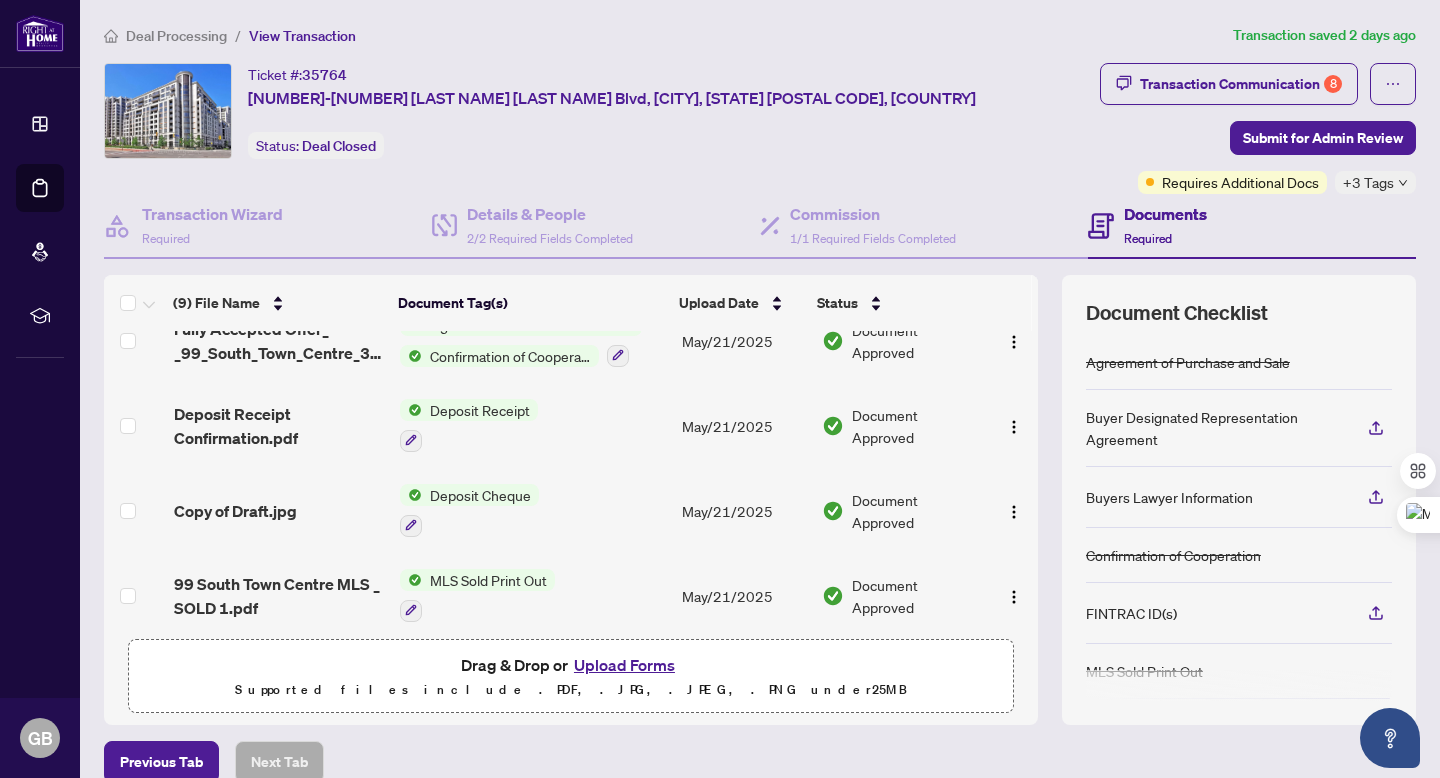 scroll, scrollTop: 457, scrollLeft: 0, axis: vertical 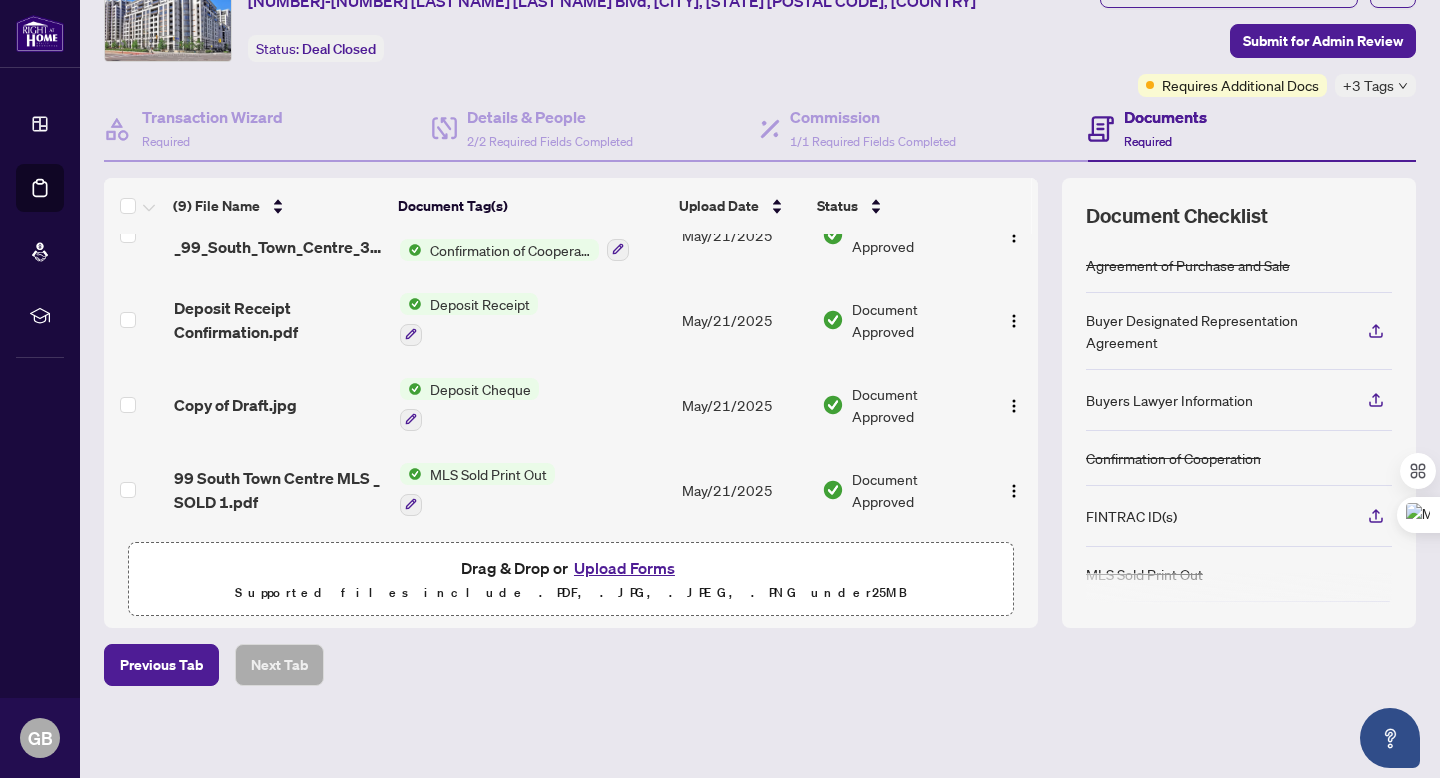 click on "Upload Forms" at bounding box center [624, 568] 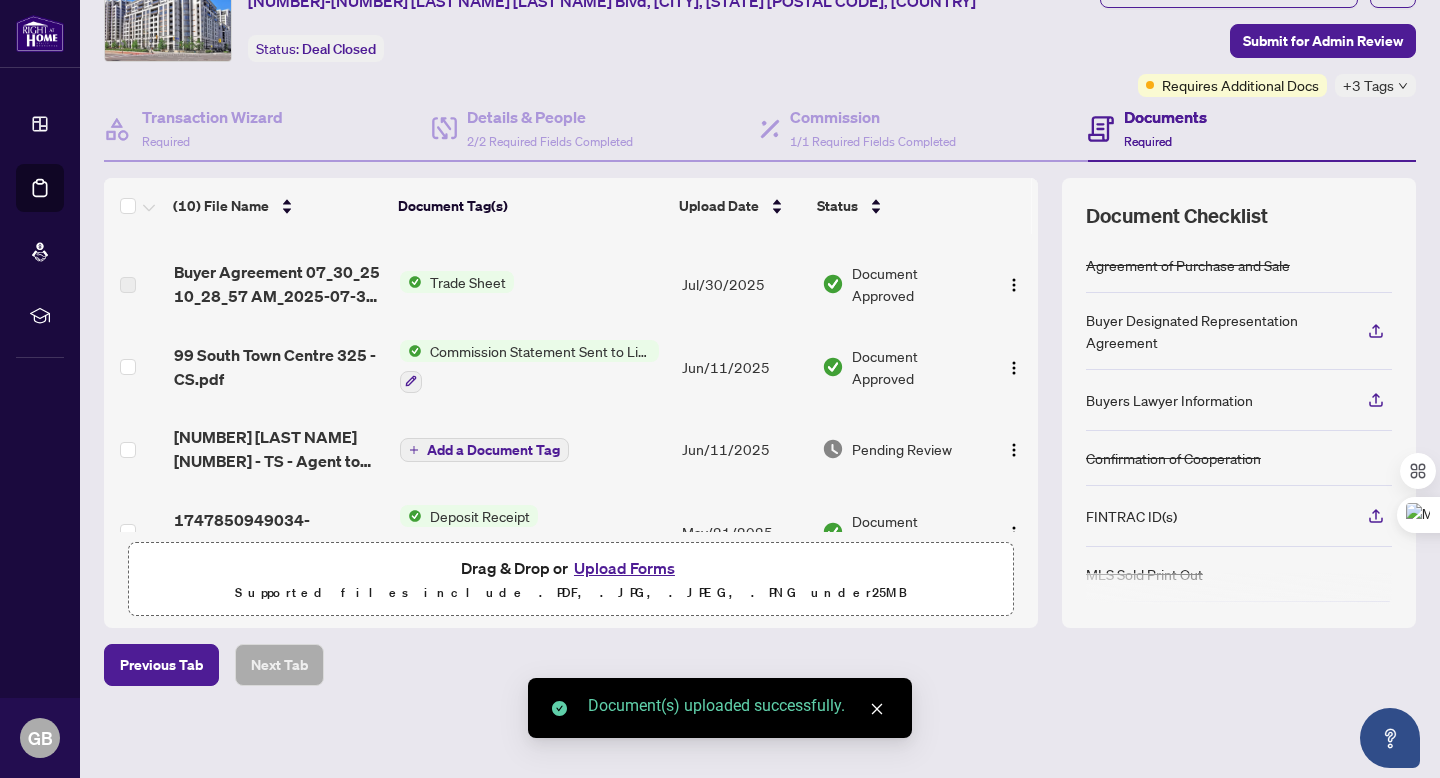 scroll, scrollTop: 0, scrollLeft: 0, axis: both 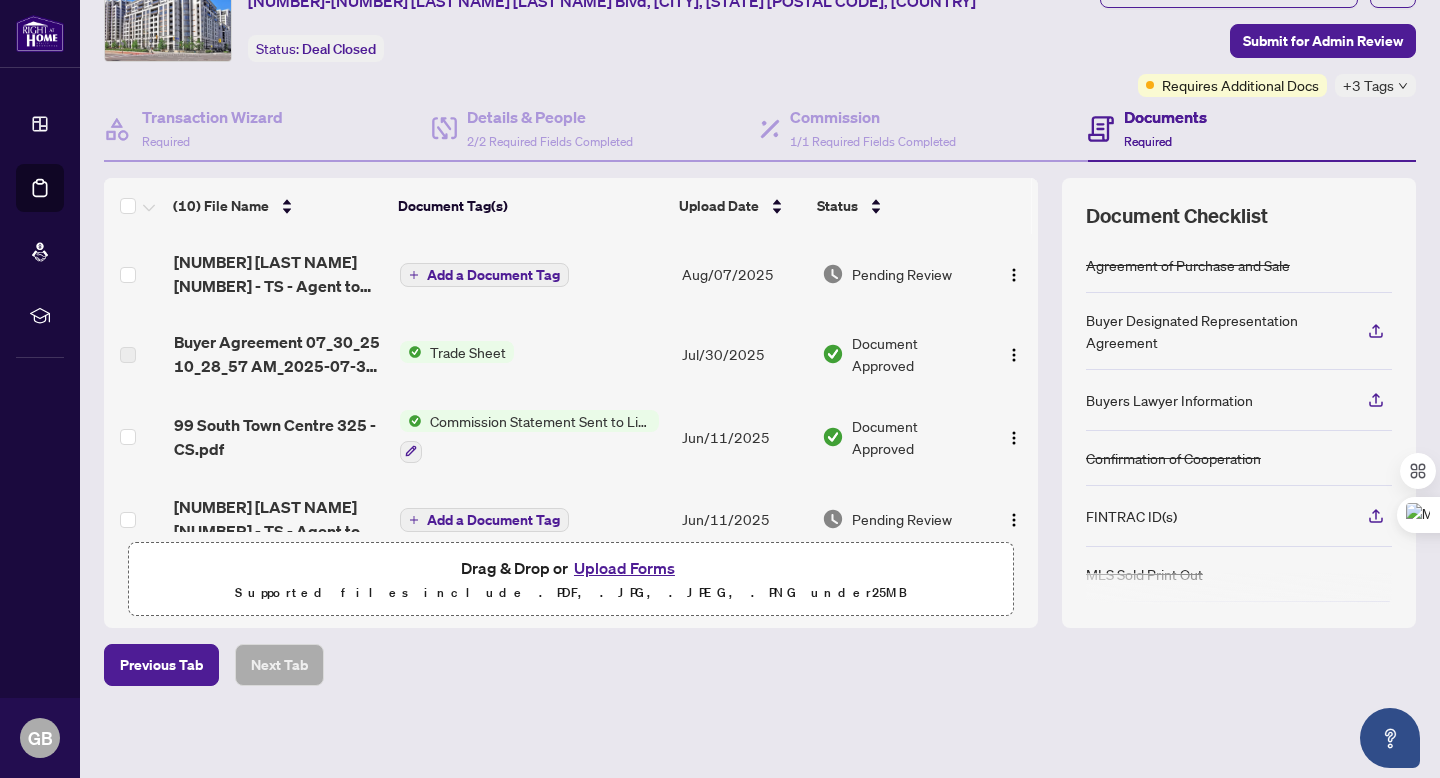 click on "Add a Document Tag" at bounding box center [493, 275] 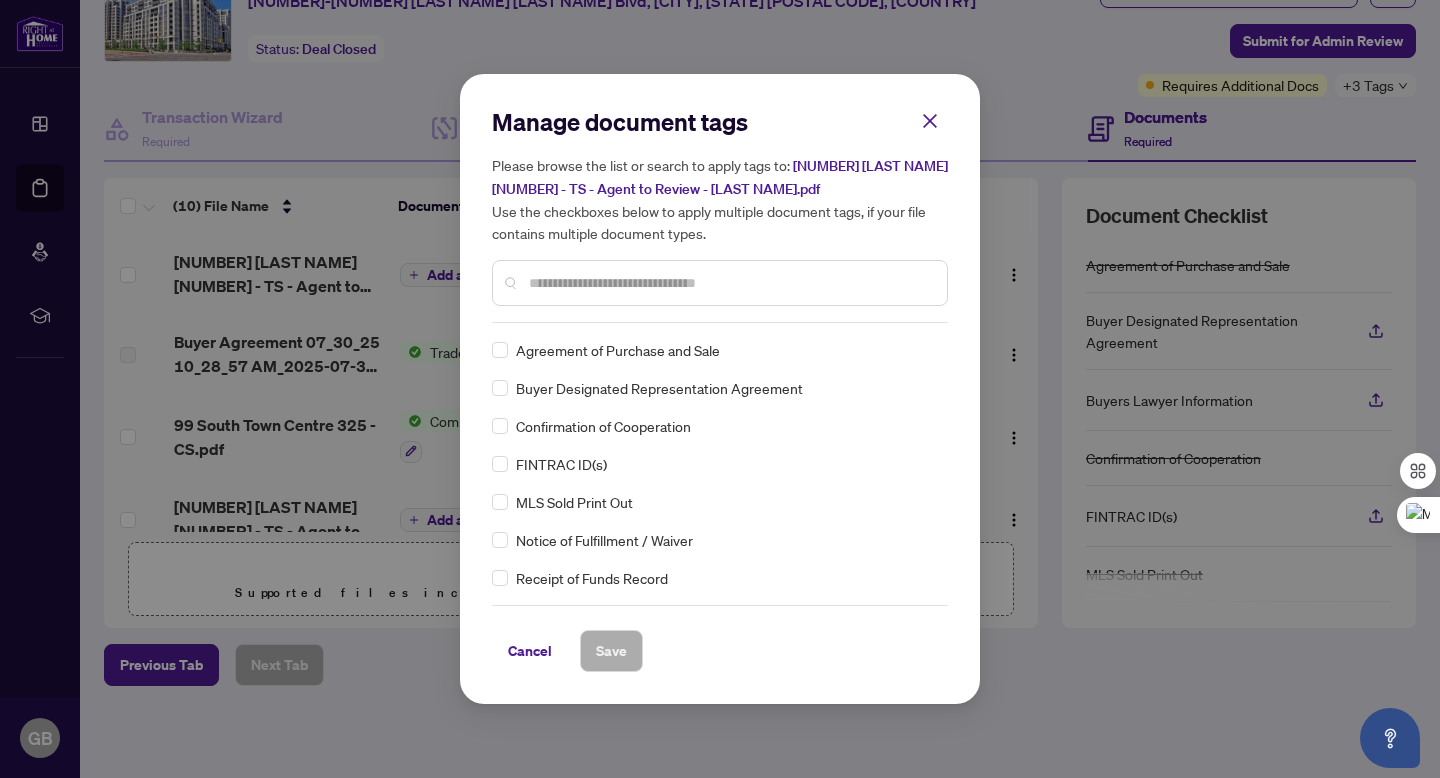 click on "Manage document tags Please browse the list or search to apply tags to:   [NUMBER] [STREET] - TS - Agent to Review - [PERSON].pdf   Use the checkboxes below to apply multiple document tags, if your file contains multiple document types." at bounding box center [720, 214] 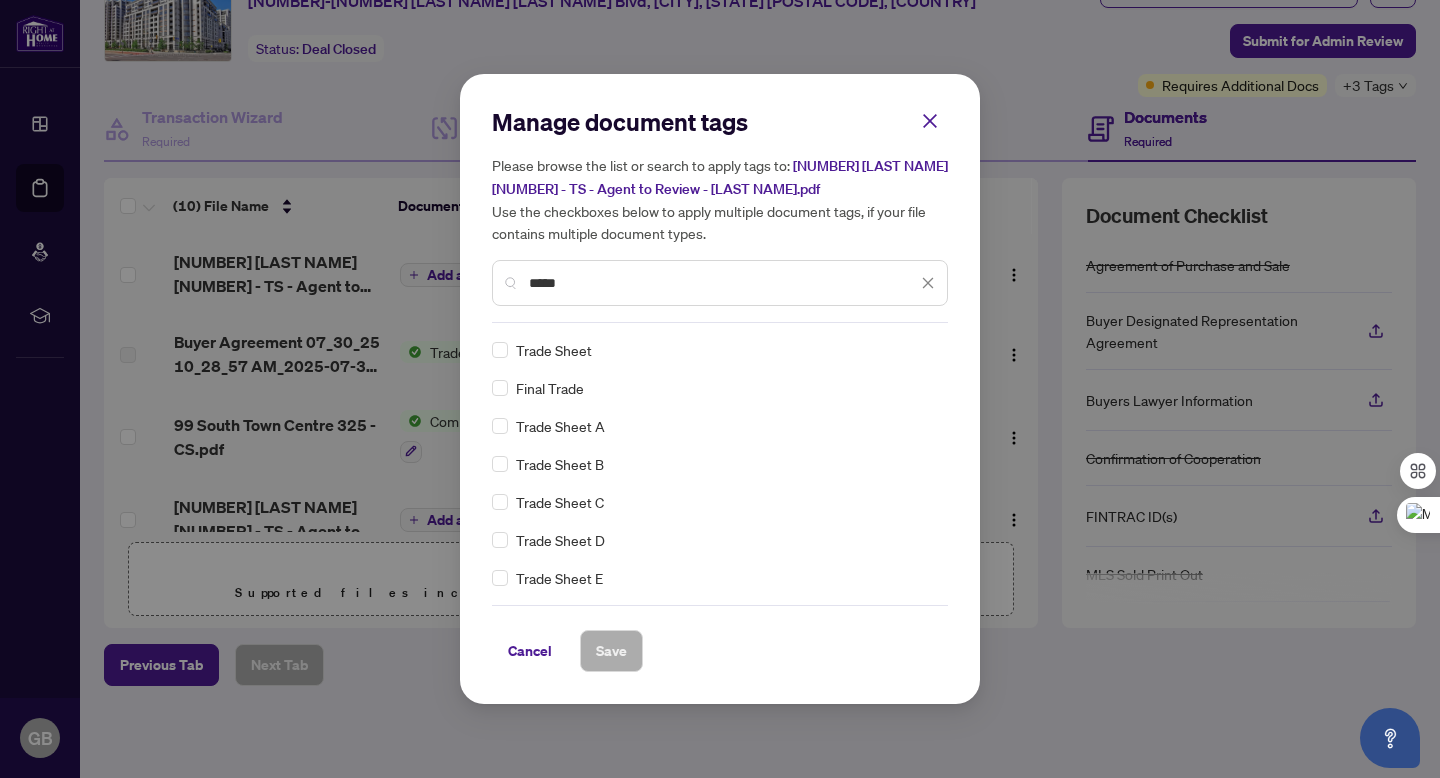 type on "*****" 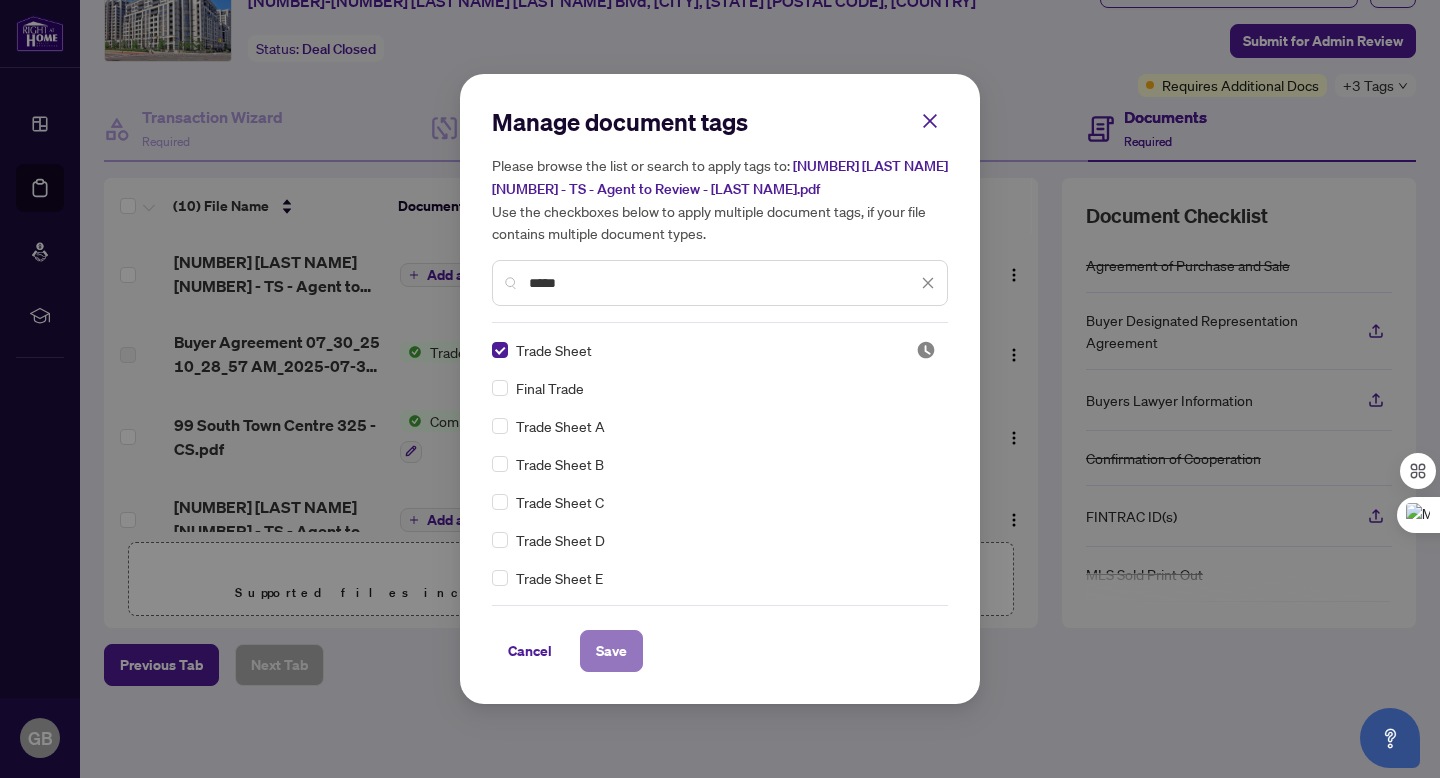 click on "Save" at bounding box center (611, 651) 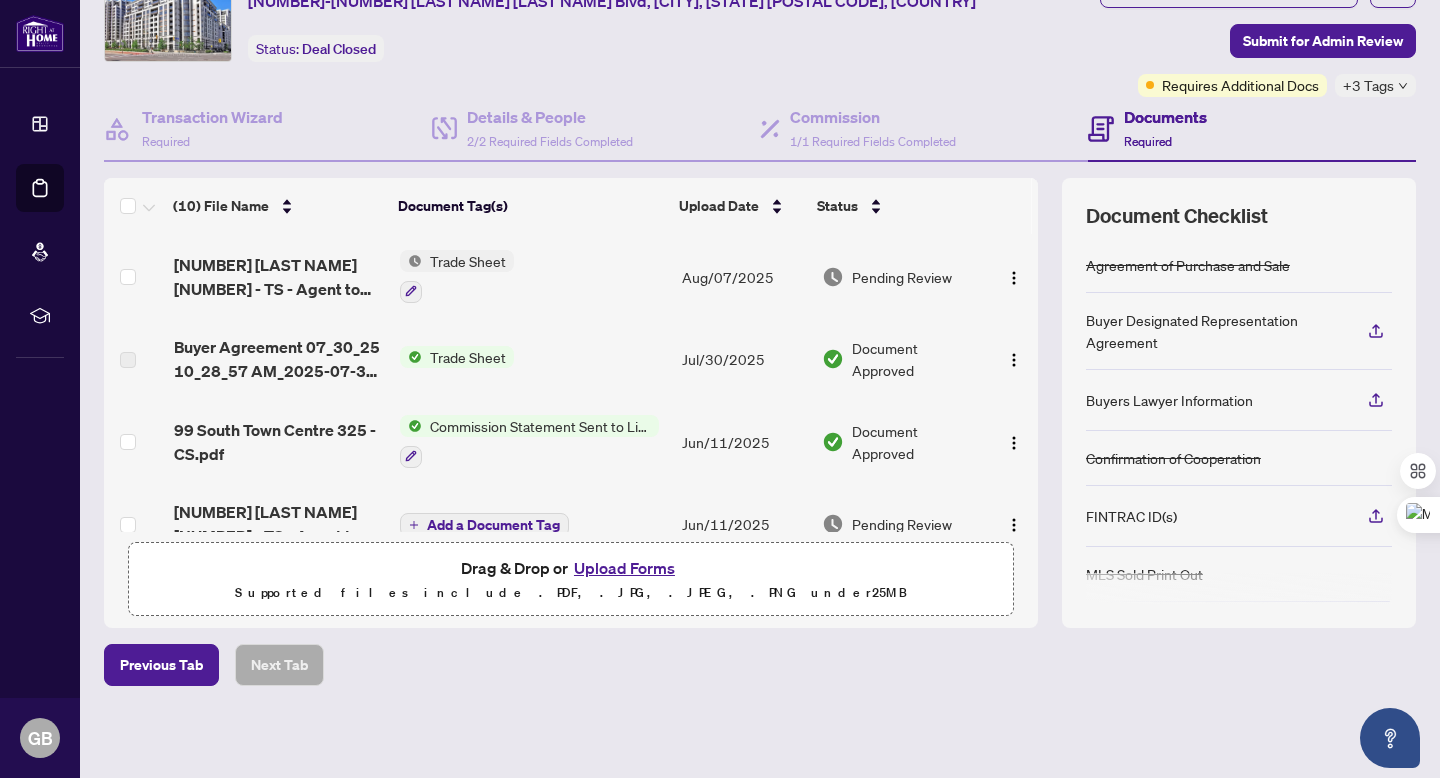scroll, scrollTop: 0, scrollLeft: 0, axis: both 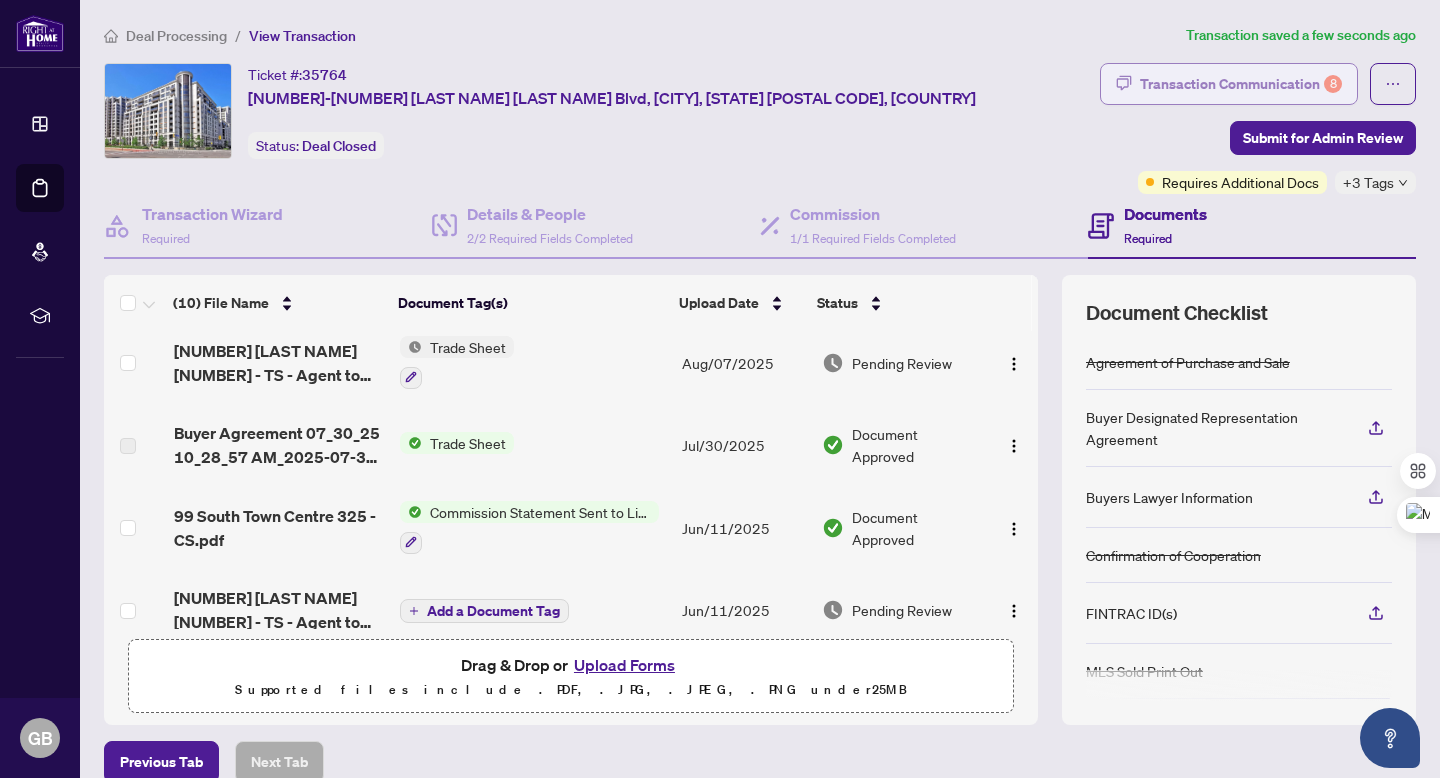 click on "Transaction Communication 8" at bounding box center [1229, 84] 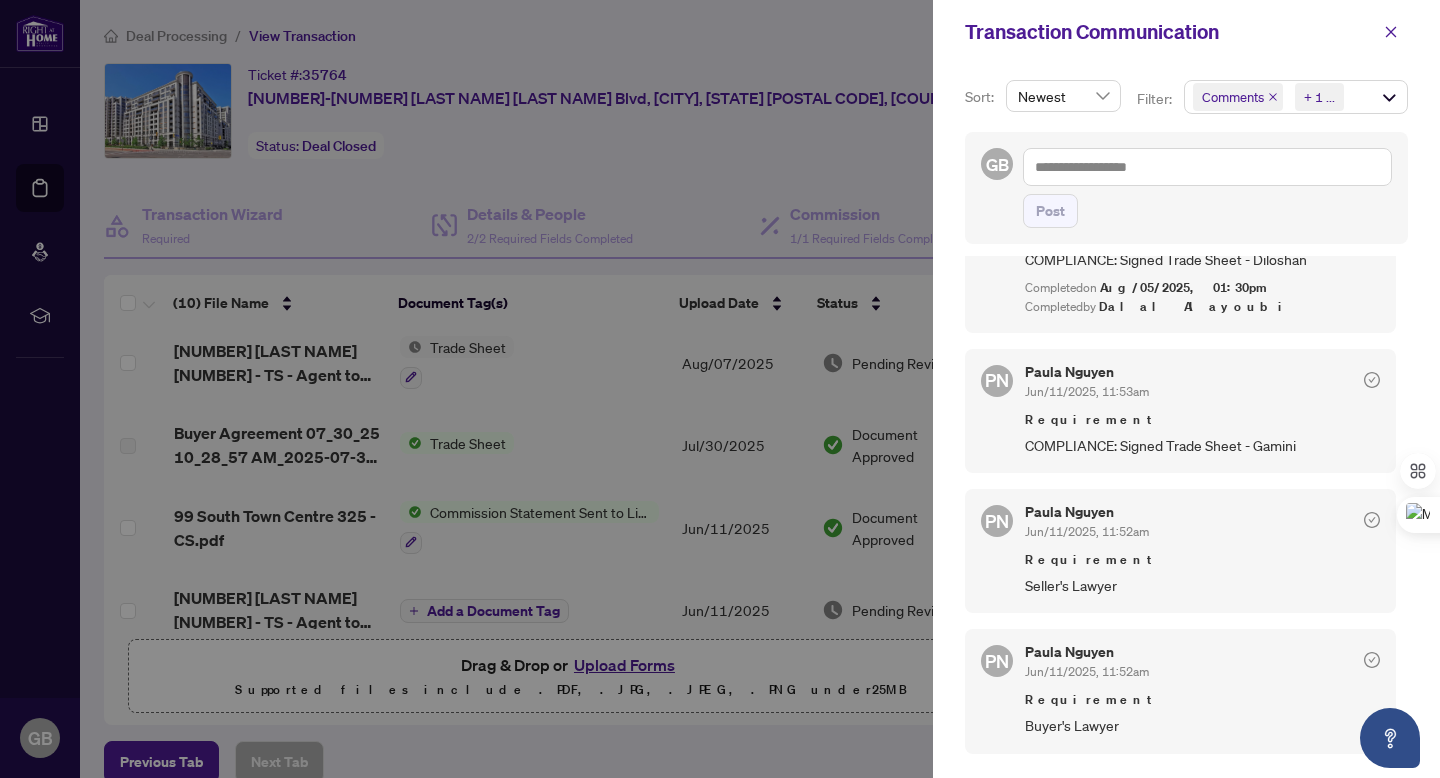 scroll, scrollTop: 504, scrollLeft: 0, axis: vertical 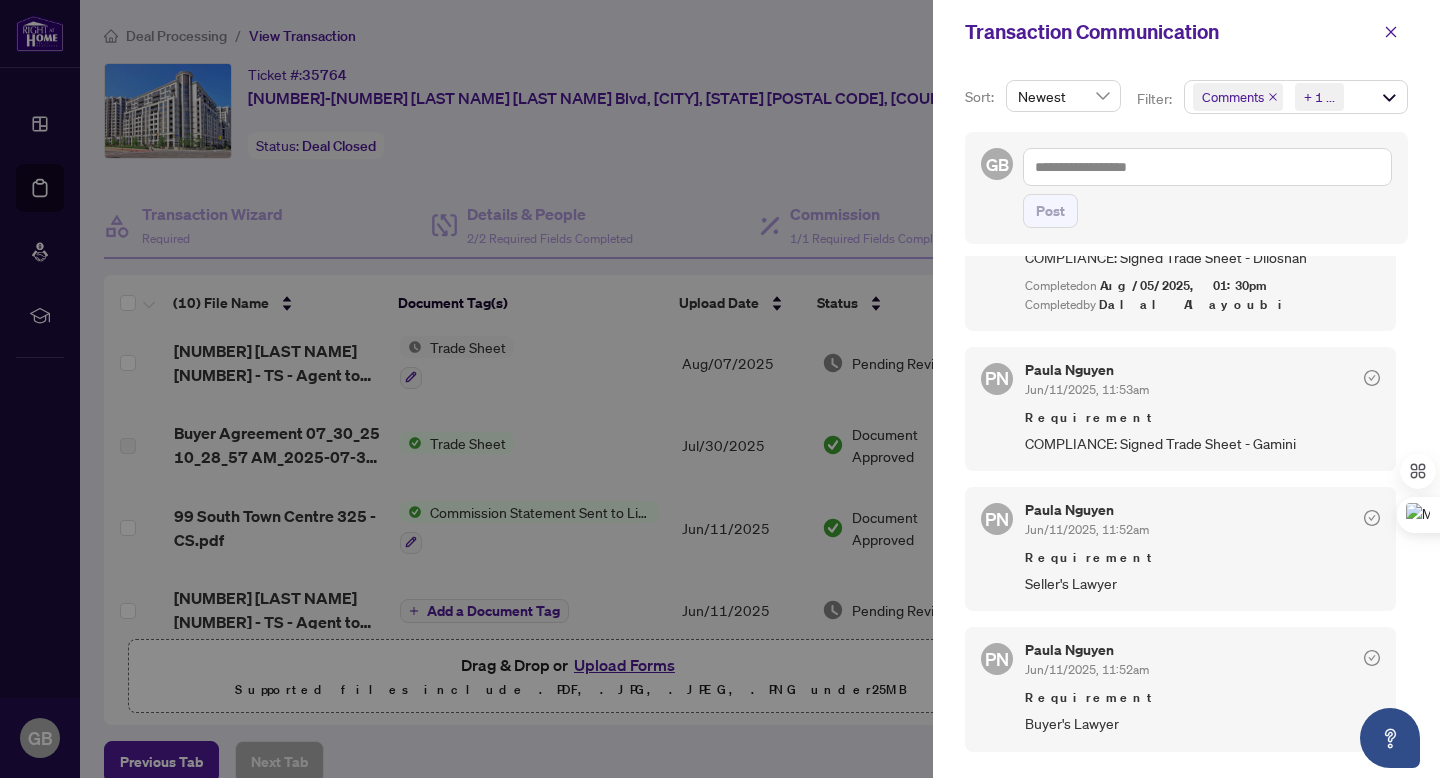 click at bounding box center [720, 389] 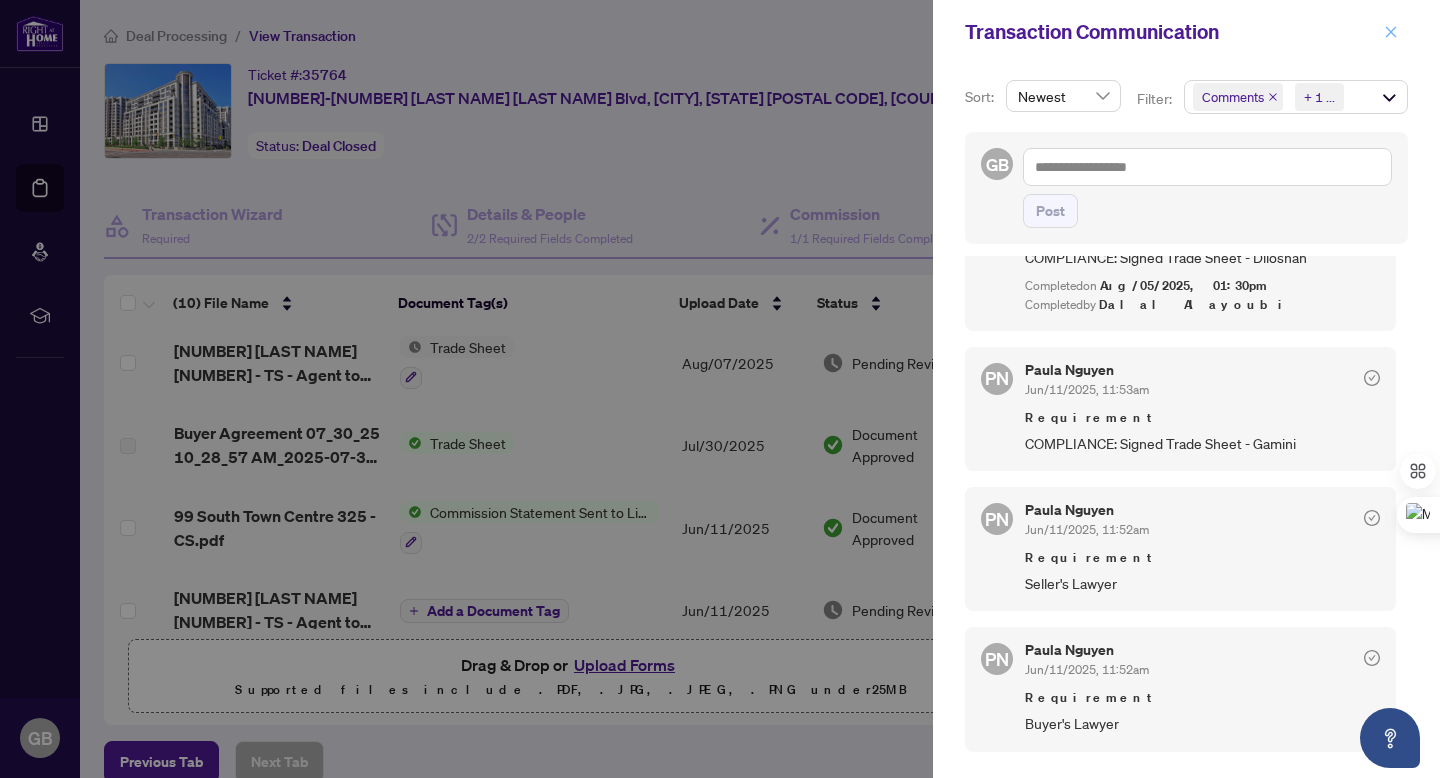click 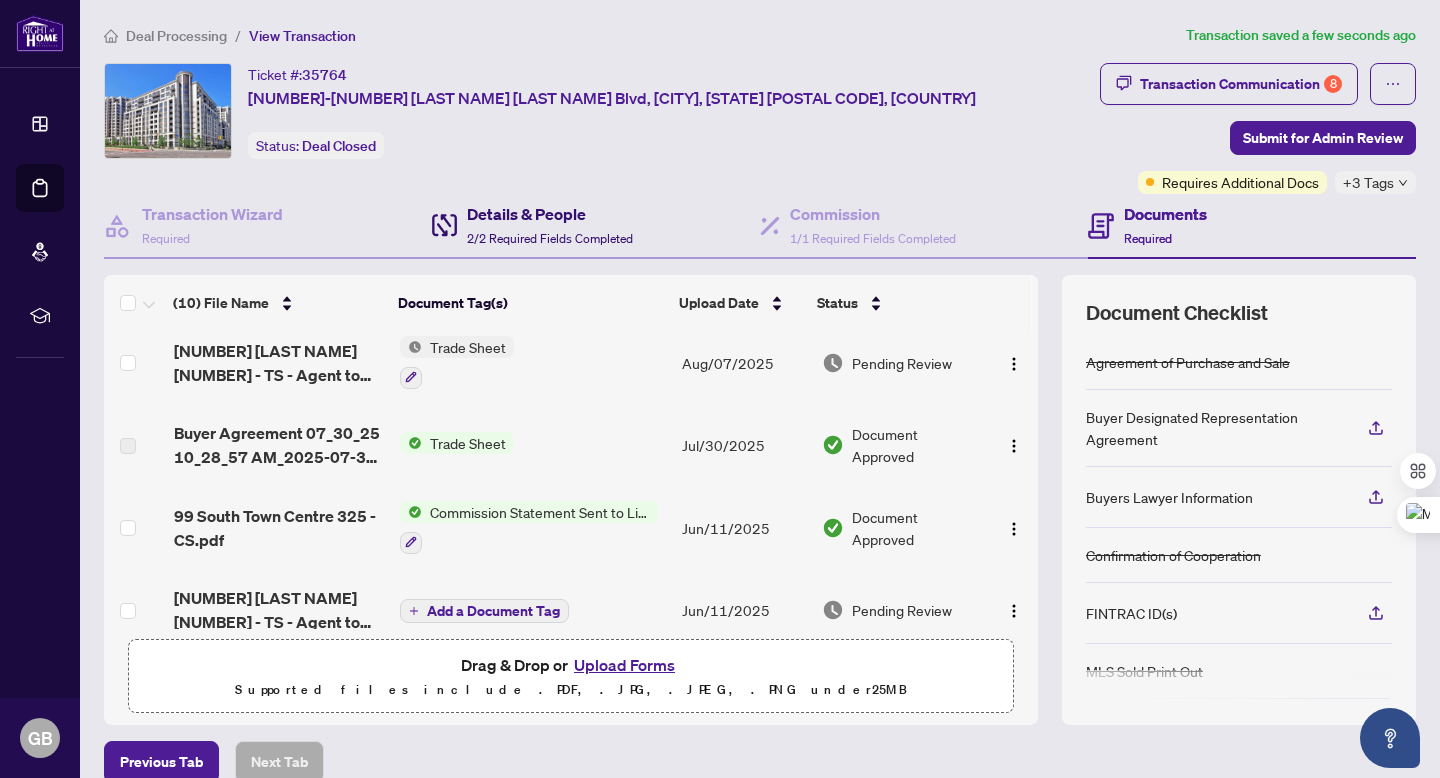 click on "2/2 Required Fields Completed" at bounding box center [550, 238] 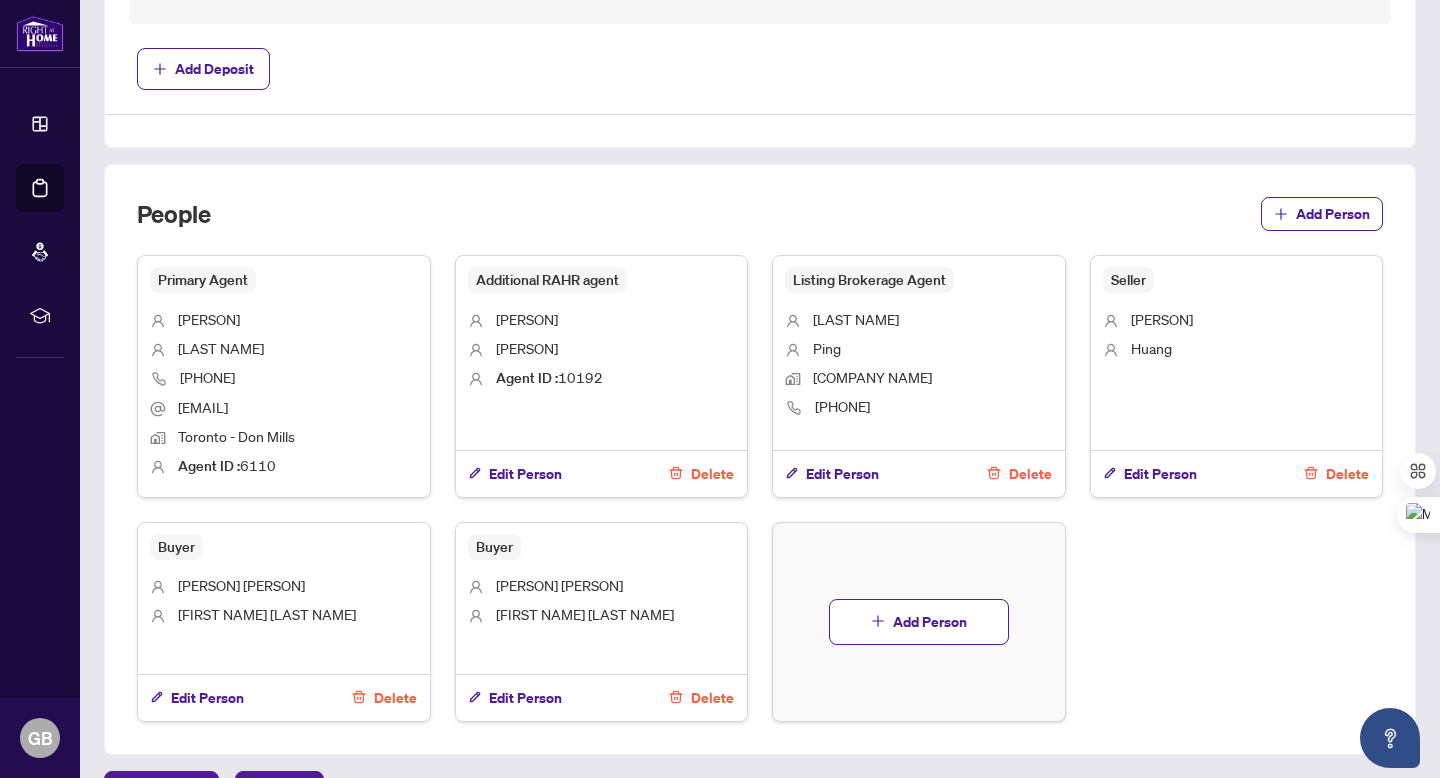 scroll, scrollTop: 1070, scrollLeft: 0, axis: vertical 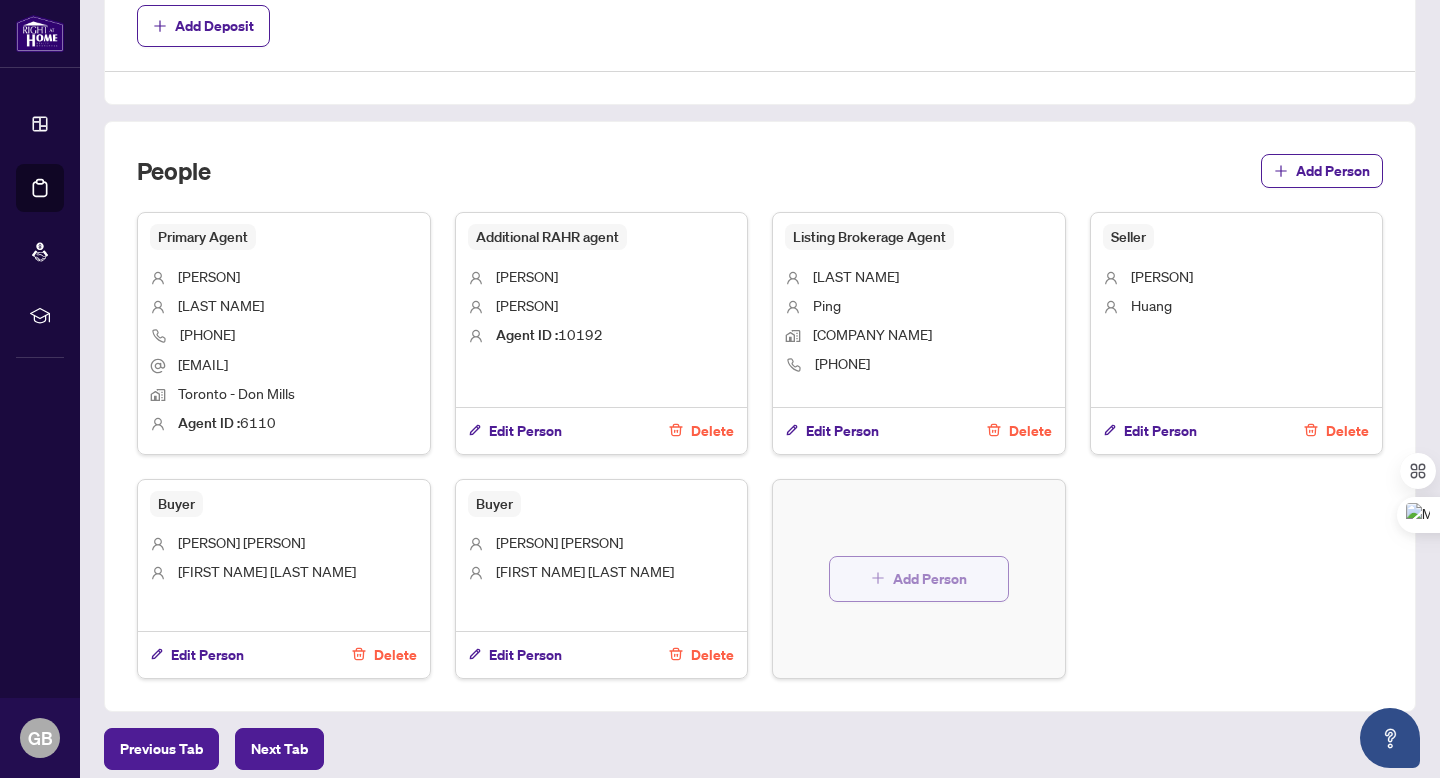 click on "Add Person" at bounding box center (930, 579) 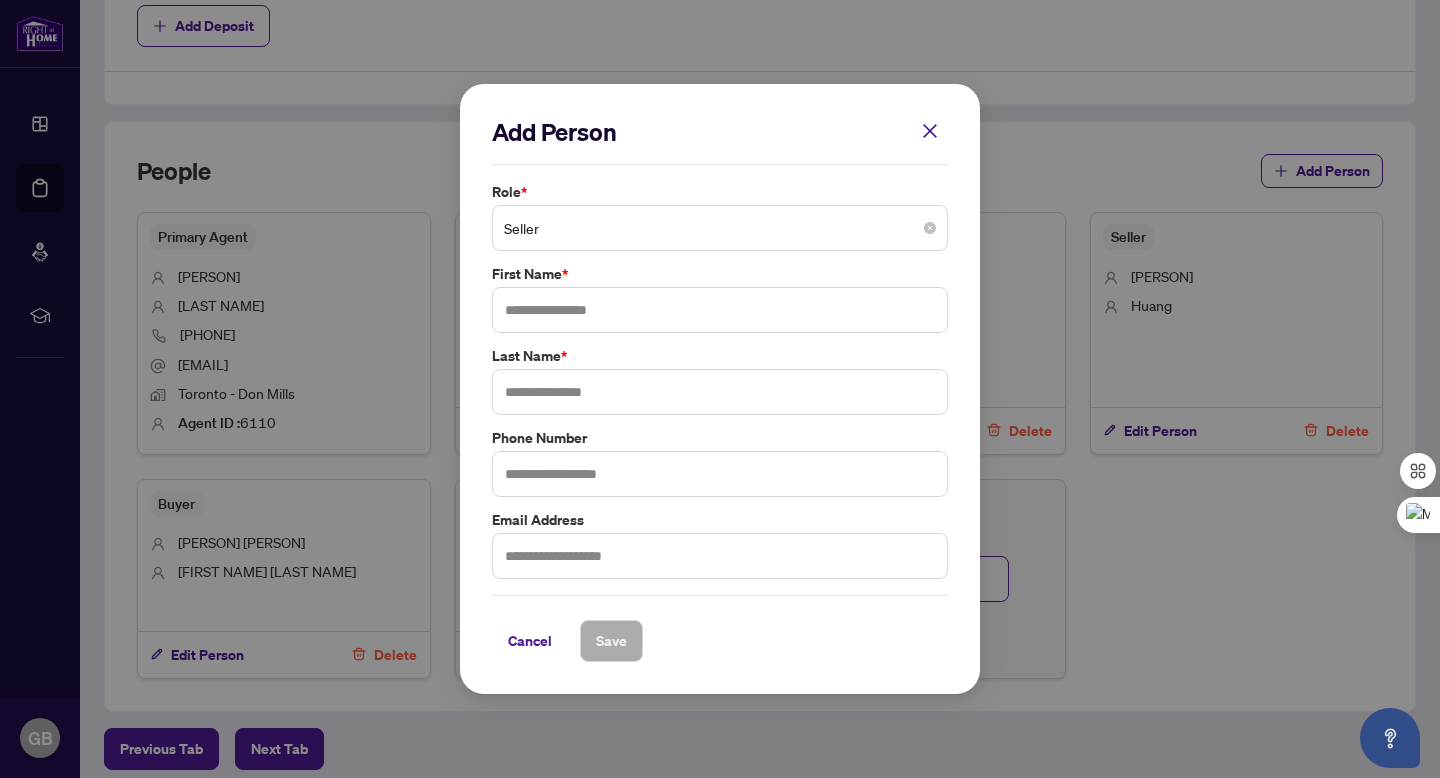click on "Seller" at bounding box center (720, 228) 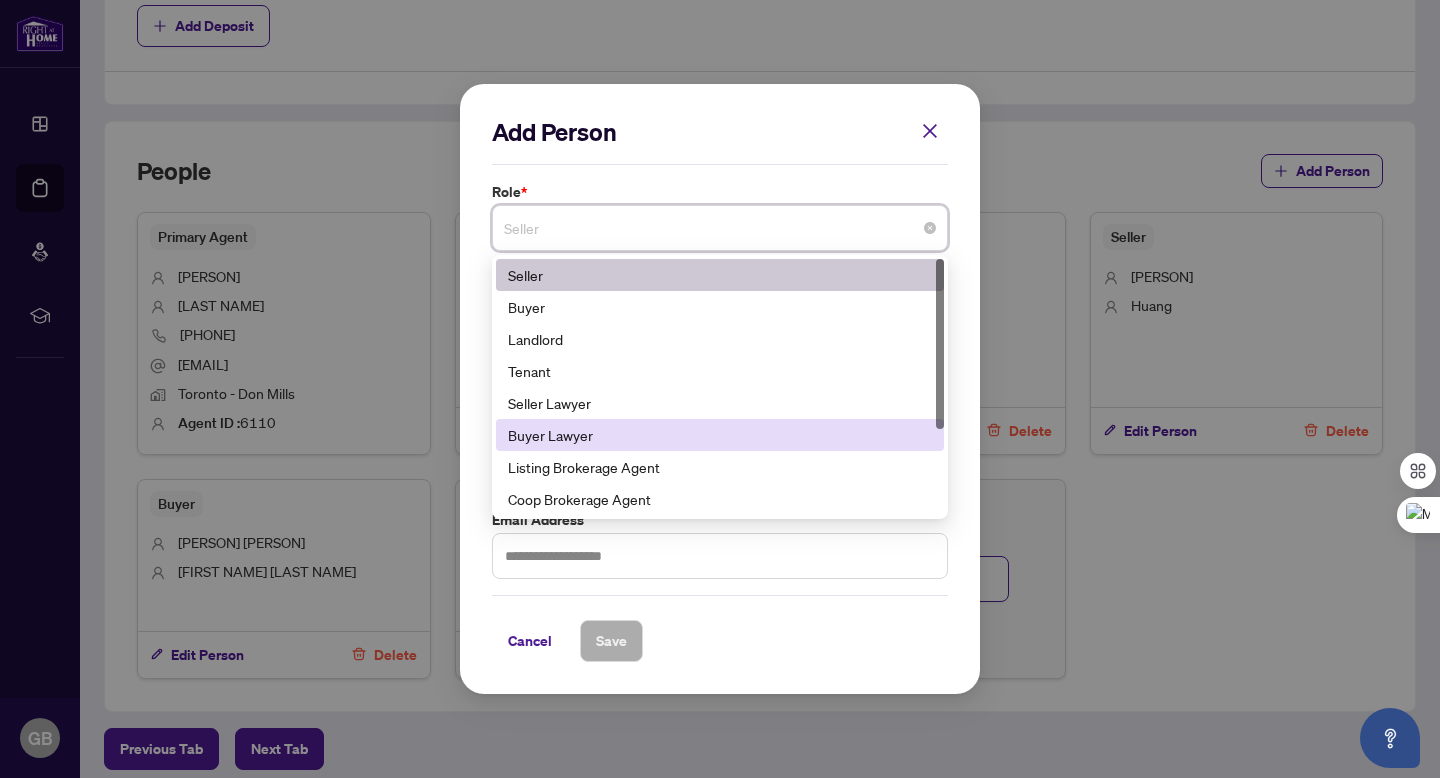 click on "Buyer Lawyer" at bounding box center (720, 435) 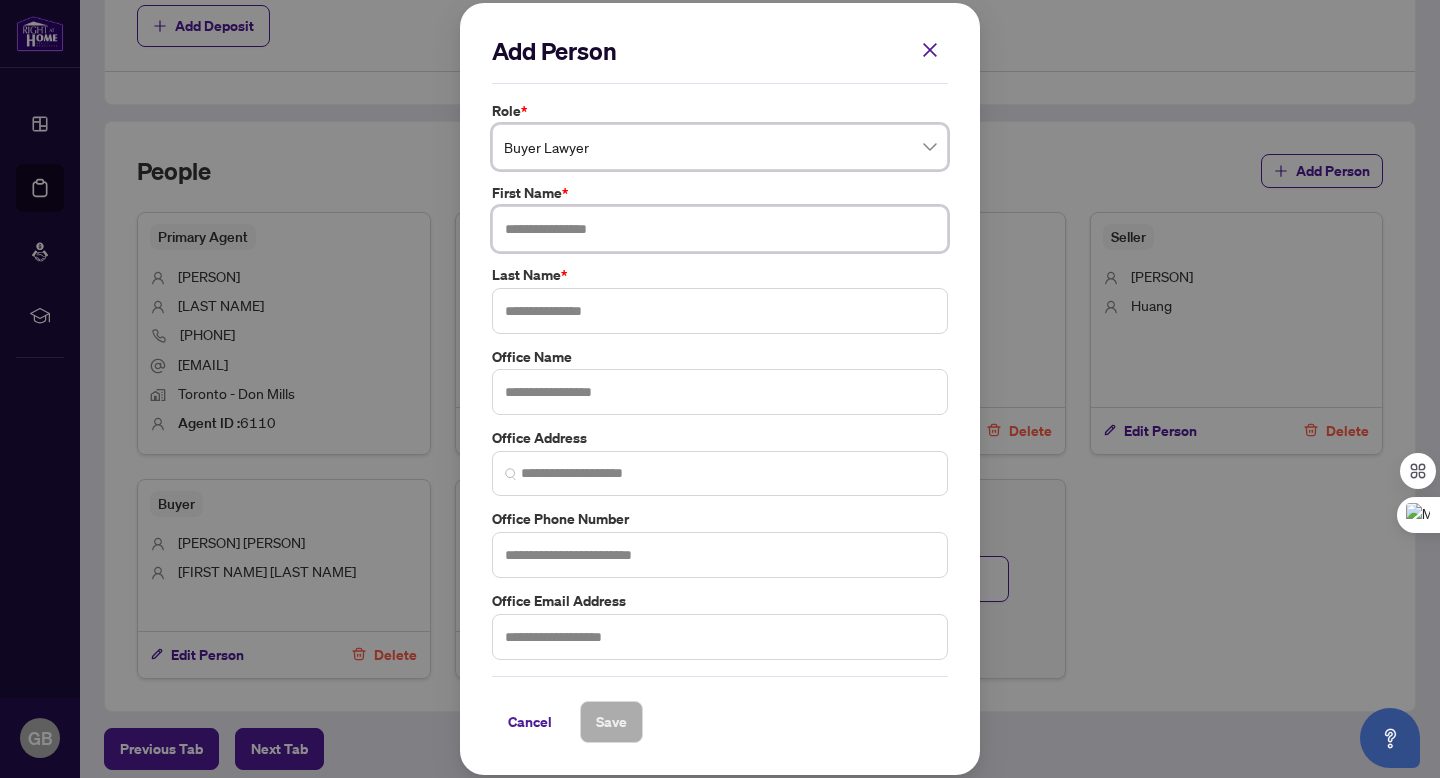 click at bounding box center (720, 229) 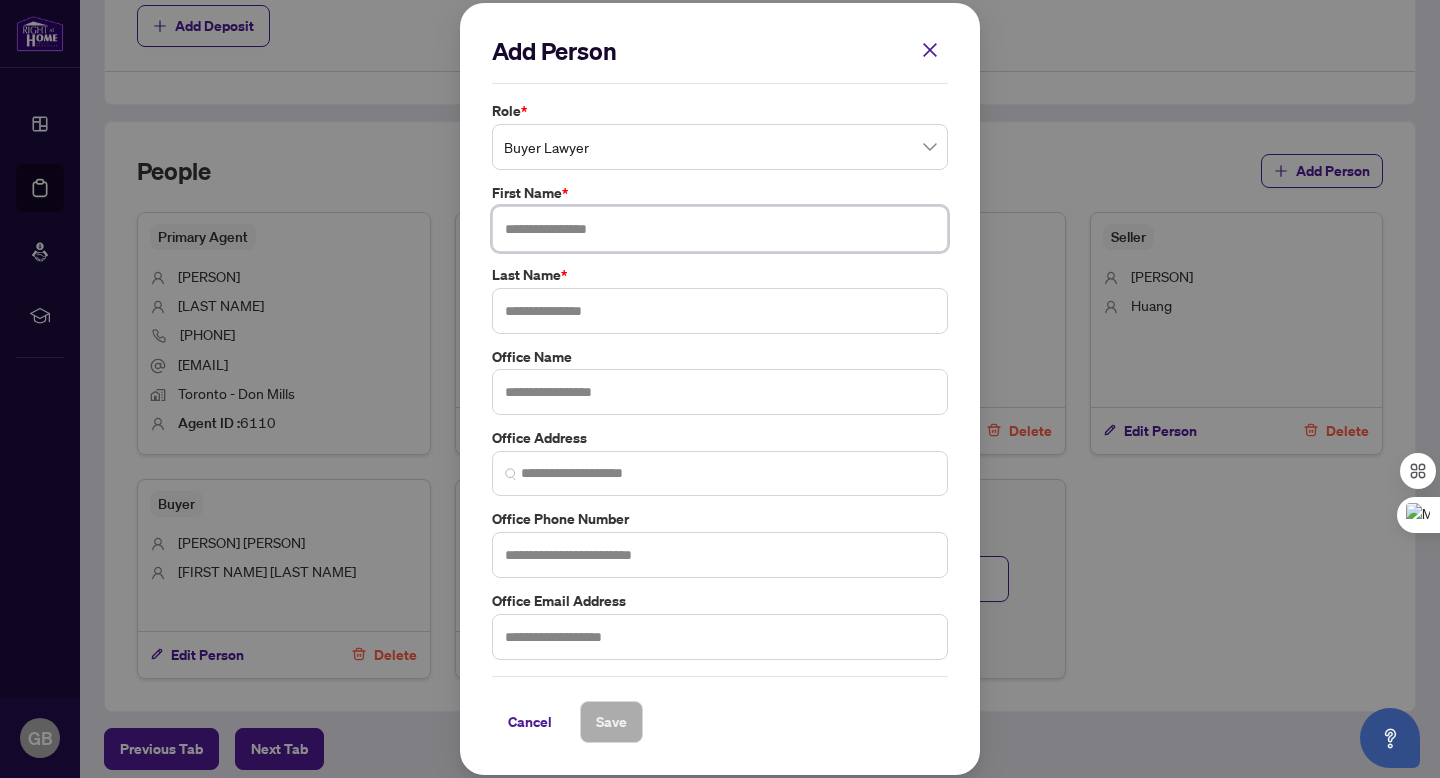 paste on "**********" 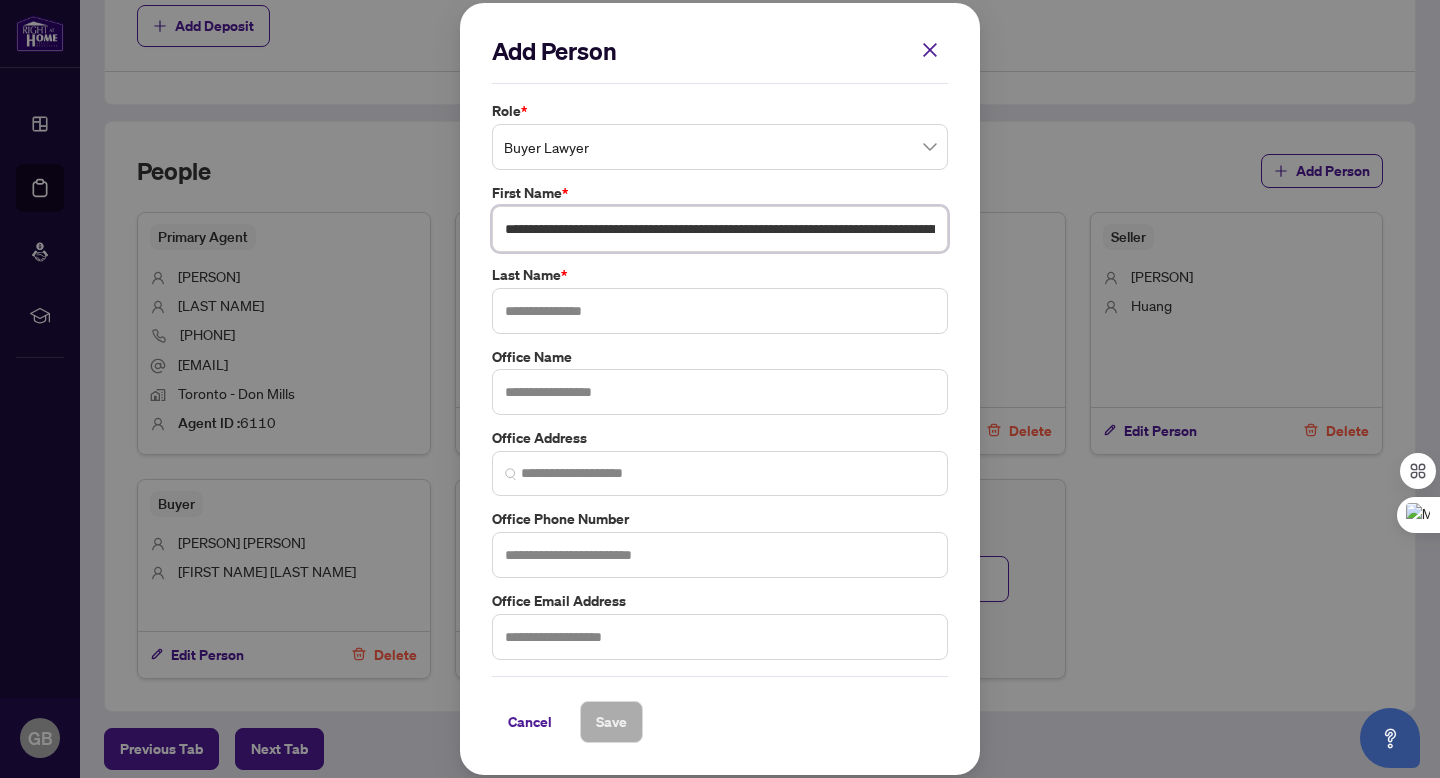 scroll, scrollTop: 0, scrollLeft: 299, axis: horizontal 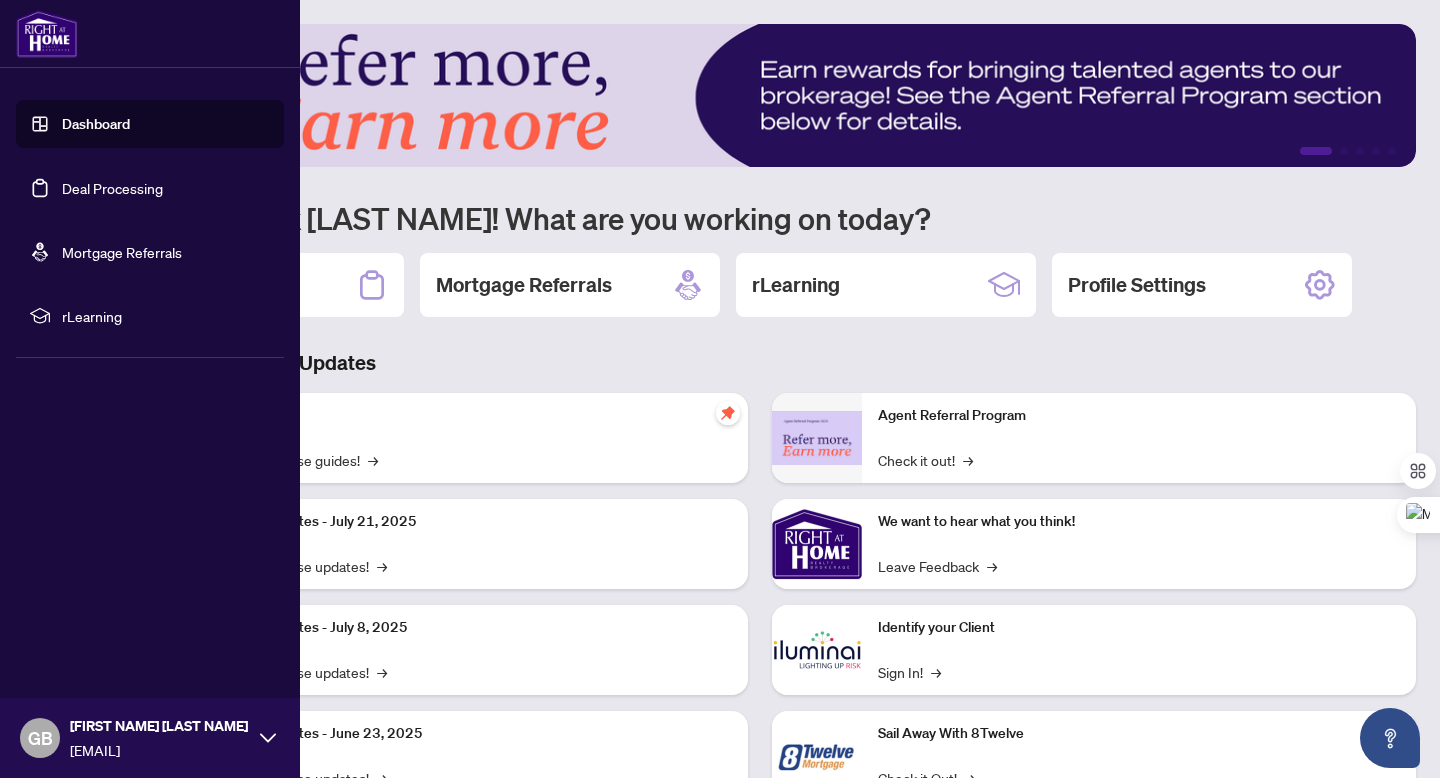 click on "Deal Processing" at bounding box center [112, 188] 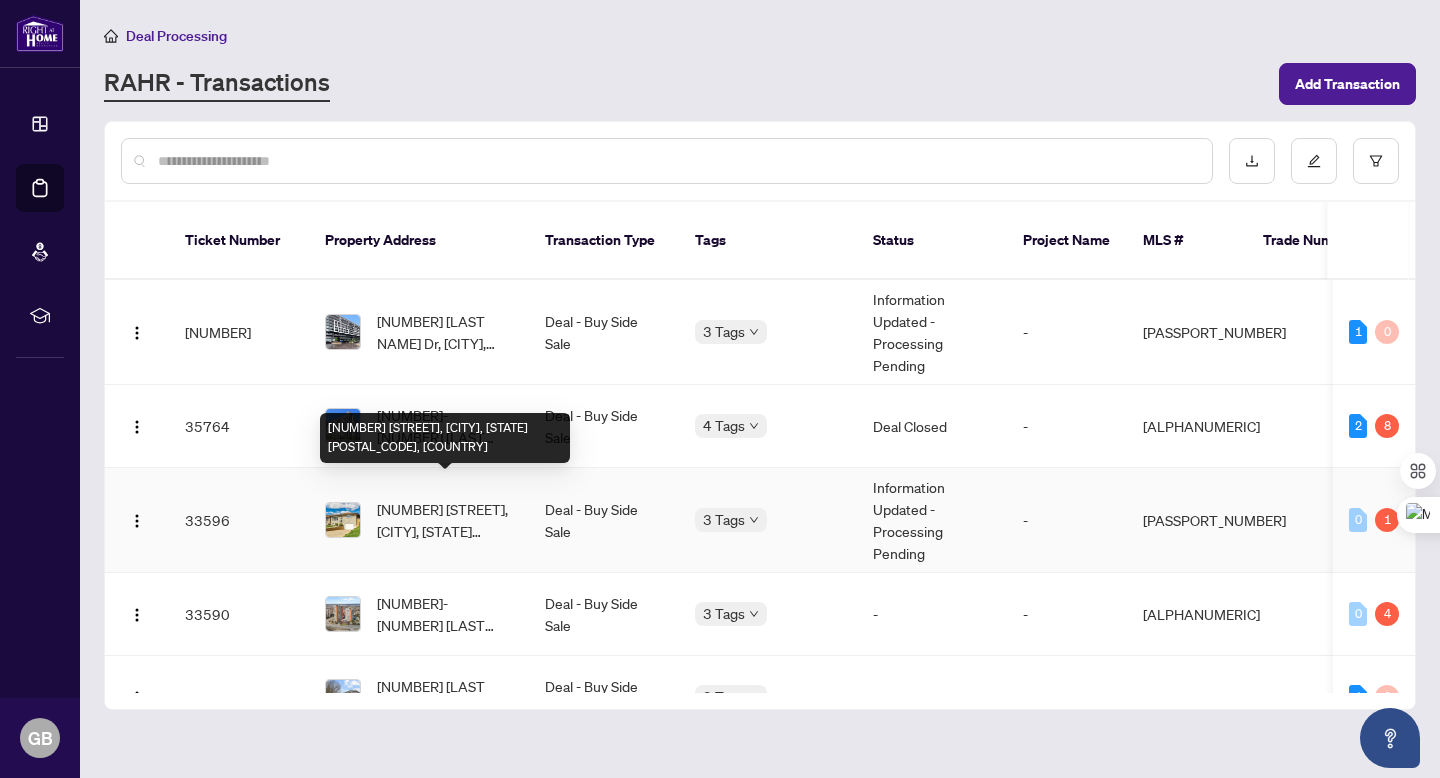 click on "[NUMBER] [STREET], [CITY], [STATE] [POSTAL_CODE], [COUNTRY]" at bounding box center [445, 438] 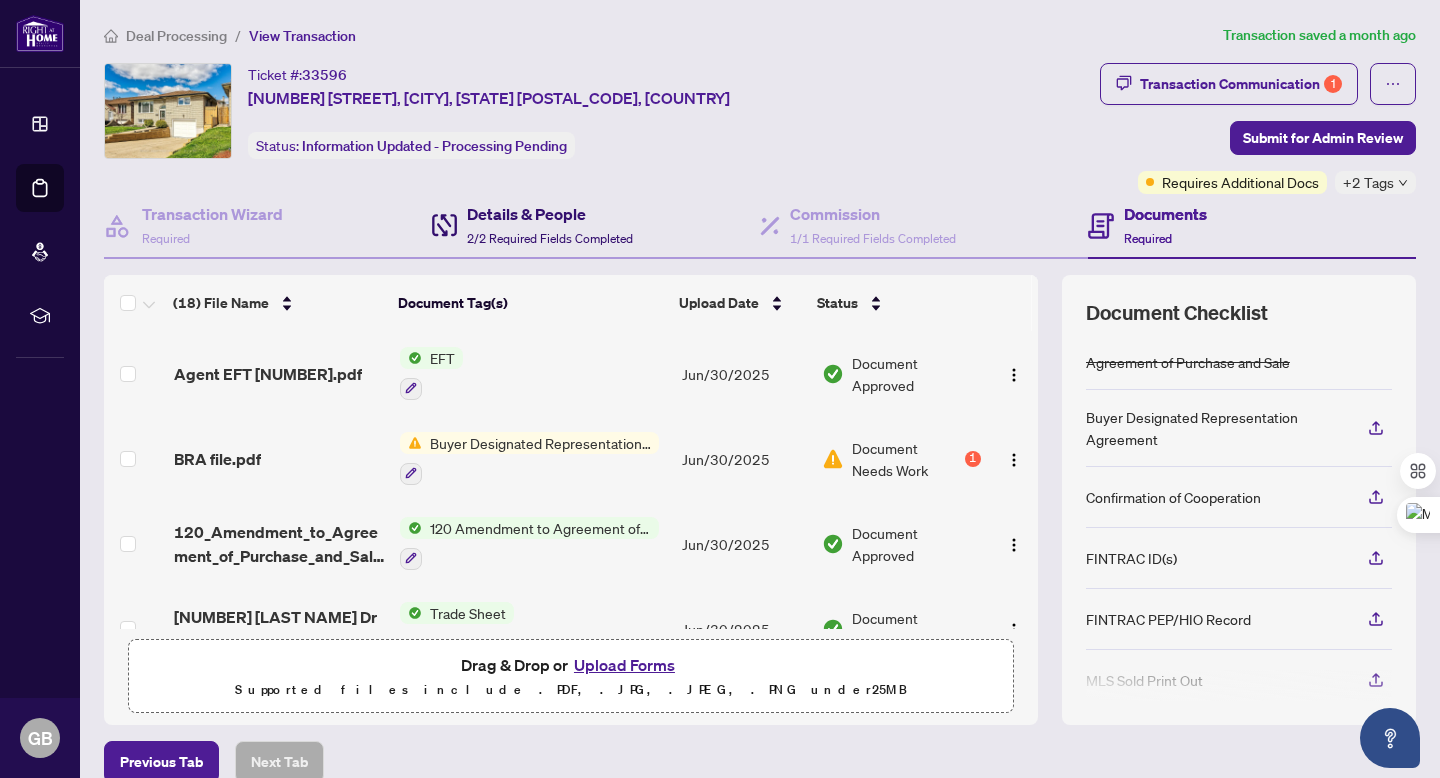click on "2/2 Required Fields Completed" at bounding box center [550, 238] 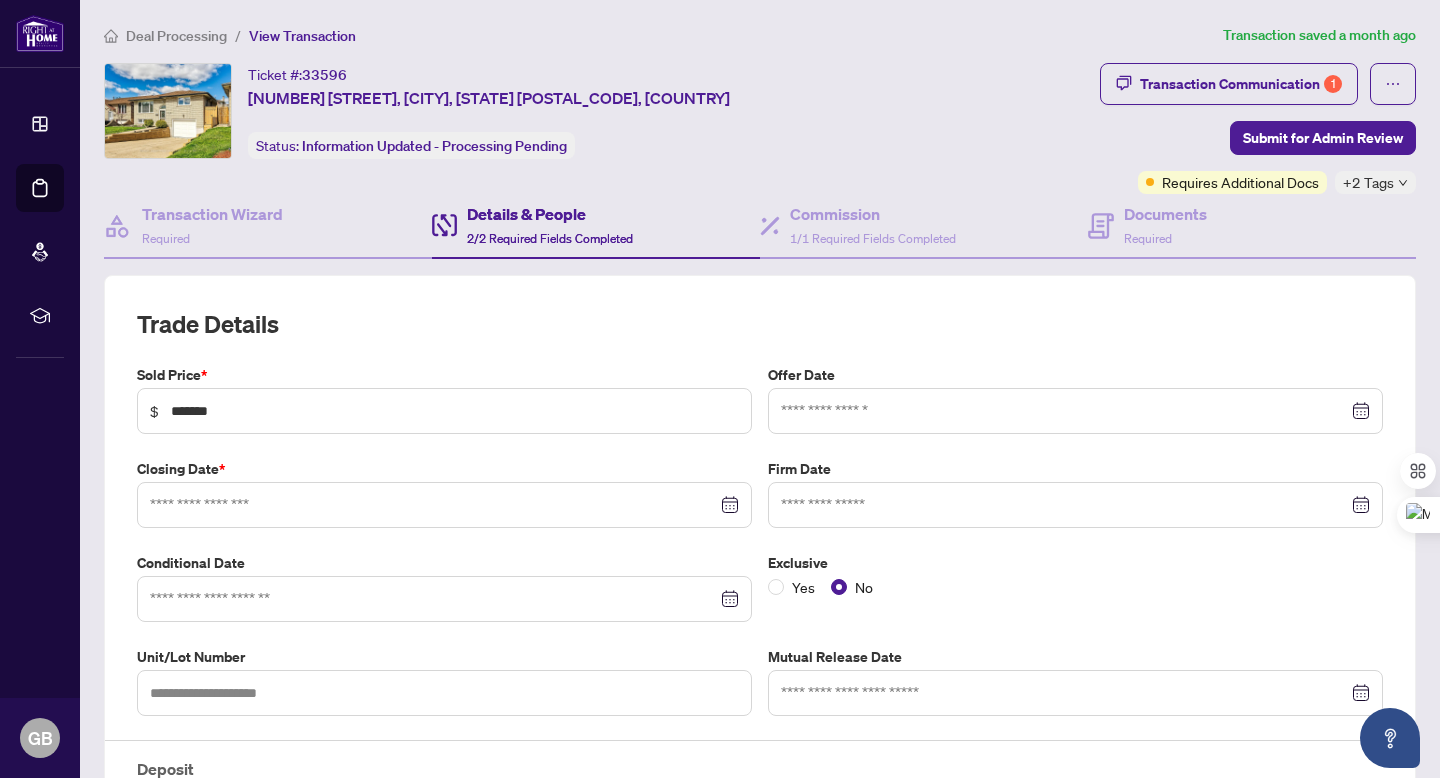 type on "**********" 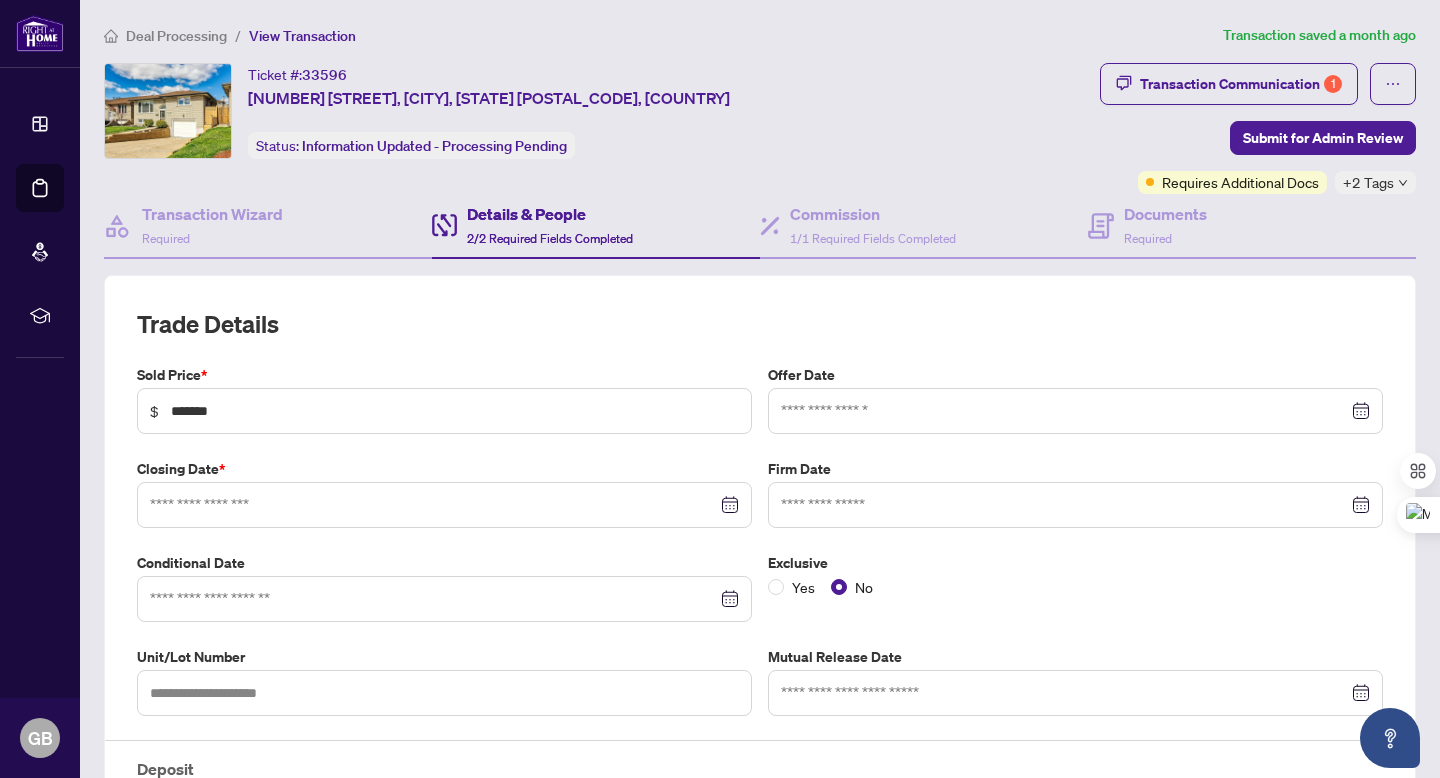 type on "**********" 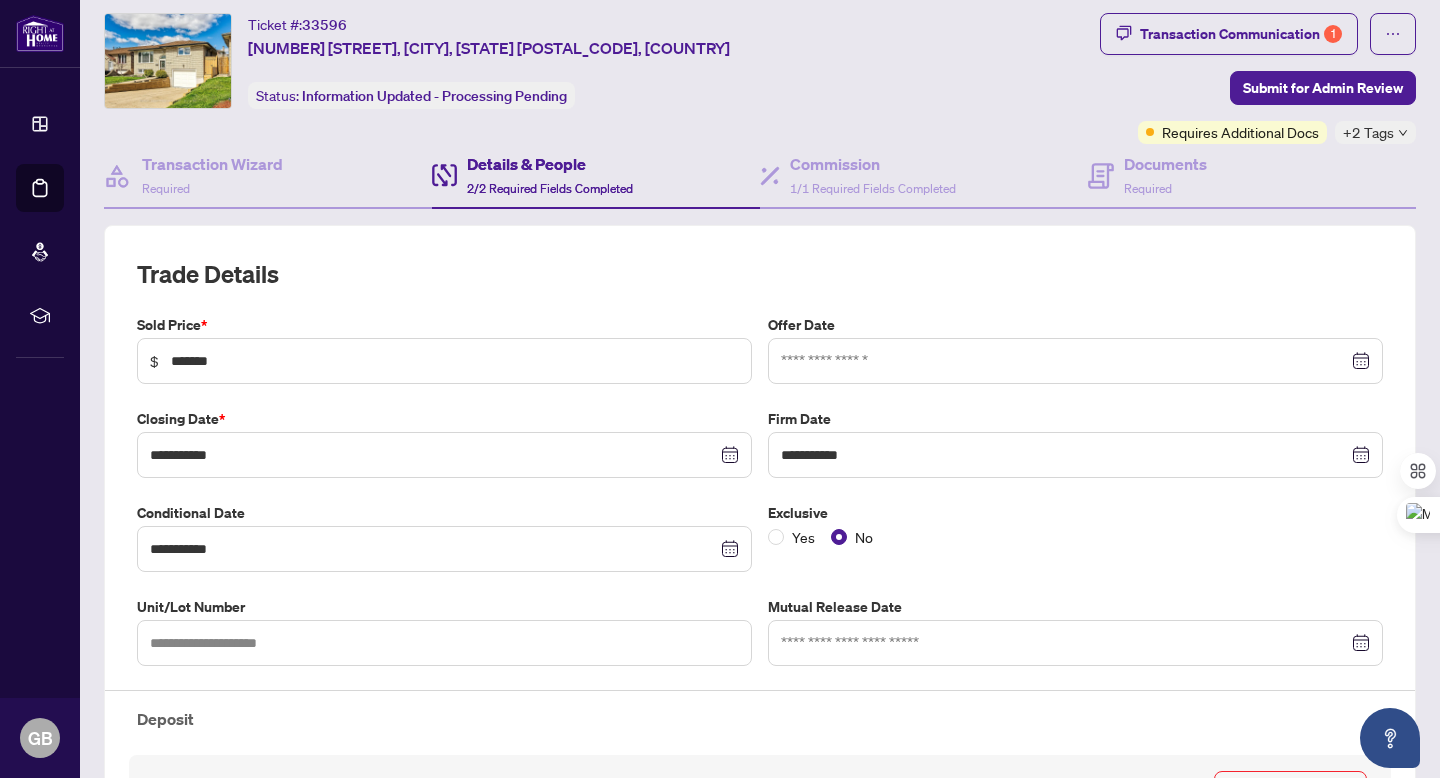 scroll, scrollTop: 0, scrollLeft: 0, axis: both 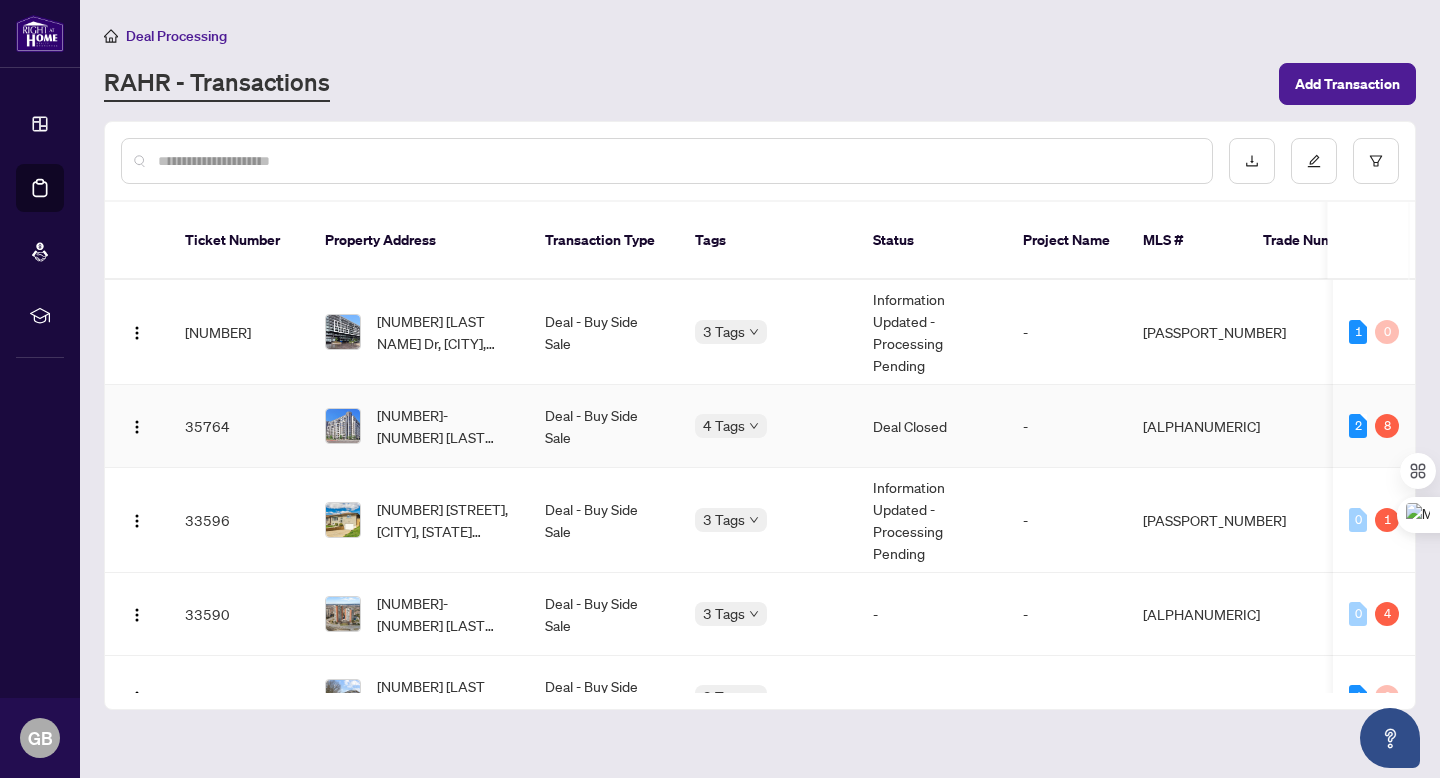 click on "[NUMBER]-[NUMBER] [LAST NAME] [LAST NAME] Blvd, [CITY], [STATE] [POSTAL CODE], [COUNTRY]" at bounding box center [445, 426] 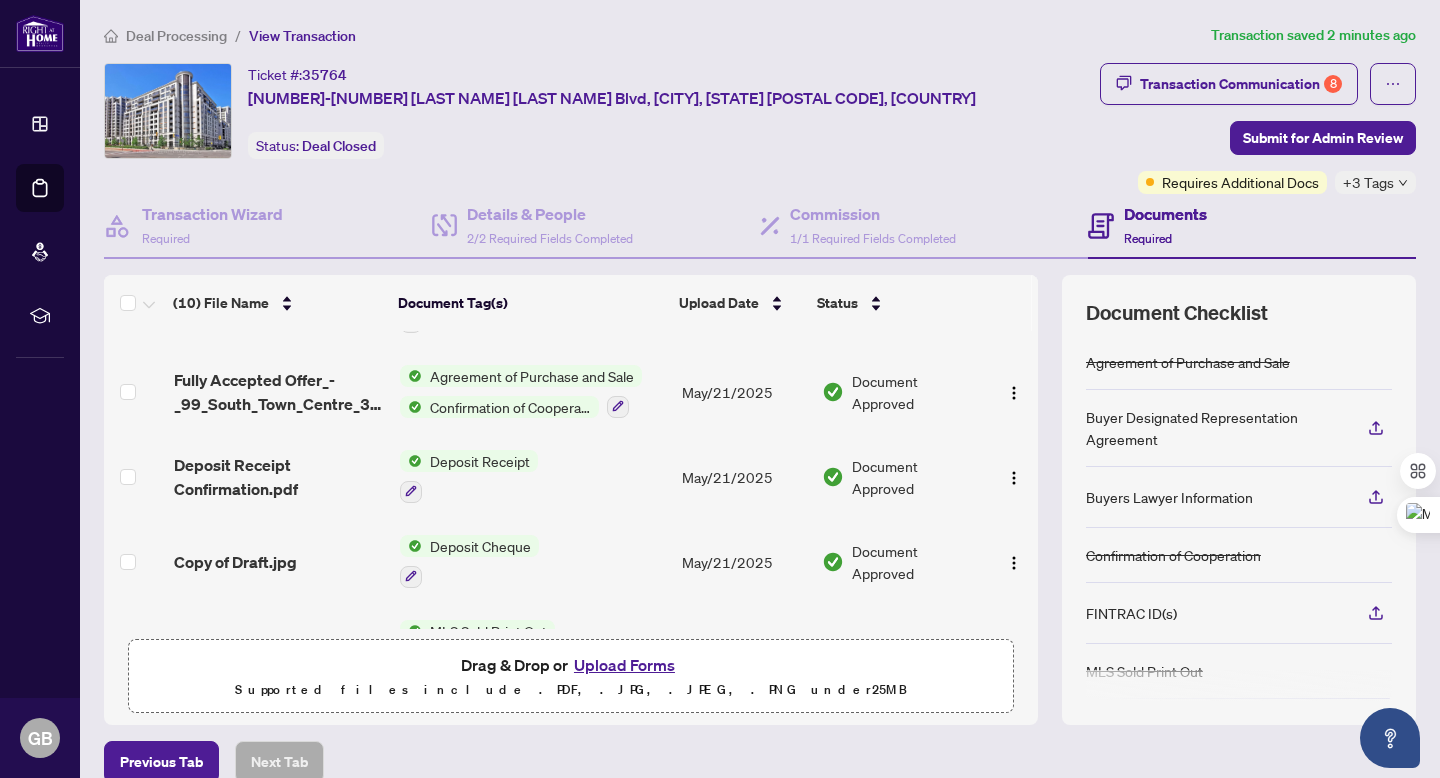 scroll, scrollTop: 541, scrollLeft: 0, axis: vertical 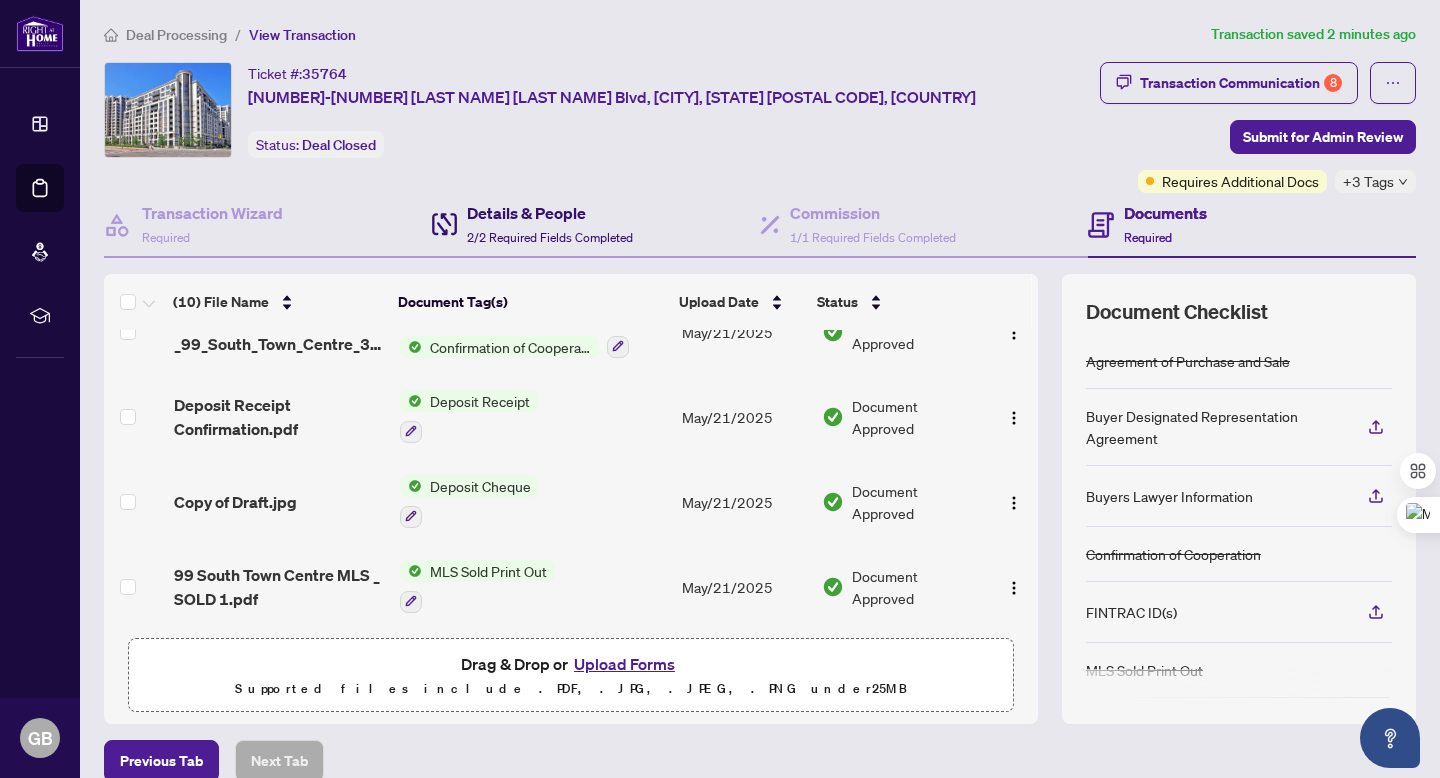 click on "2/2 Required Fields Completed" at bounding box center (550, 237) 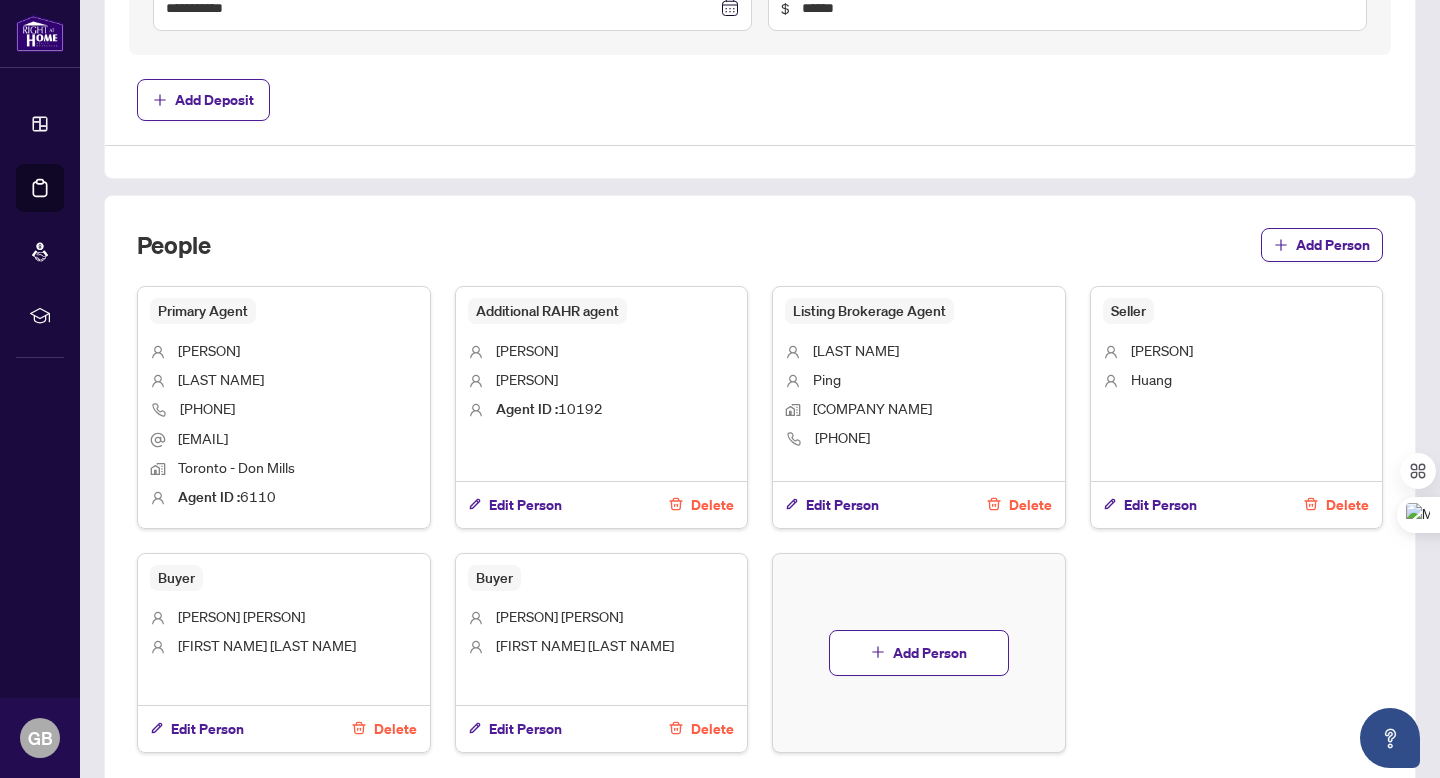 scroll, scrollTop: 1057, scrollLeft: 0, axis: vertical 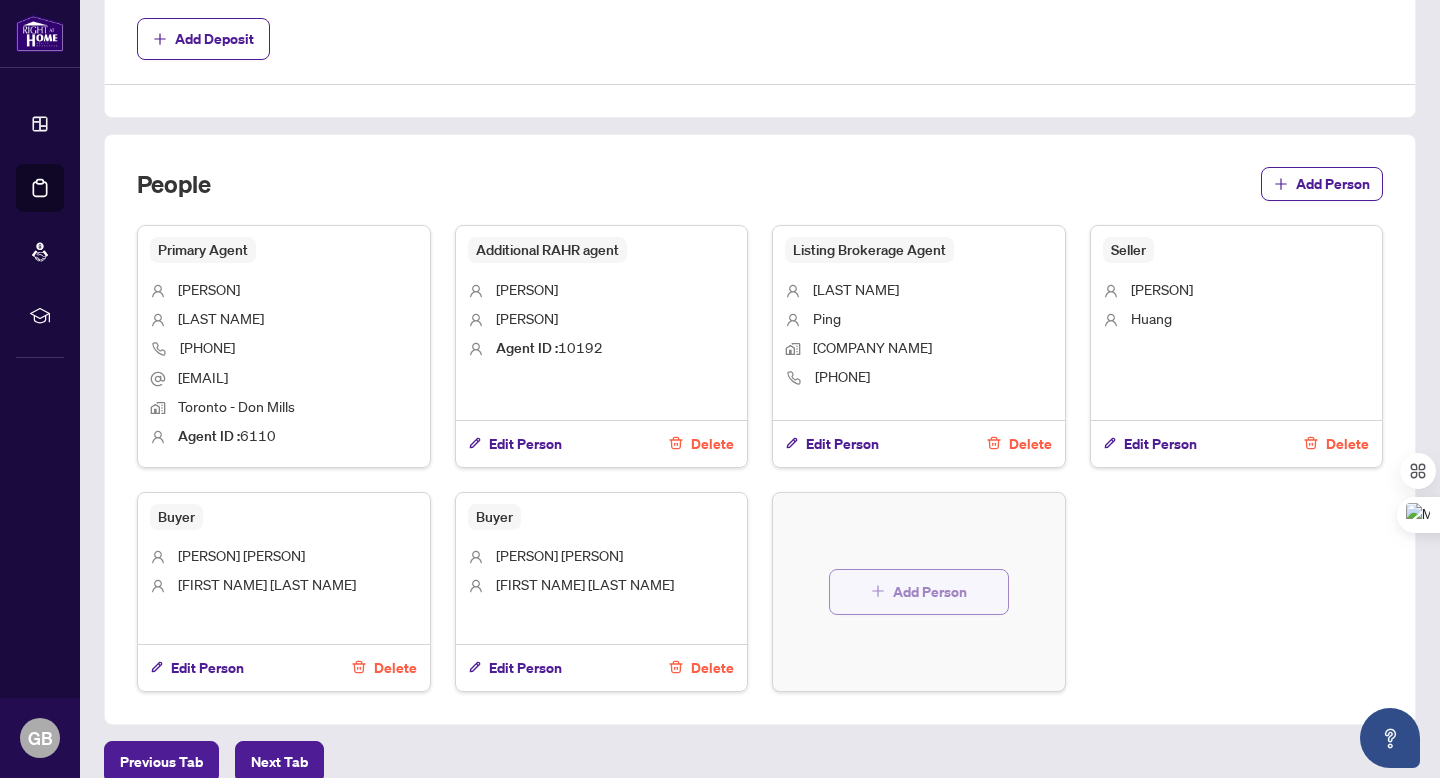 click 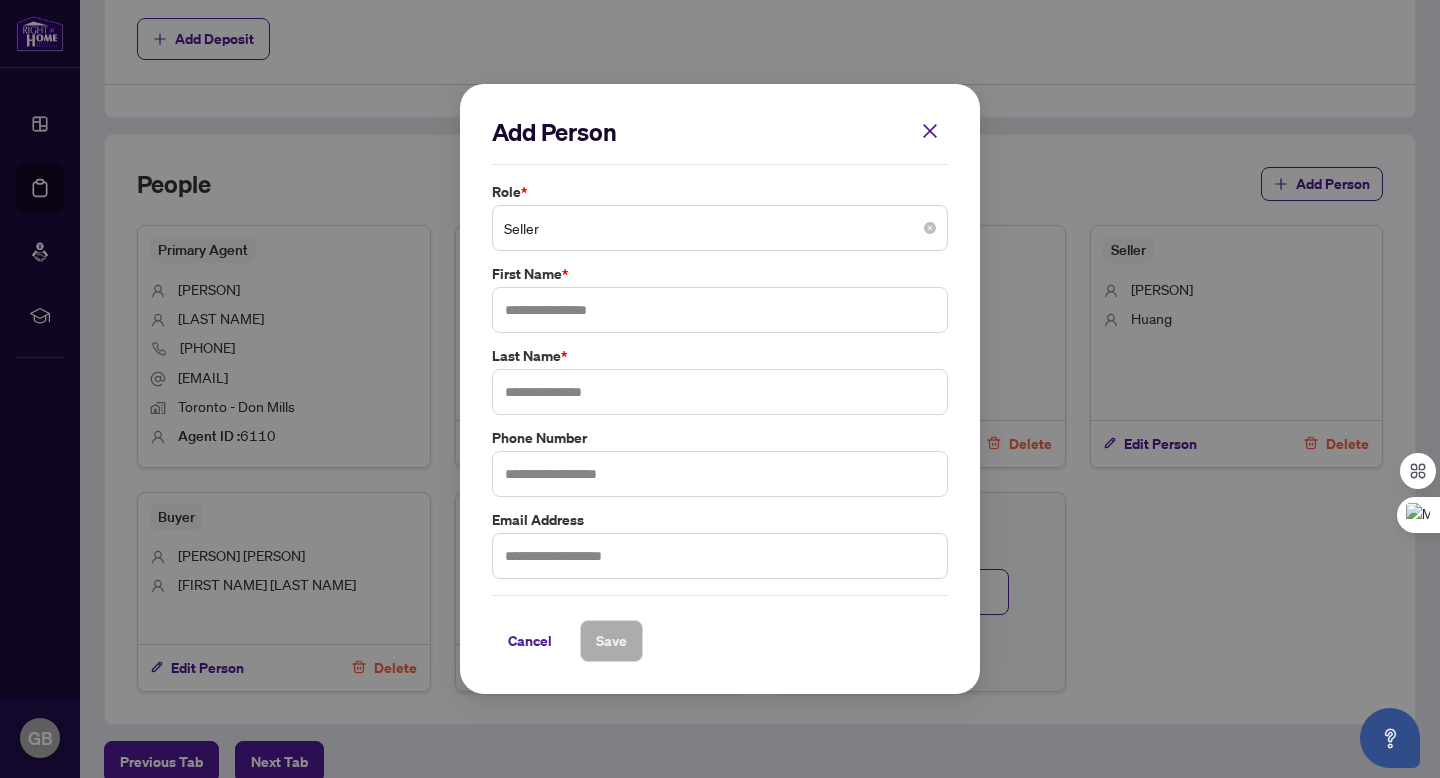 click on "Seller" at bounding box center (720, 228) 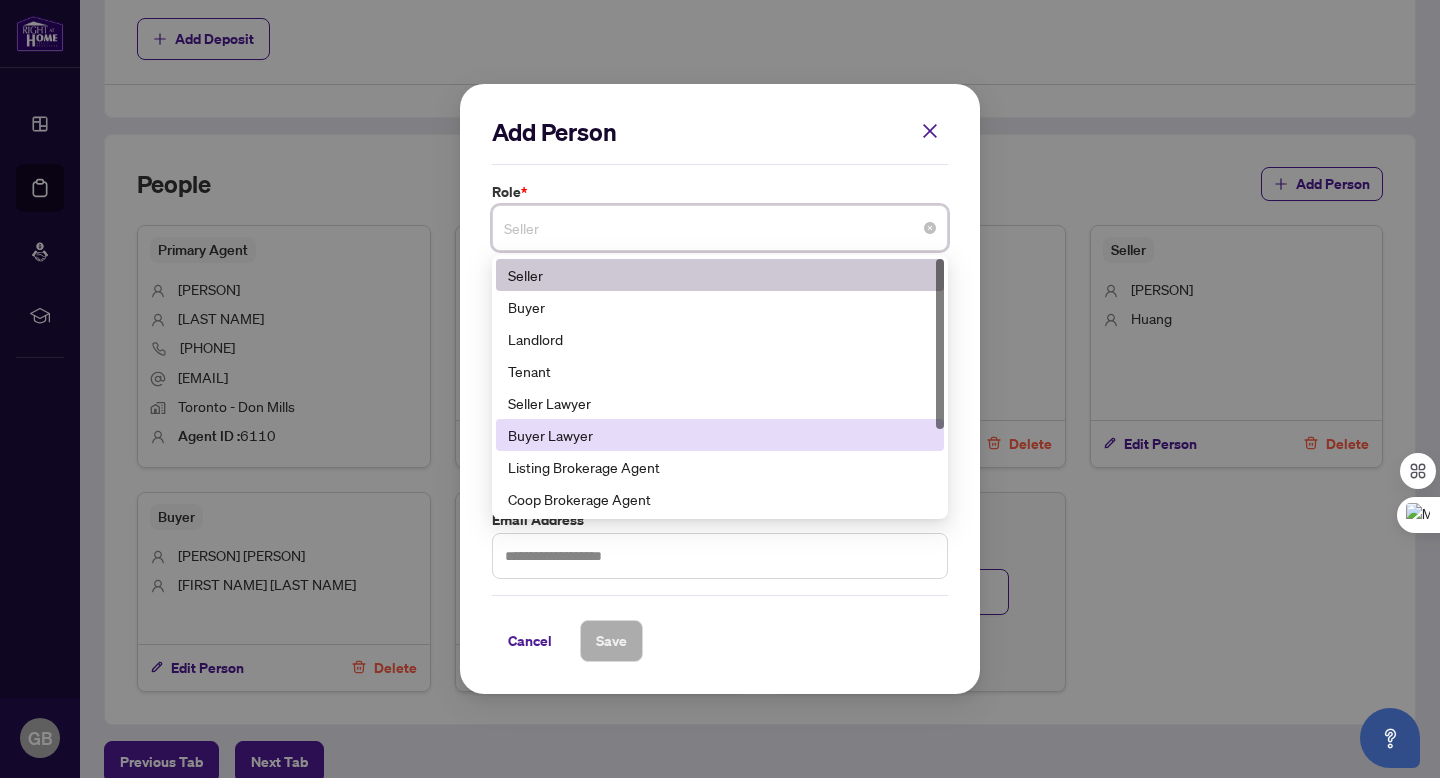 click on "Buyer Lawyer" at bounding box center (720, 435) 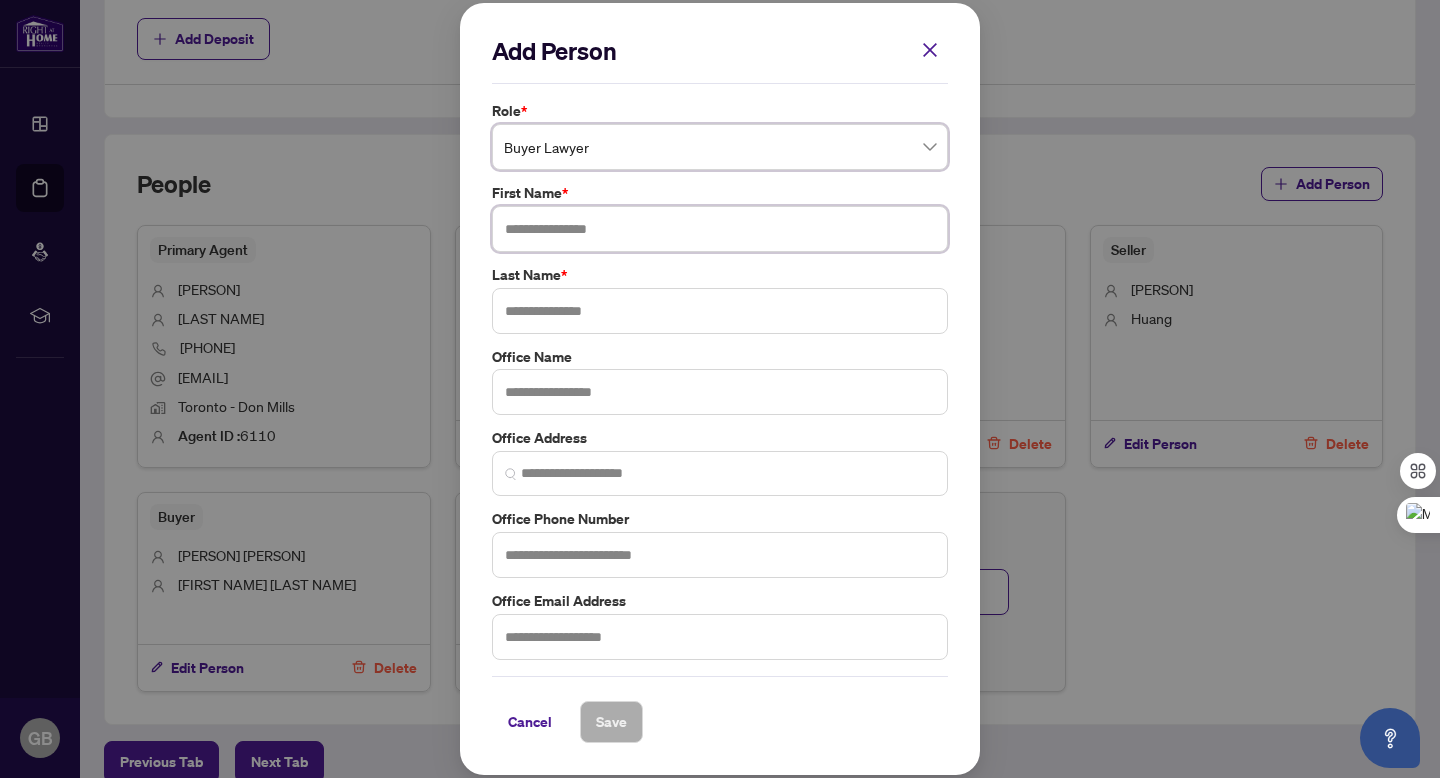 click at bounding box center [720, 229] 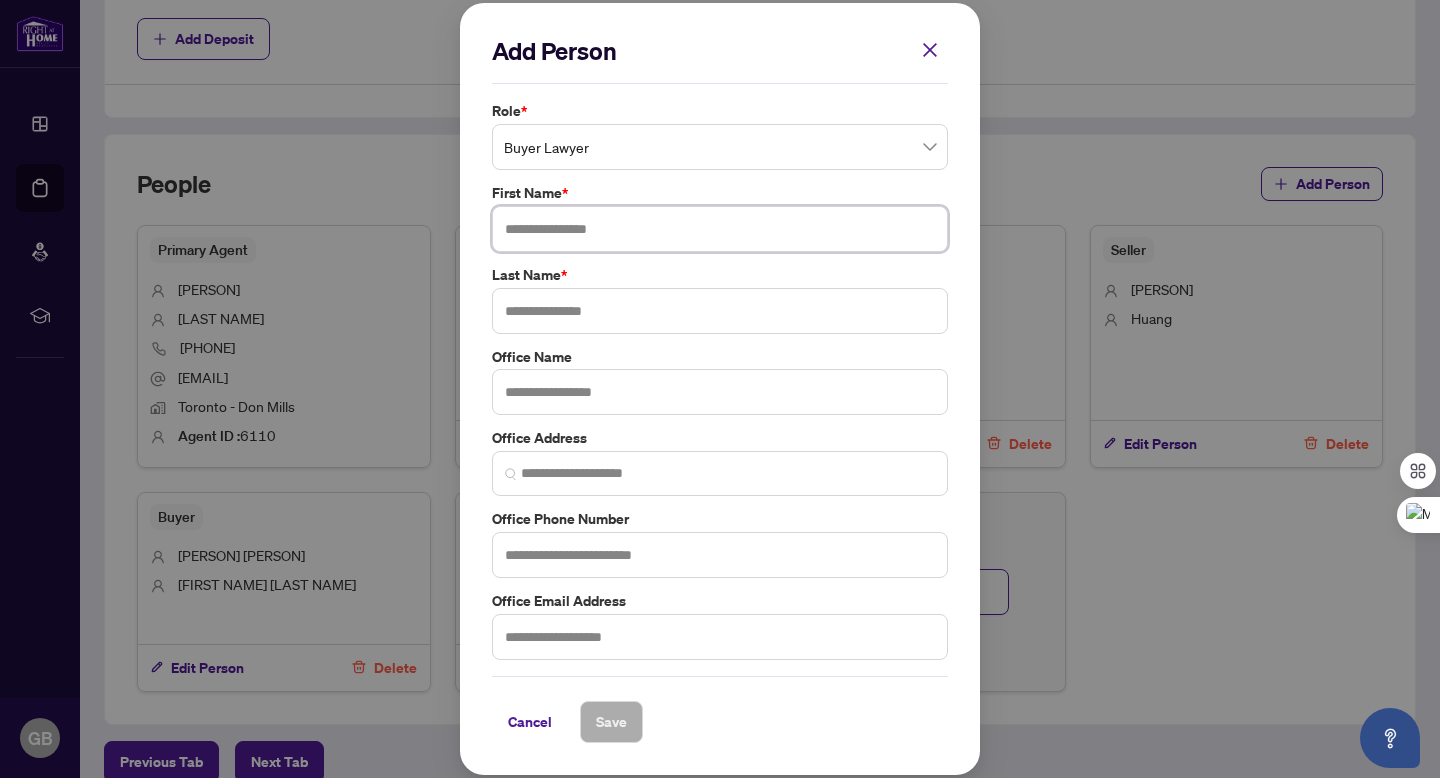 paste on "**********" 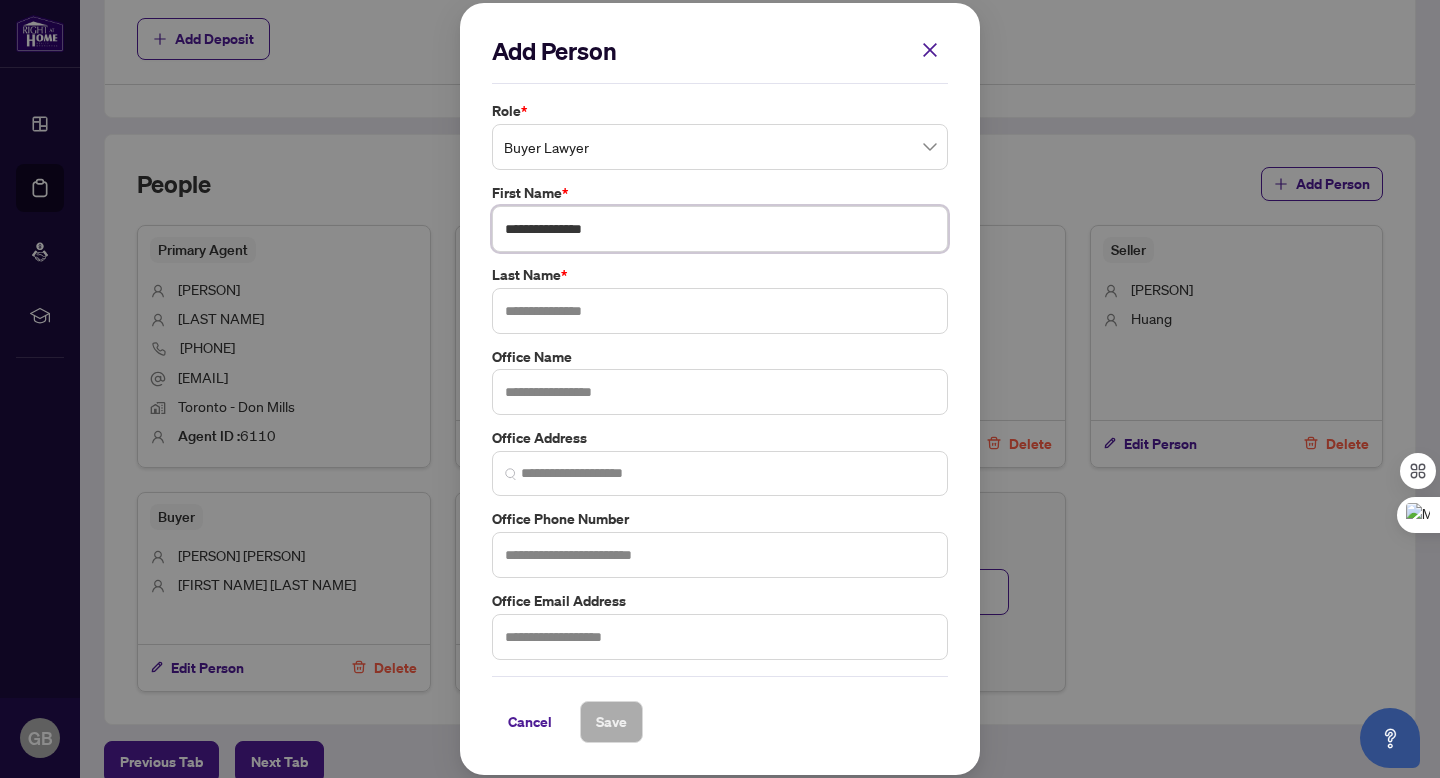 type on "*" 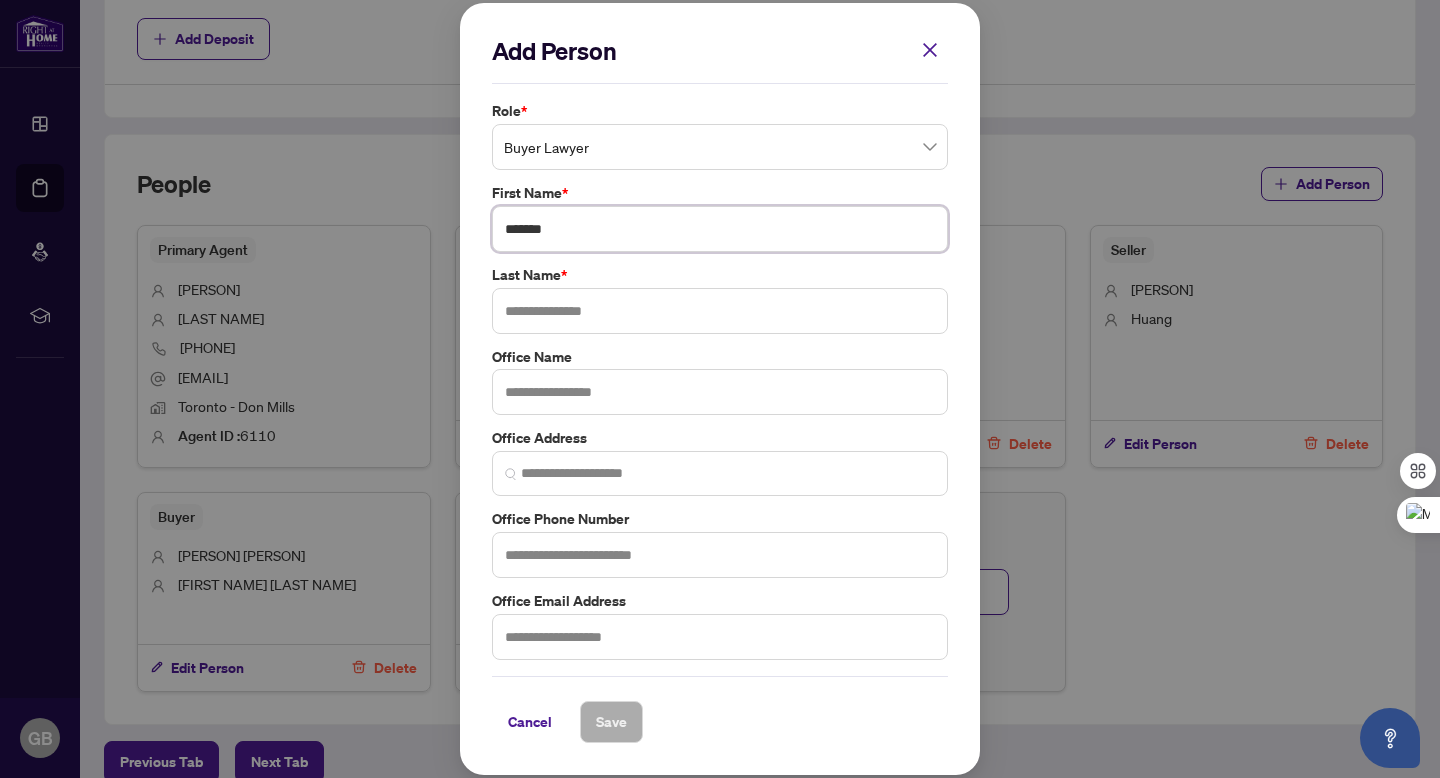 type on "******" 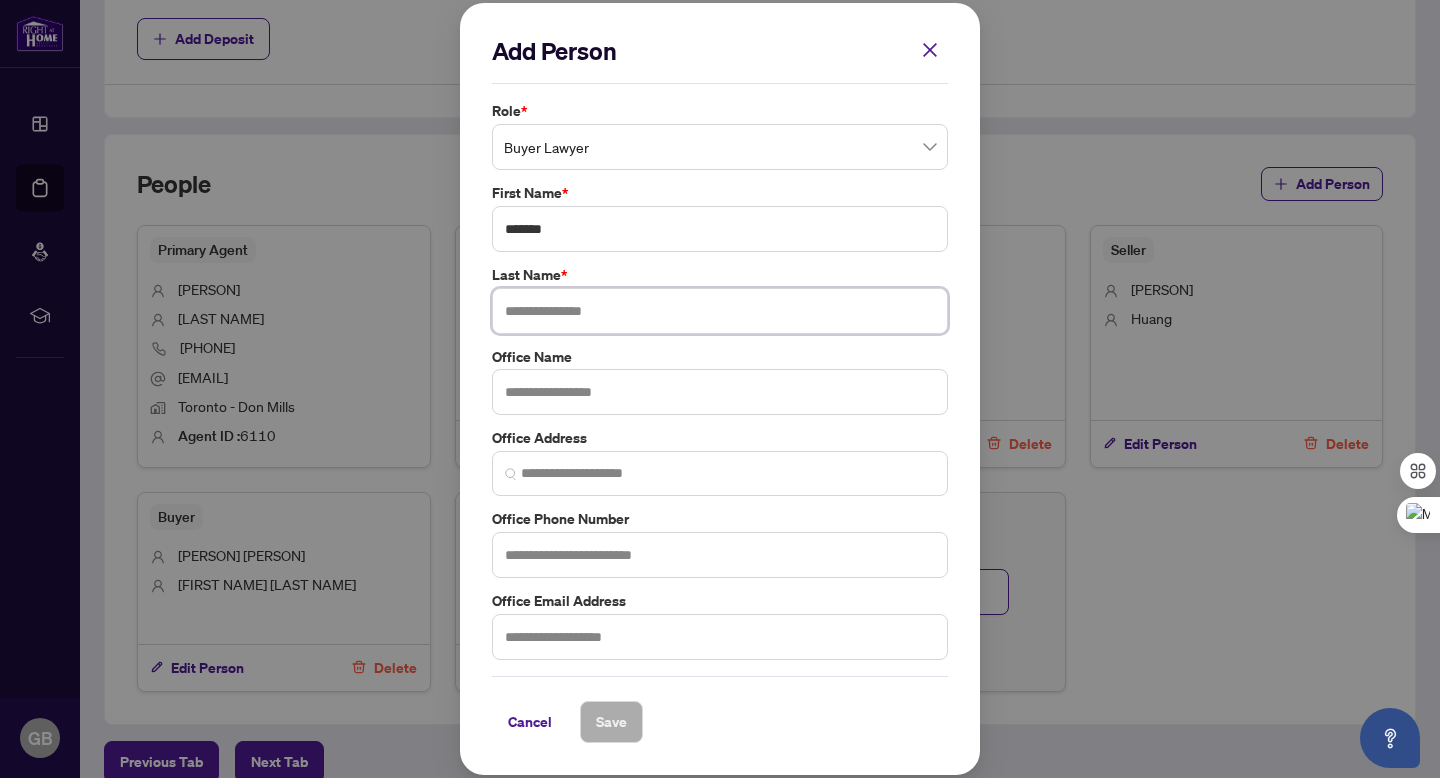 click at bounding box center (720, 311) 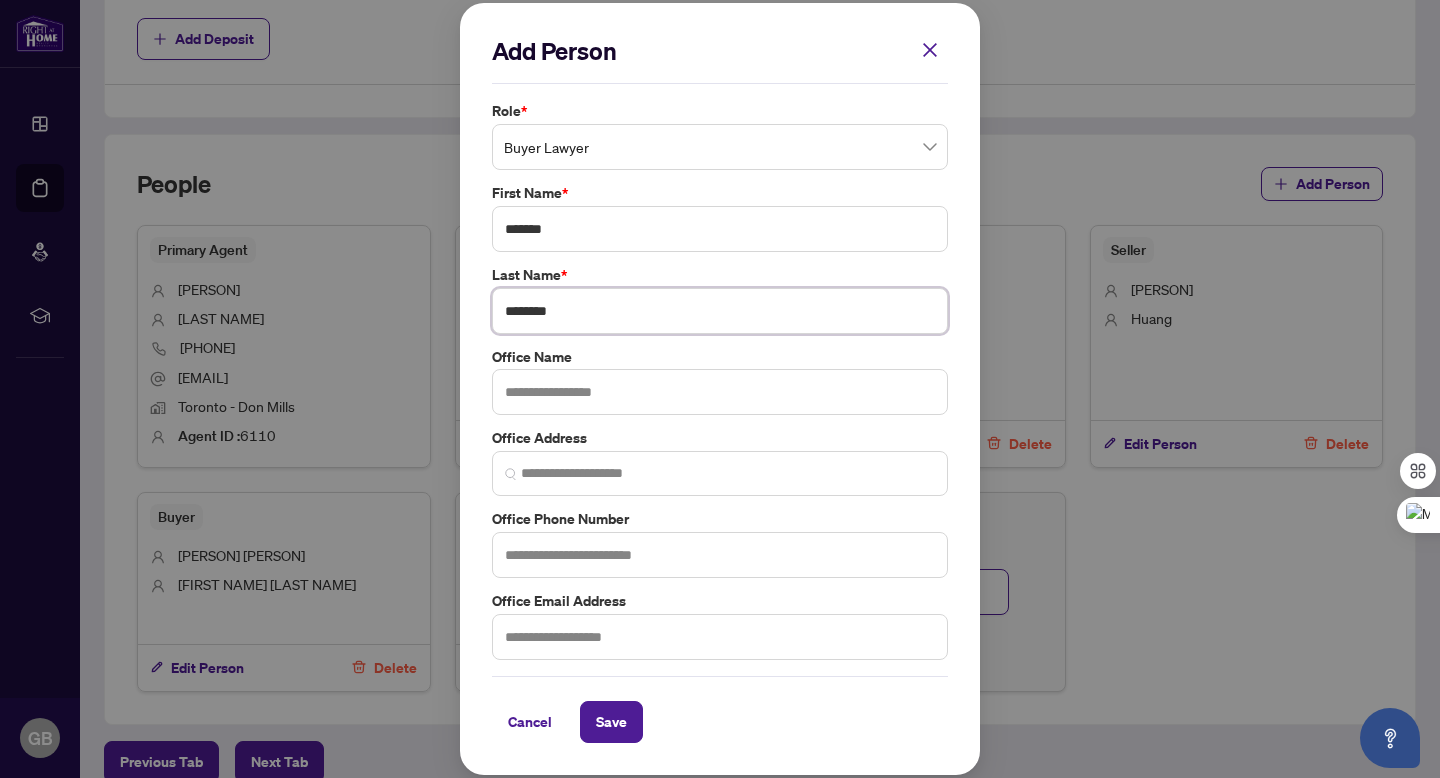 type on "********" 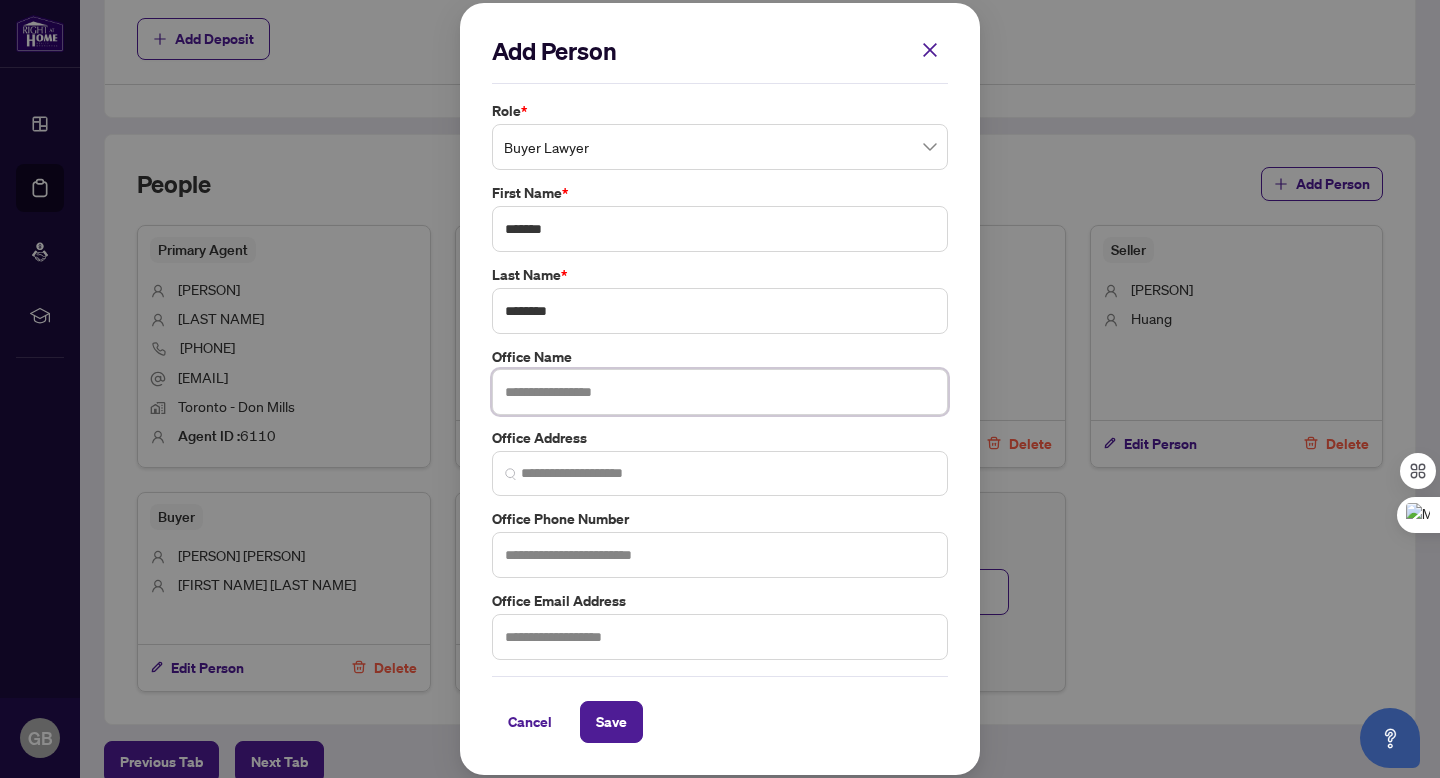 click at bounding box center [720, 392] 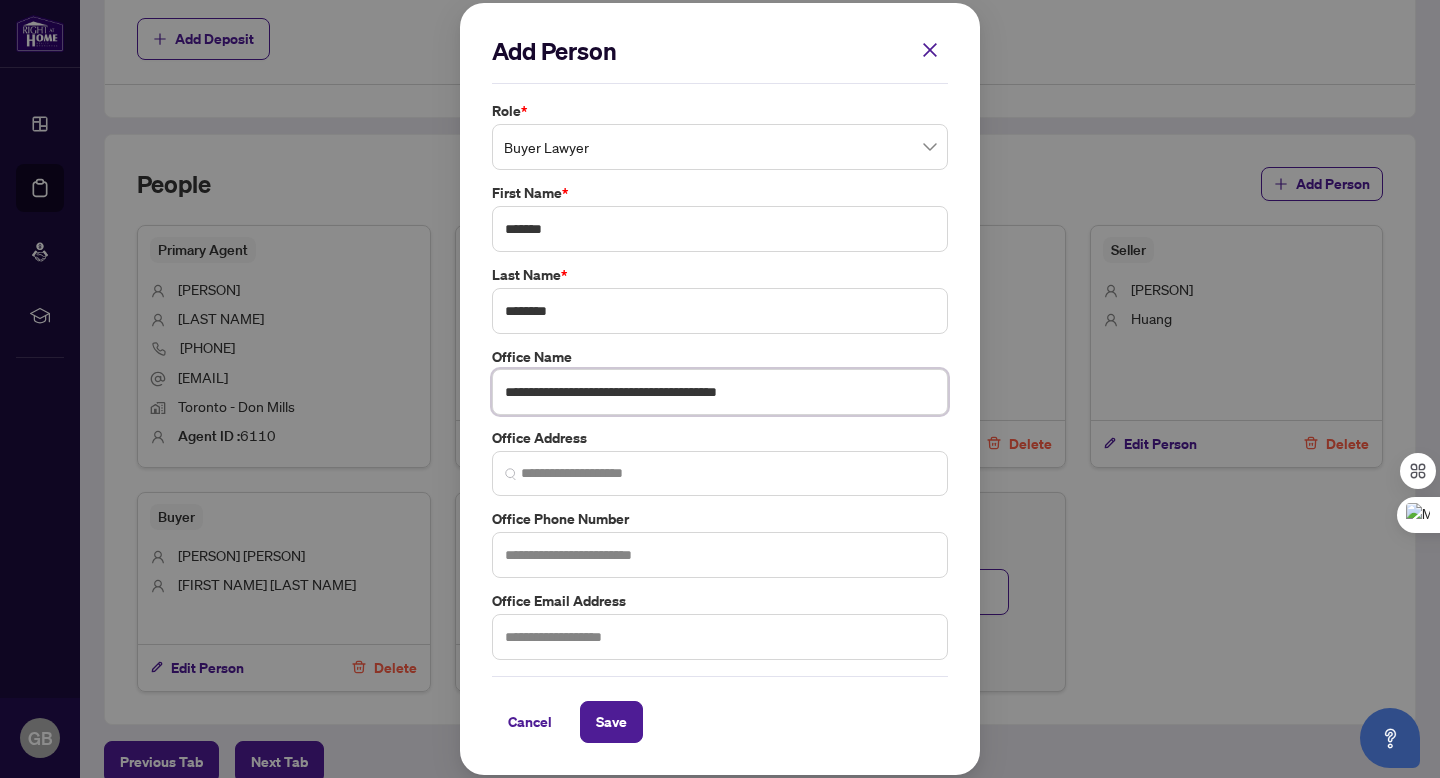 click on "**********" at bounding box center (720, 392) 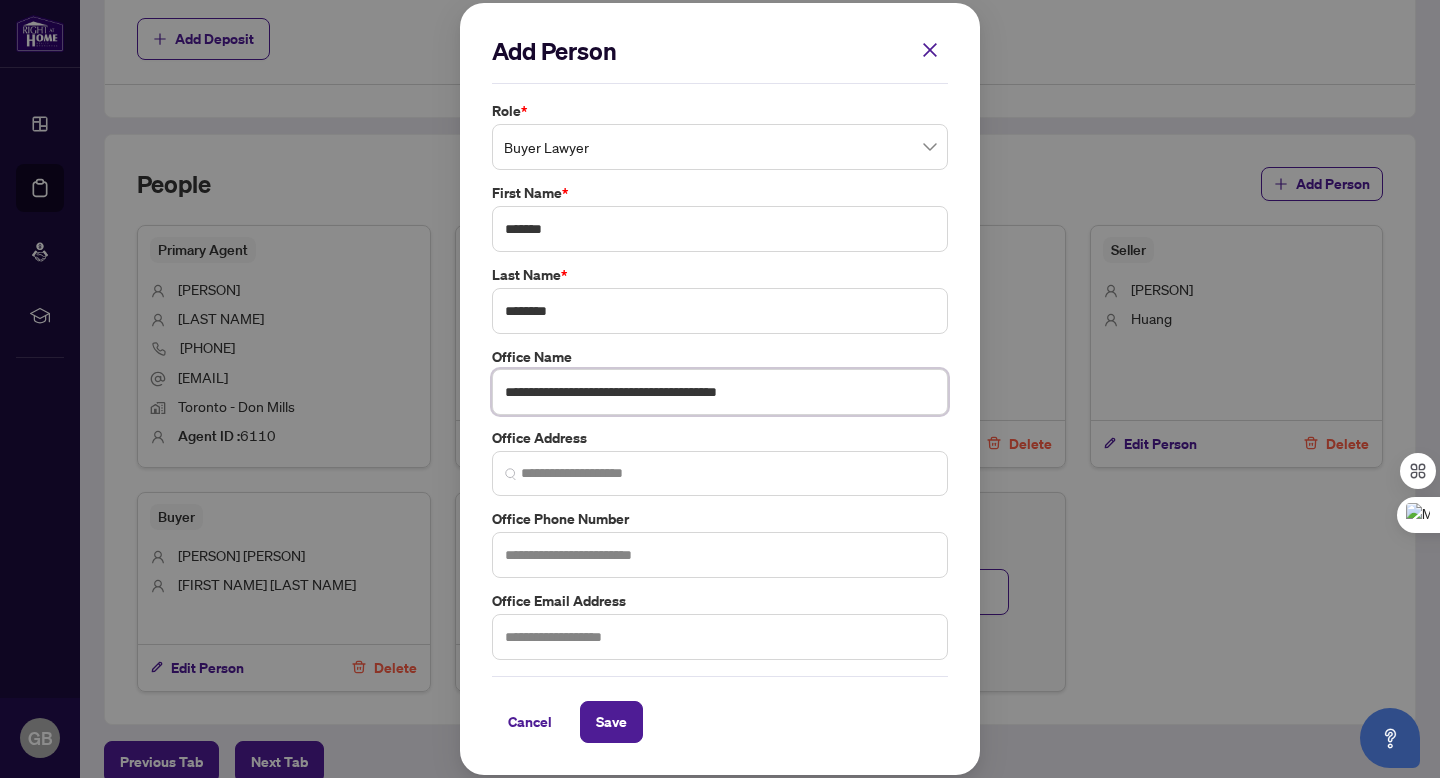 type on "**********" 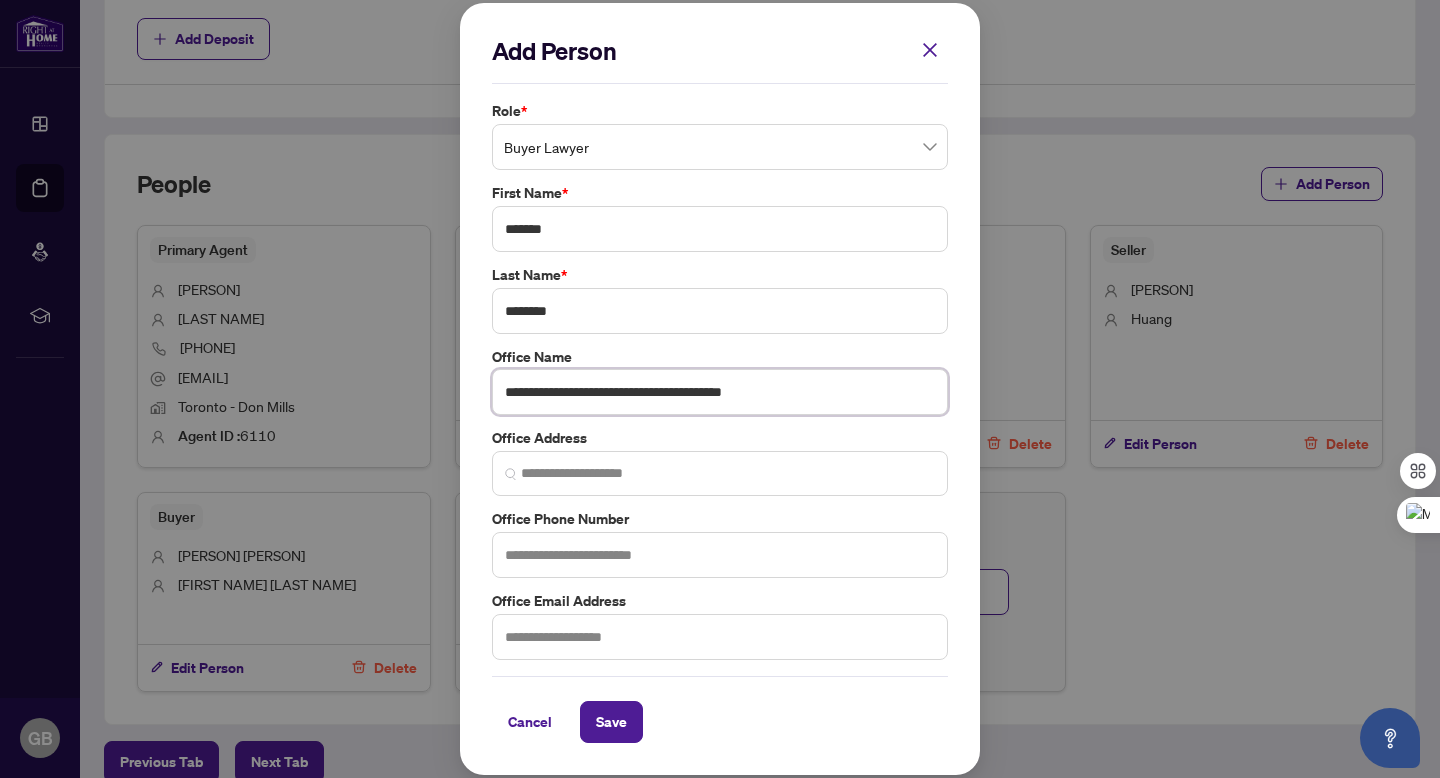 drag, startPoint x: 817, startPoint y: 393, endPoint x: 496, endPoint y: 400, distance: 321.07632 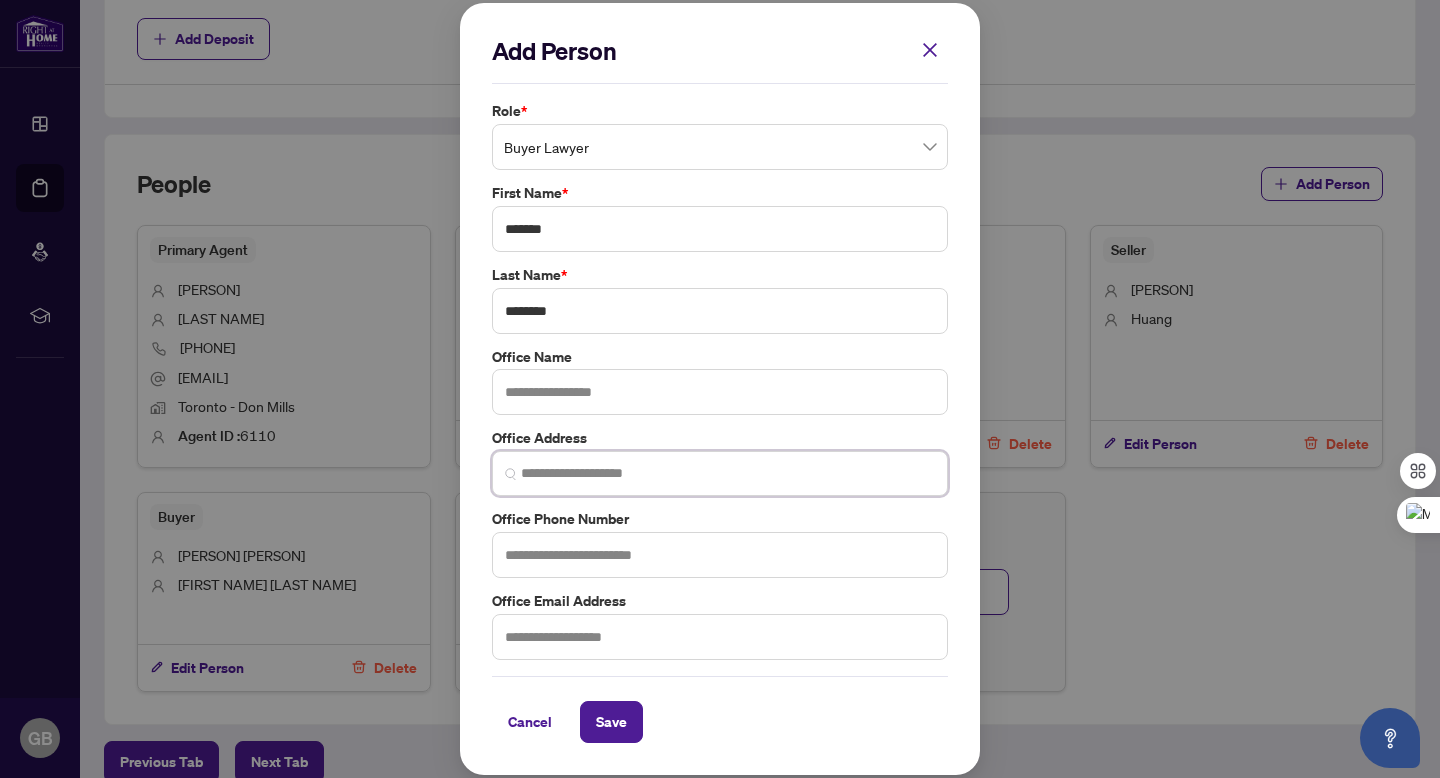 click at bounding box center (728, 473) 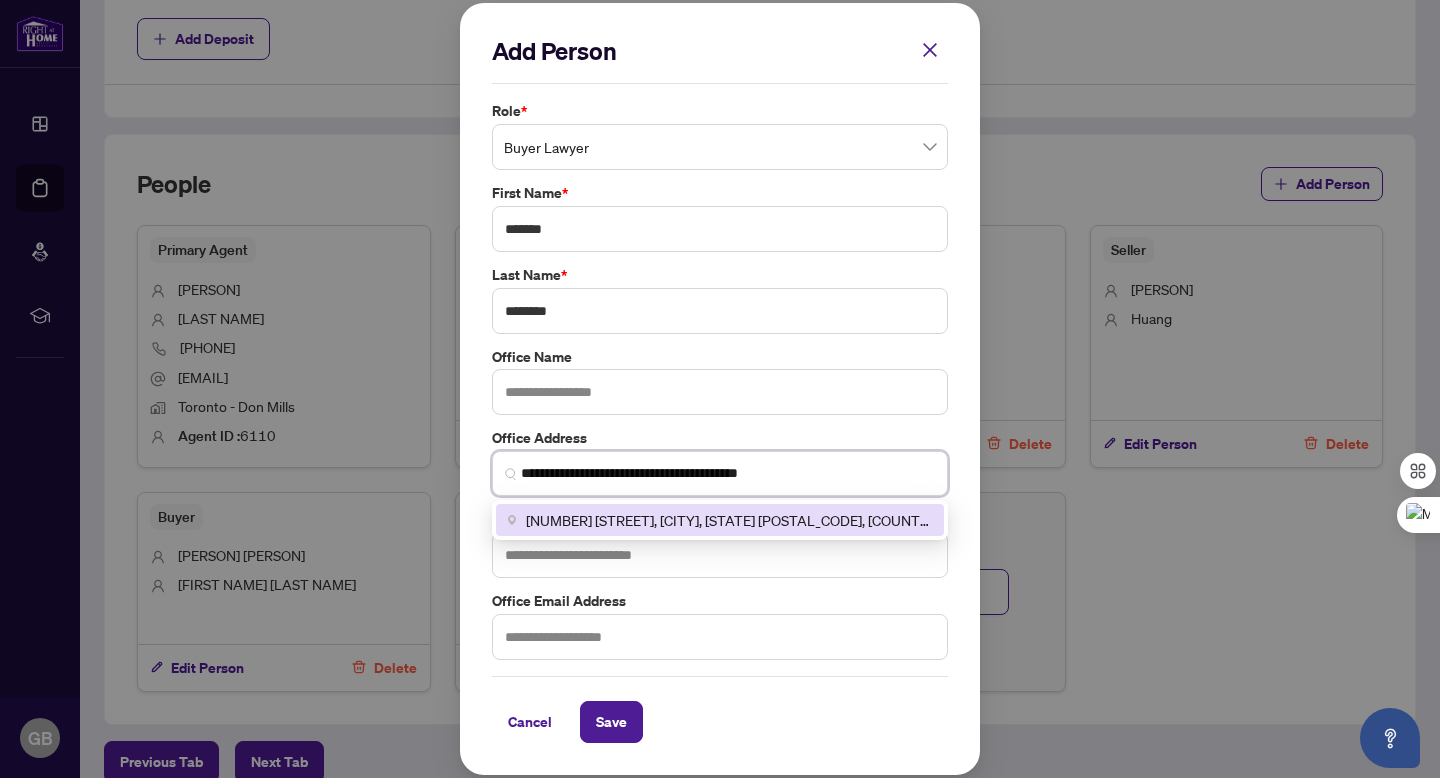 click on "[NUMBER] [STREET], [CITY], [STATE] [POSTAL_CODE], [COUNTRY]" at bounding box center [729, 520] 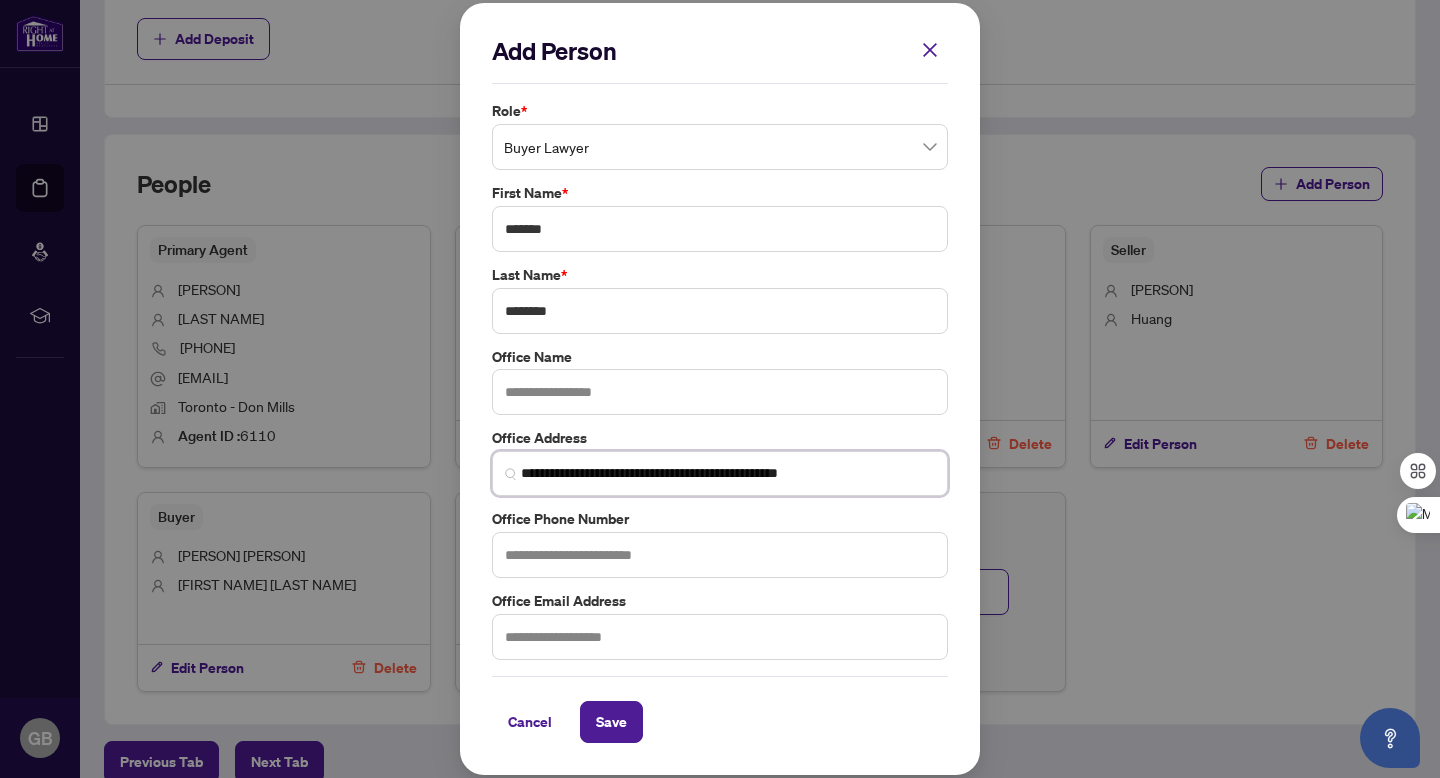 type on "**********" 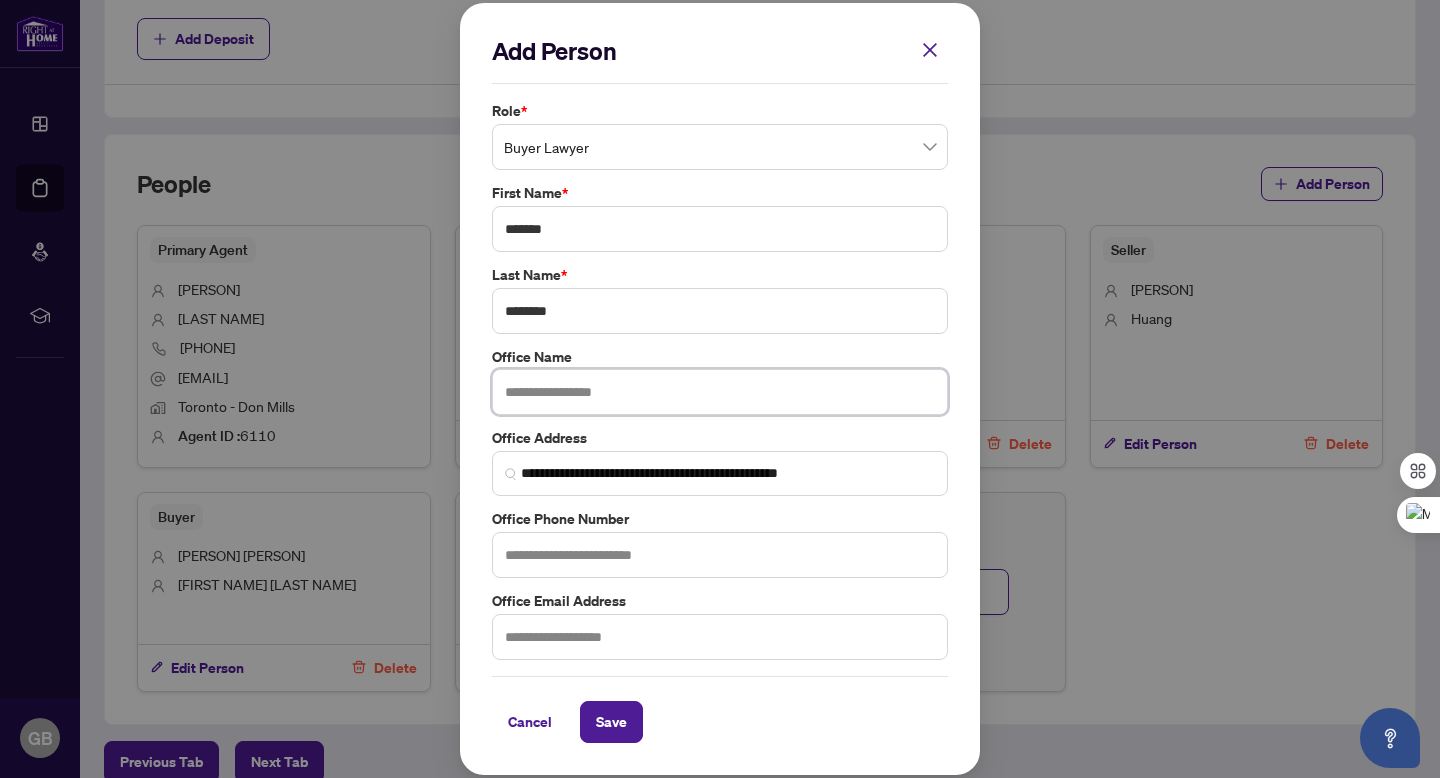 click at bounding box center (720, 392) 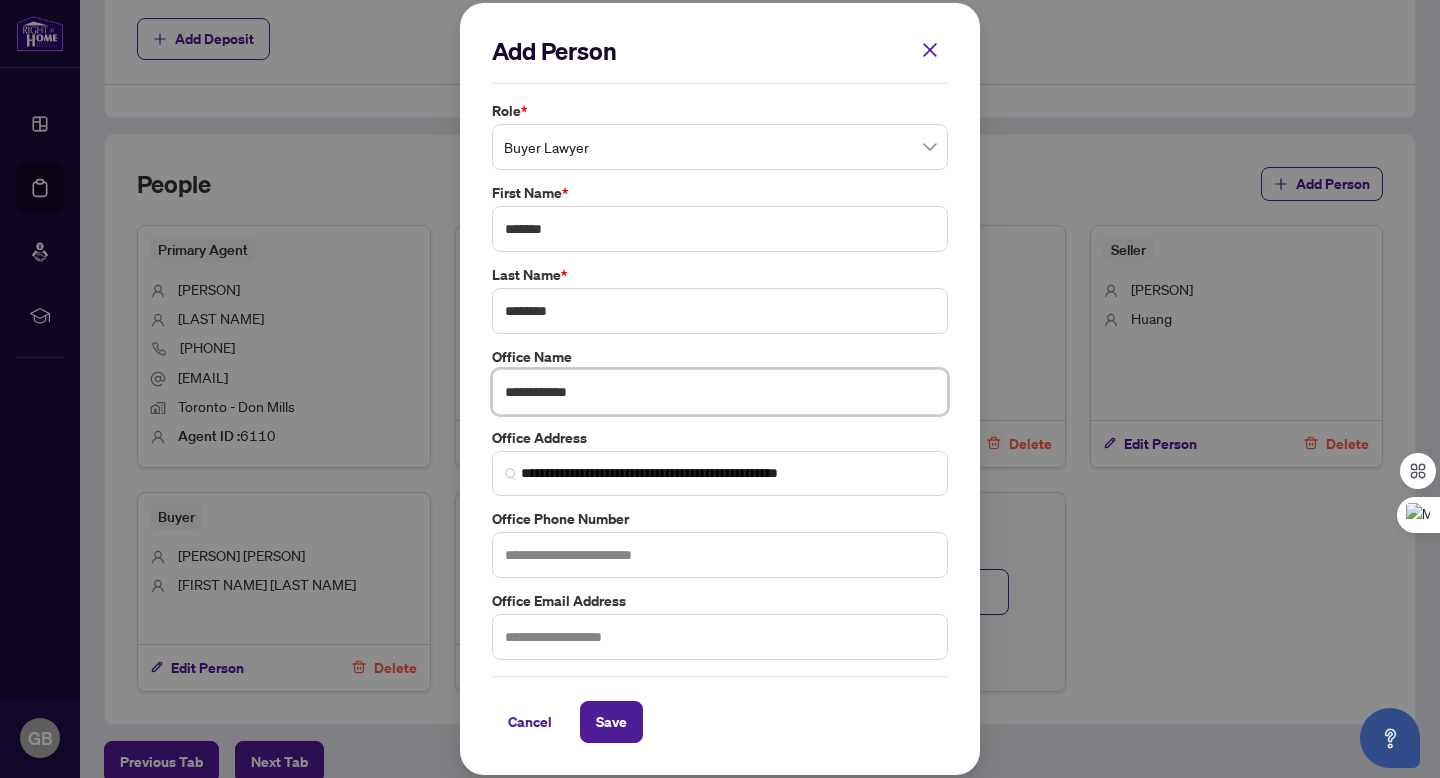 type on "**********" 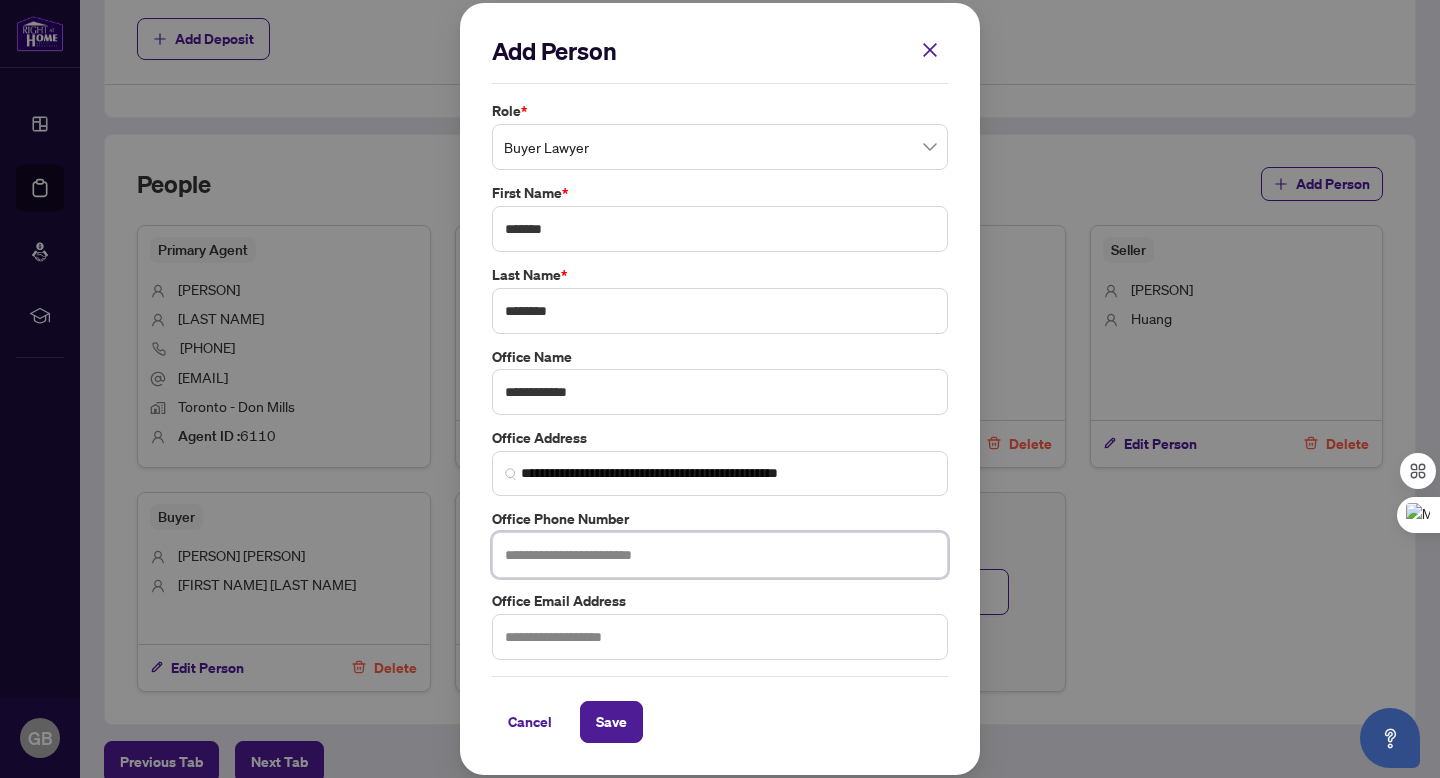 click at bounding box center (720, 555) 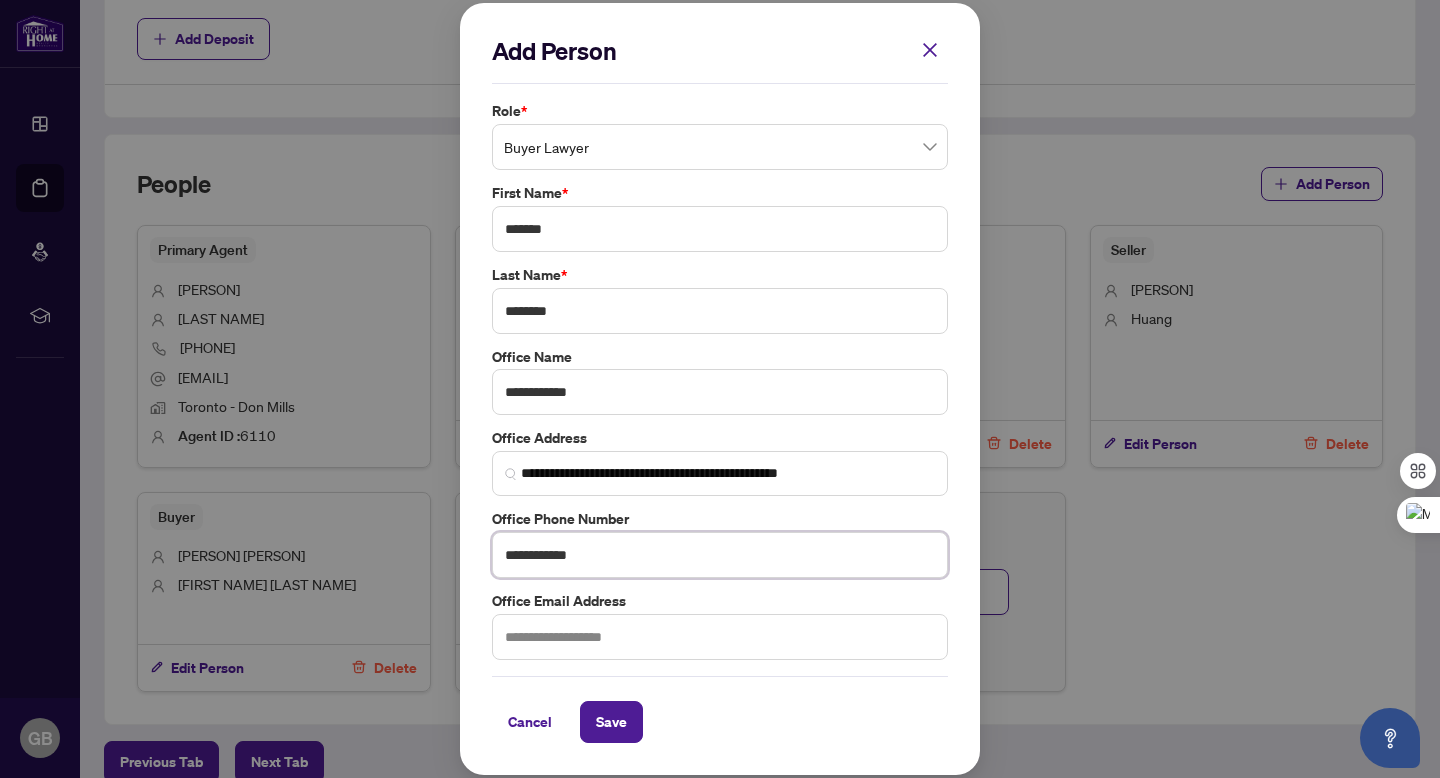 type on "**********" 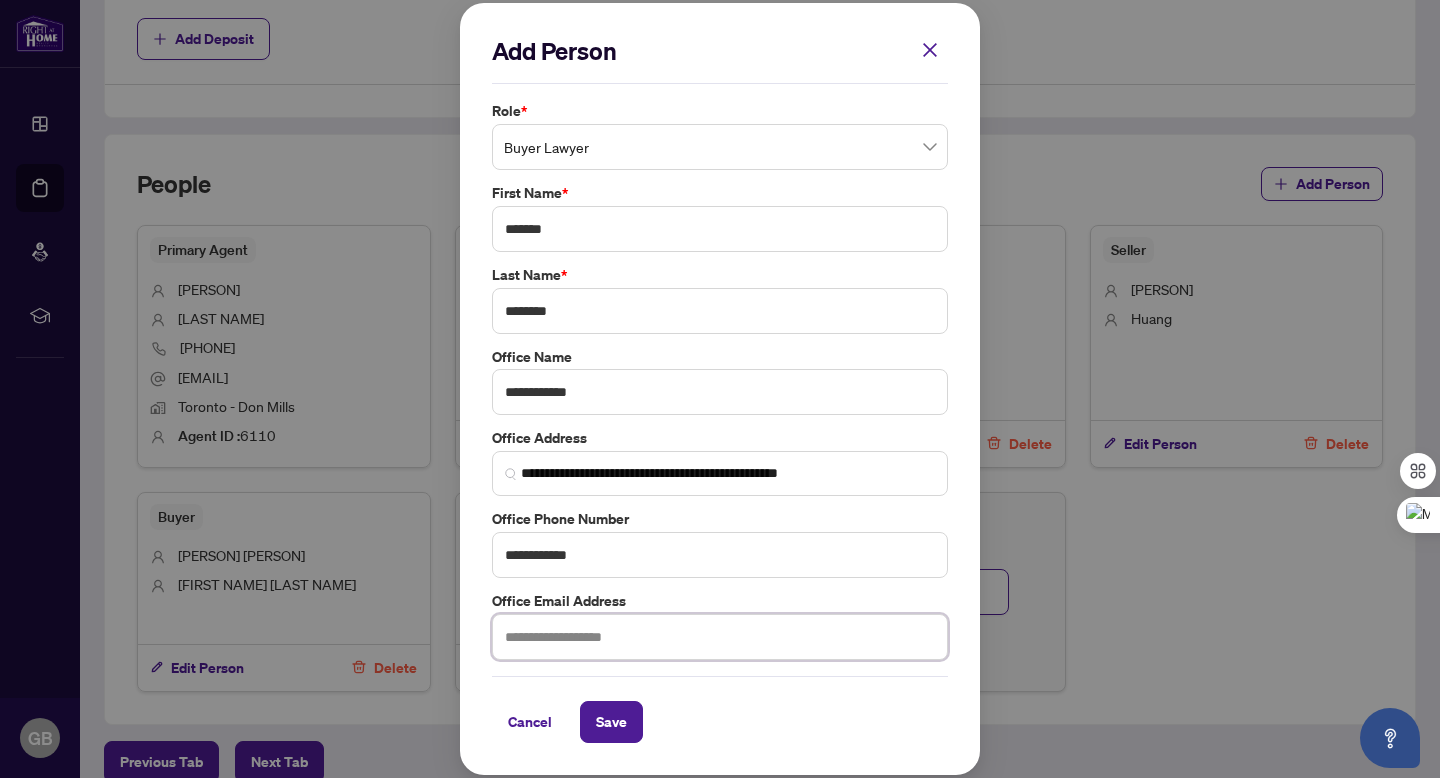 click at bounding box center (720, 637) 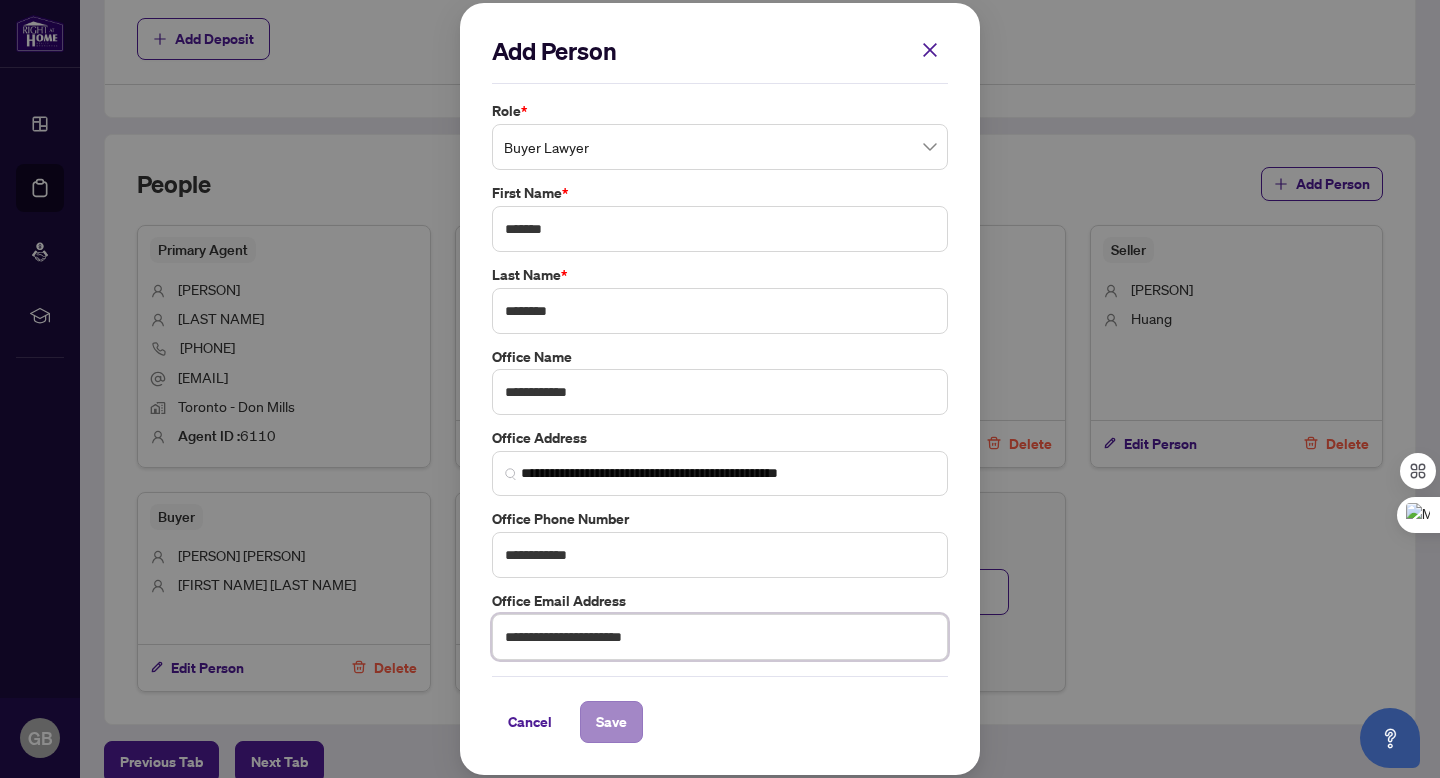 type on "**********" 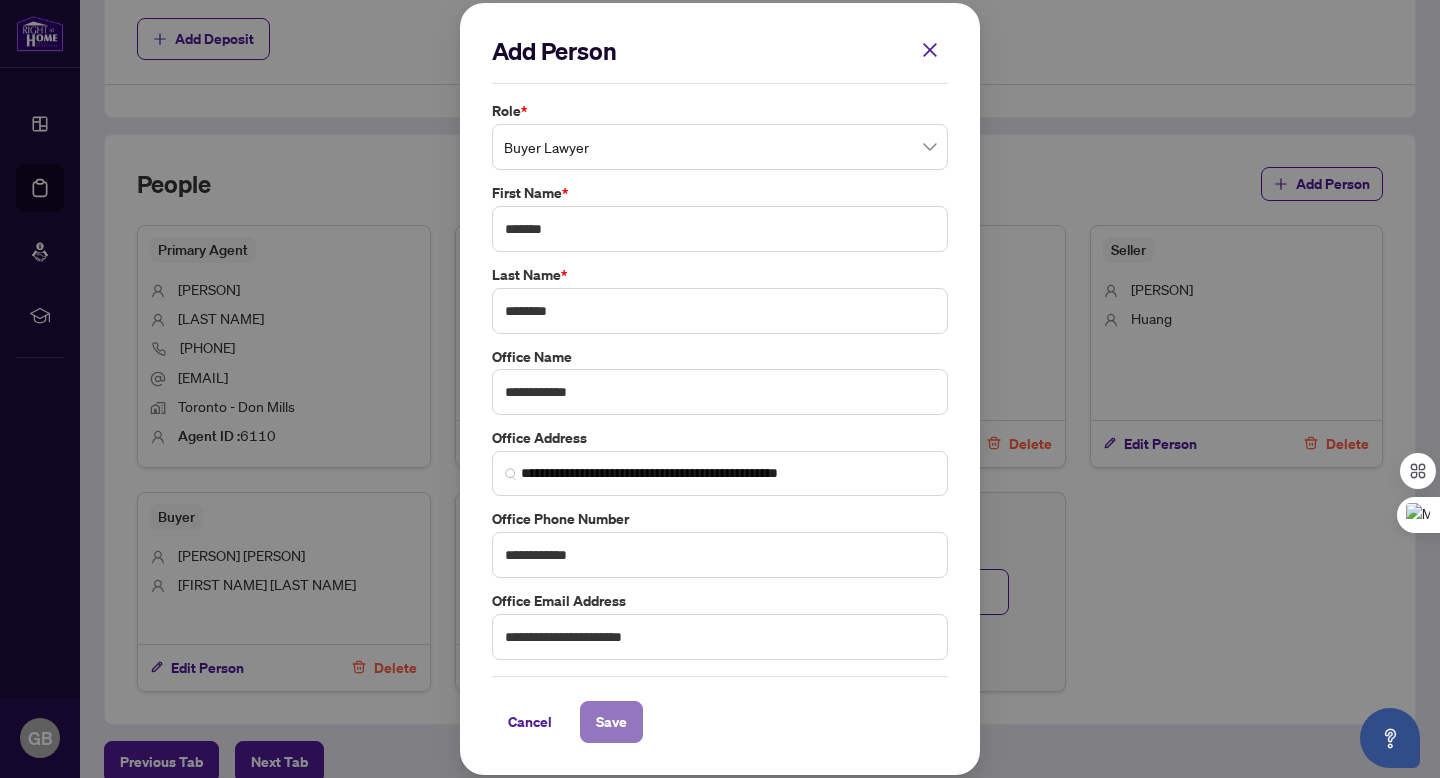 click on "Save" at bounding box center (611, 722) 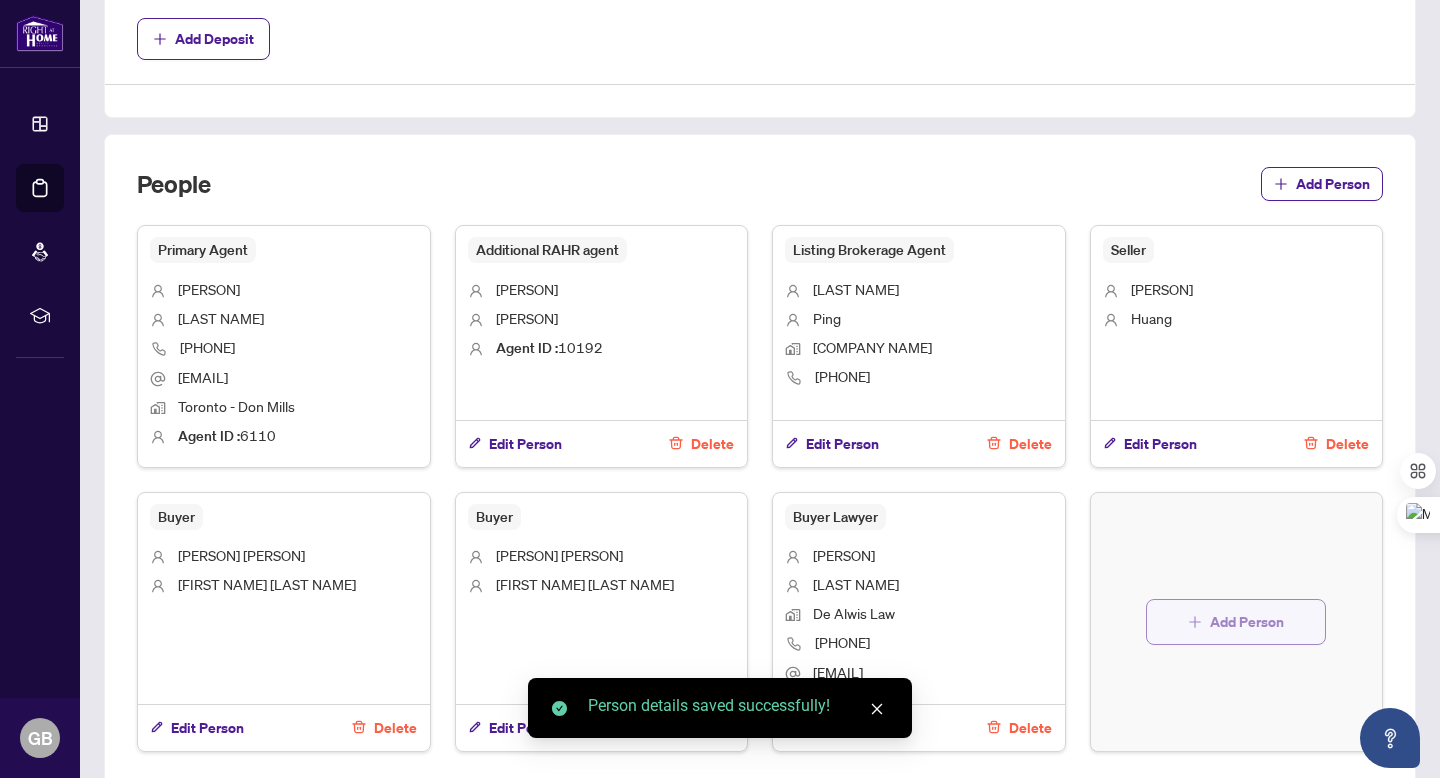 click on "Add Person" at bounding box center [1247, 622] 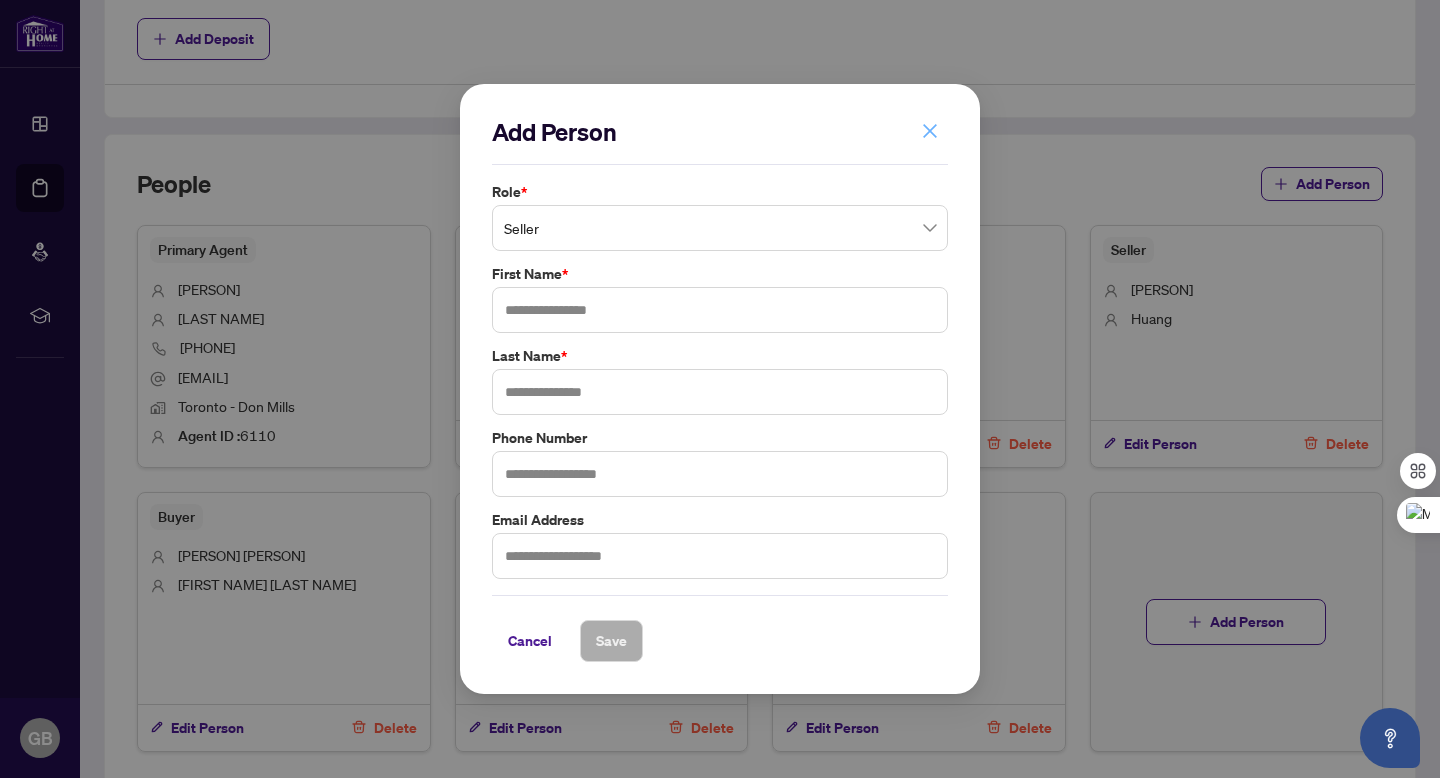 click 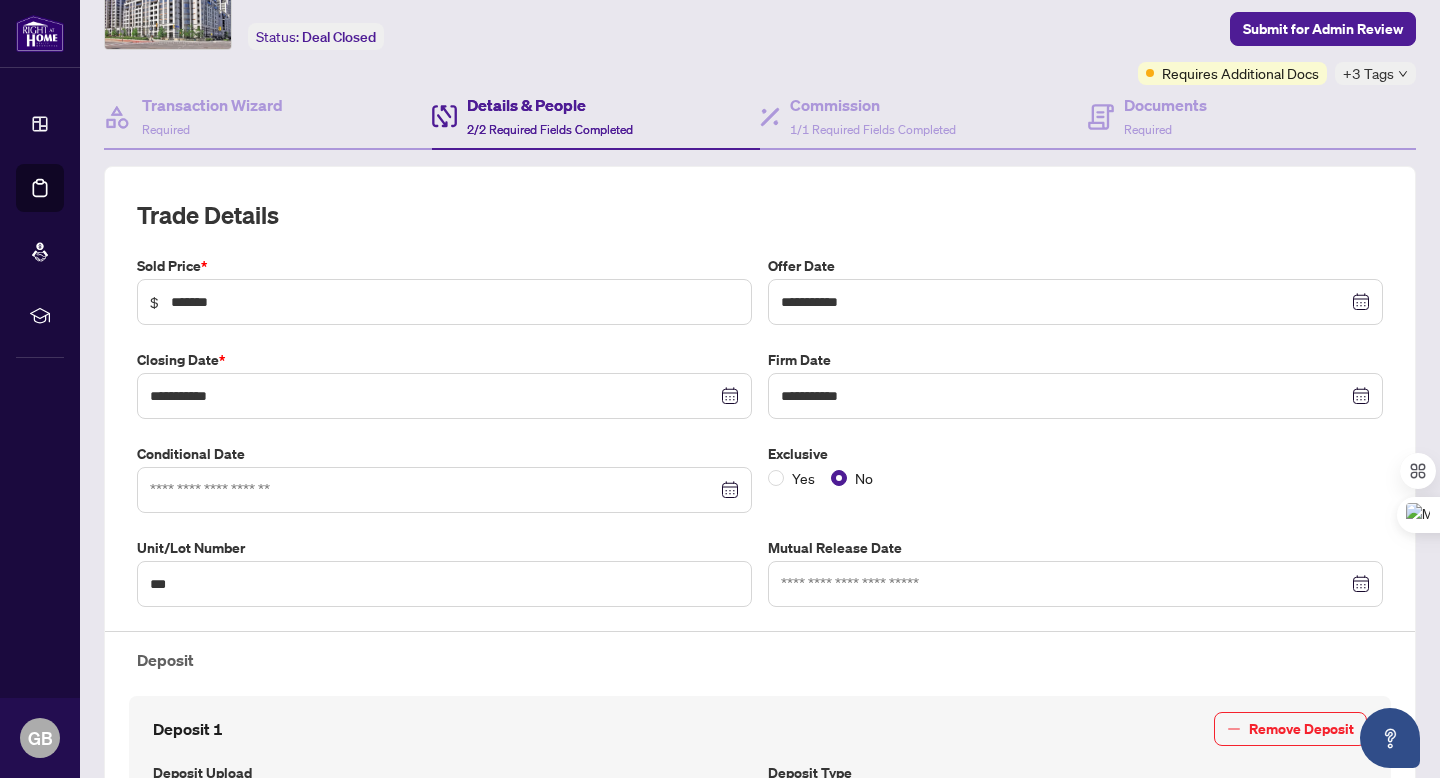 scroll, scrollTop: 0, scrollLeft: 0, axis: both 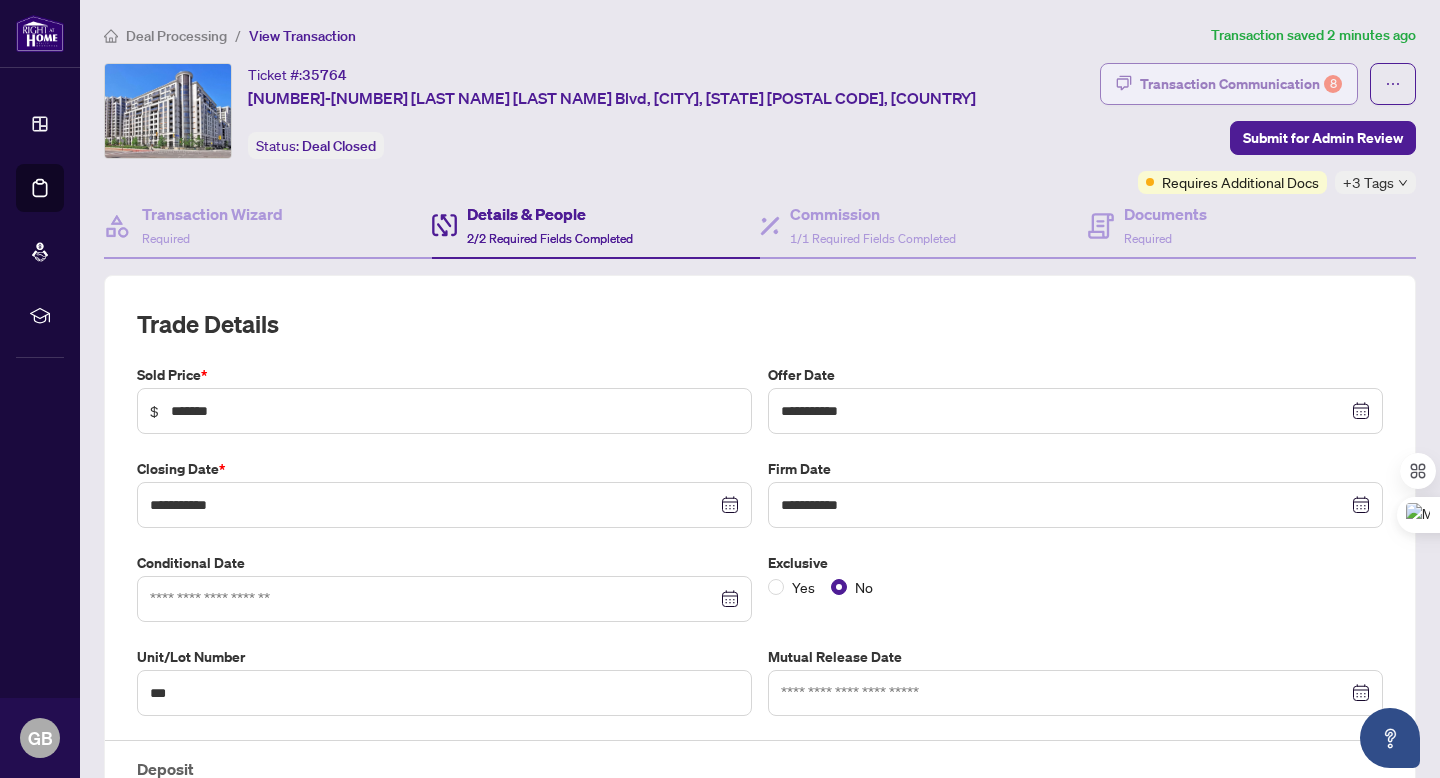 click on "Transaction Communication 8" at bounding box center (1241, 84) 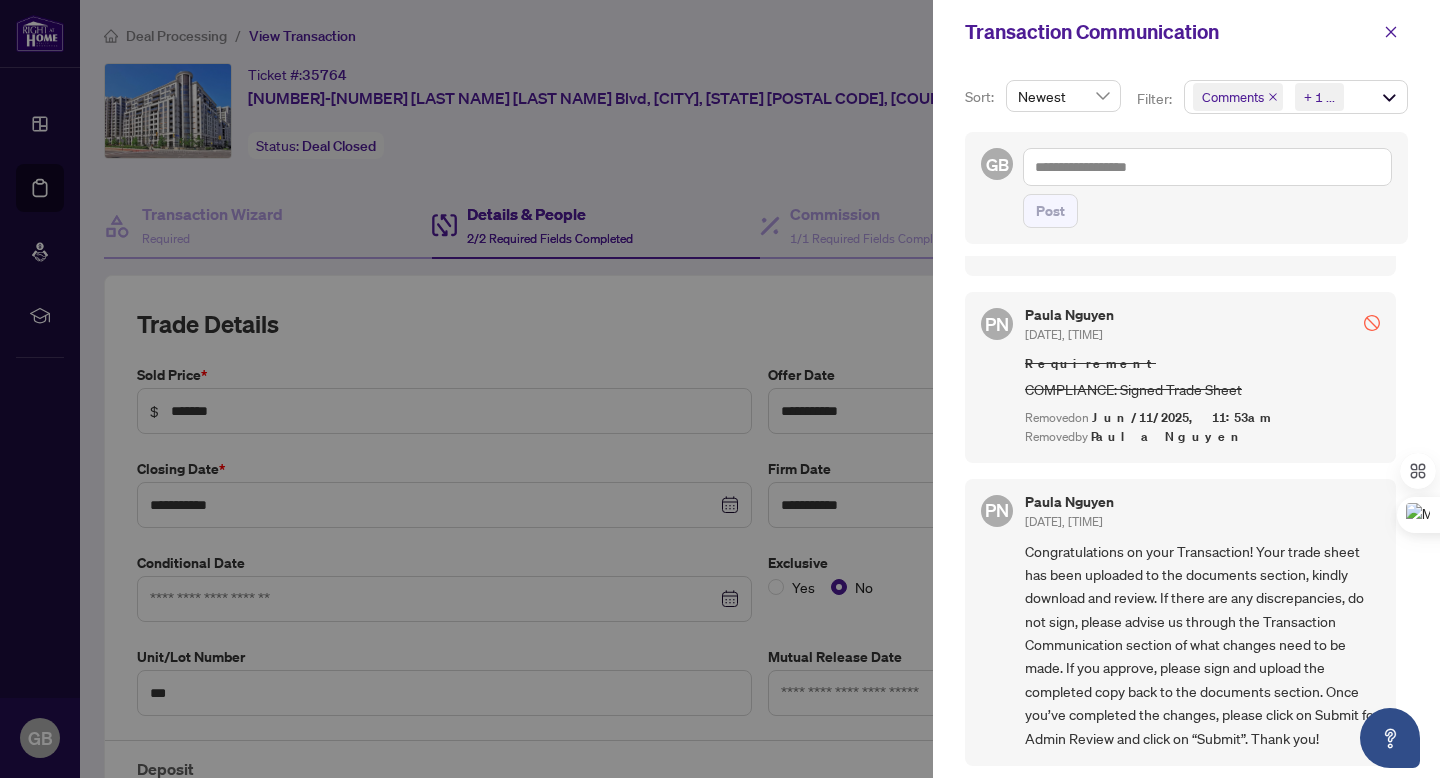 scroll, scrollTop: 2230, scrollLeft: 0, axis: vertical 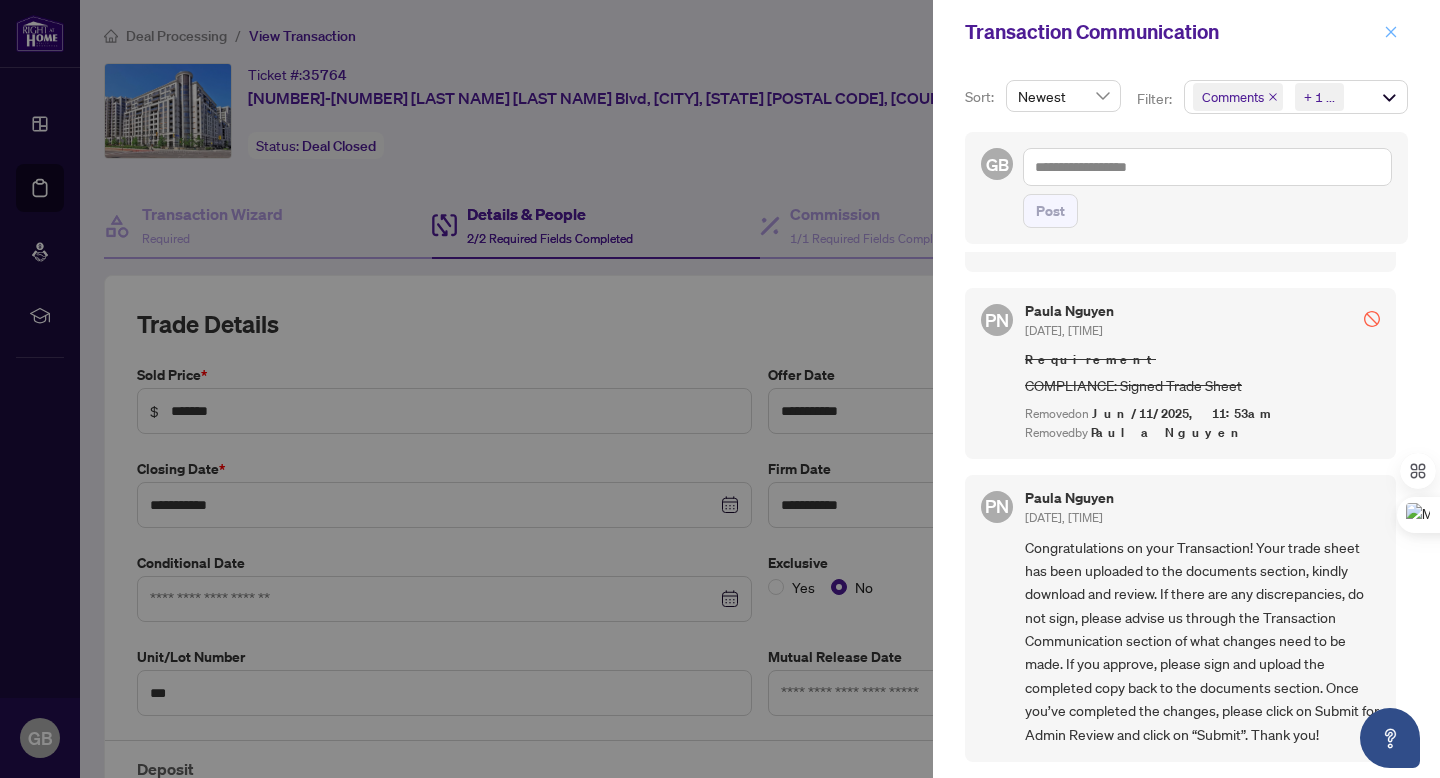 click 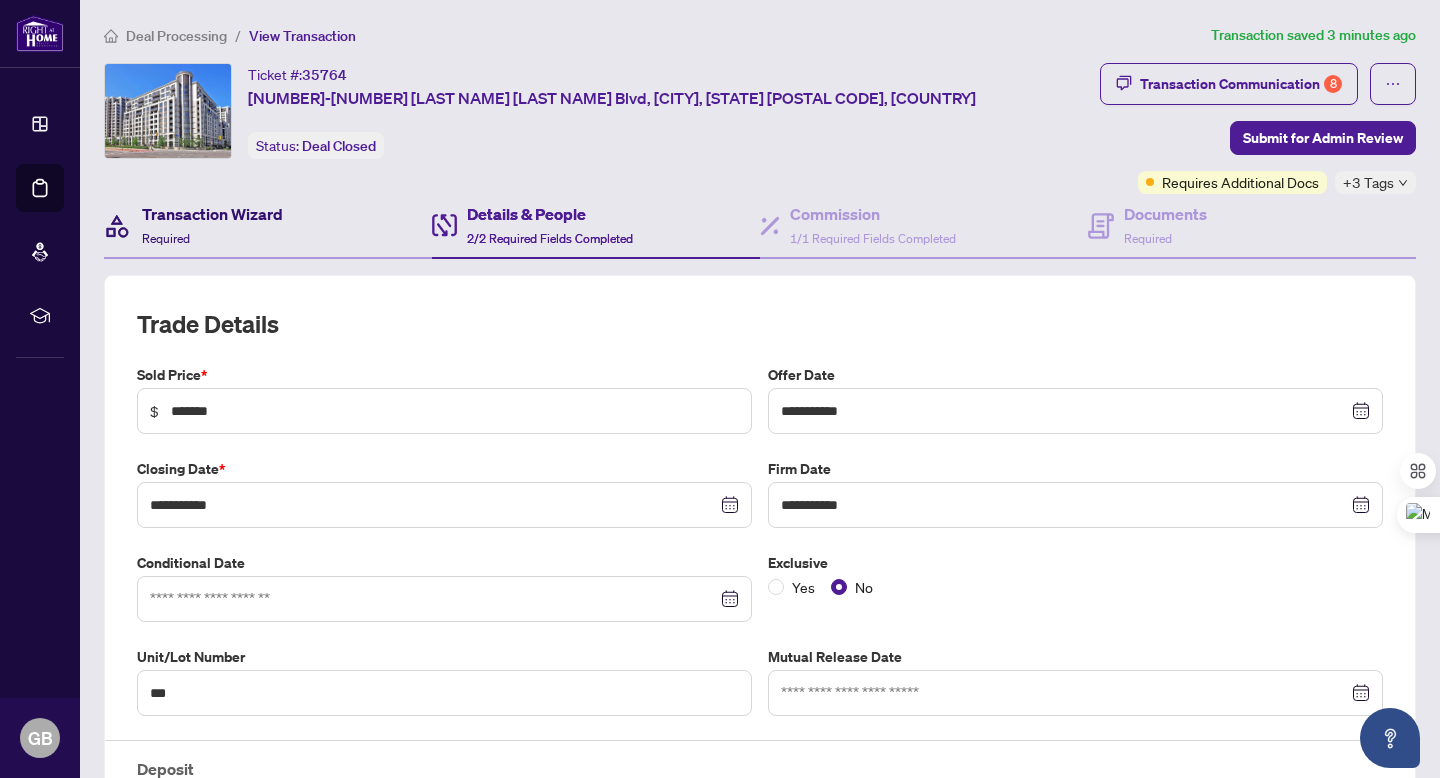 click on "Transaction Wizard" at bounding box center (212, 214) 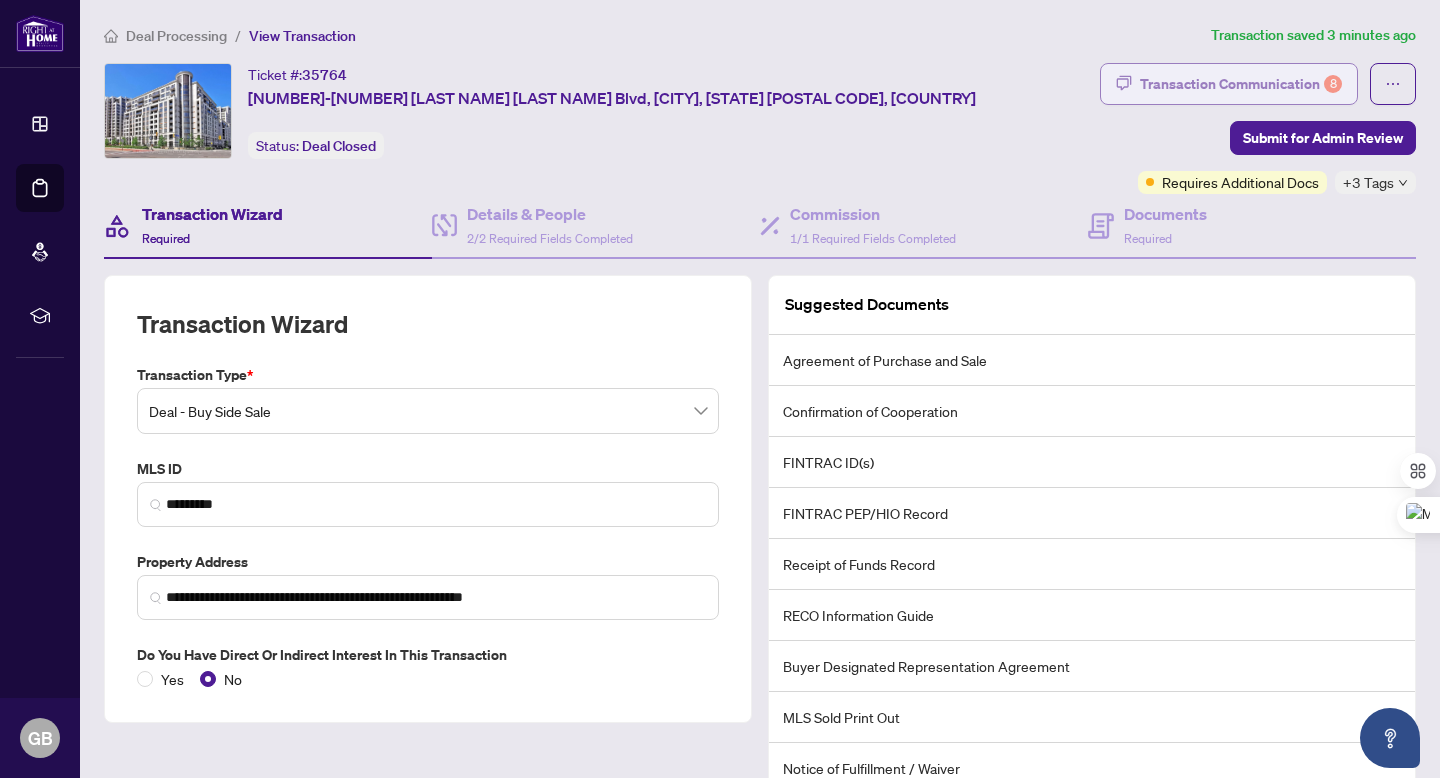 click on "Transaction Communication 8" at bounding box center [1241, 84] 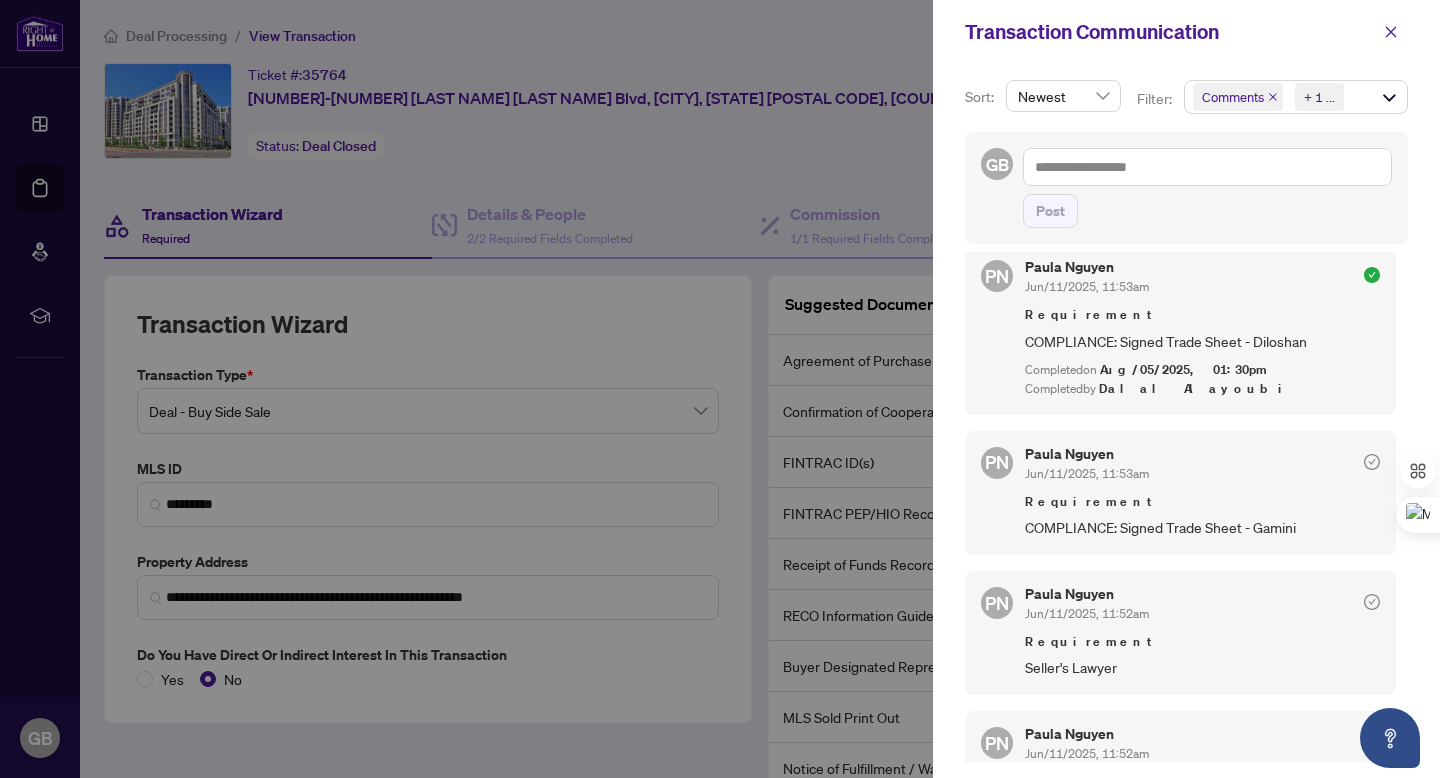 scroll, scrollTop: 0, scrollLeft: 0, axis: both 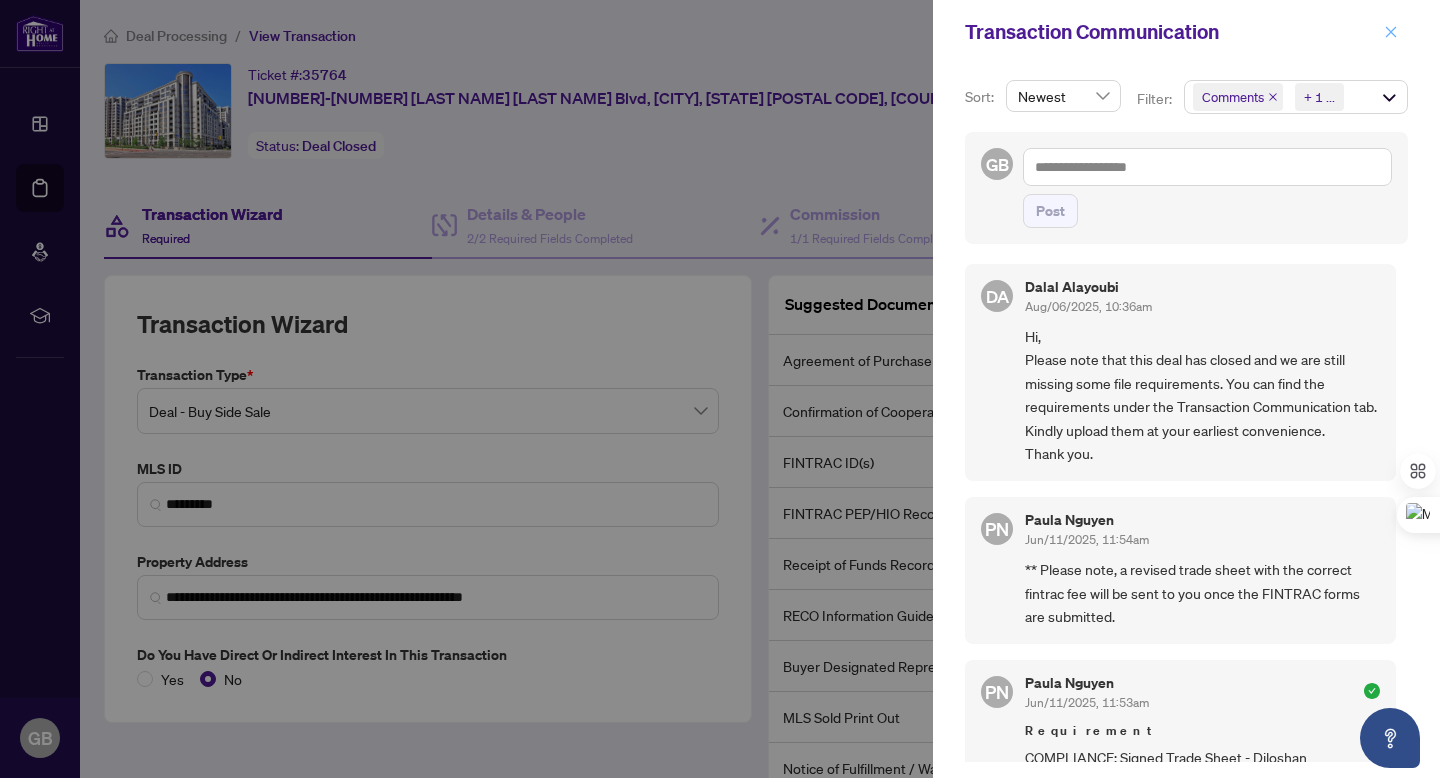 click 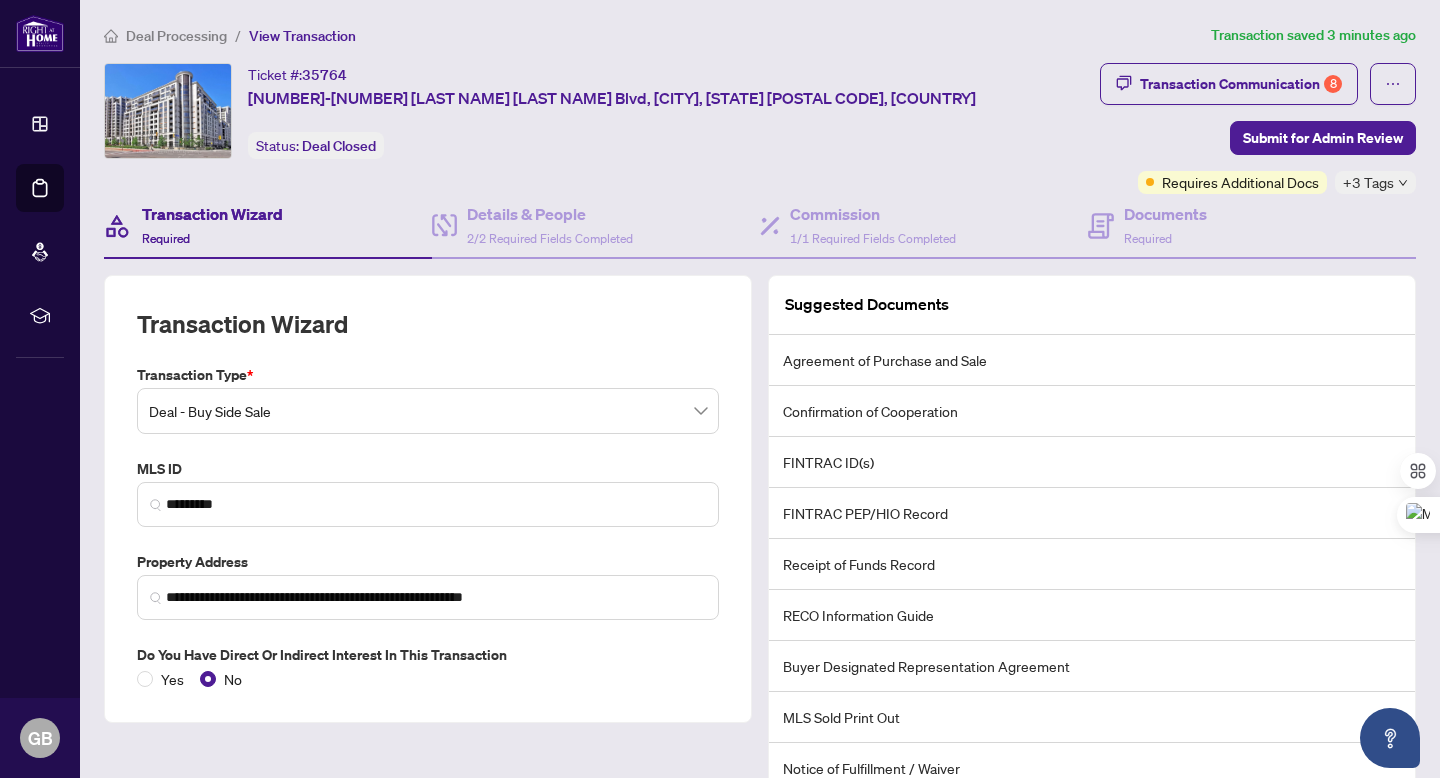 click on "+3 Tags" at bounding box center [1368, 182] 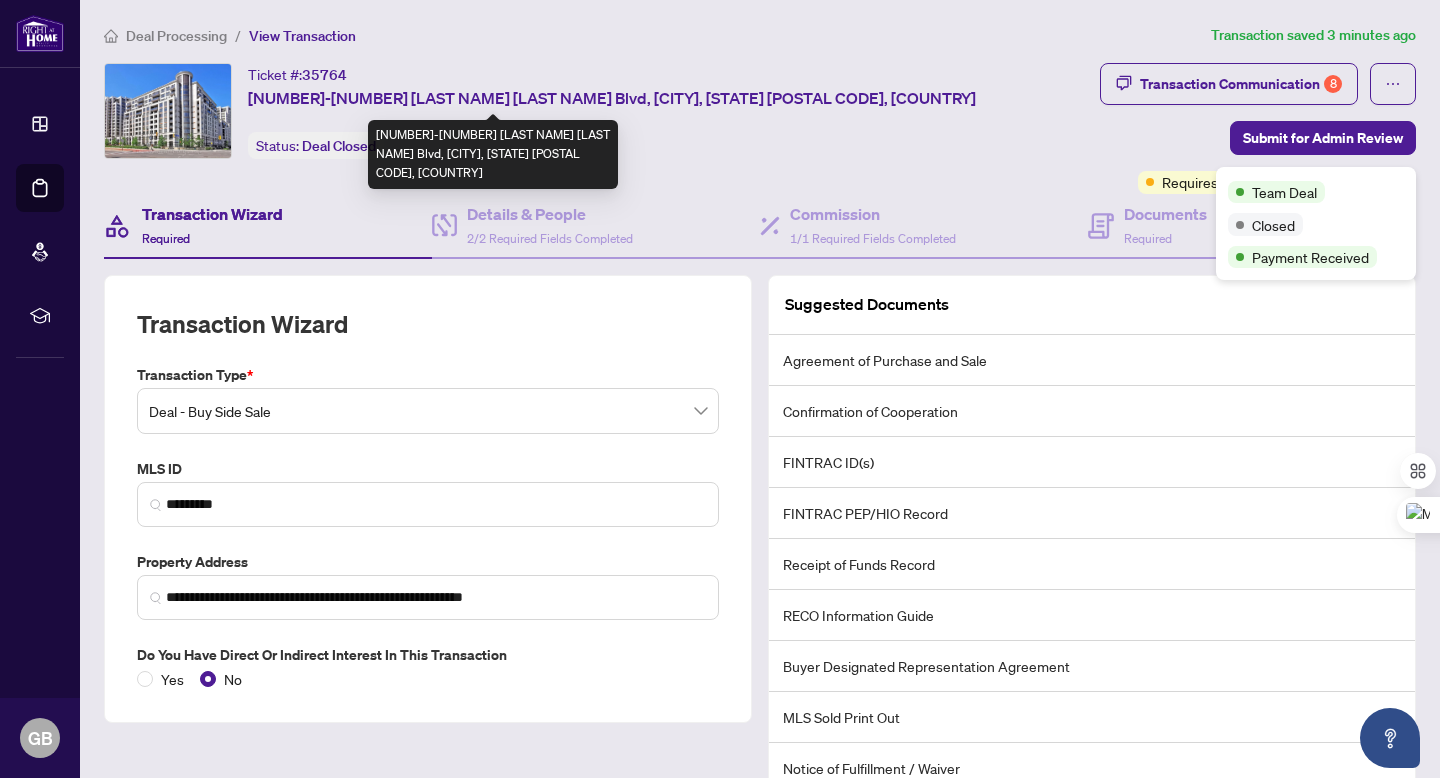 click on "[NUMBER]-[NUMBER] [LAST NAME] [LAST NAME] Blvd, [CITY], [STATE] [POSTAL CODE], [COUNTRY]" at bounding box center [612, 98] 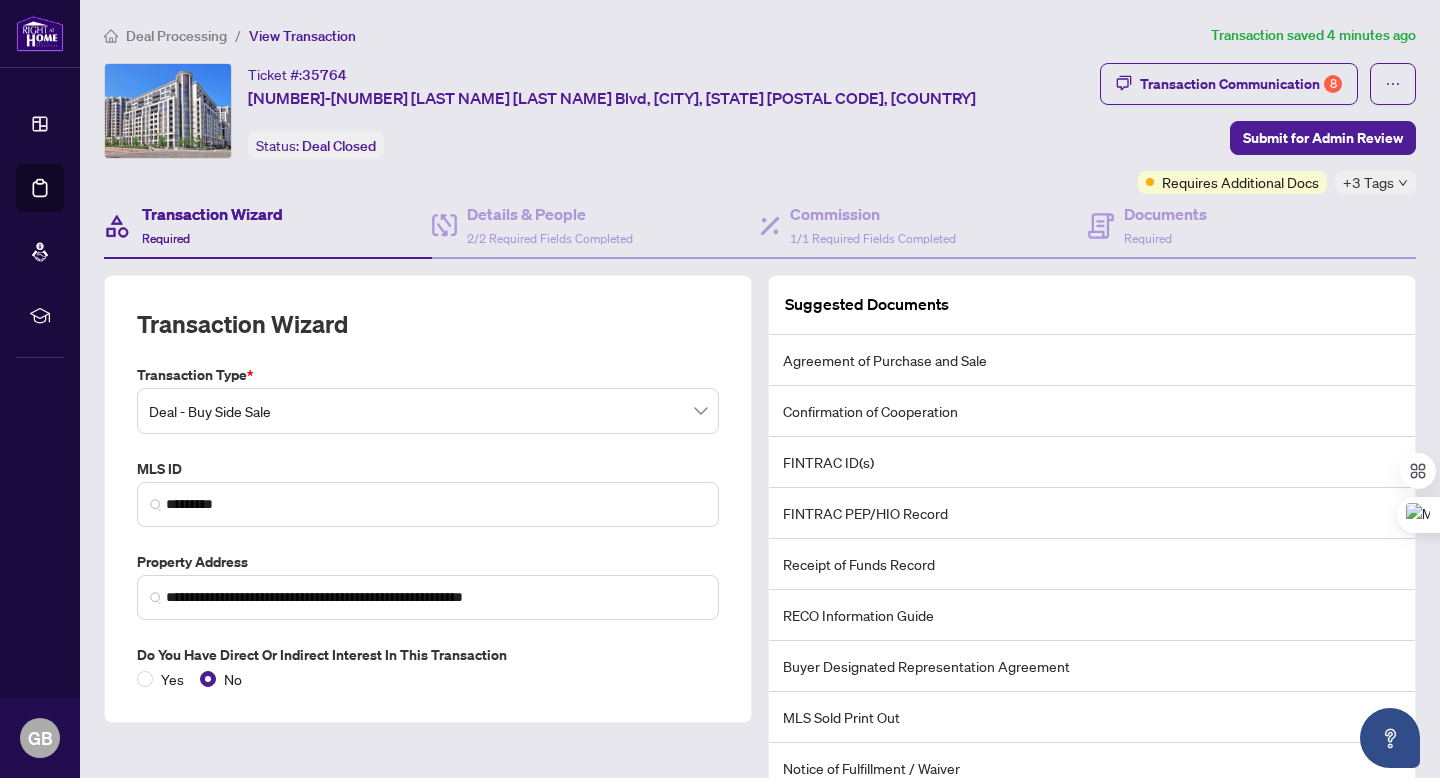 click on "Transaction Wizard" at bounding box center (212, 214) 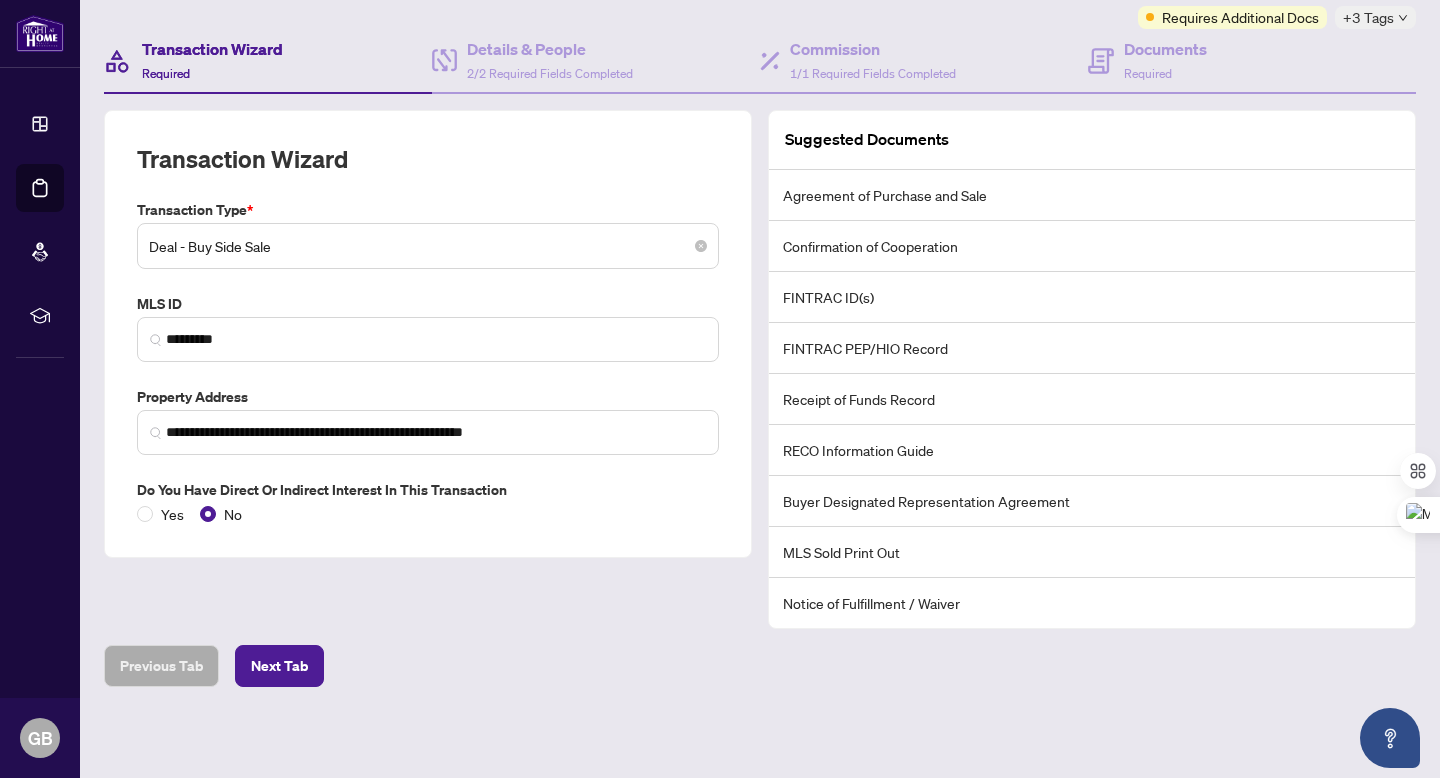 scroll, scrollTop: 0, scrollLeft: 0, axis: both 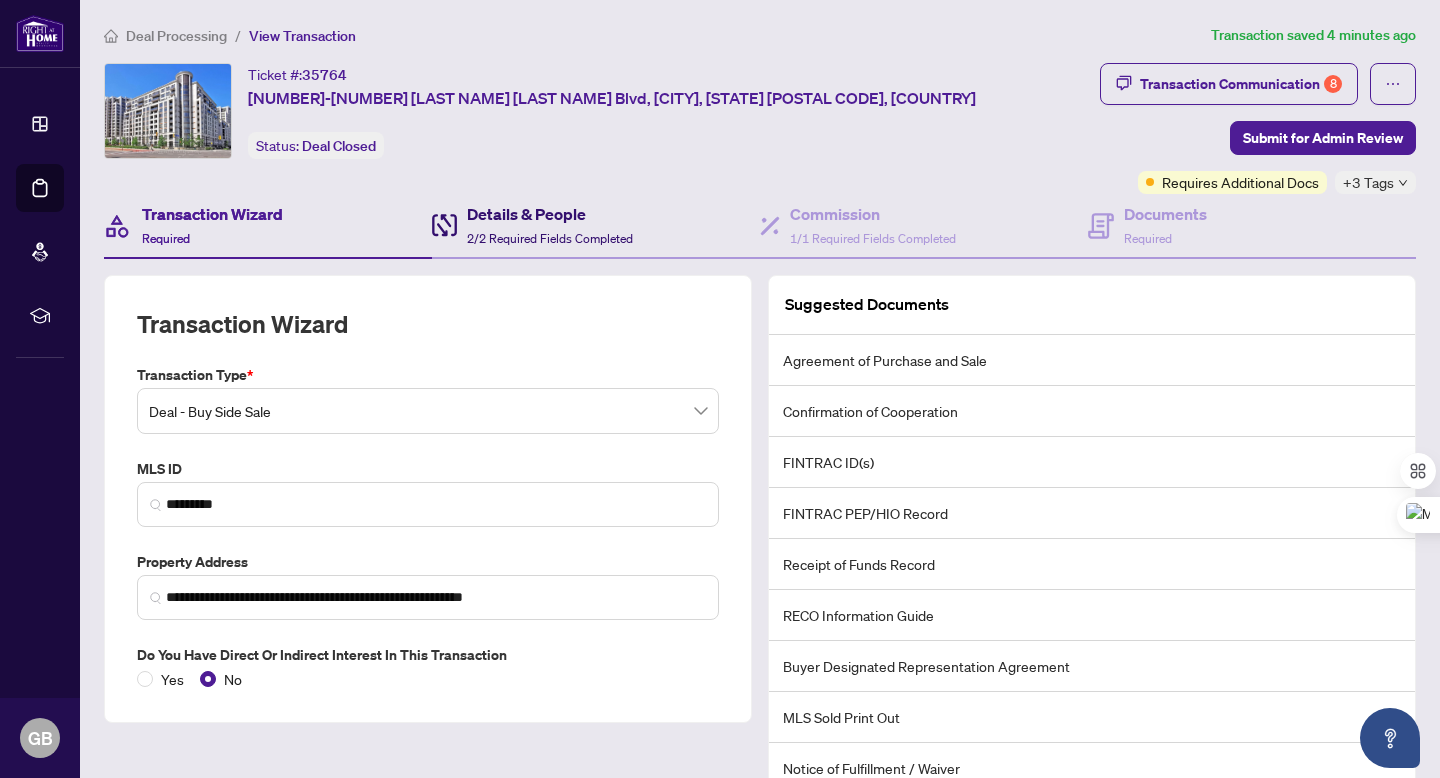 click on "Details & People" at bounding box center (550, 214) 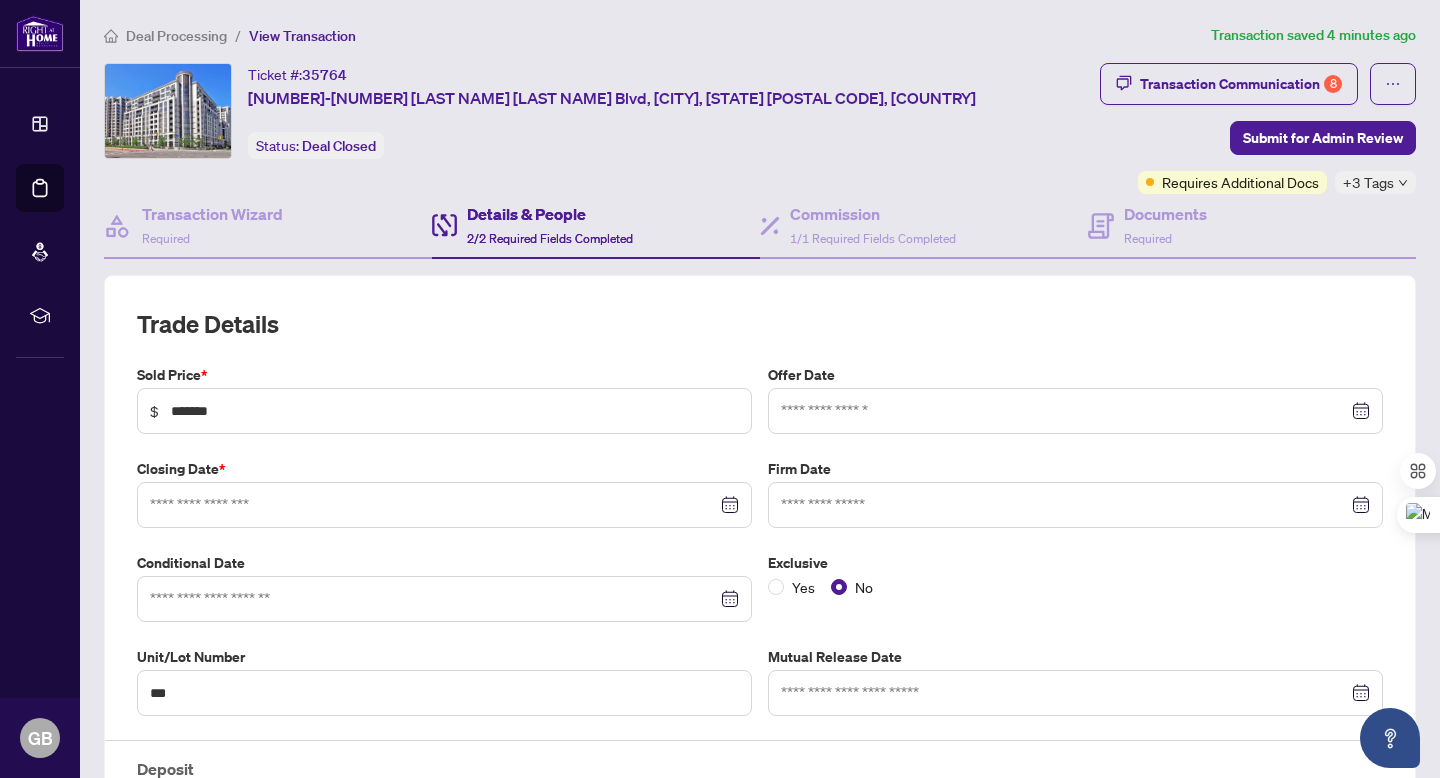 type on "**********" 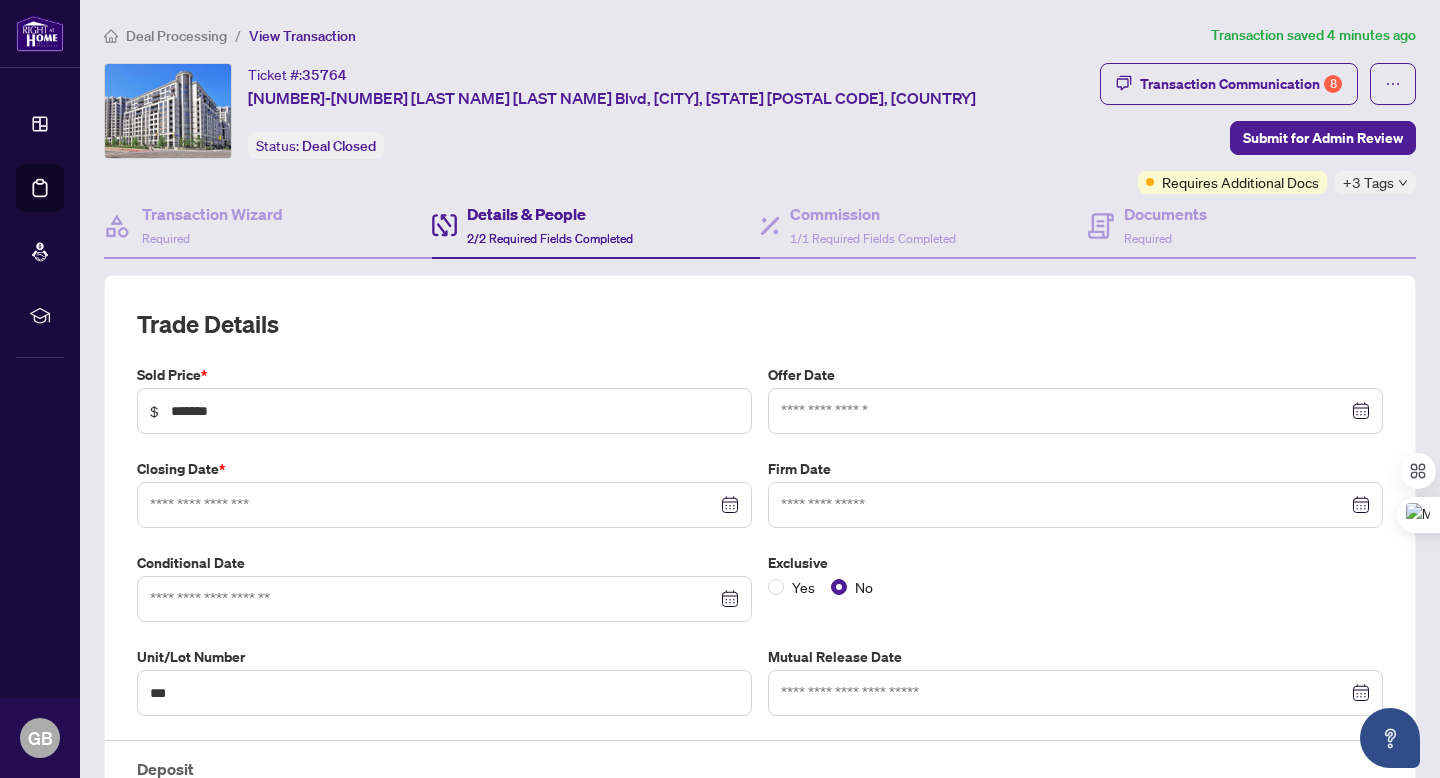 type on "**********" 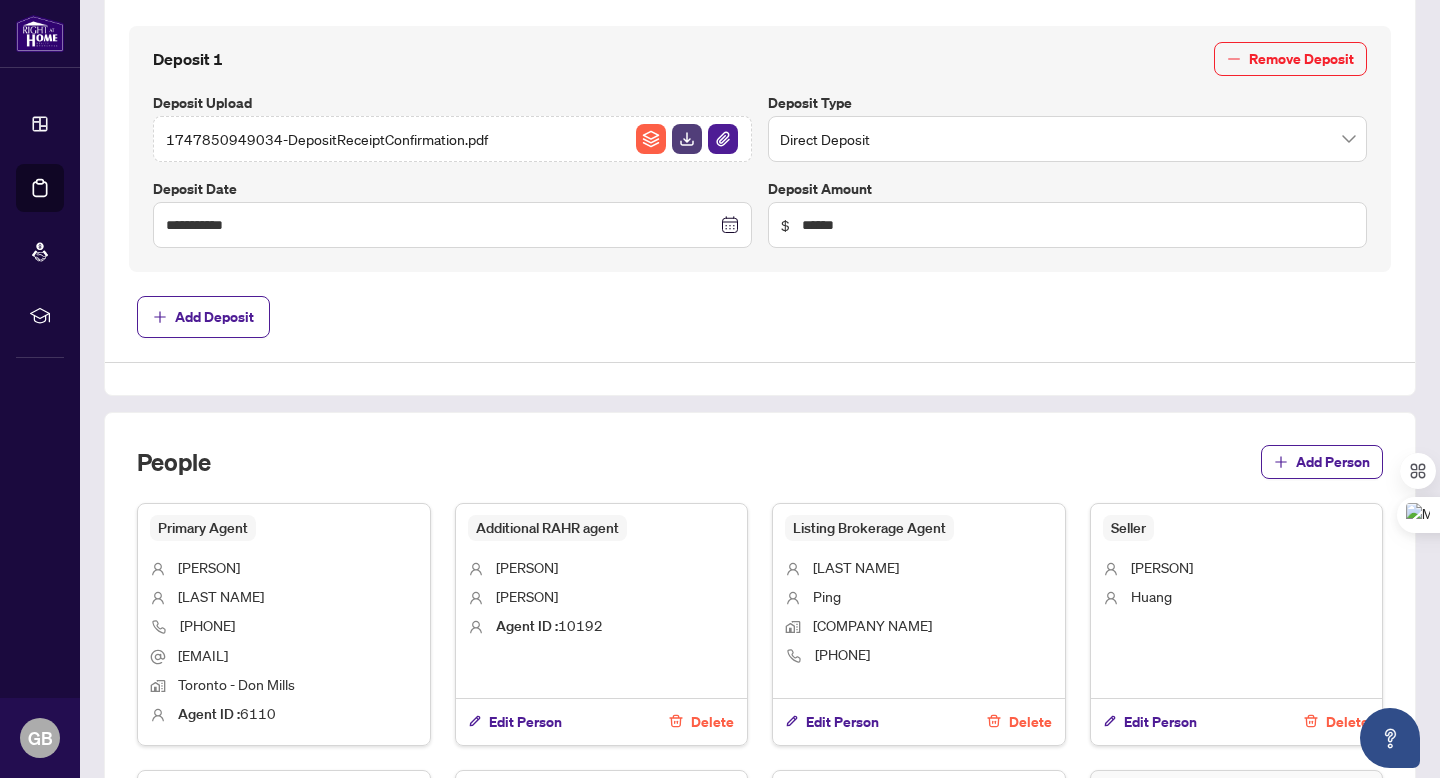 scroll, scrollTop: 1213, scrollLeft: 0, axis: vertical 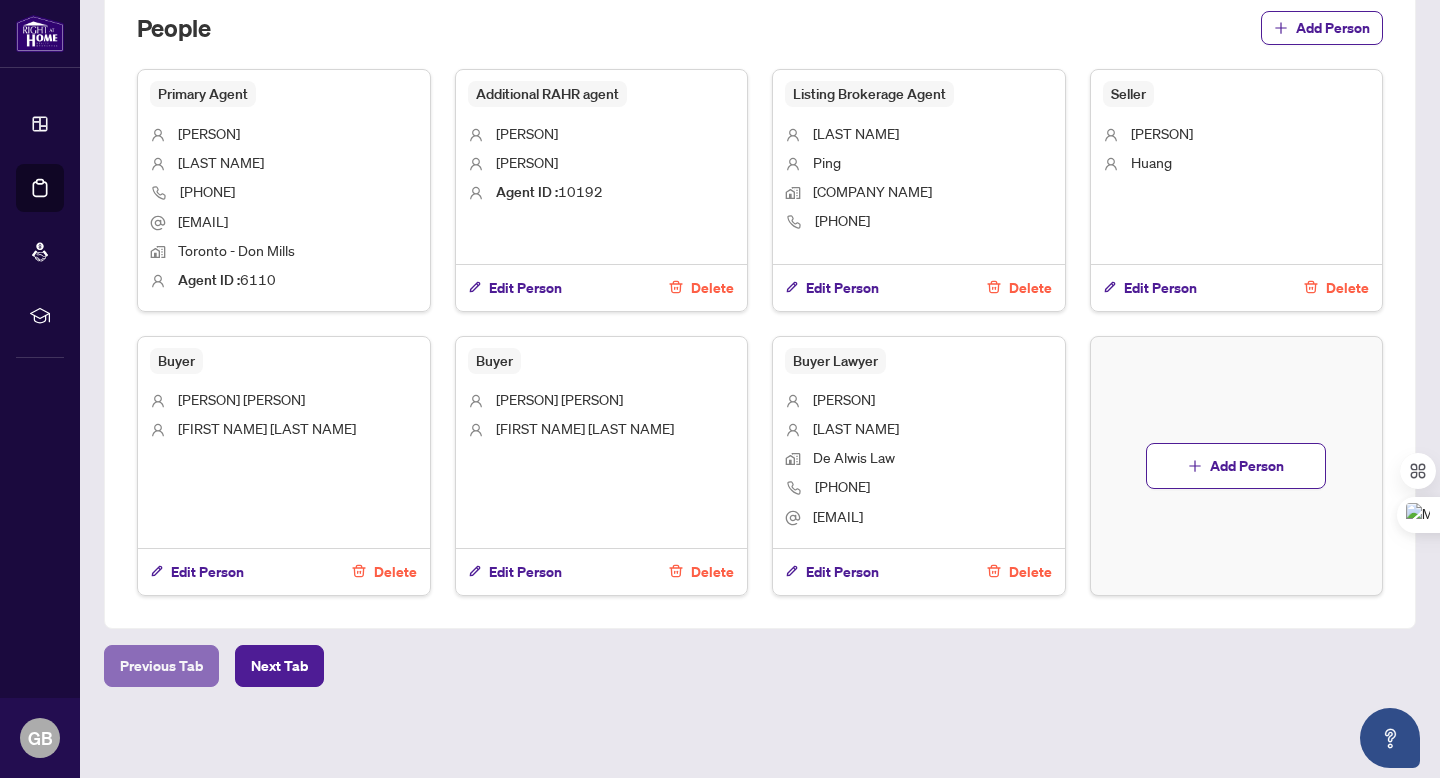 click on "Previous Tab" at bounding box center [161, 666] 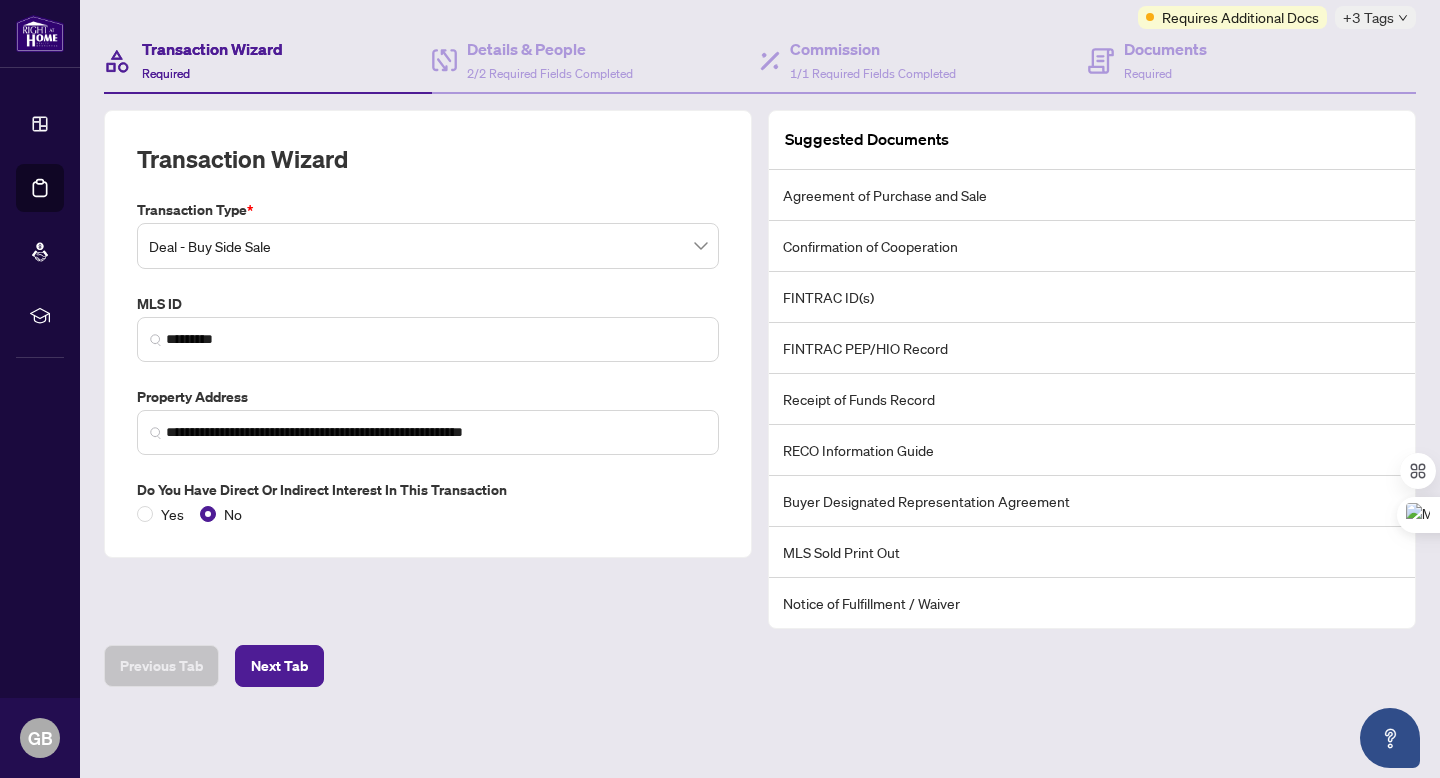 scroll, scrollTop: 0, scrollLeft: 0, axis: both 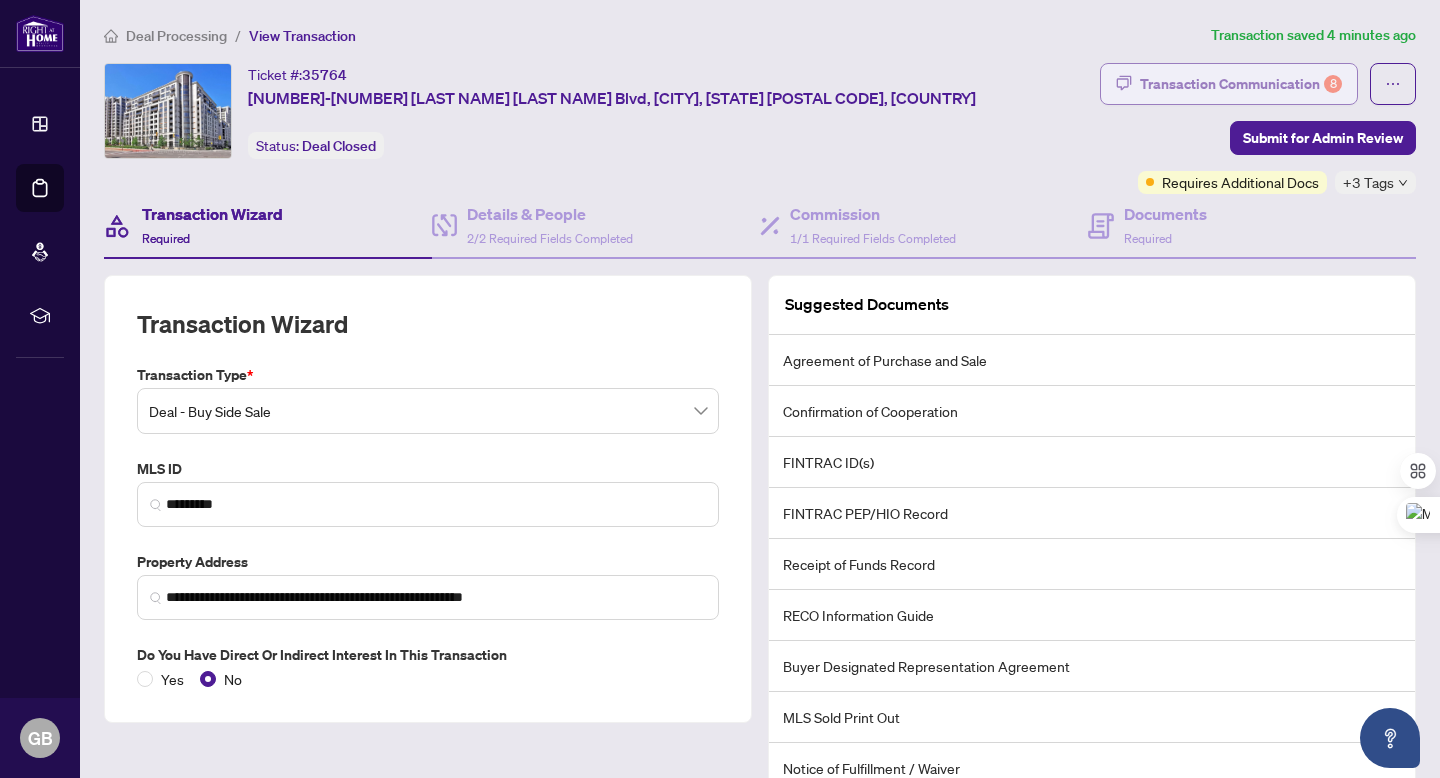 click on "Transaction Communication 8" at bounding box center [1241, 84] 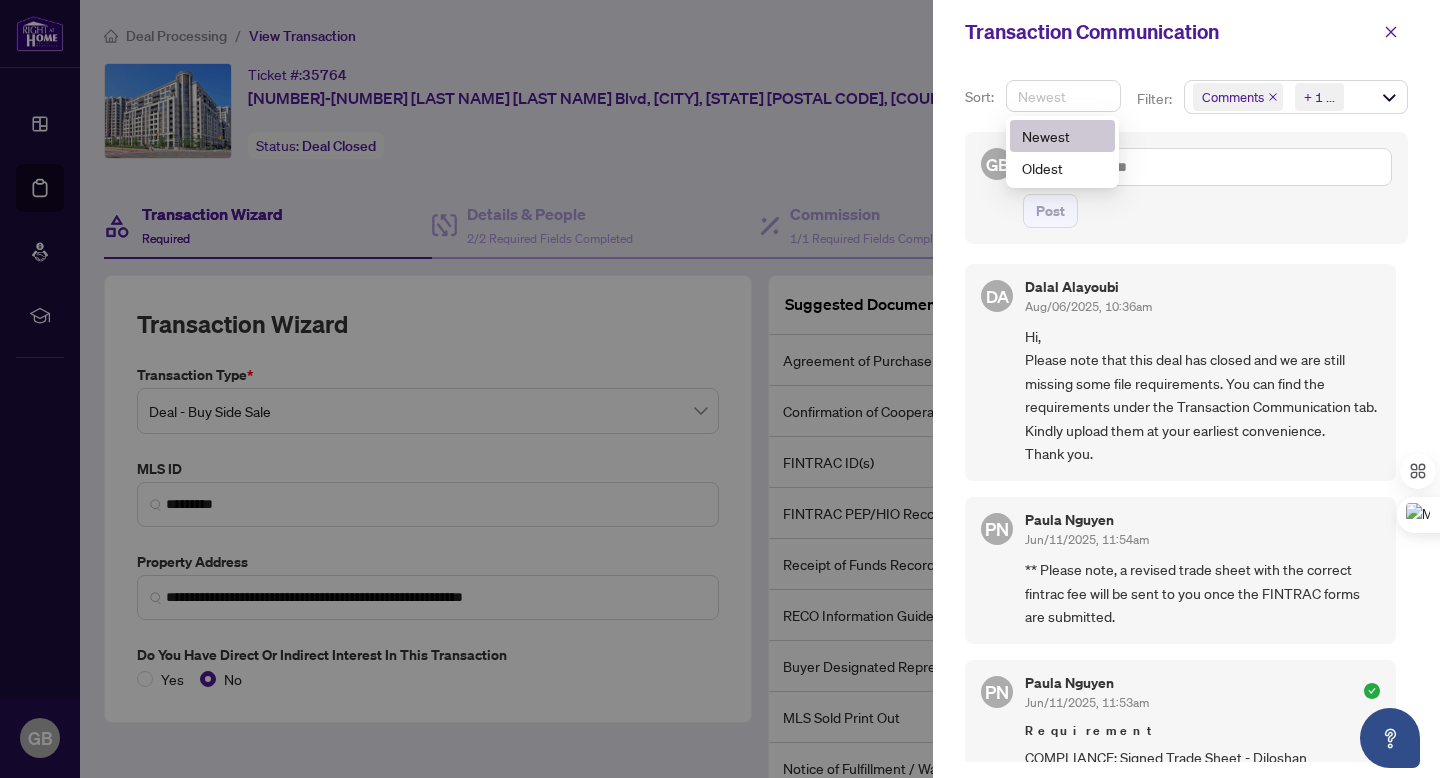 click on "Newest" at bounding box center (1063, 96) 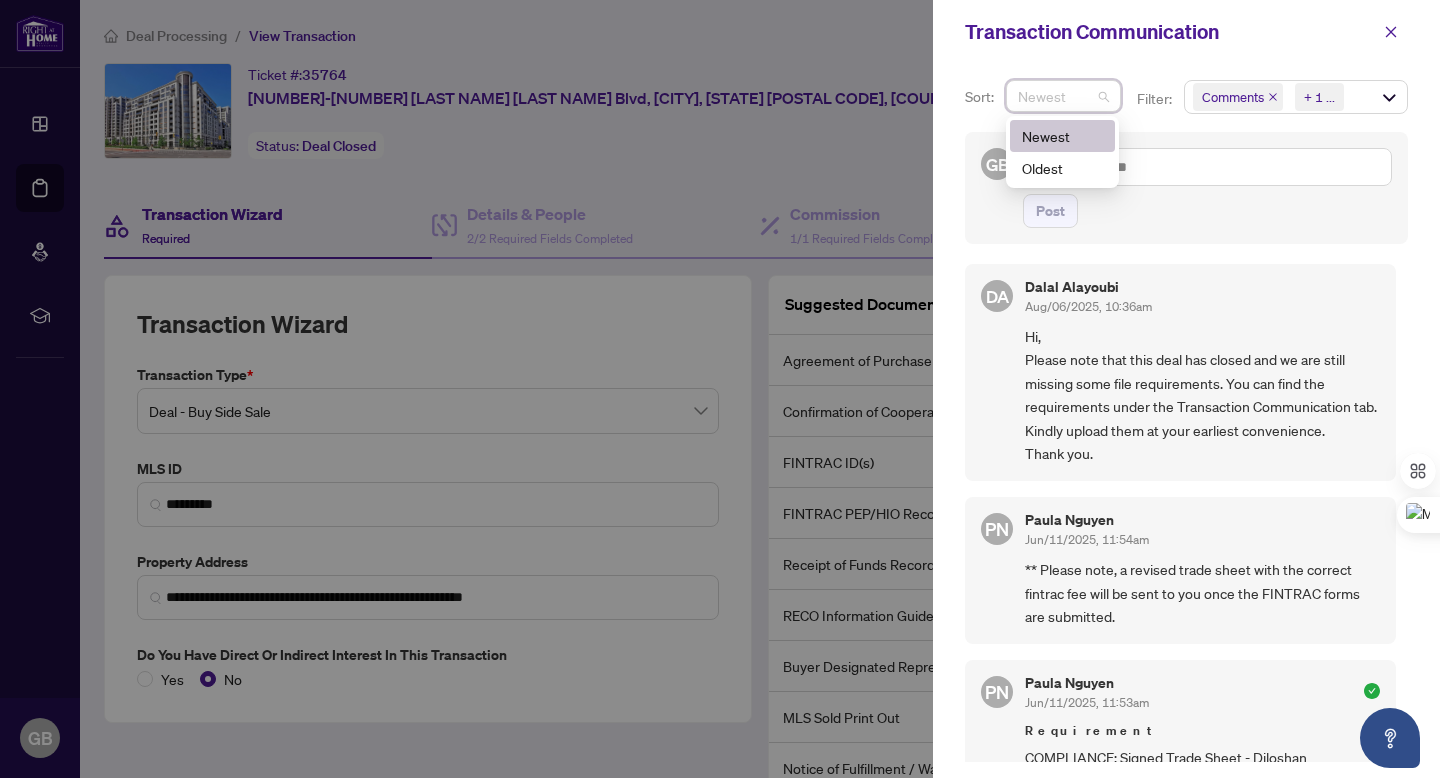 click at bounding box center [720, 389] 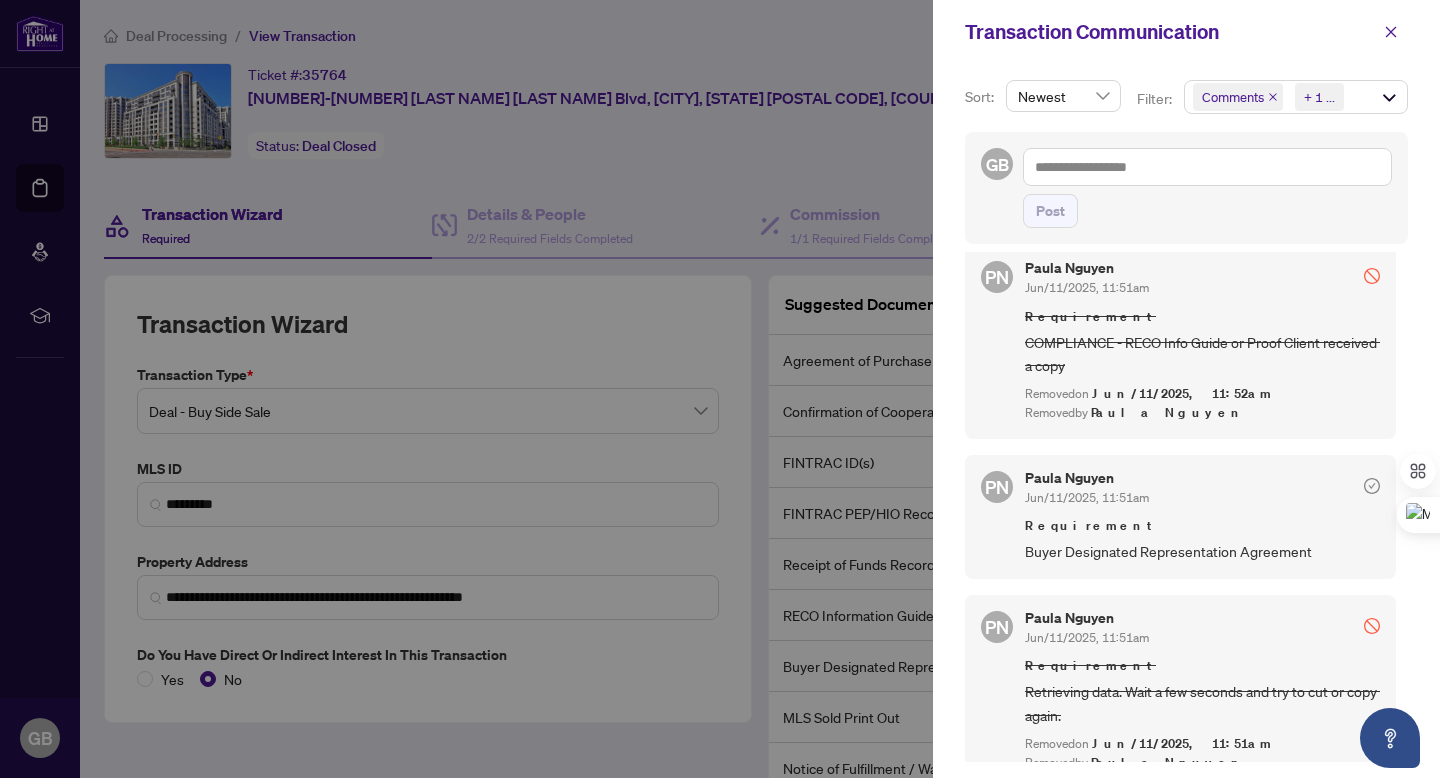 scroll, scrollTop: 1307, scrollLeft: 0, axis: vertical 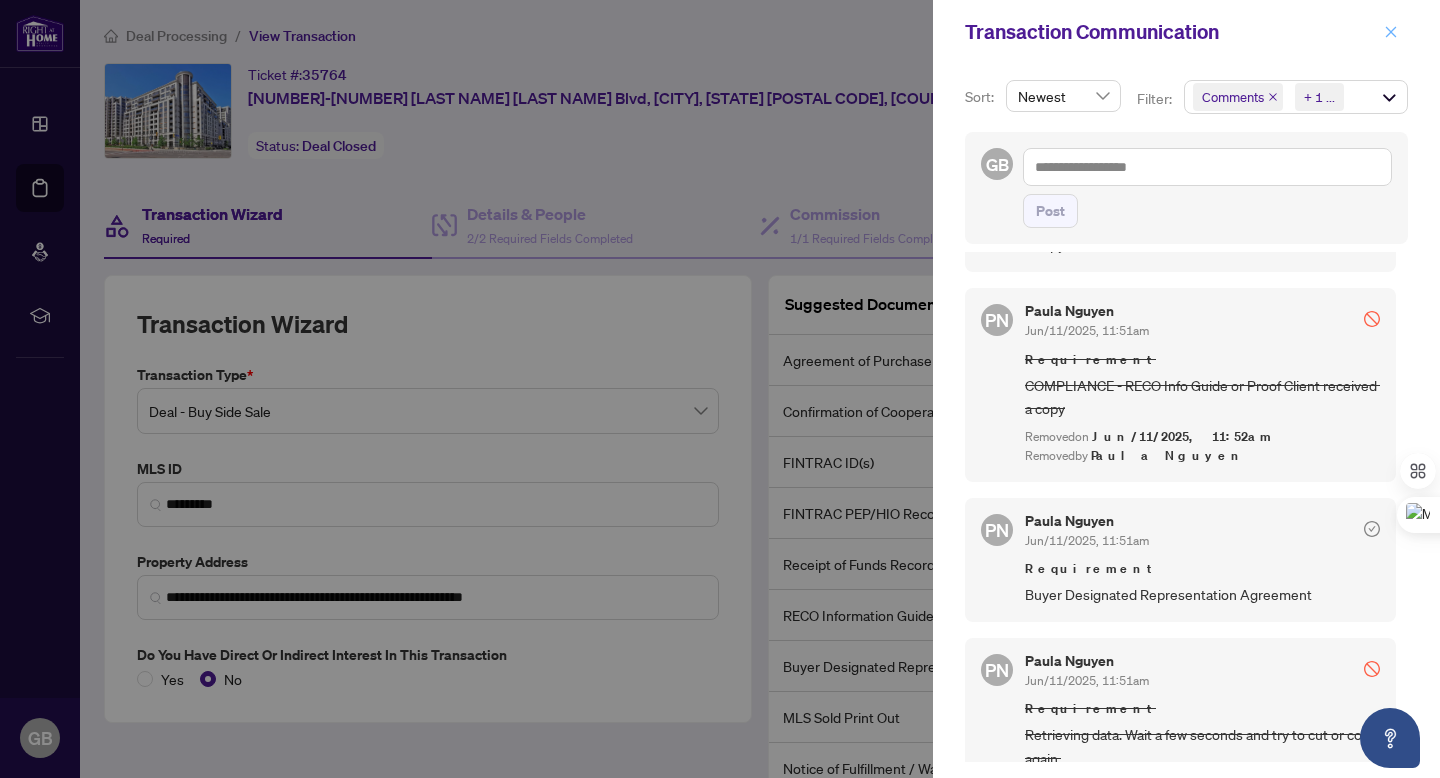click 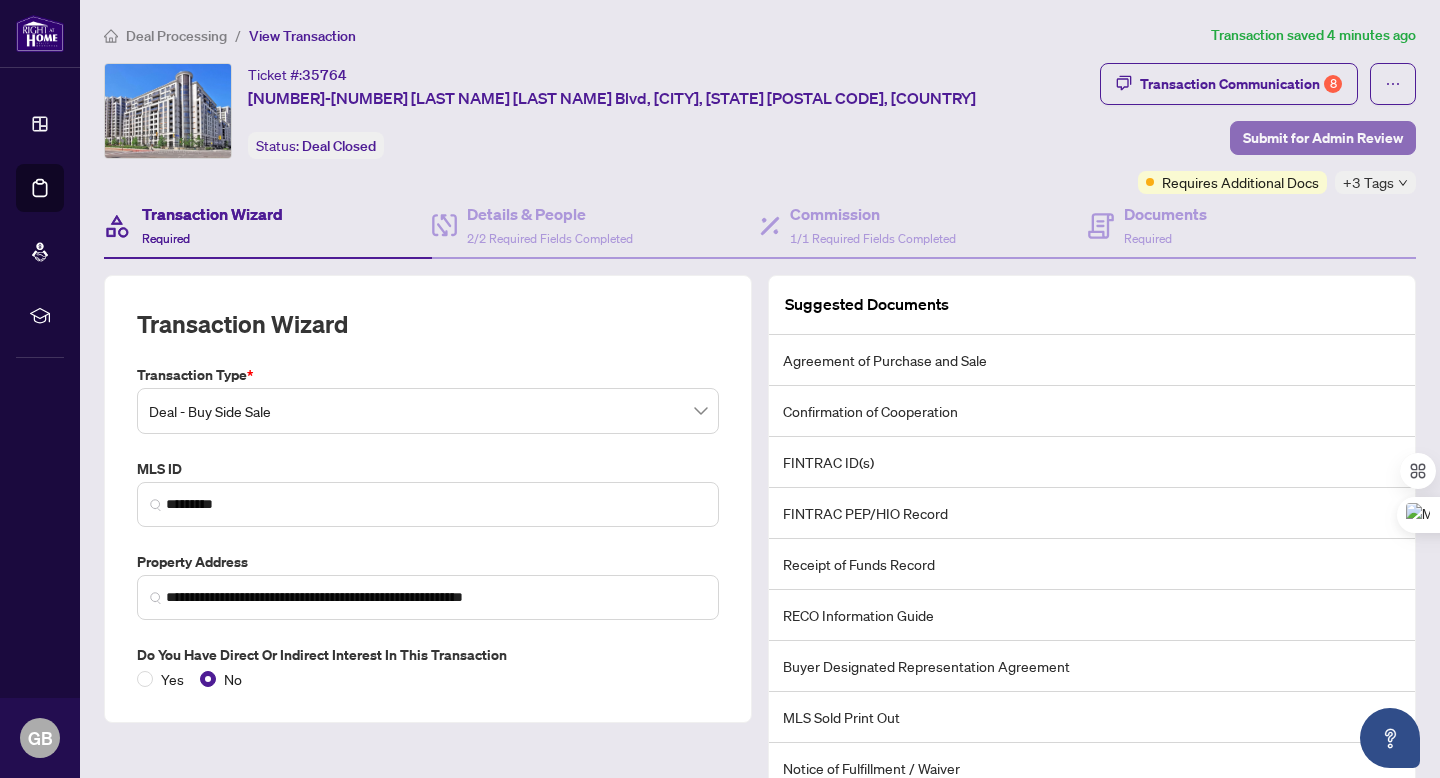 click on "Submit for Admin Review" at bounding box center (1323, 138) 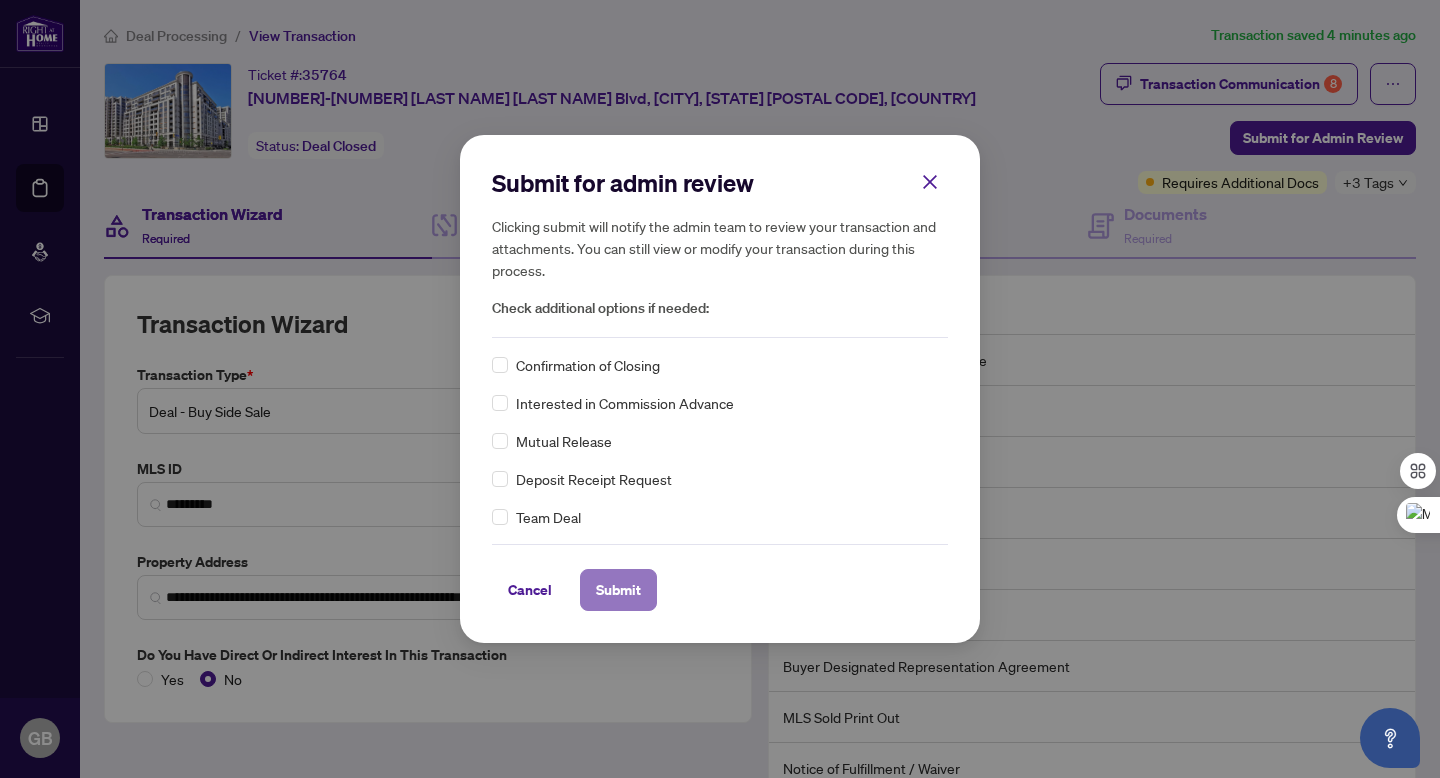 click on "Submit" at bounding box center (618, 590) 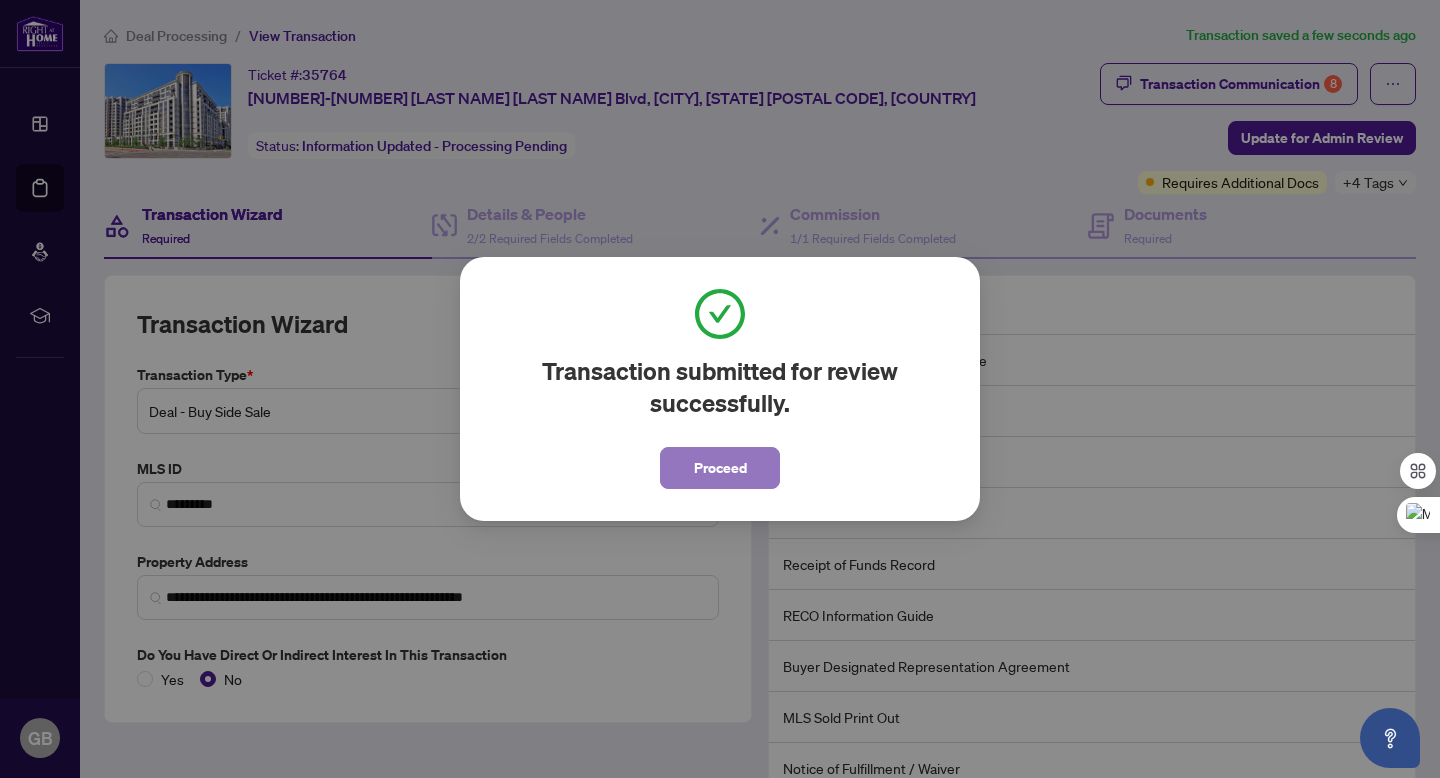 click on "Proceed" at bounding box center (720, 468) 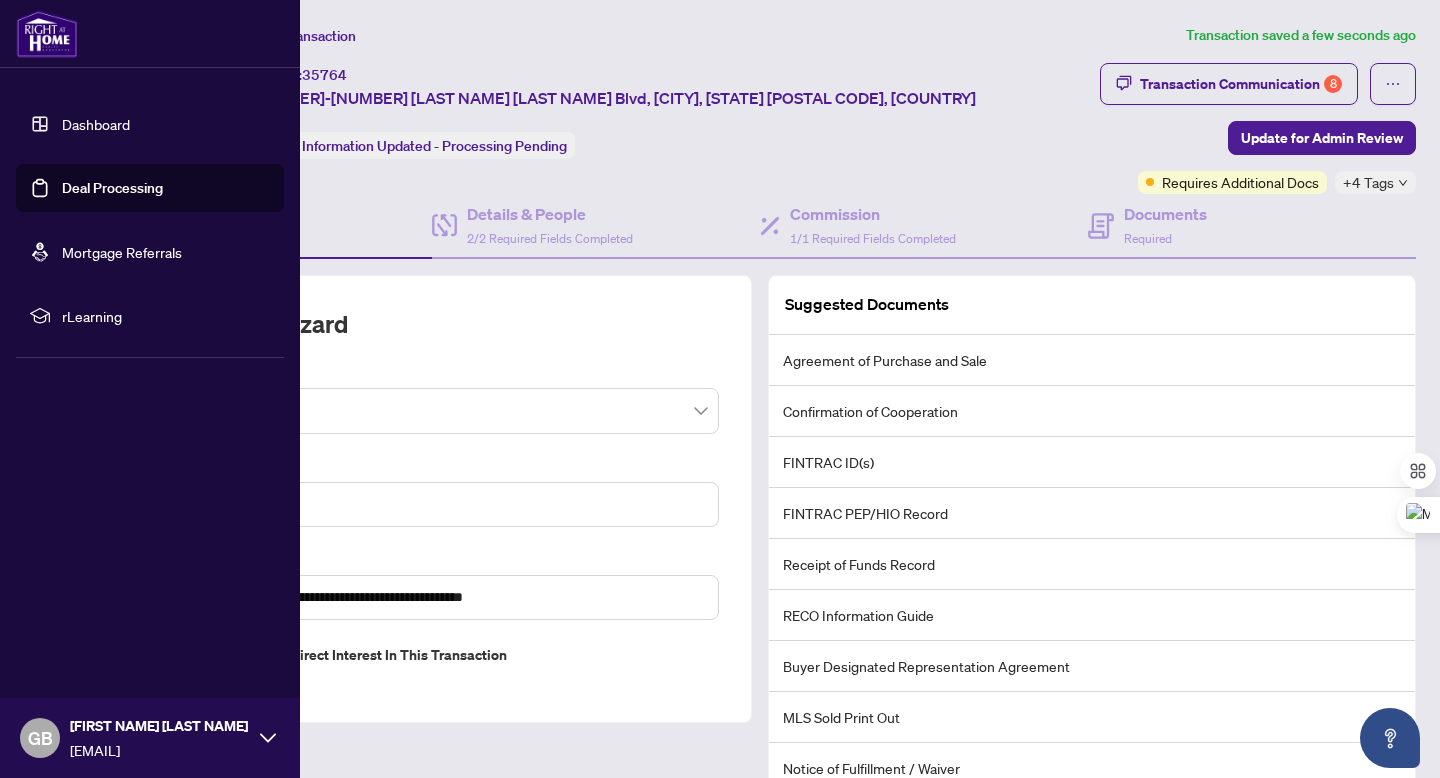 click on "Deal Processing" at bounding box center (112, 188) 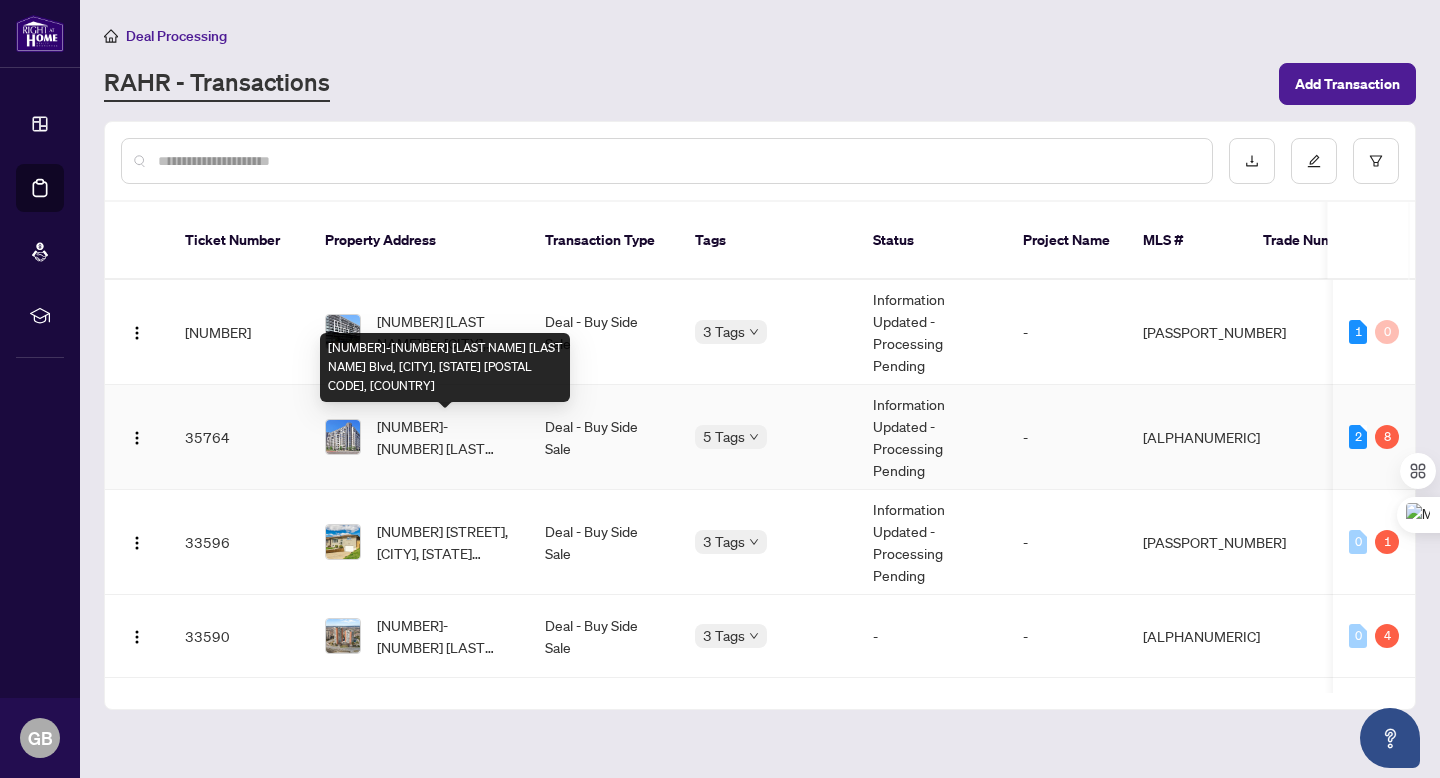 click on "[NUMBER]-[NUMBER] [LAST NAME] [LAST NAME] Blvd, [CITY], [STATE] [POSTAL CODE], [COUNTRY]" at bounding box center (445, 437) 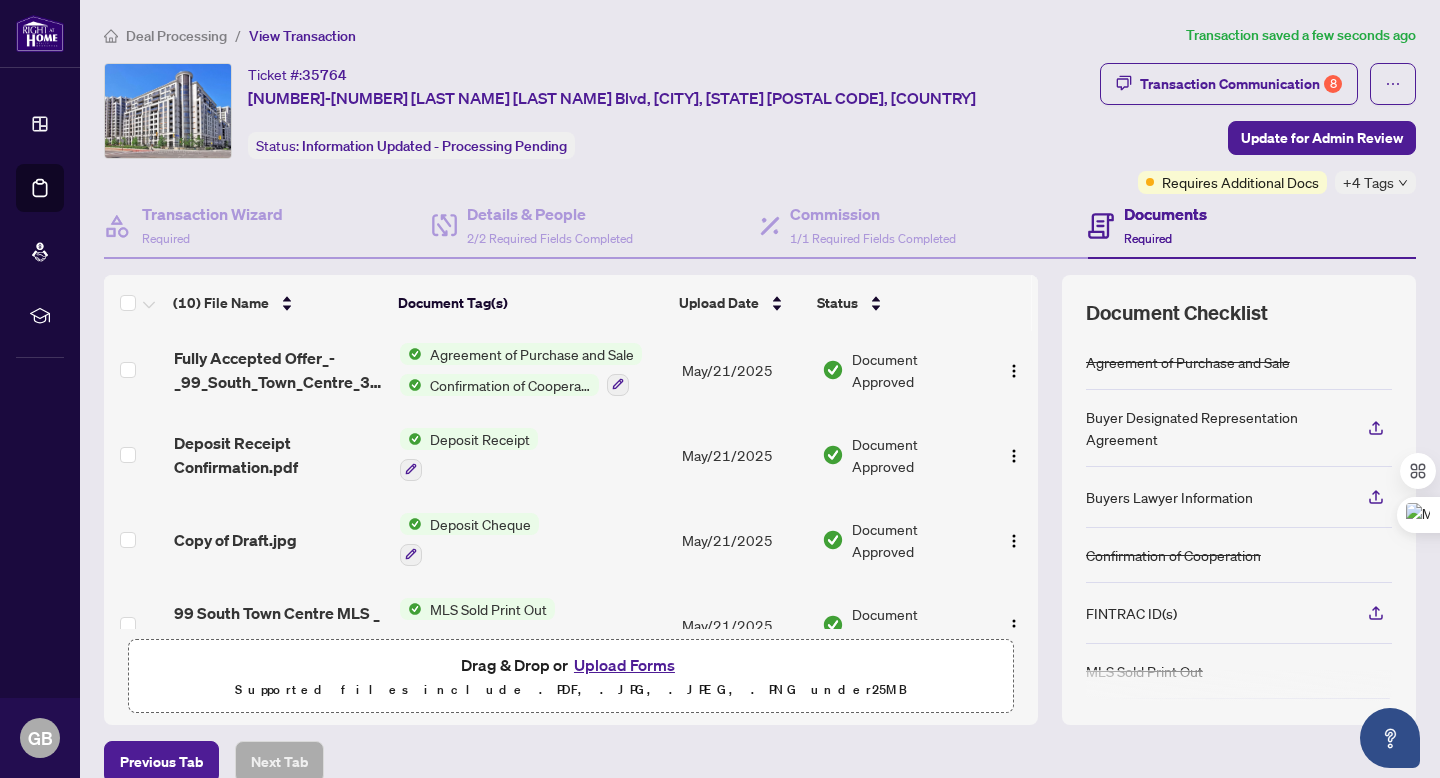 scroll, scrollTop: 541, scrollLeft: 0, axis: vertical 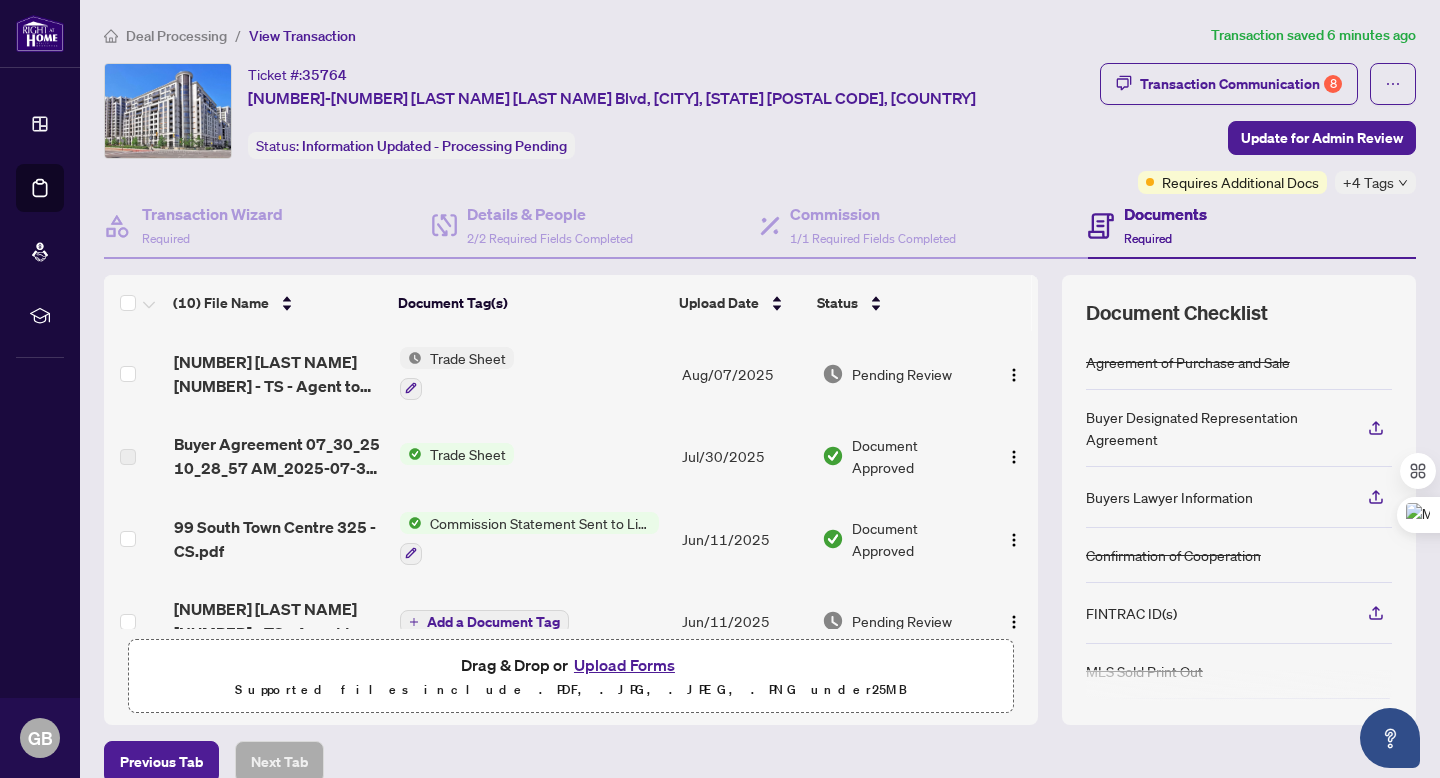 click on "Upload Forms" at bounding box center [624, 665] 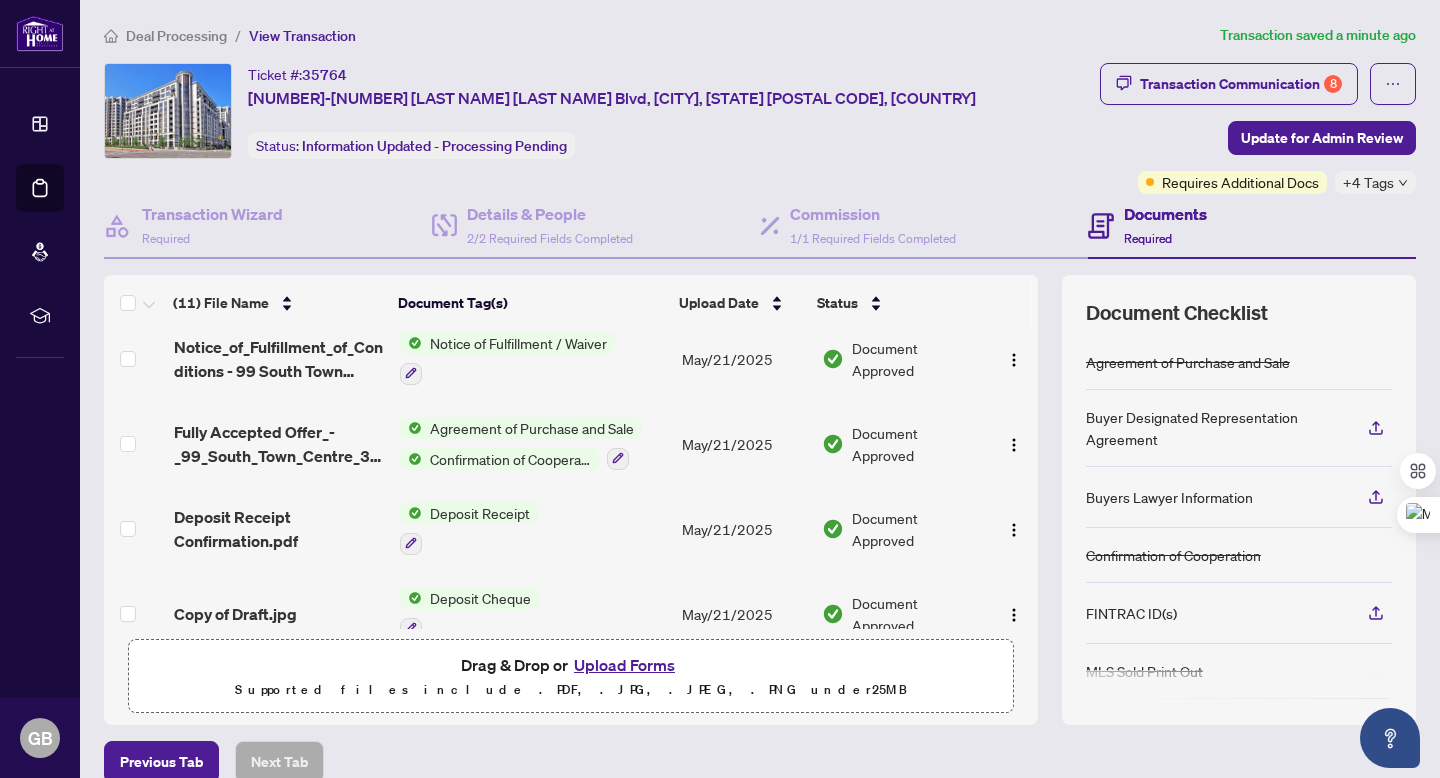 scroll, scrollTop: 605, scrollLeft: 0, axis: vertical 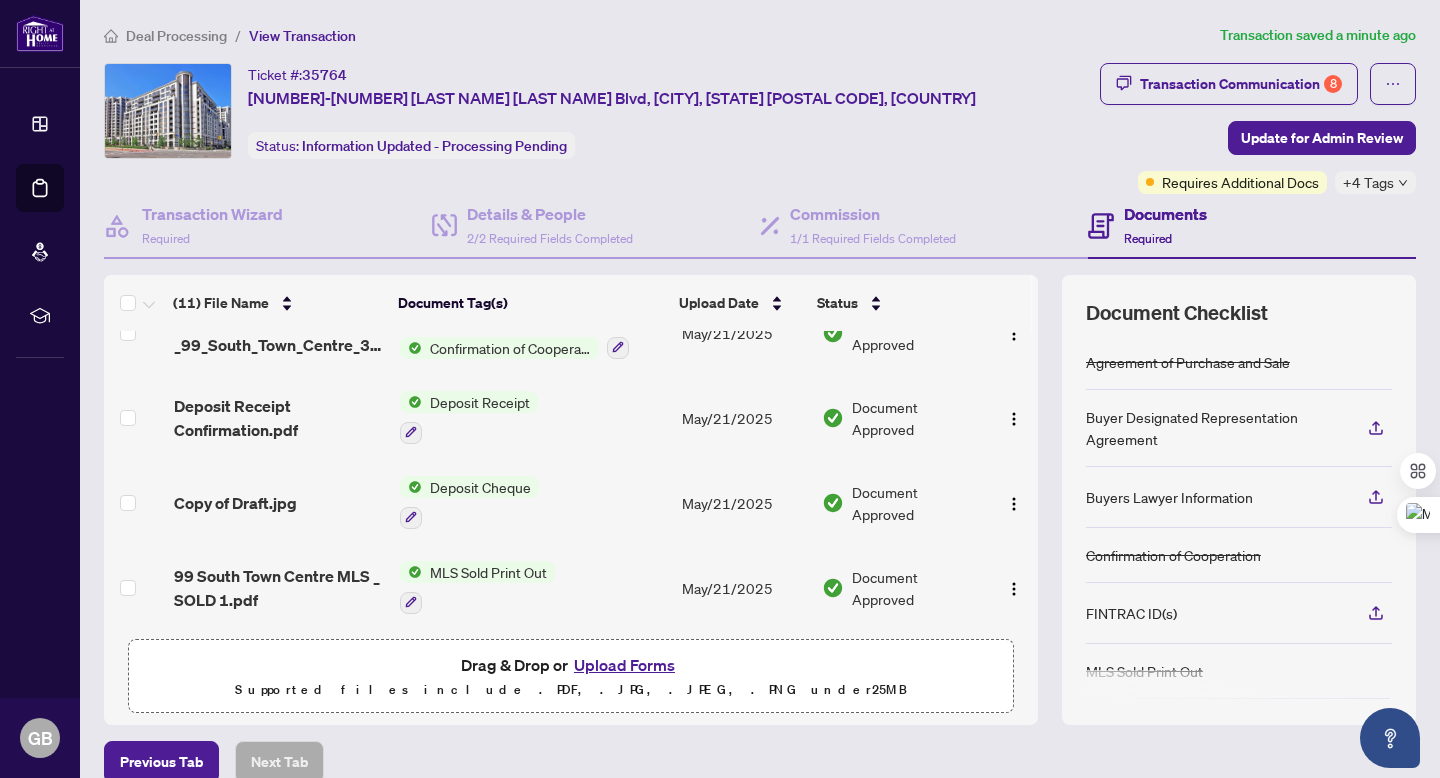 click on "Upload Forms" at bounding box center [624, 665] 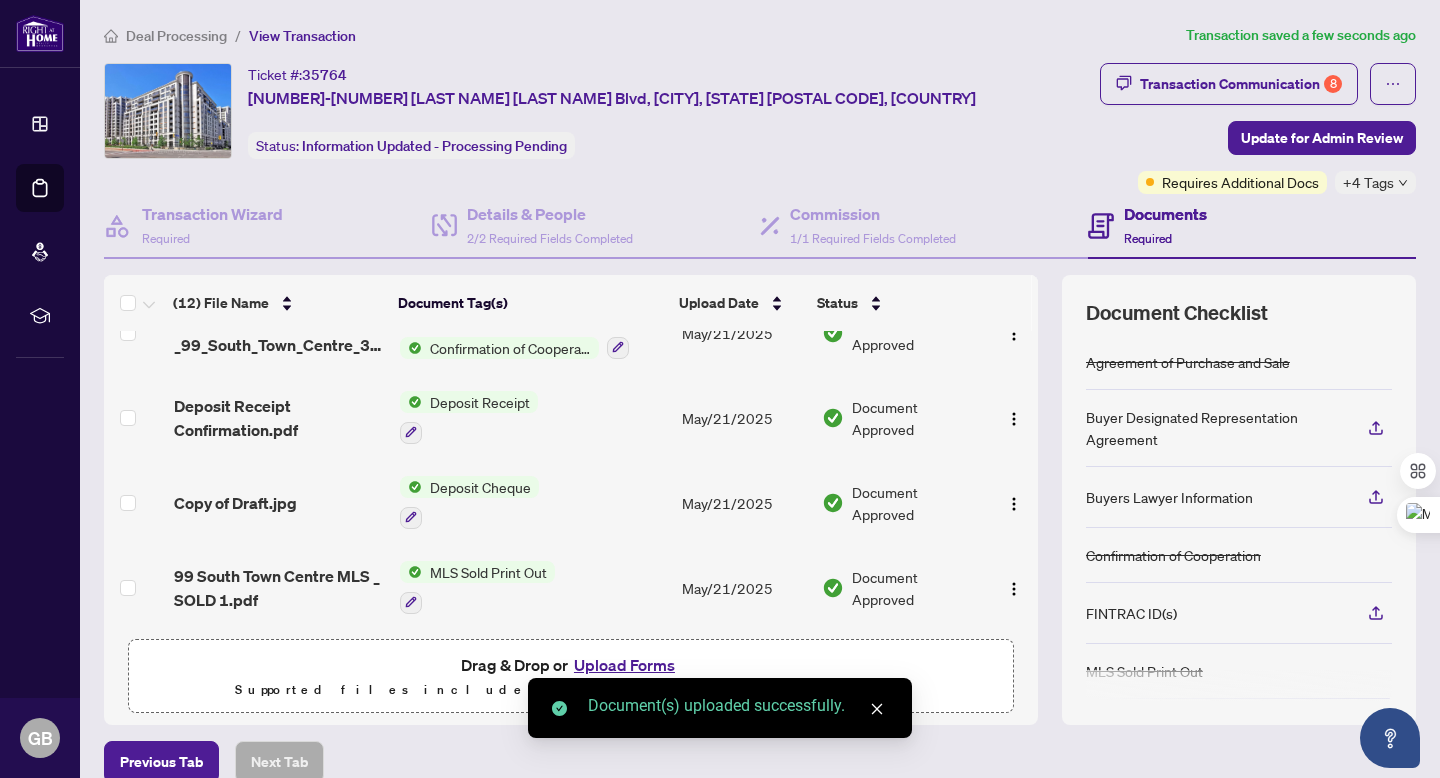 scroll, scrollTop: 0, scrollLeft: 0, axis: both 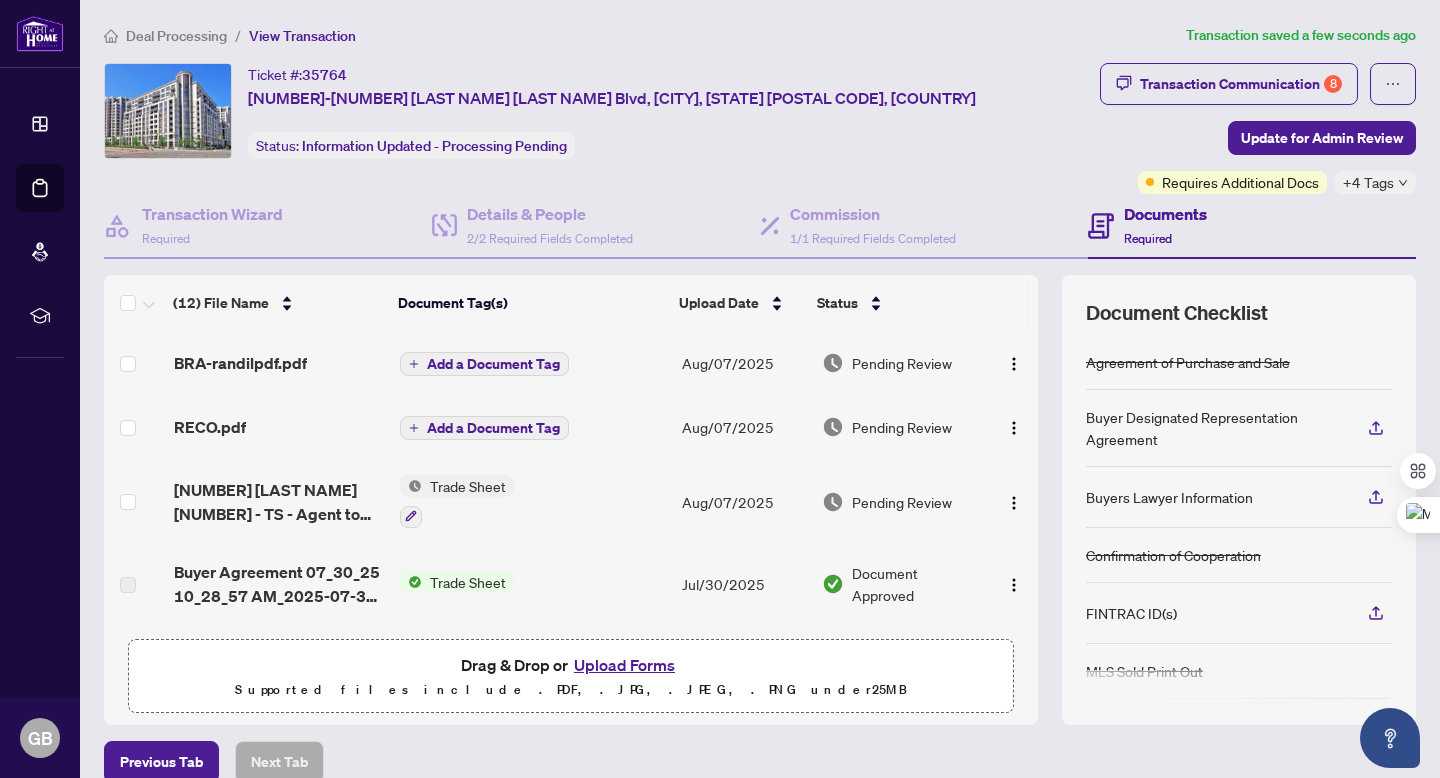 click on "Add a Document Tag" at bounding box center (493, 364) 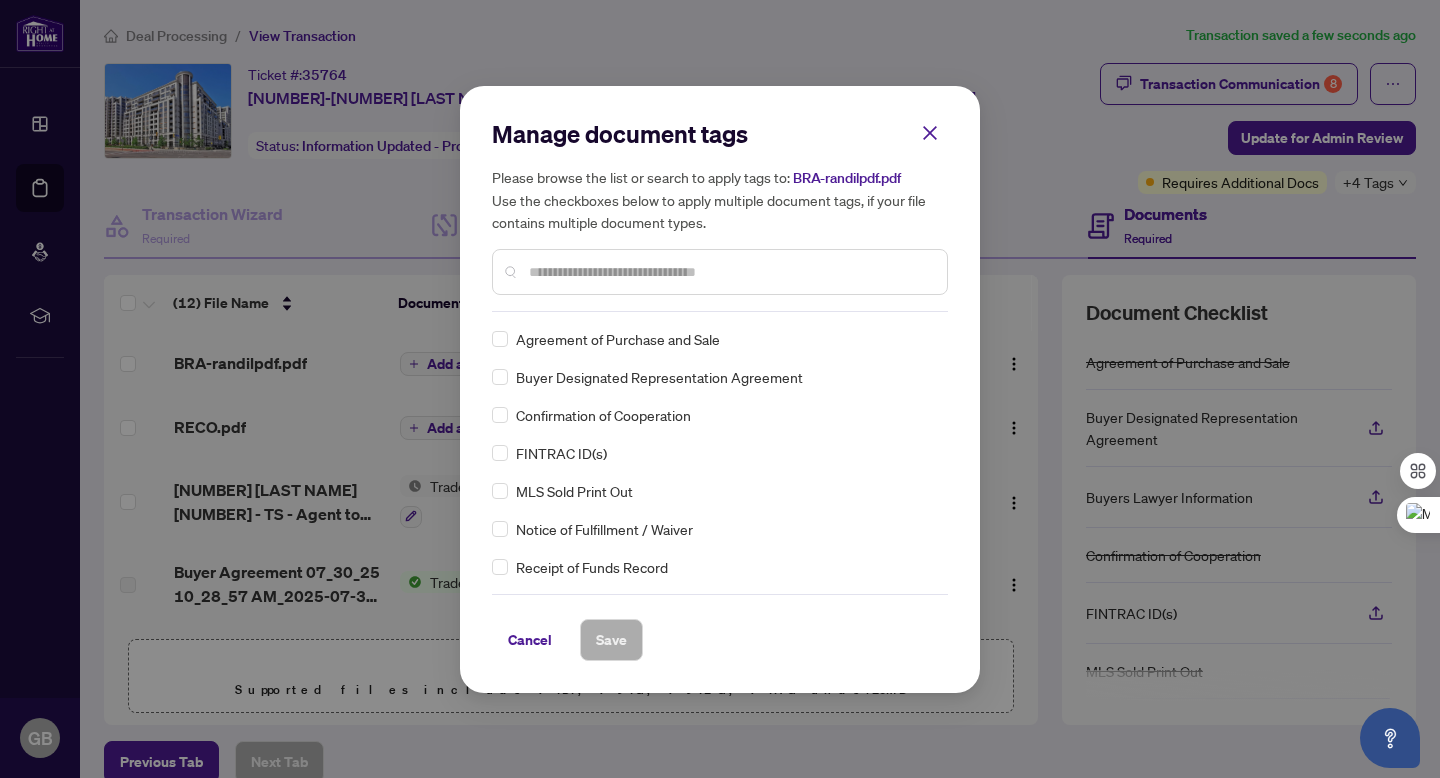 click at bounding box center [730, 272] 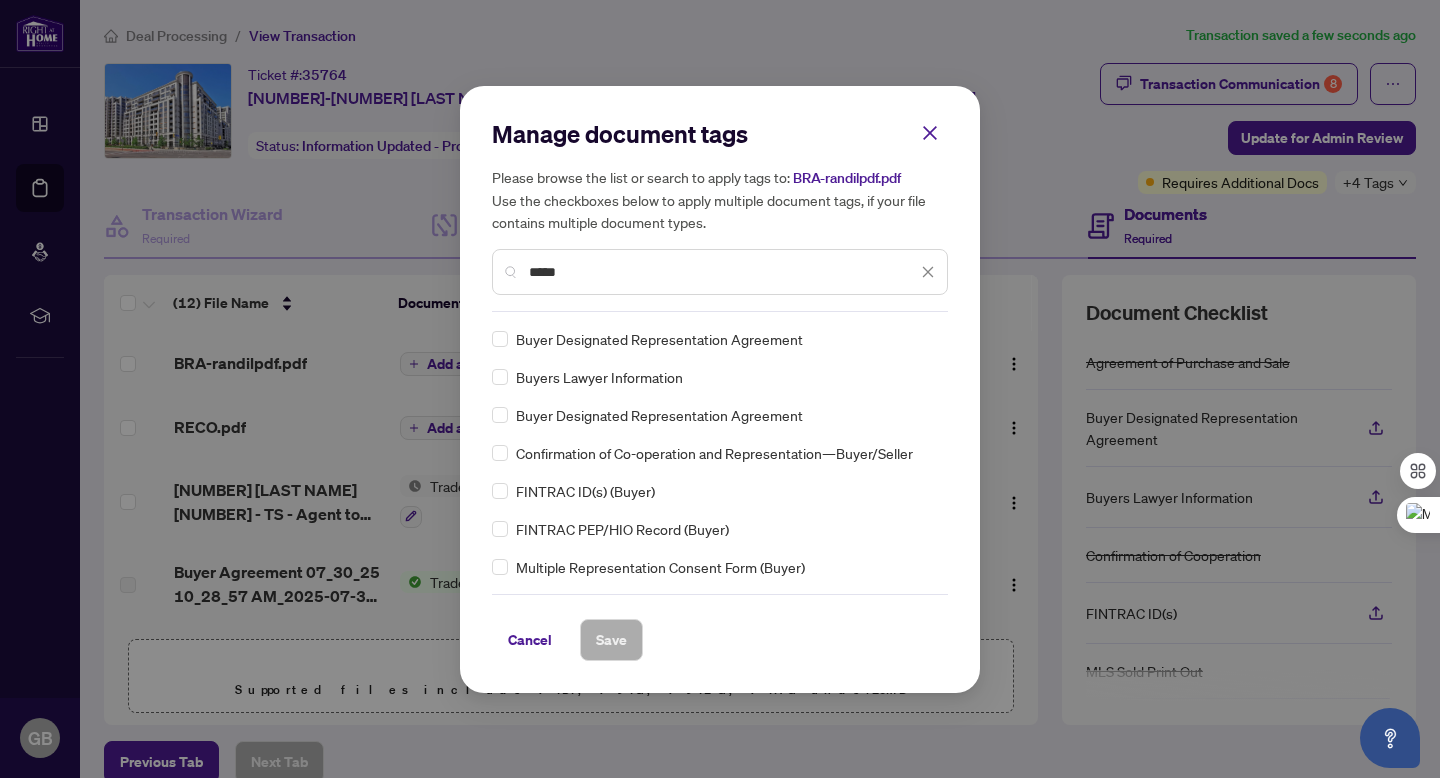 type on "*****" 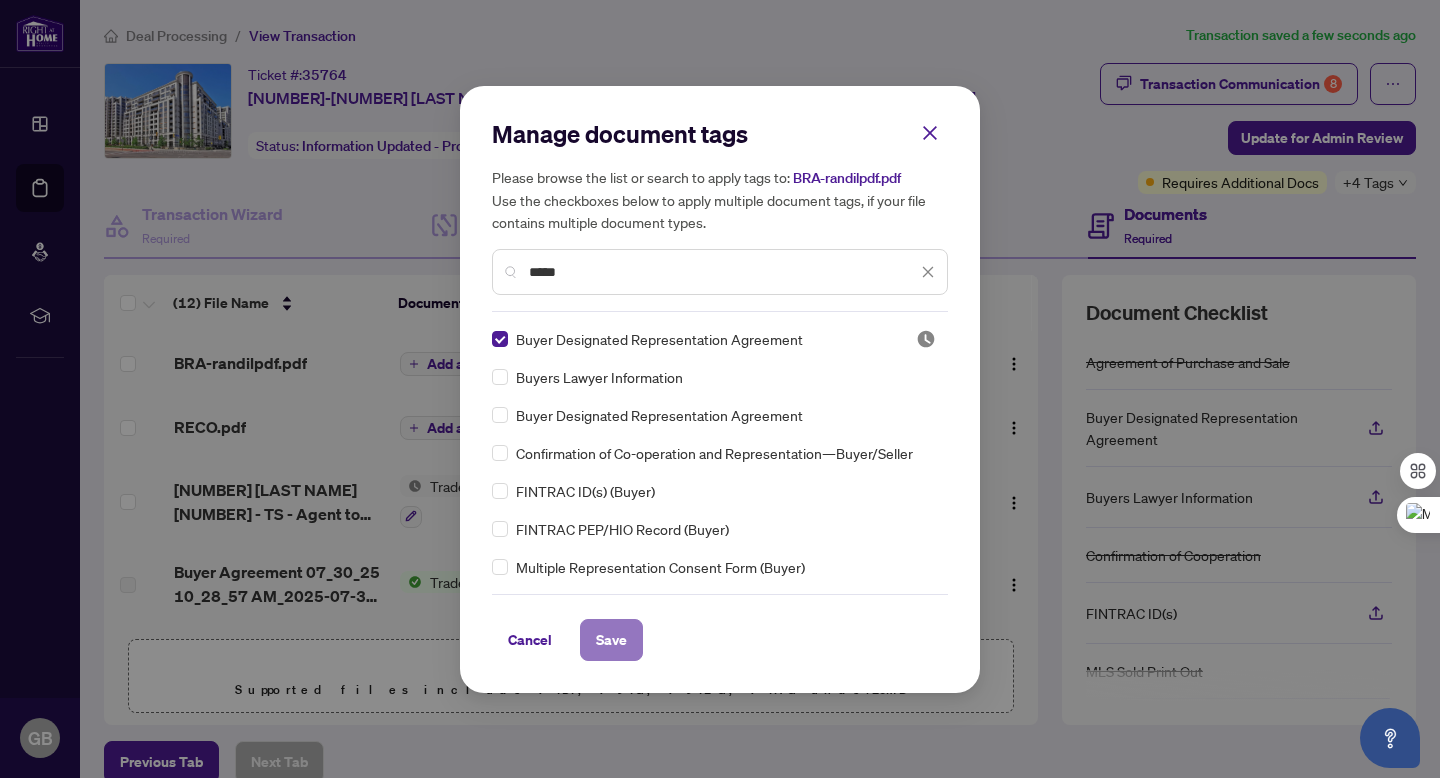 click on "Save" at bounding box center (611, 640) 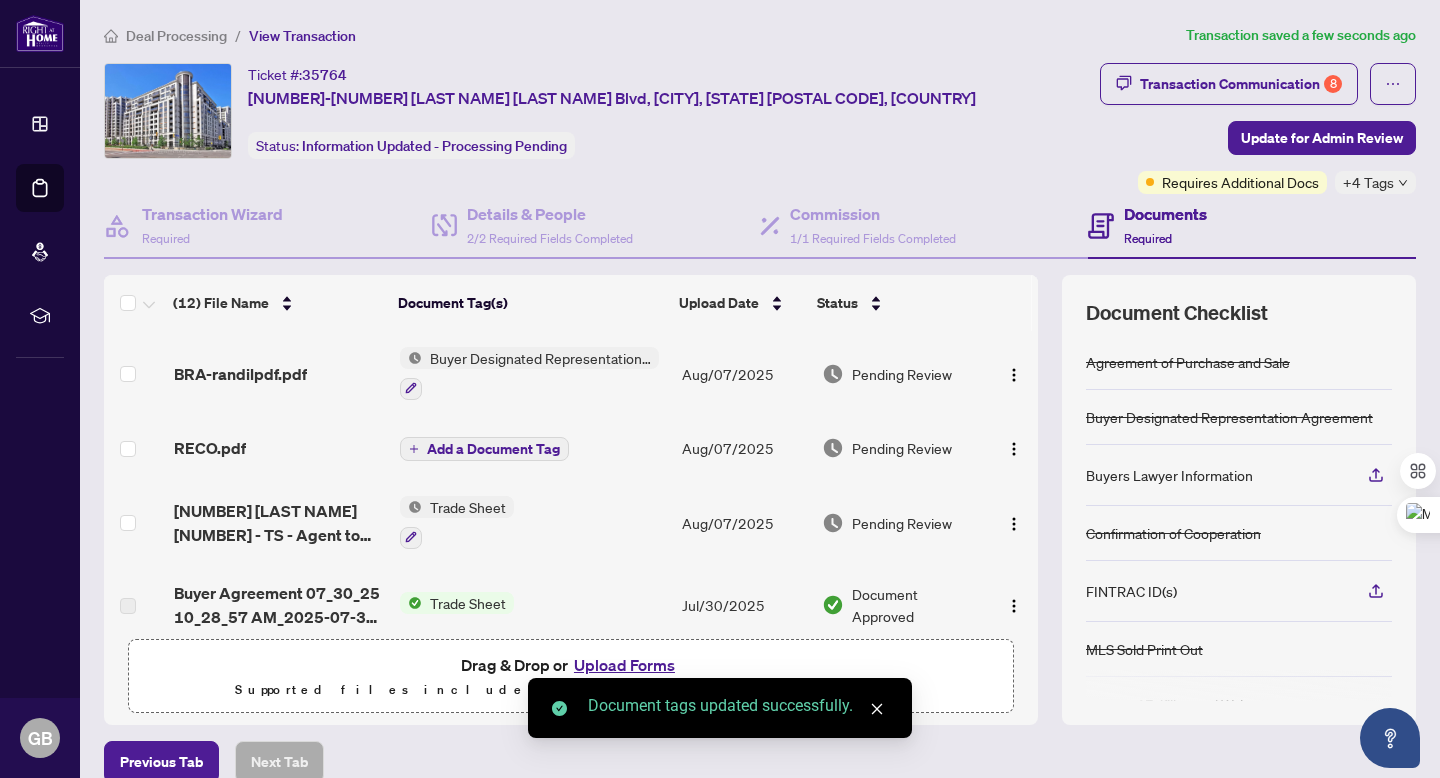 click on "Add a Document Tag" at bounding box center [493, 449] 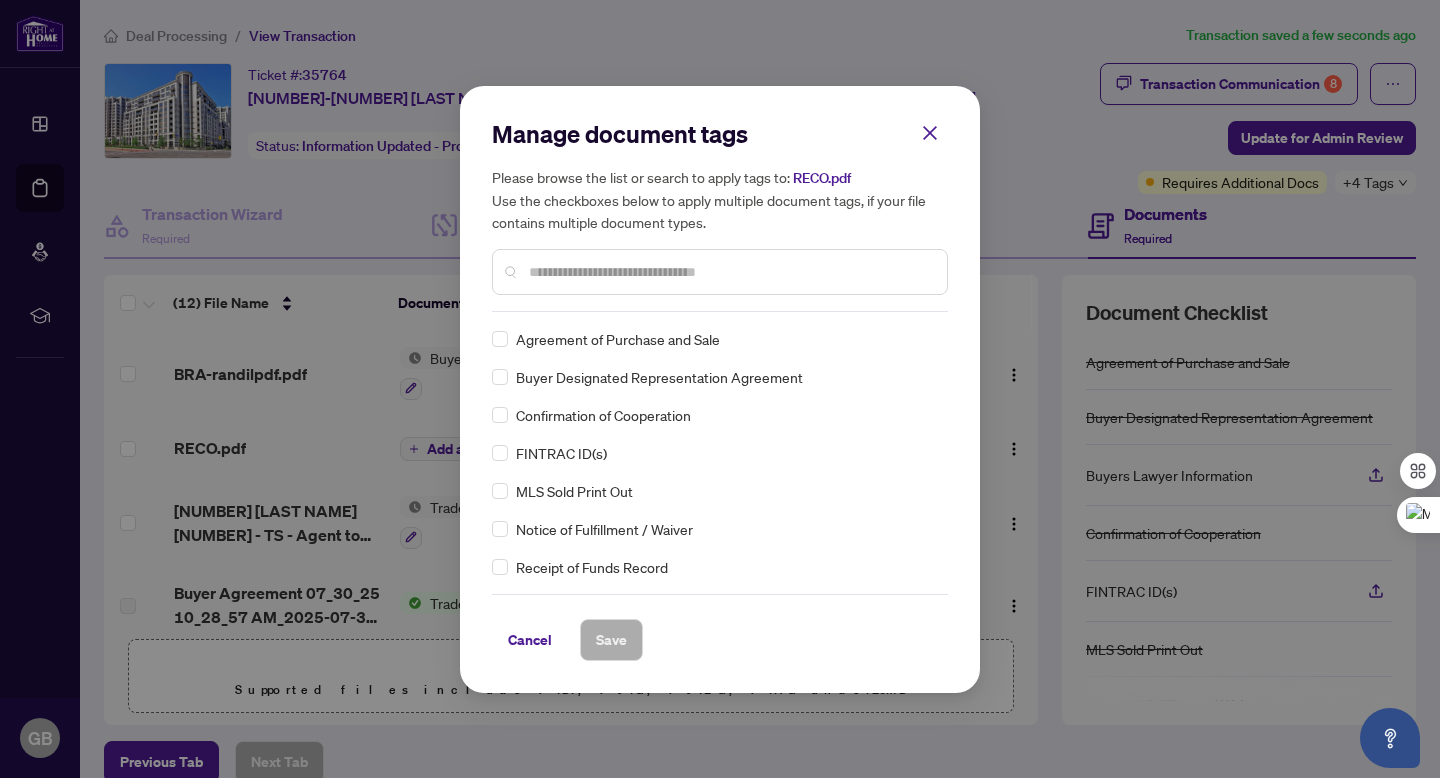 click at bounding box center [730, 272] 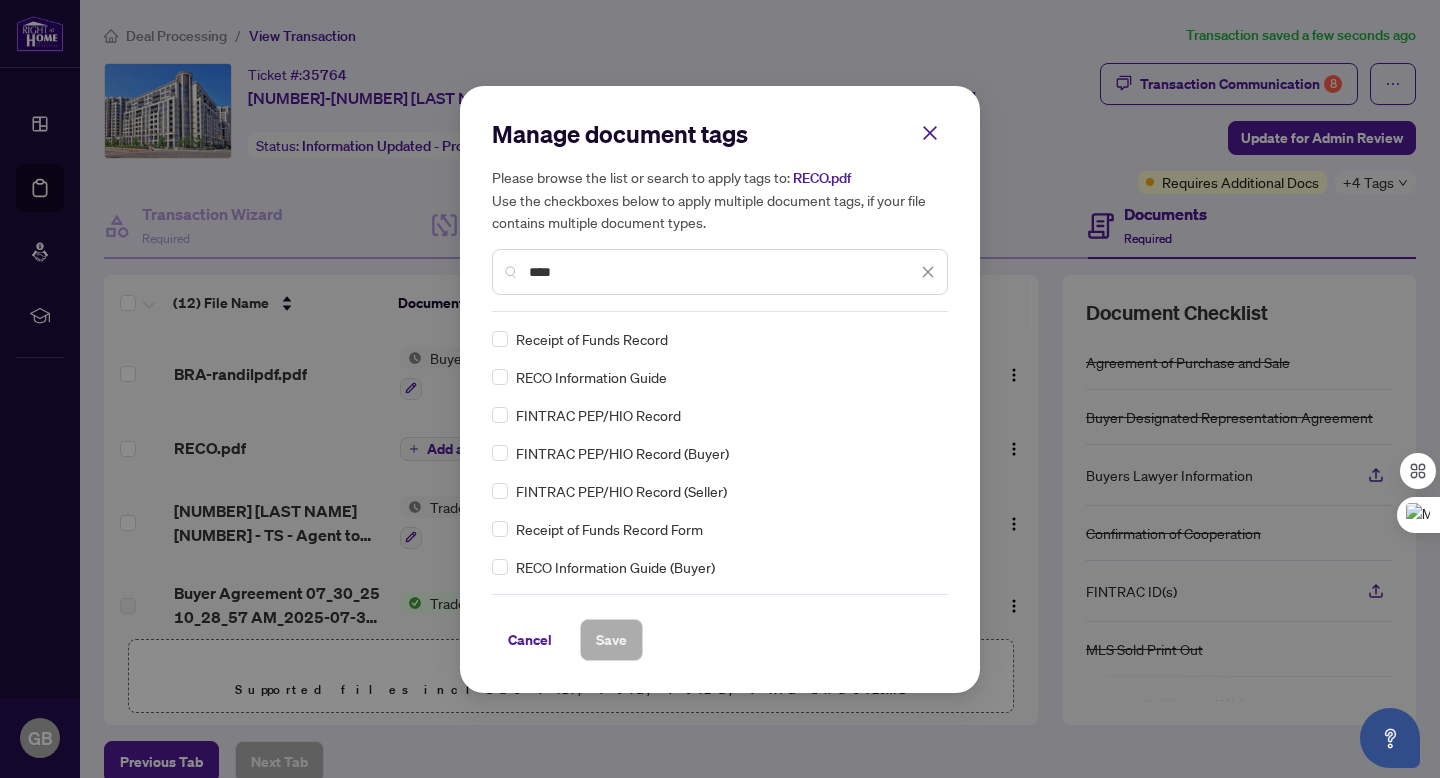 type on "****" 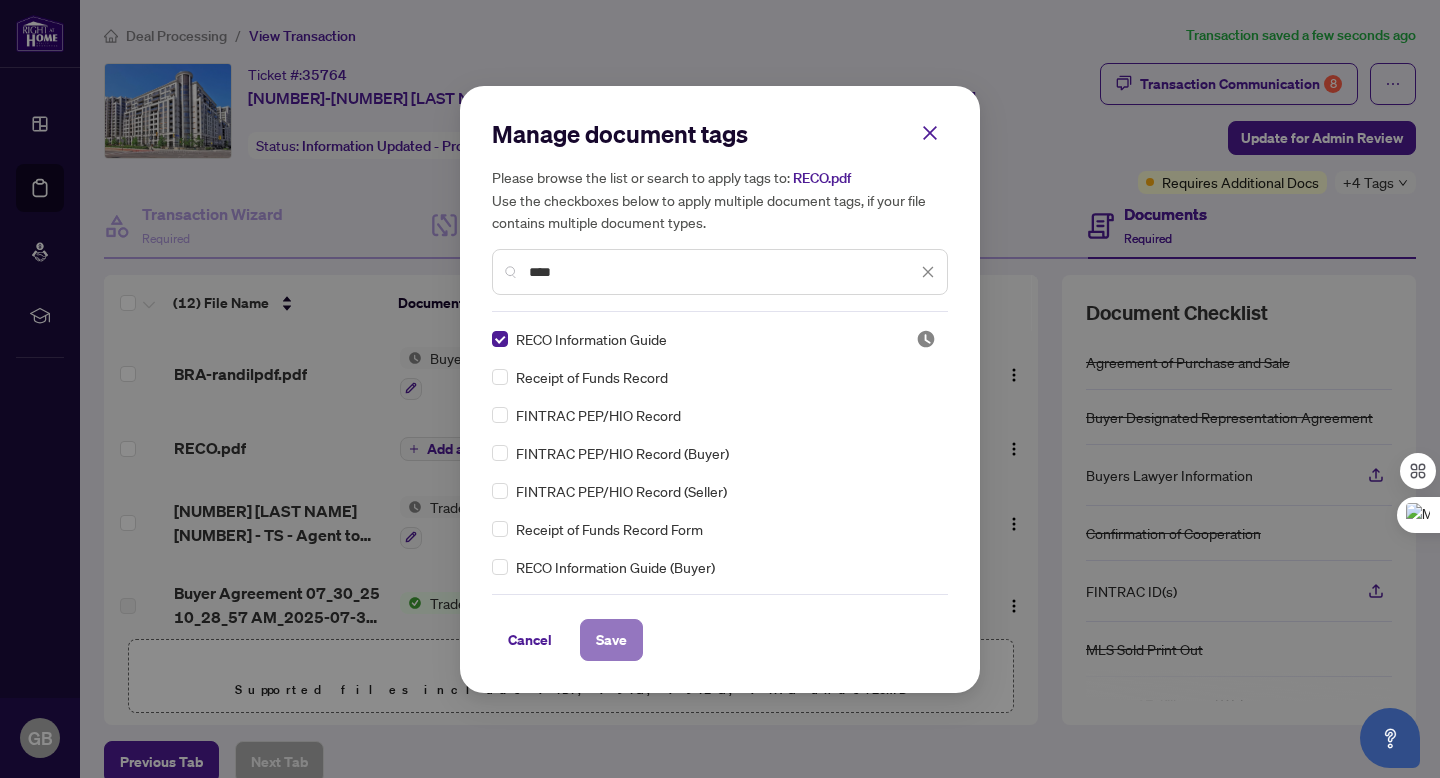 click on "Save" at bounding box center (611, 640) 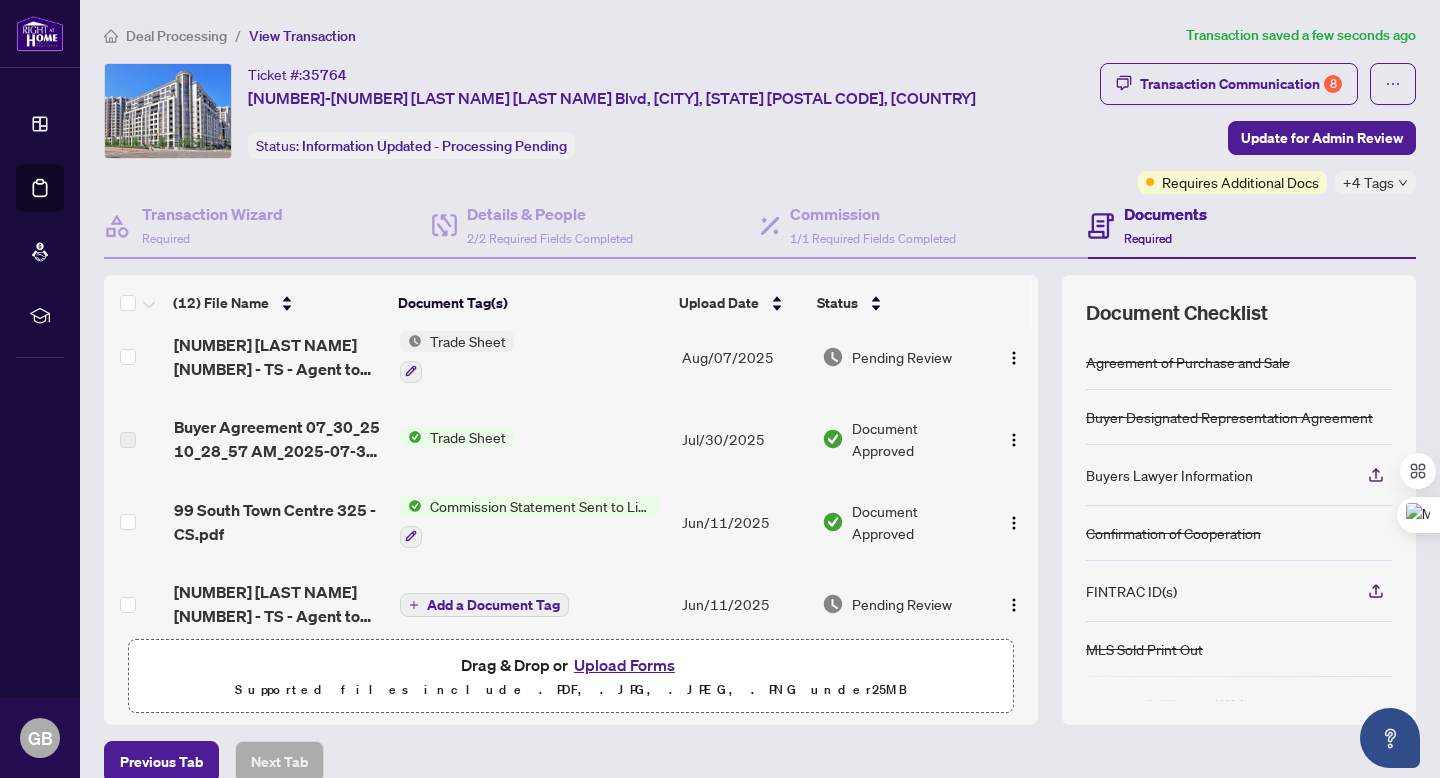scroll, scrollTop: 94, scrollLeft: 0, axis: vertical 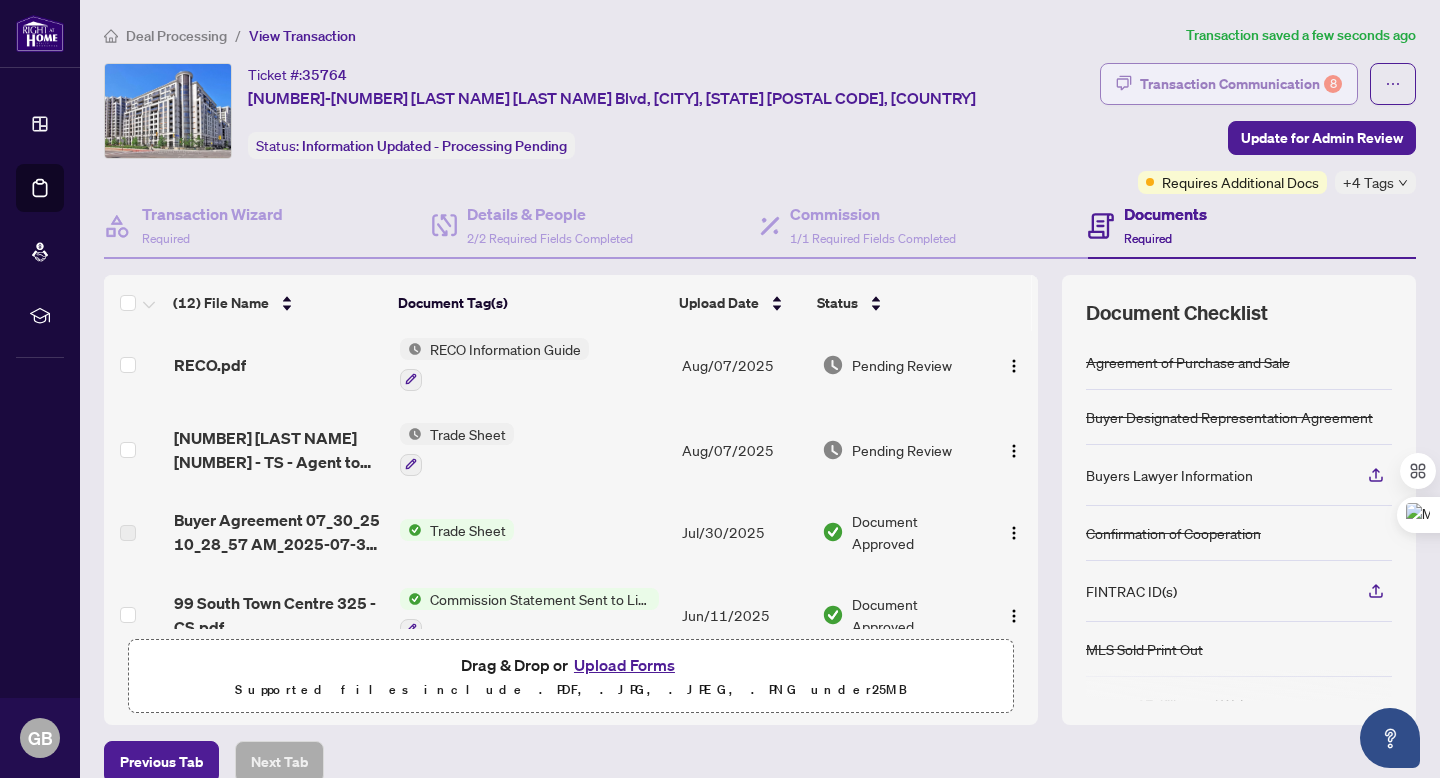 click on "Transaction Communication 8" at bounding box center [1241, 84] 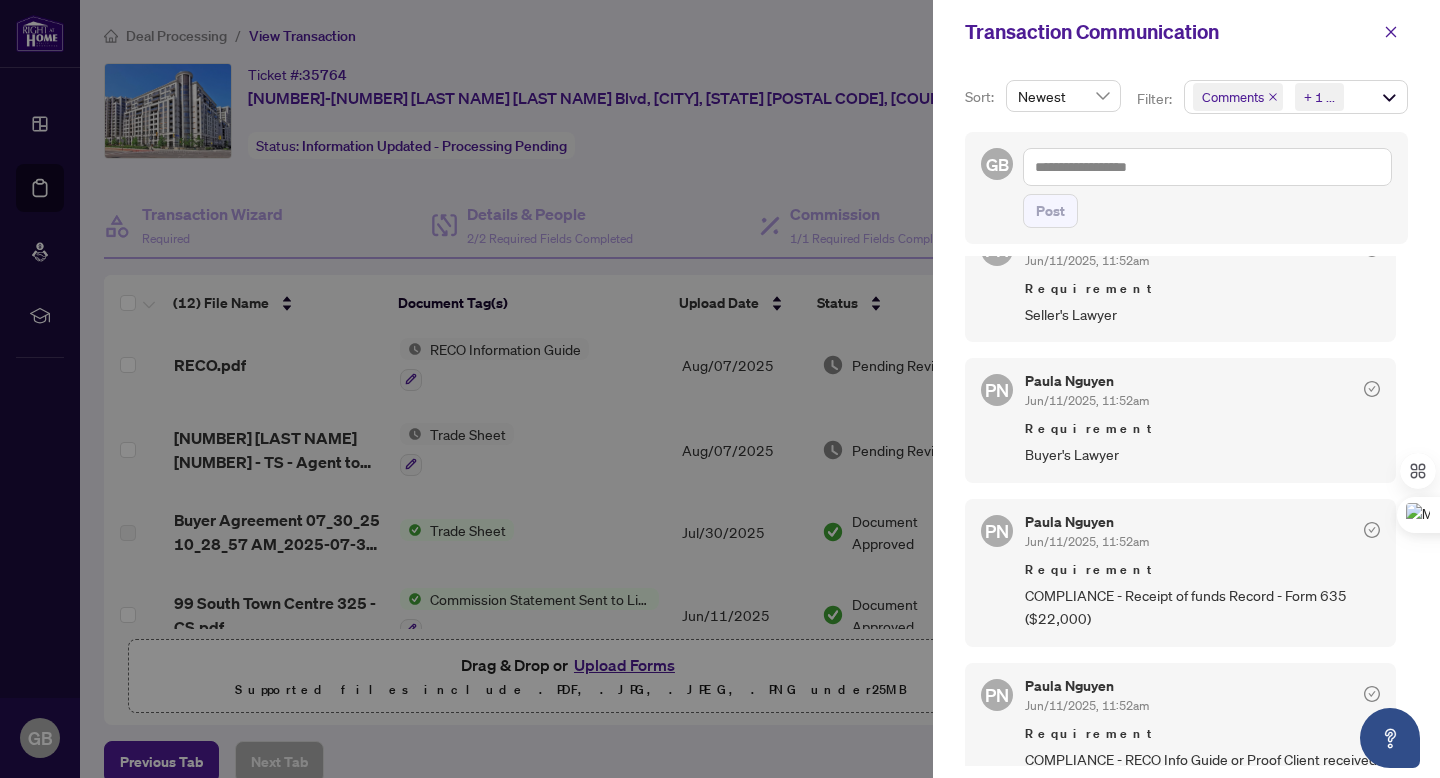 scroll, scrollTop: 786, scrollLeft: 0, axis: vertical 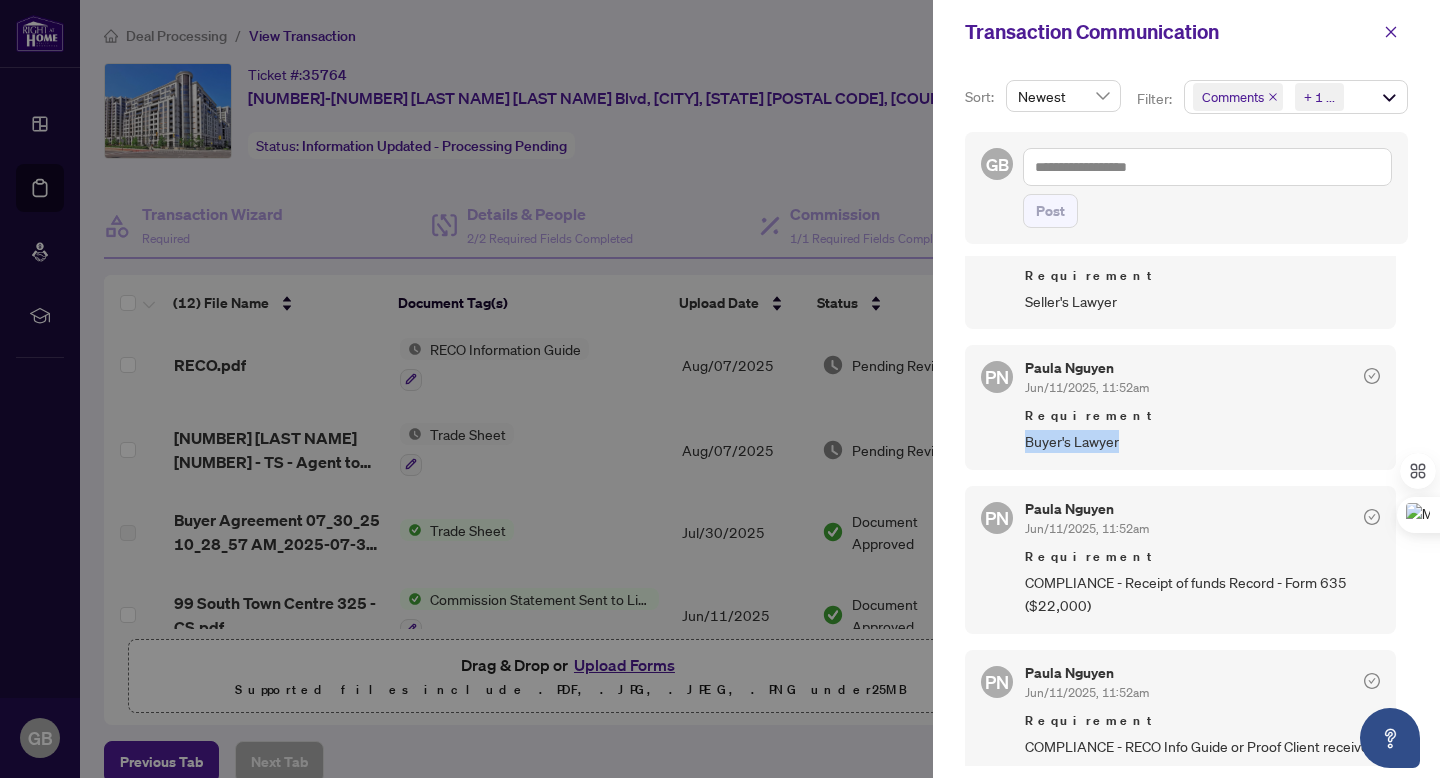 drag, startPoint x: 1135, startPoint y: 436, endPoint x: 1020, endPoint y: 442, distance: 115.15642 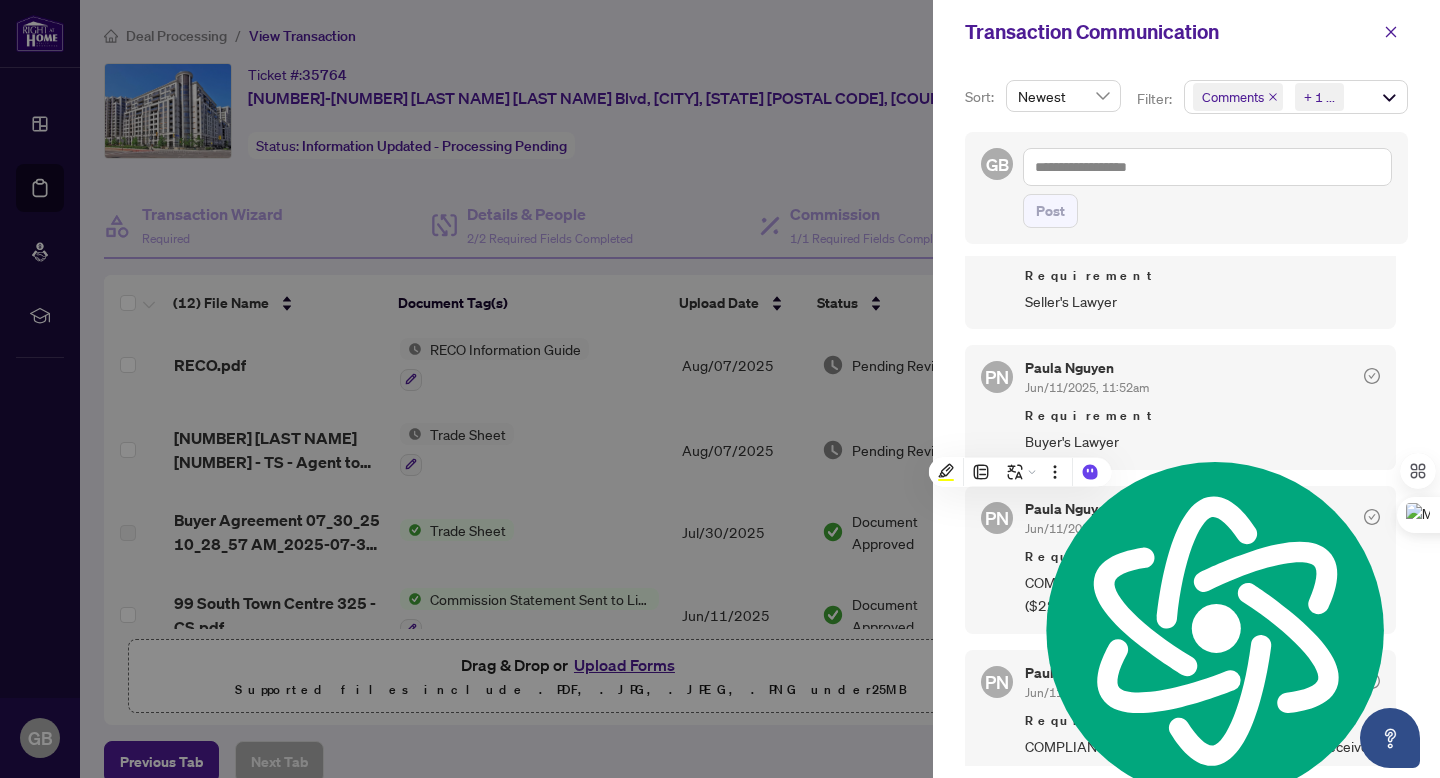 click on "COMPLIANCE - Receipt of funds Record - Form 635 ($22,000)" at bounding box center [1202, 594] 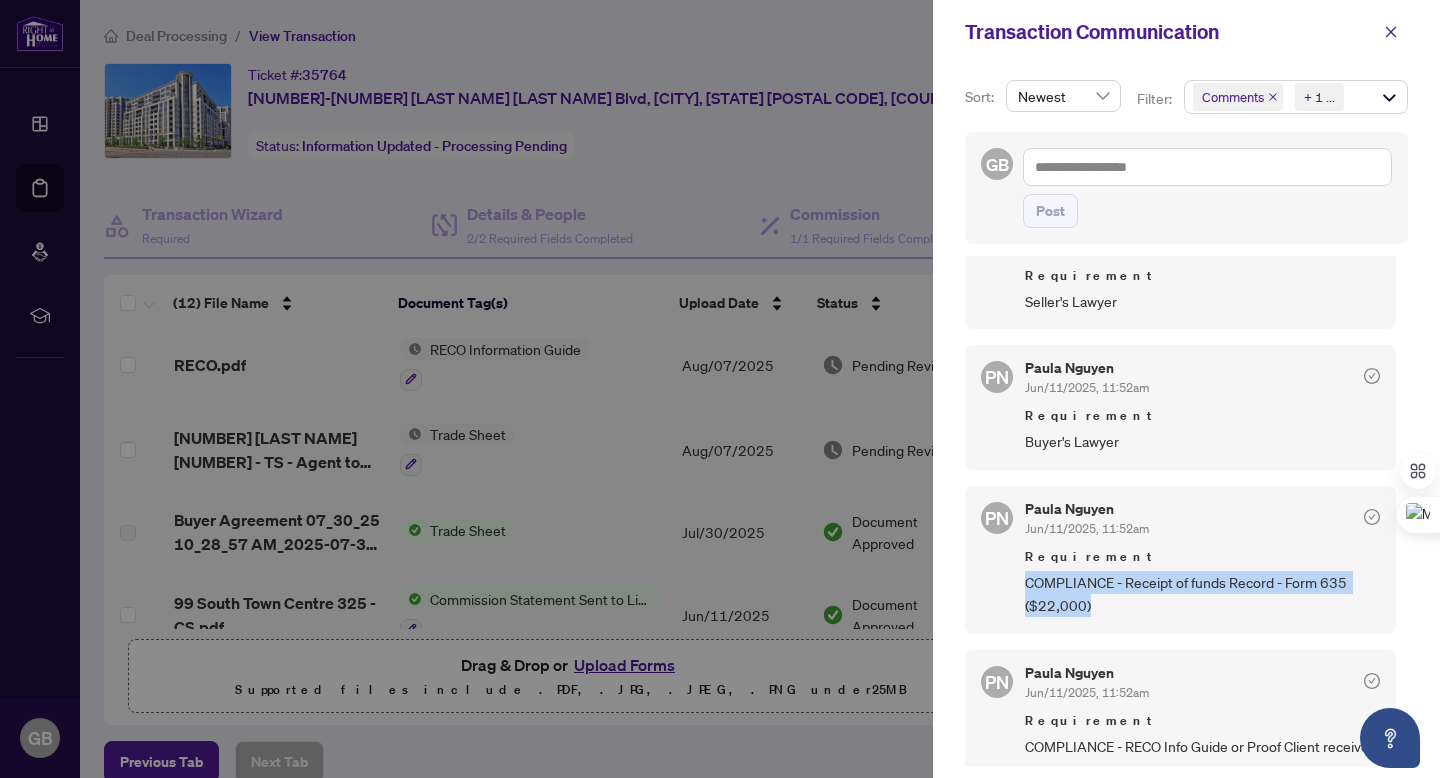 drag, startPoint x: 1090, startPoint y: 607, endPoint x: 996, endPoint y: 582, distance: 97.26767 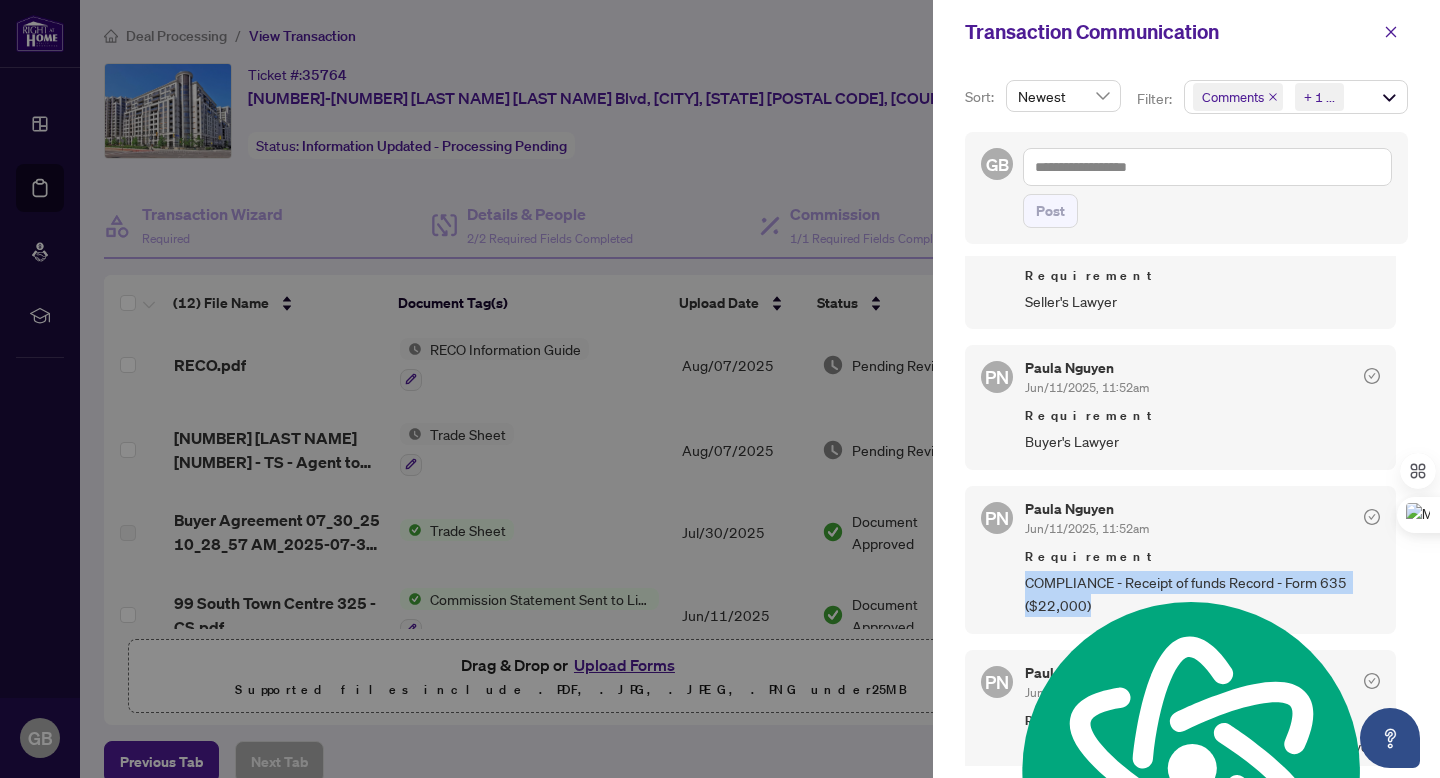 copy on "COMPLIANCE - Receipt of funds Record - Form 635 ($22,000)" 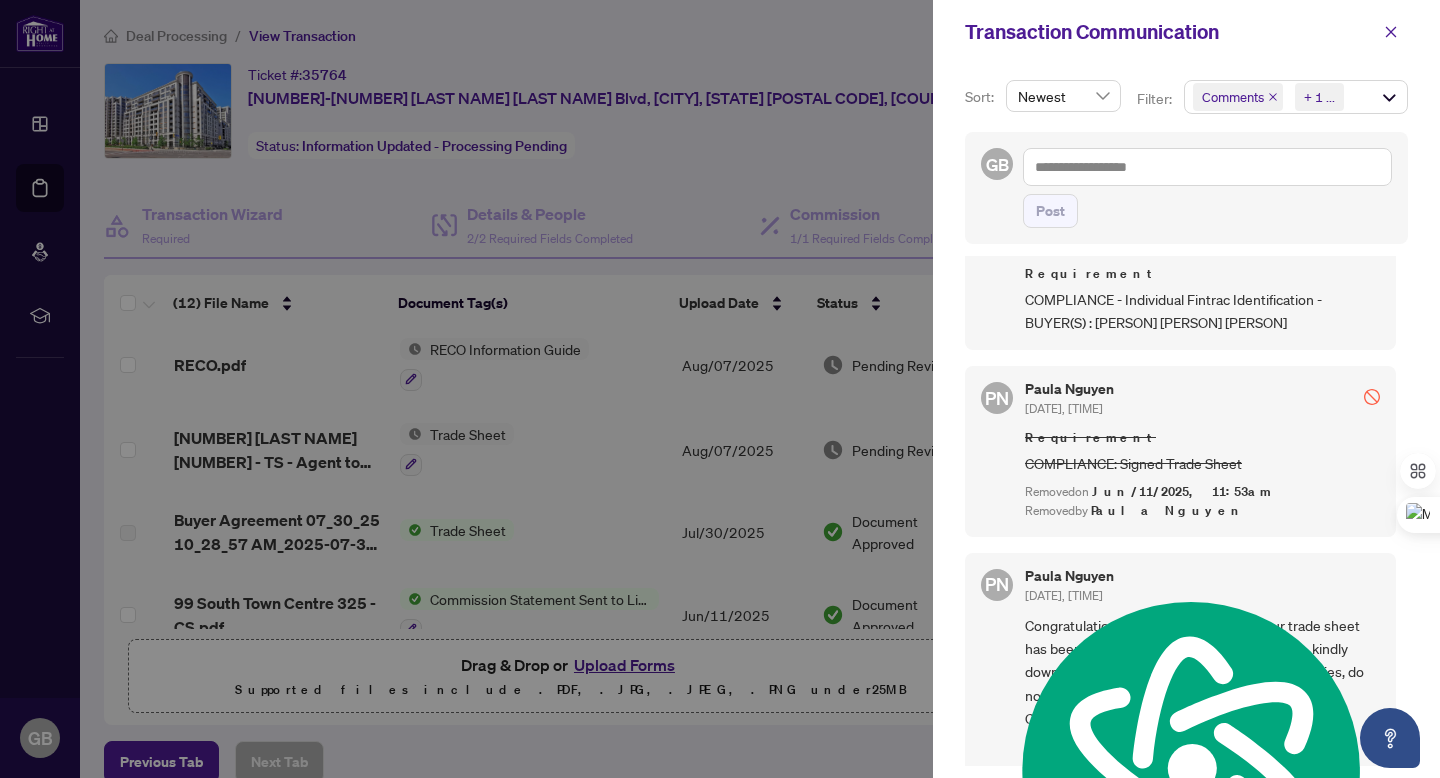 scroll, scrollTop: 2230, scrollLeft: 0, axis: vertical 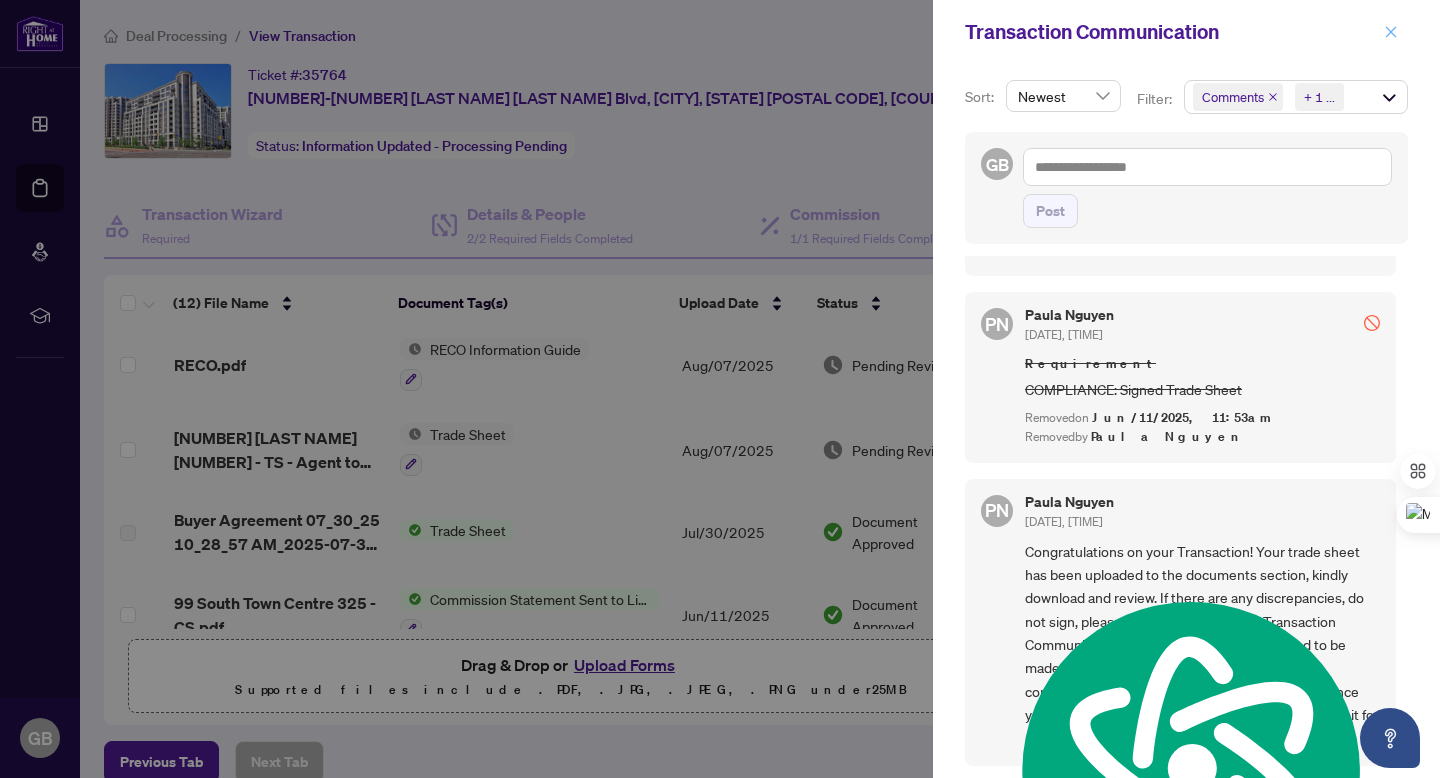 click 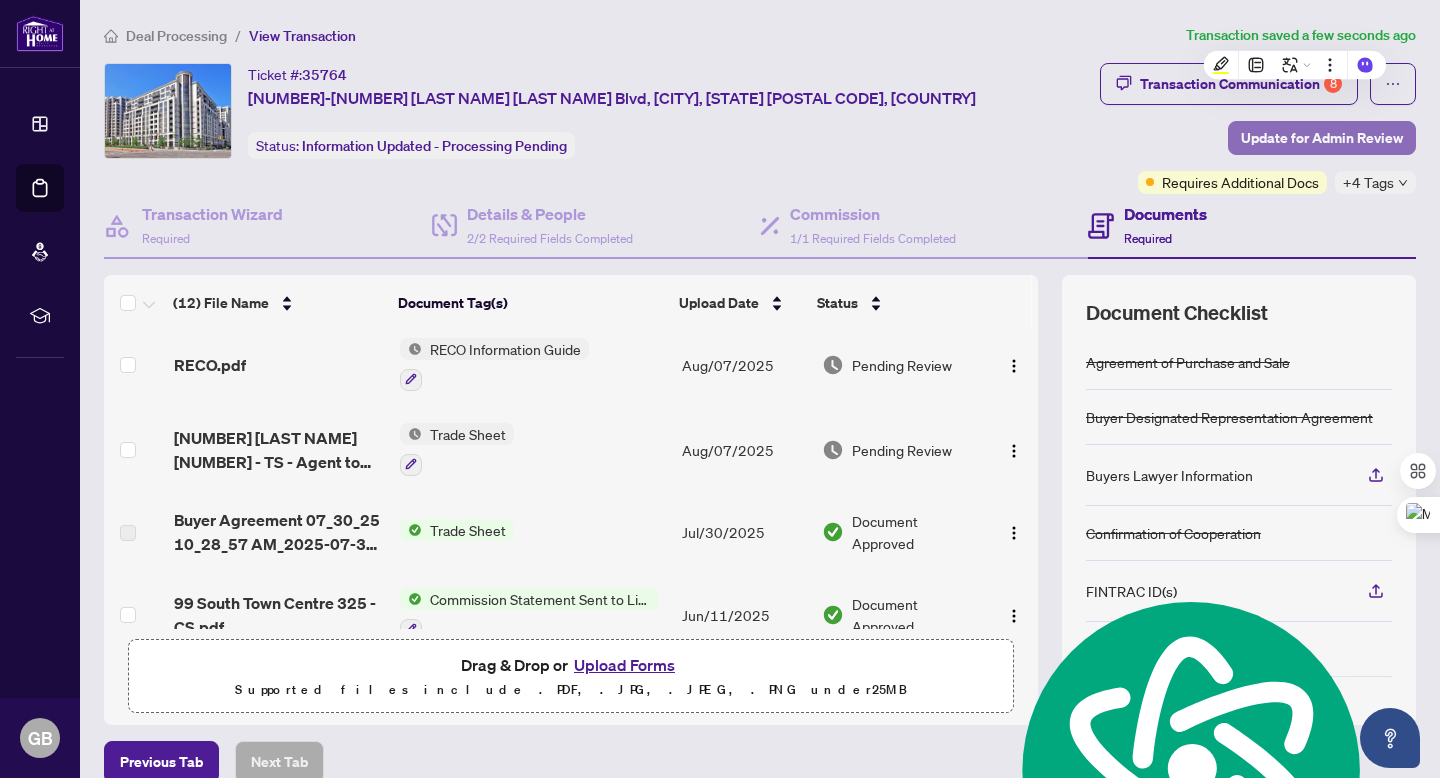click on "Update for Admin Review" at bounding box center (1322, 138) 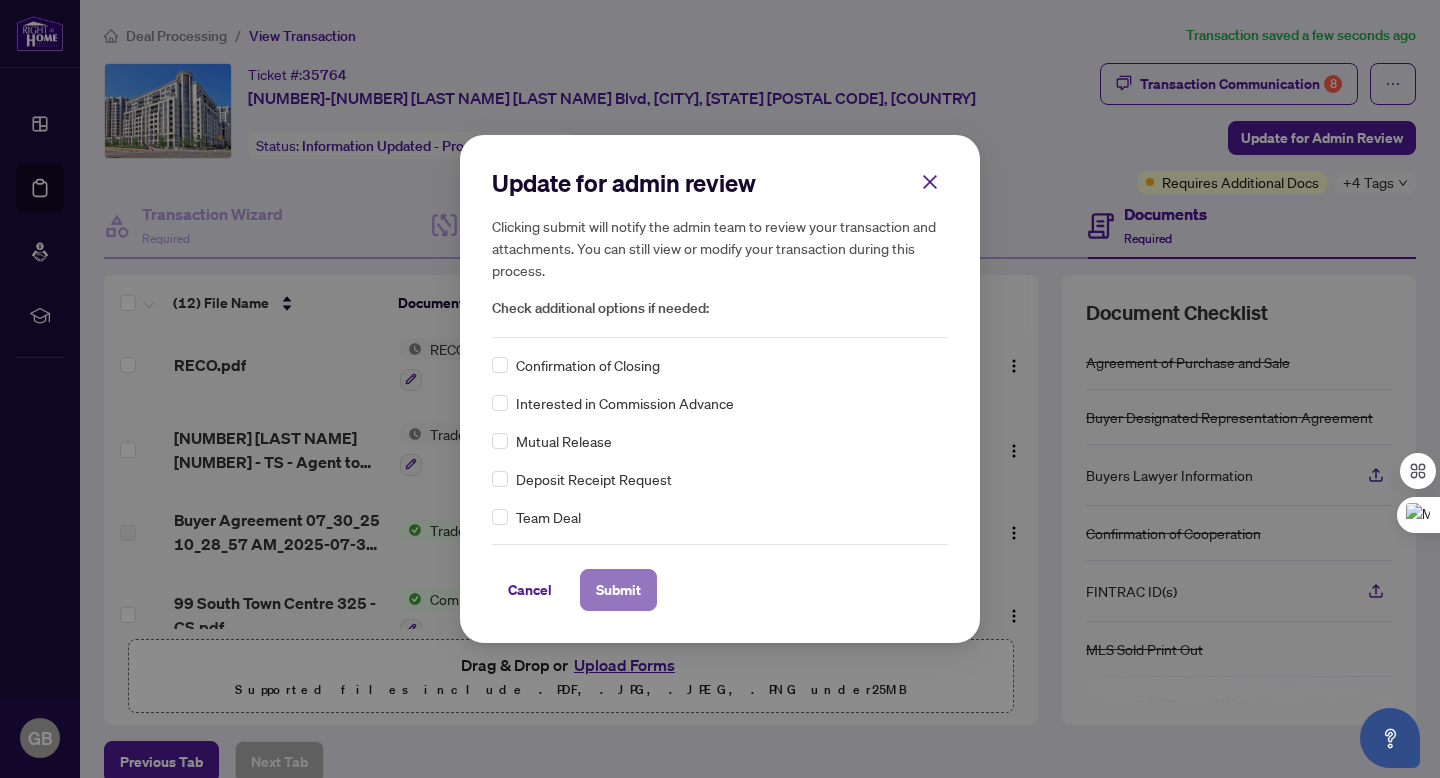 click on "Submit" at bounding box center [618, 590] 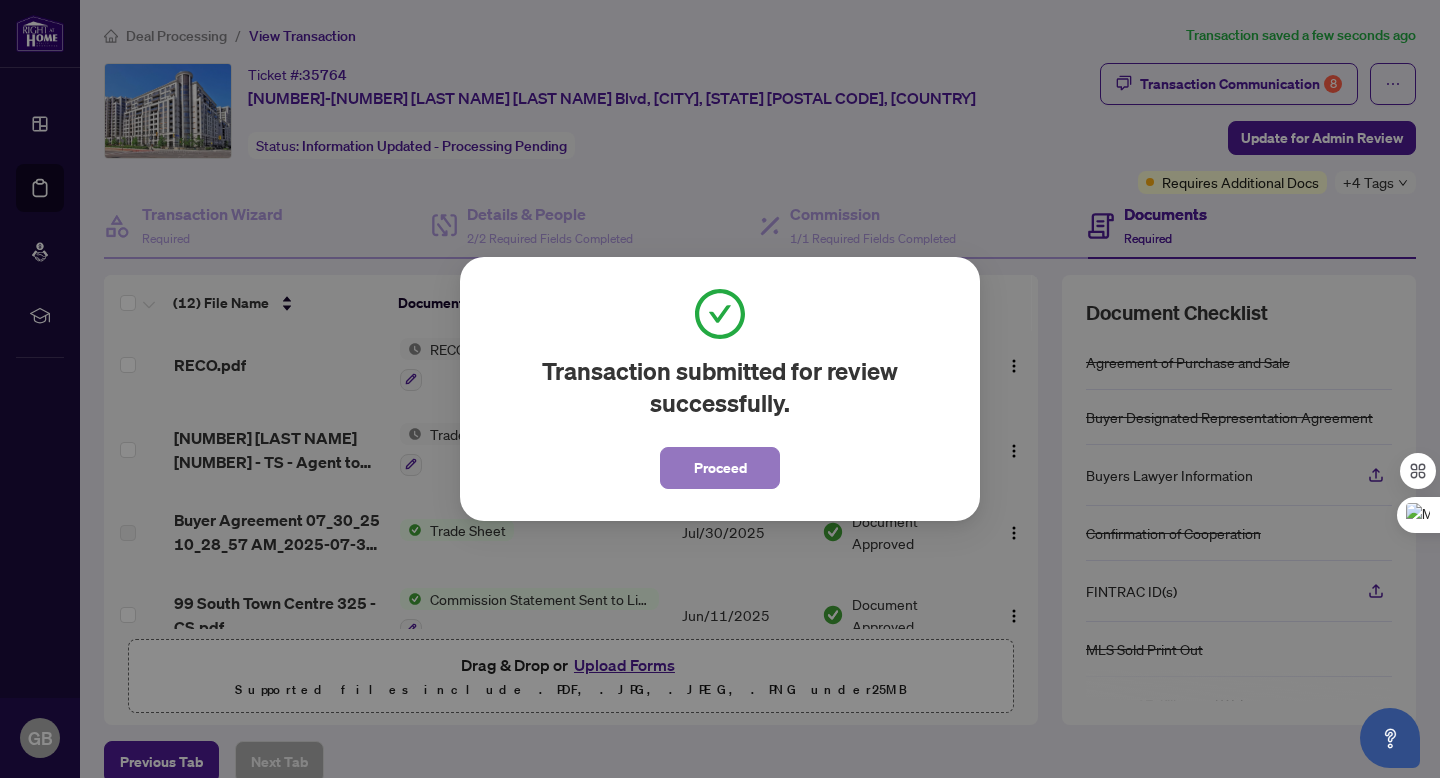 click on "Proceed" at bounding box center (720, 468) 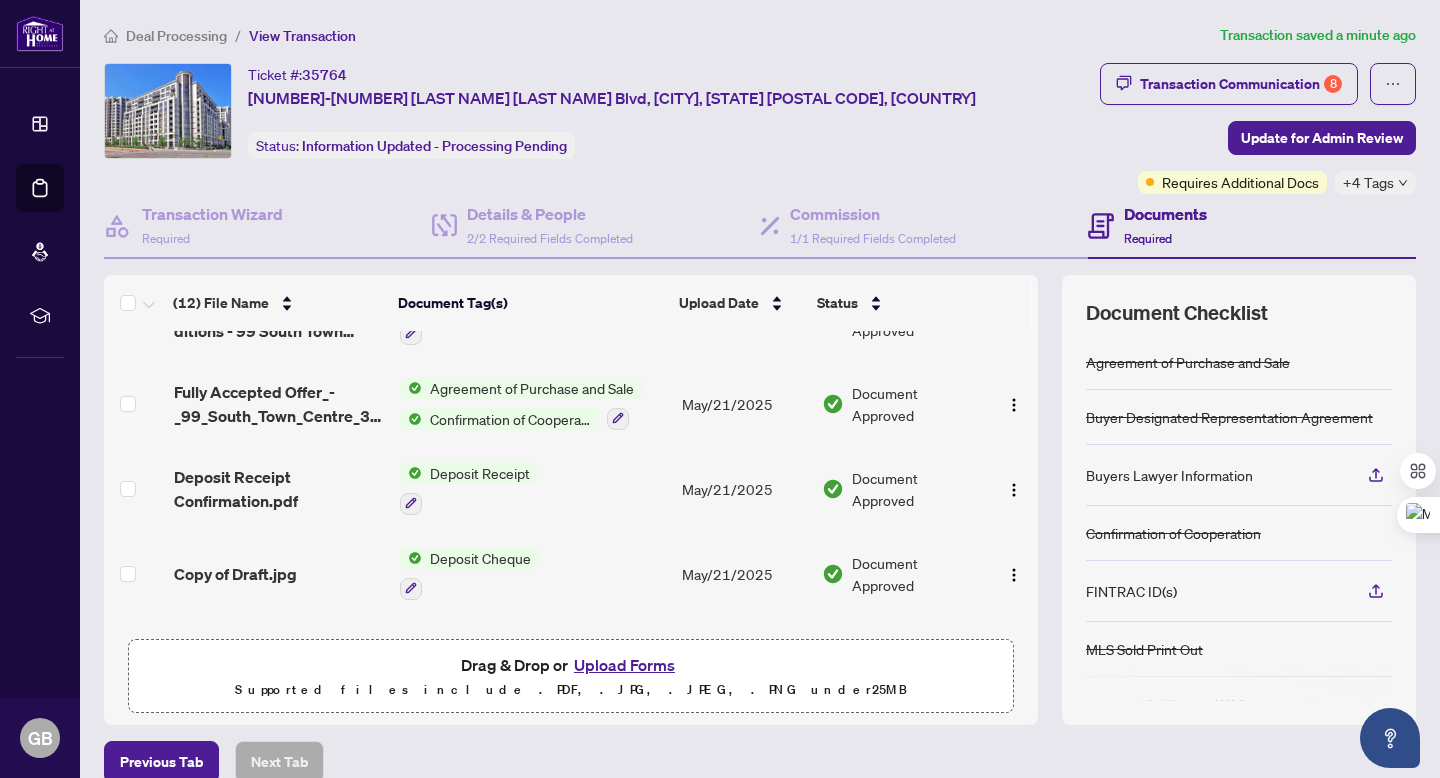 scroll, scrollTop: 709, scrollLeft: 0, axis: vertical 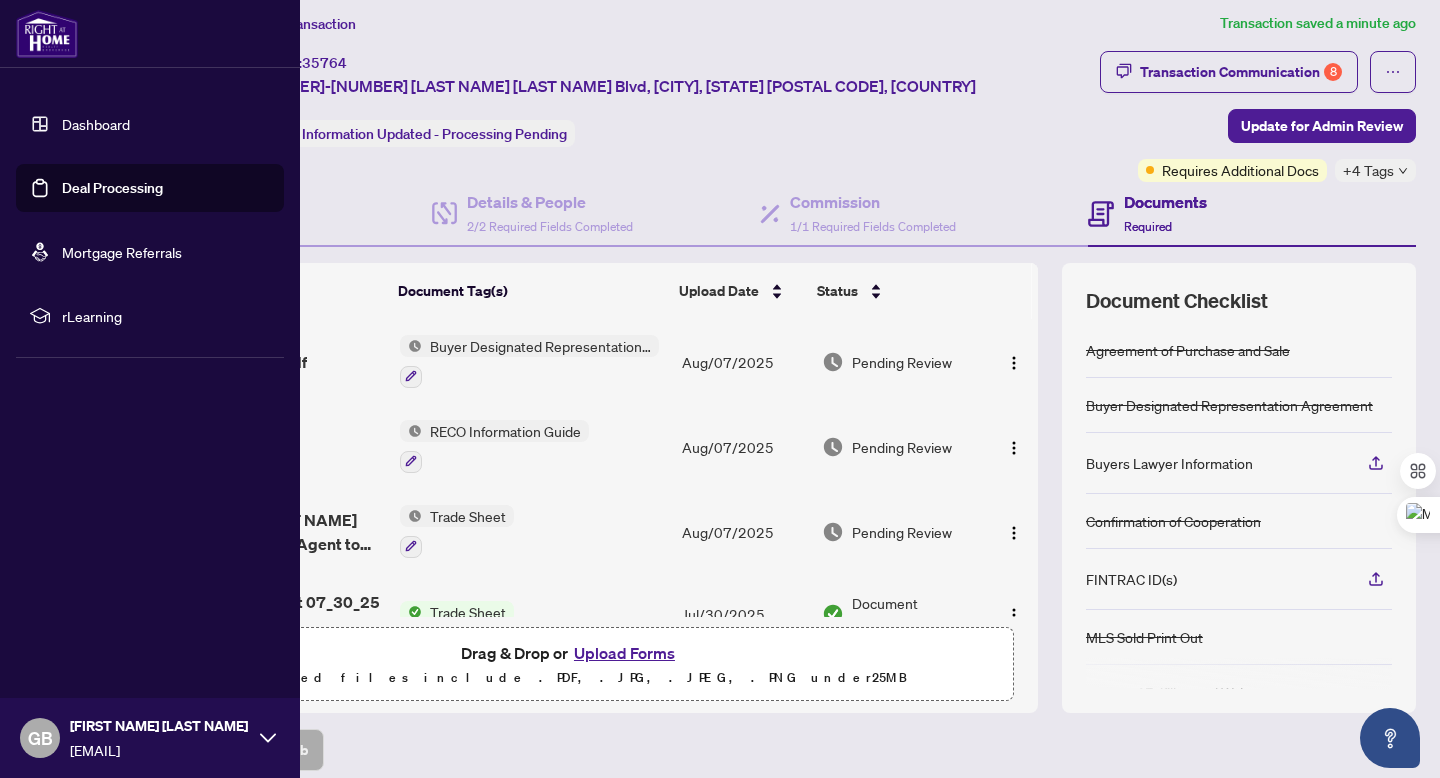 click on "Deal Processing" at bounding box center [112, 188] 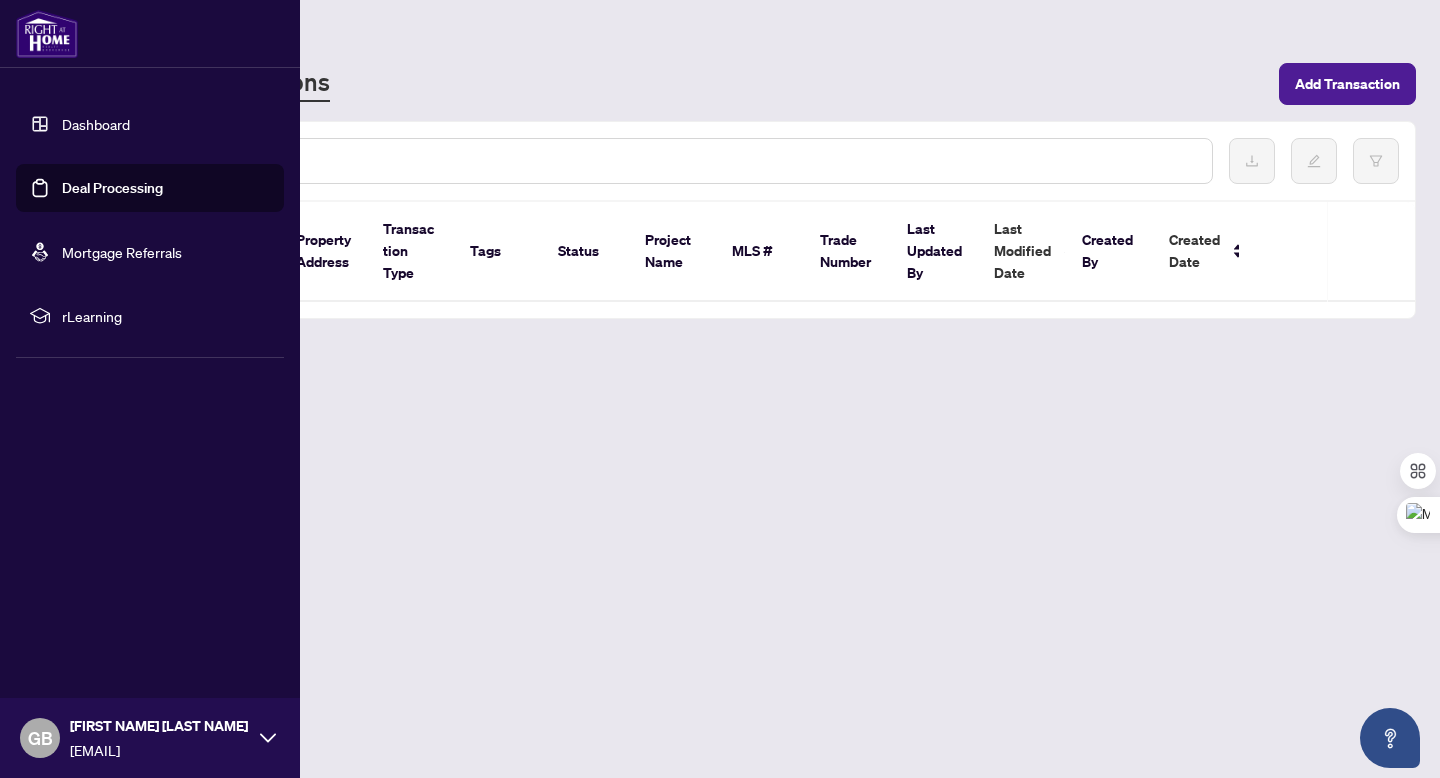 scroll, scrollTop: 0, scrollLeft: 0, axis: both 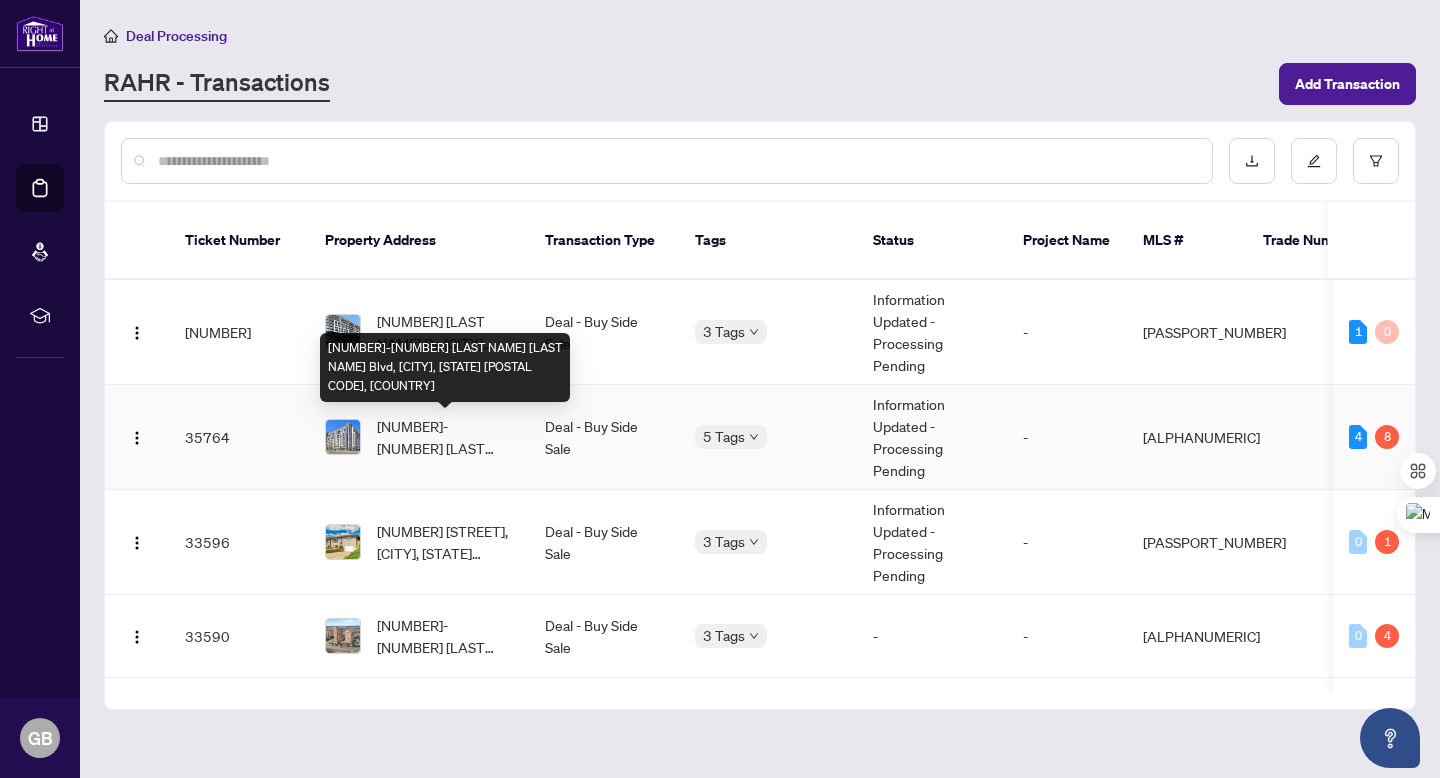 click on "[NUMBER]-[NUMBER] [LAST NAME] [LAST NAME] Blvd, [CITY], [STATE] [POSTAL CODE], [COUNTRY]" at bounding box center [445, 437] 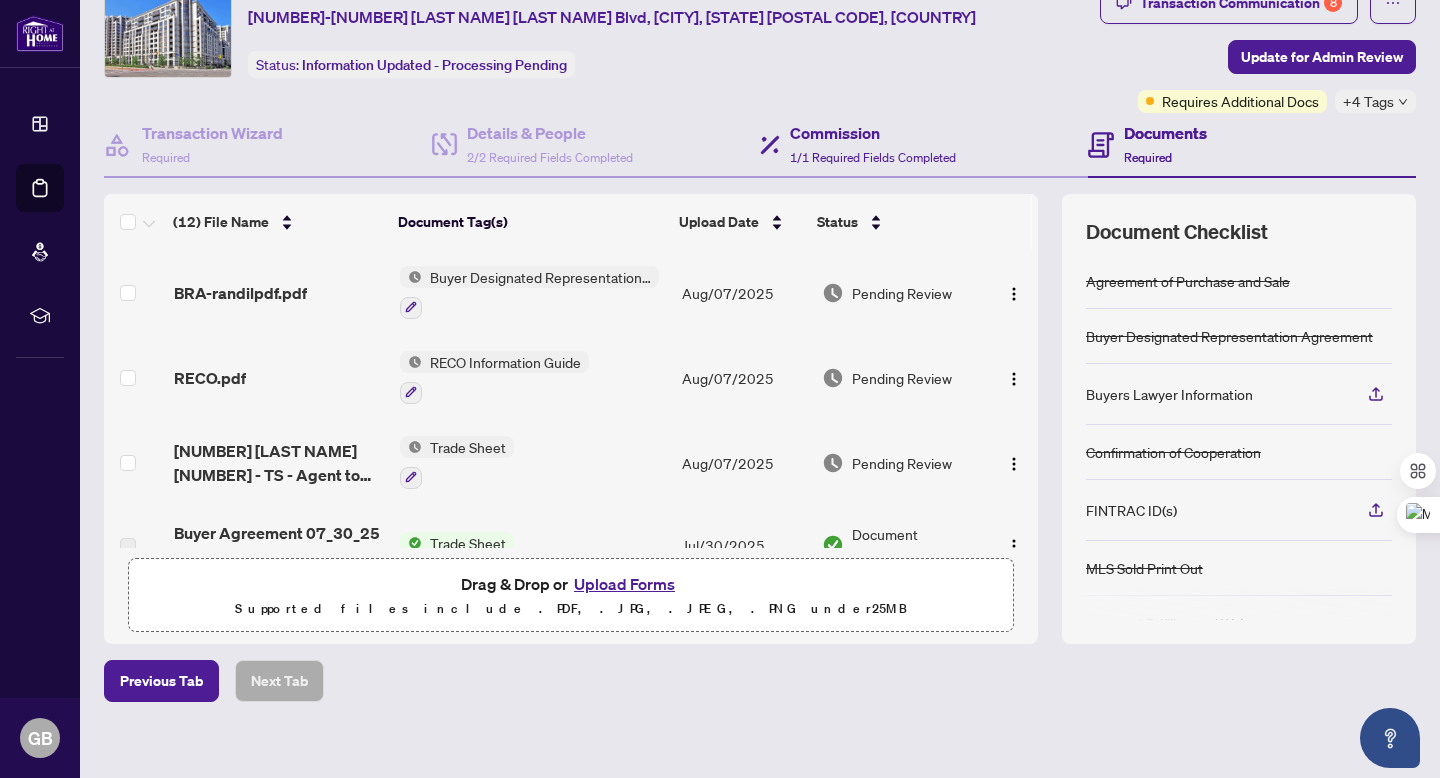 scroll, scrollTop: 87, scrollLeft: 0, axis: vertical 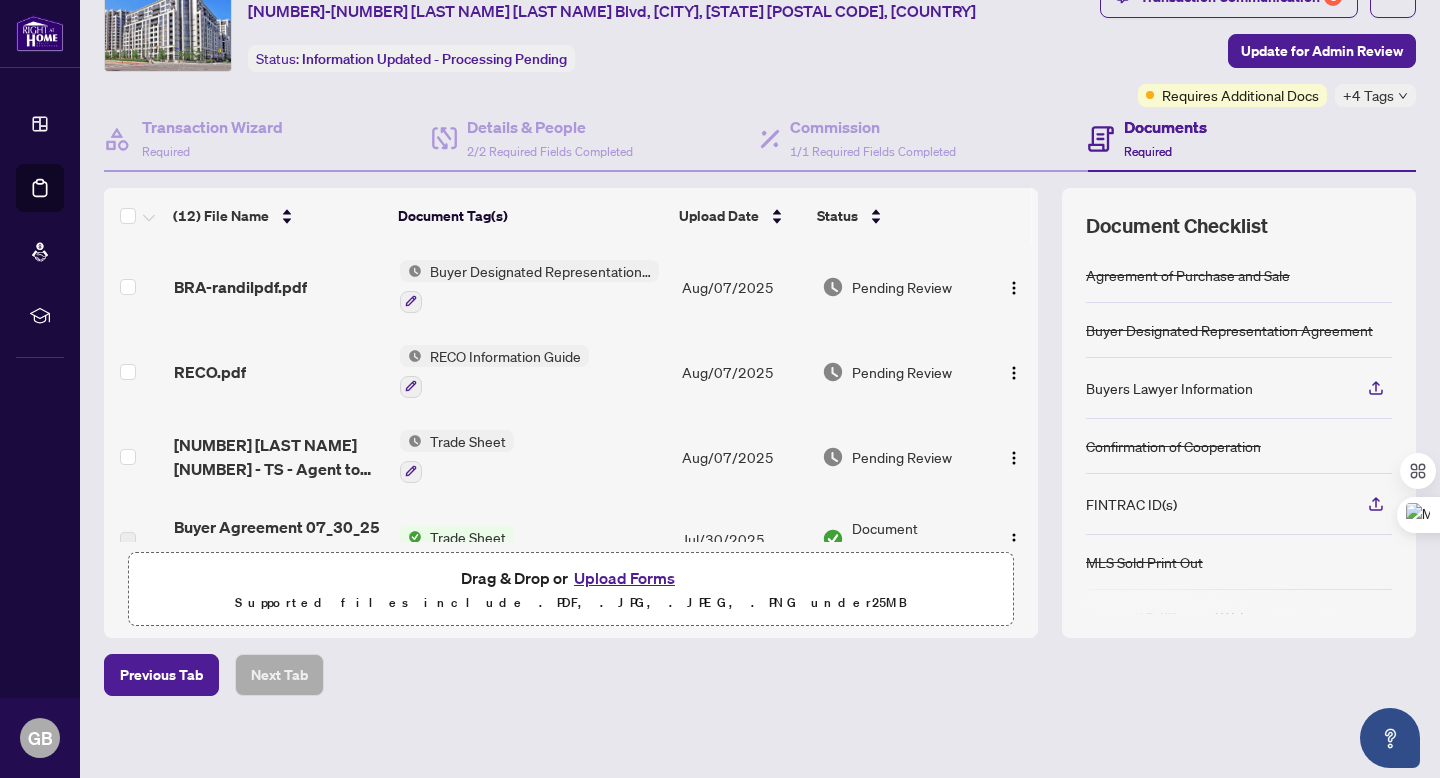 click on "Upload Forms" at bounding box center [624, 578] 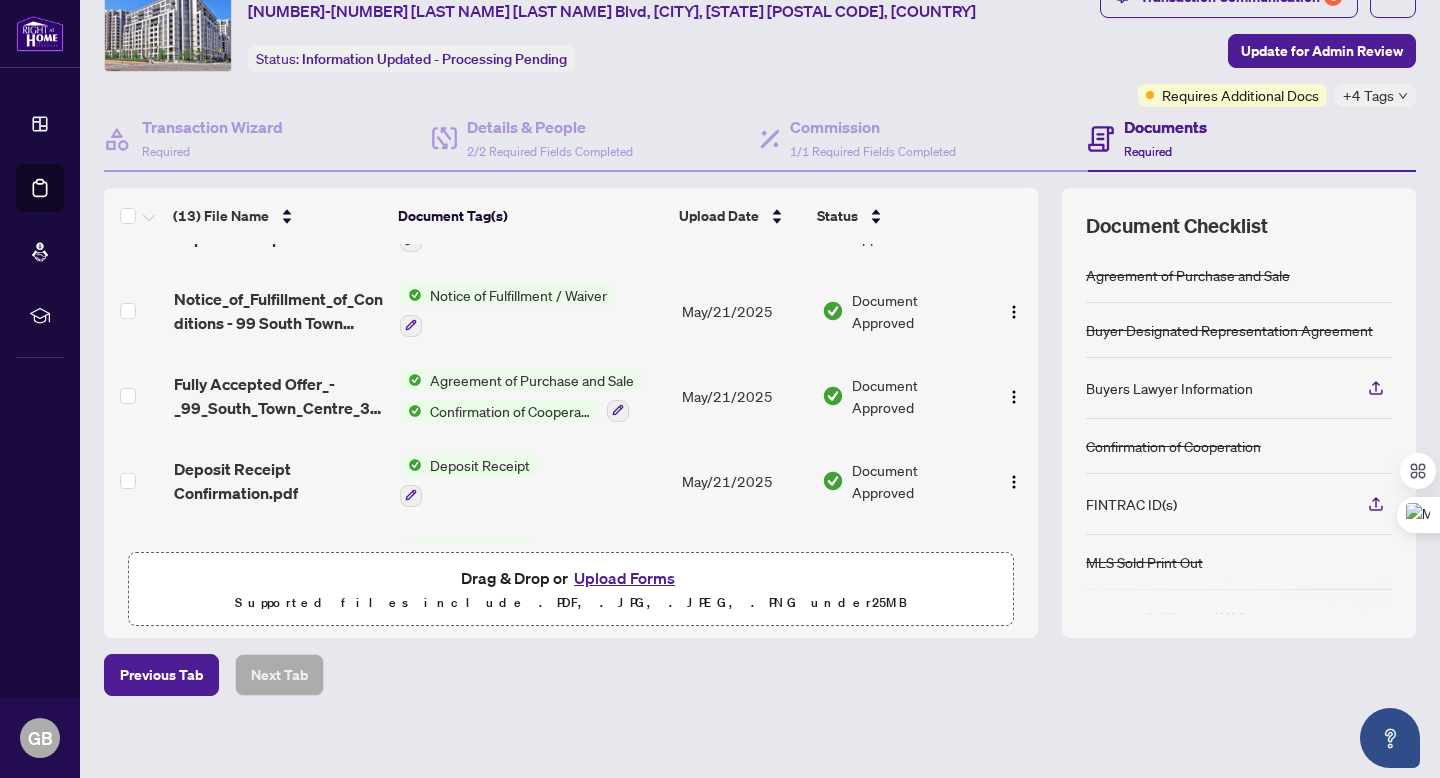 scroll, scrollTop: 0, scrollLeft: 0, axis: both 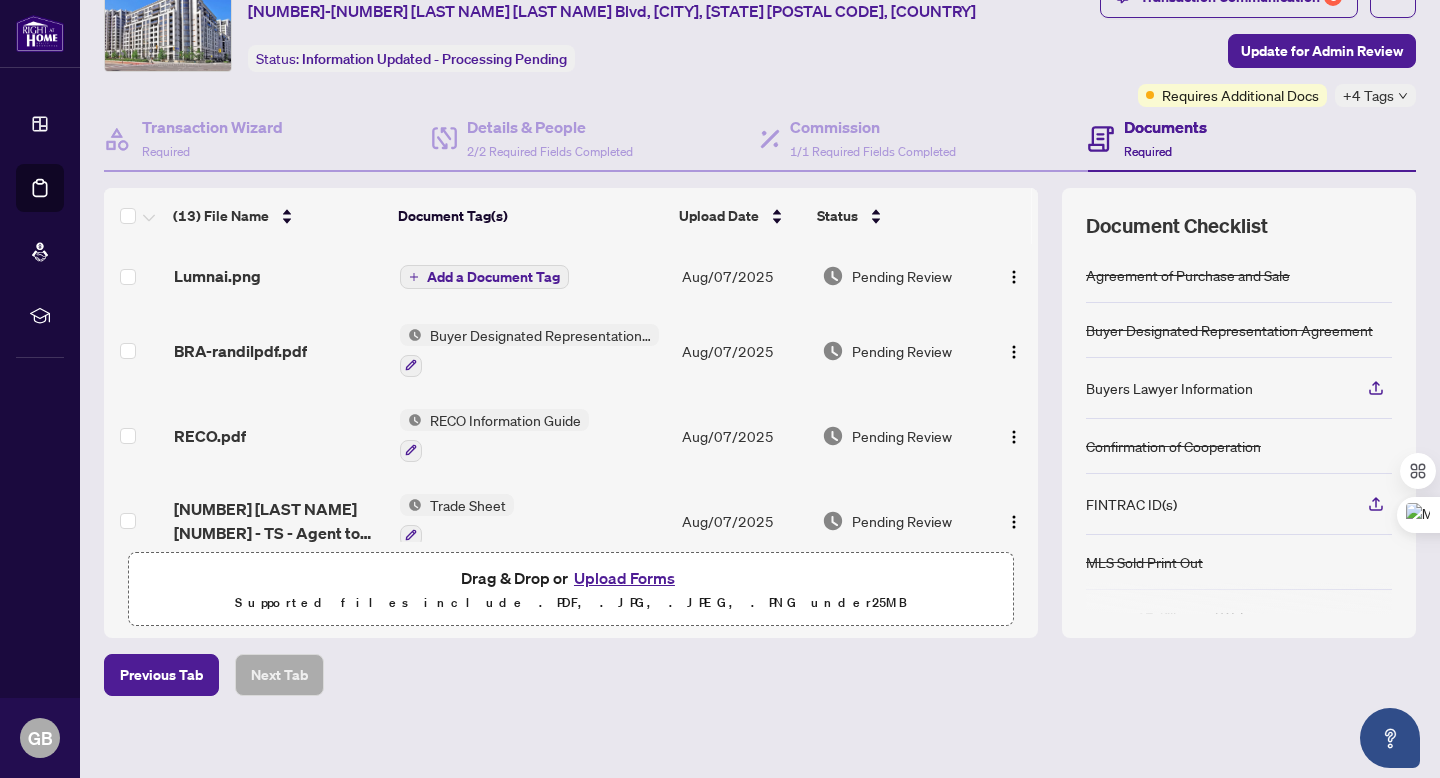 click on "Add a Document Tag" at bounding box center (493, 277) 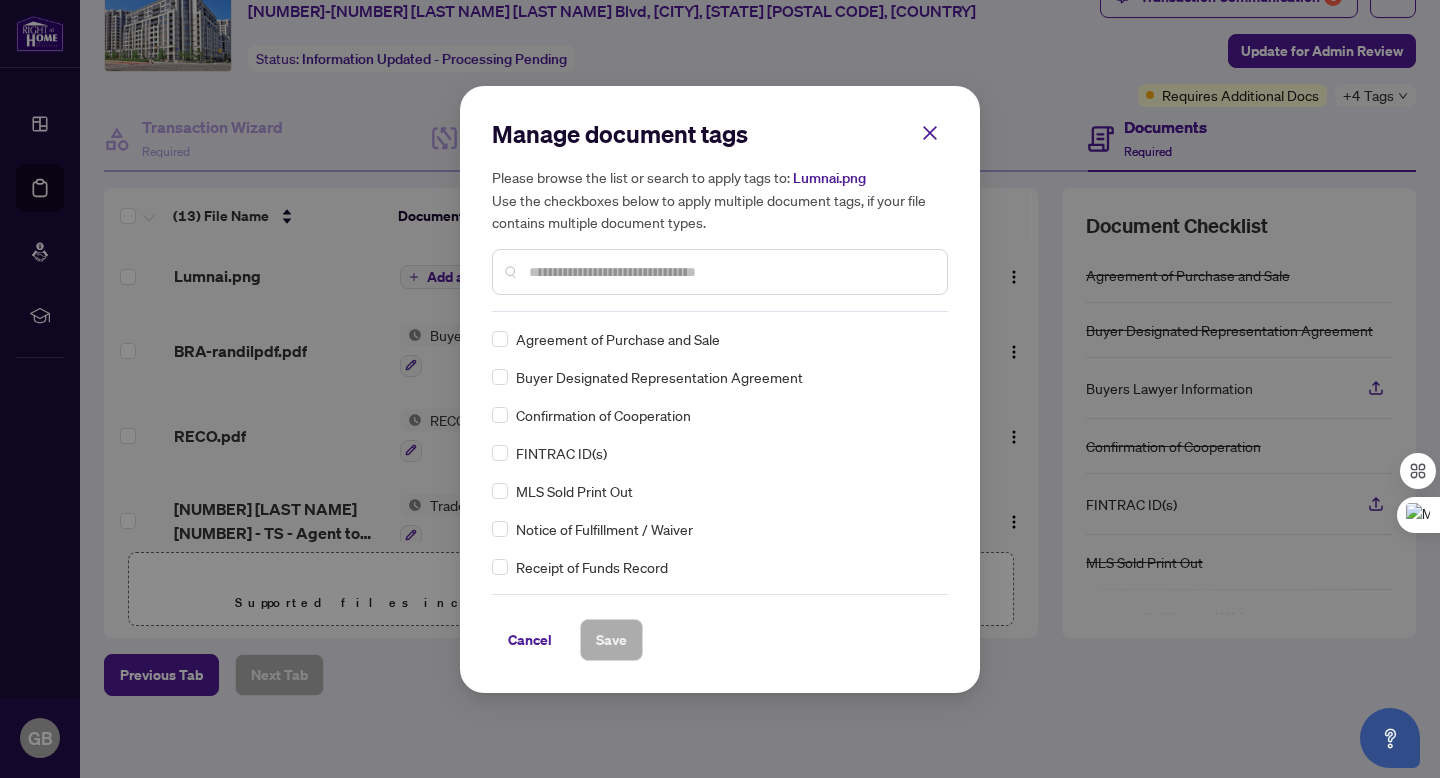 click on "Manage document tags Please browse the list or search to apply tags to:   Lumnai.png   Use the checkboxes below to apply multiple document tags, if your file contains multiple document types." at bounding box center [720, 215] 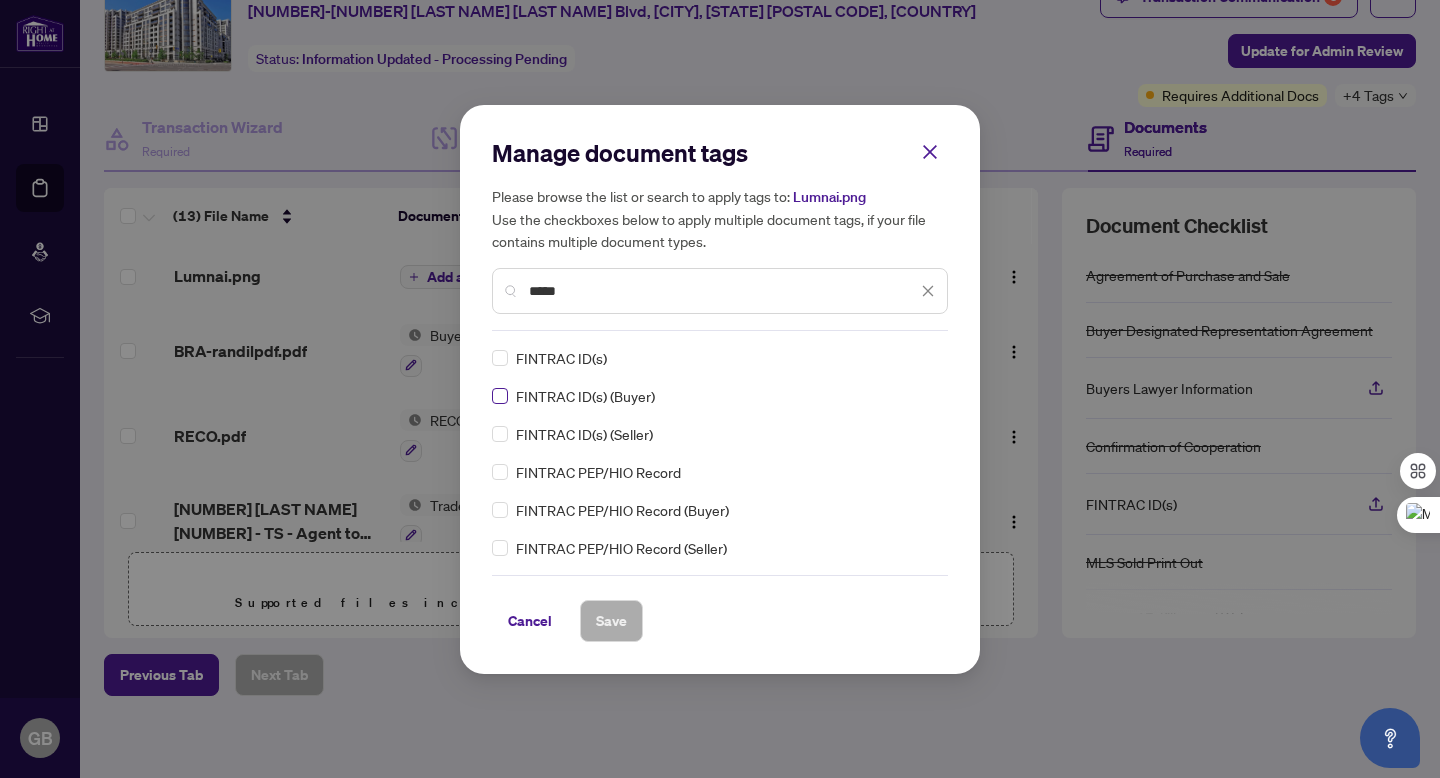 type on "*****" 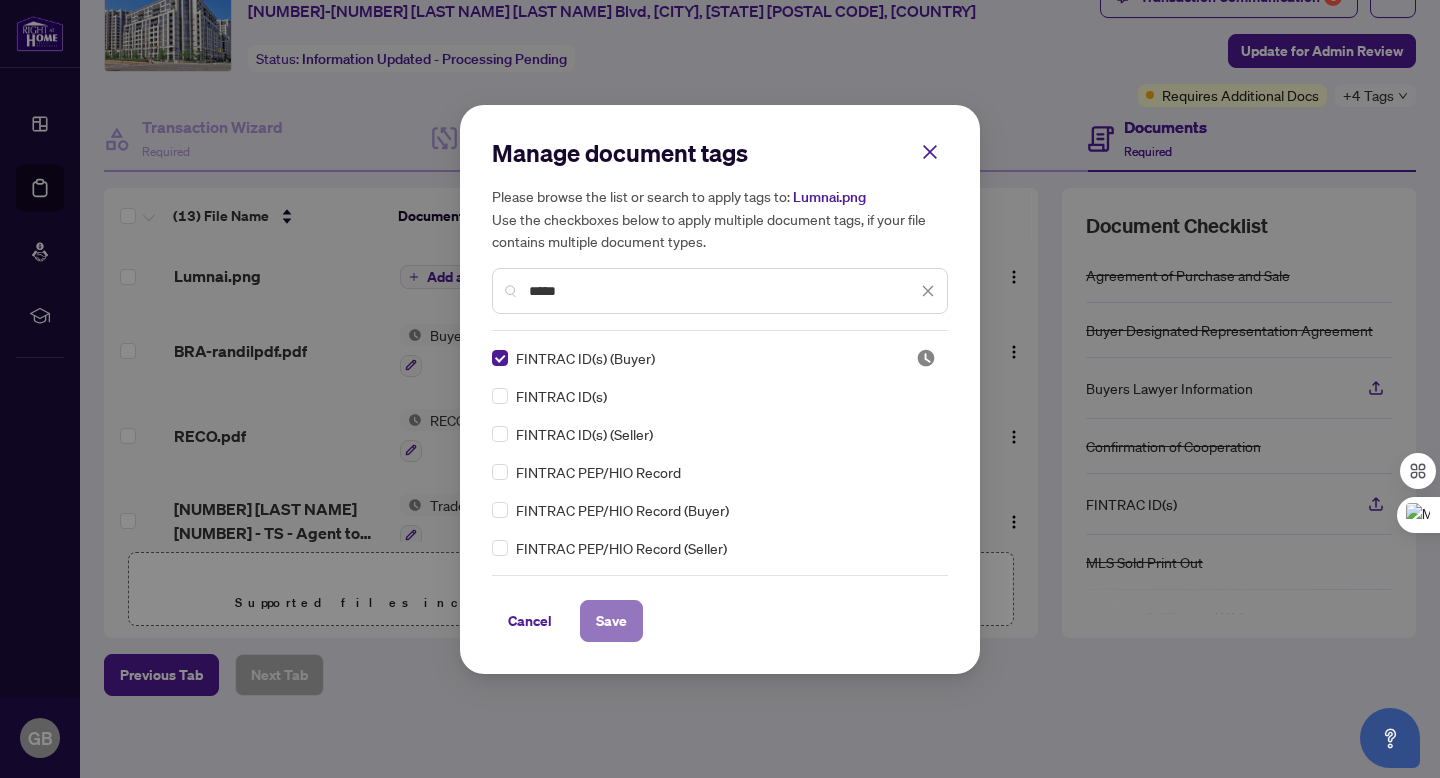 click on "Save" at bounding box center [611, 621] 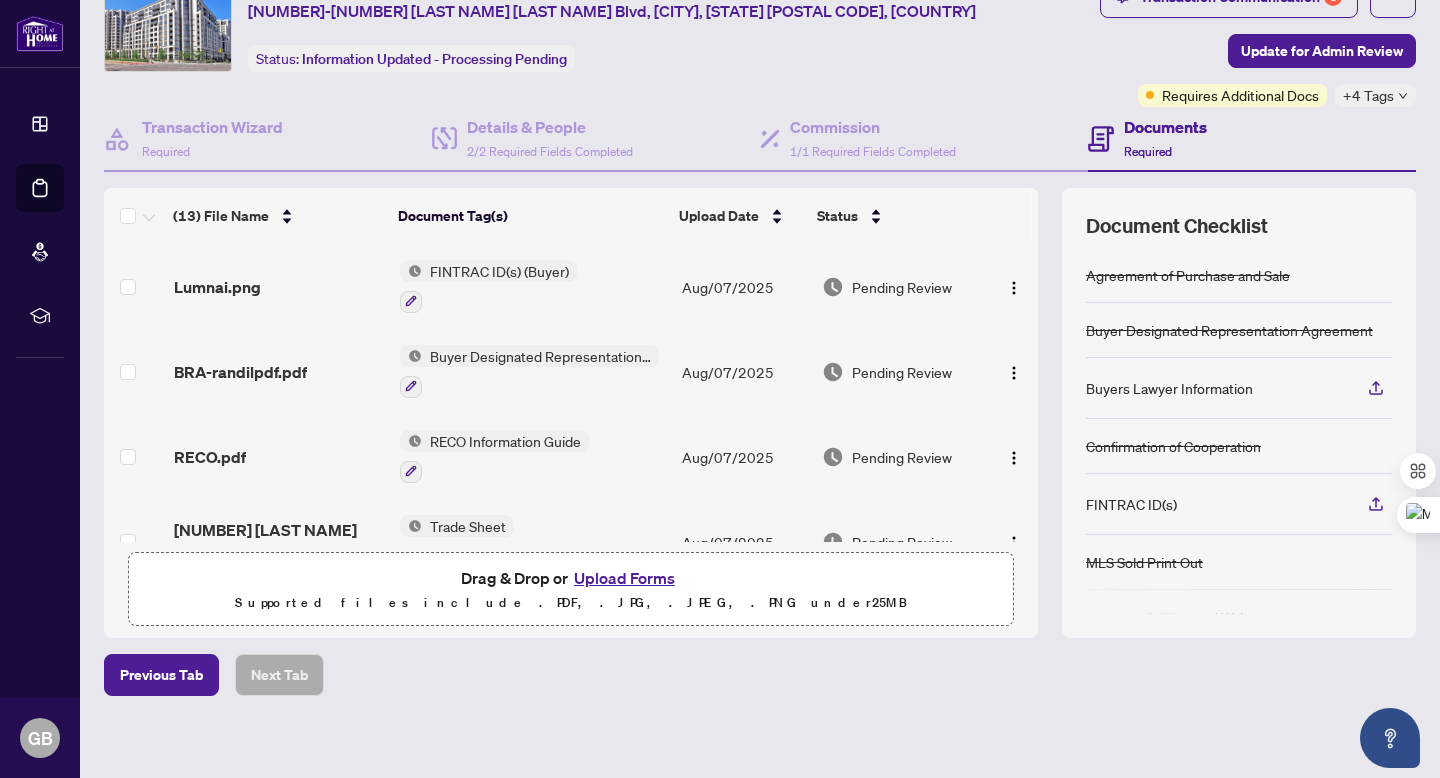 scroll, scrollTop: 0, scrollLeft: 0, axis: both 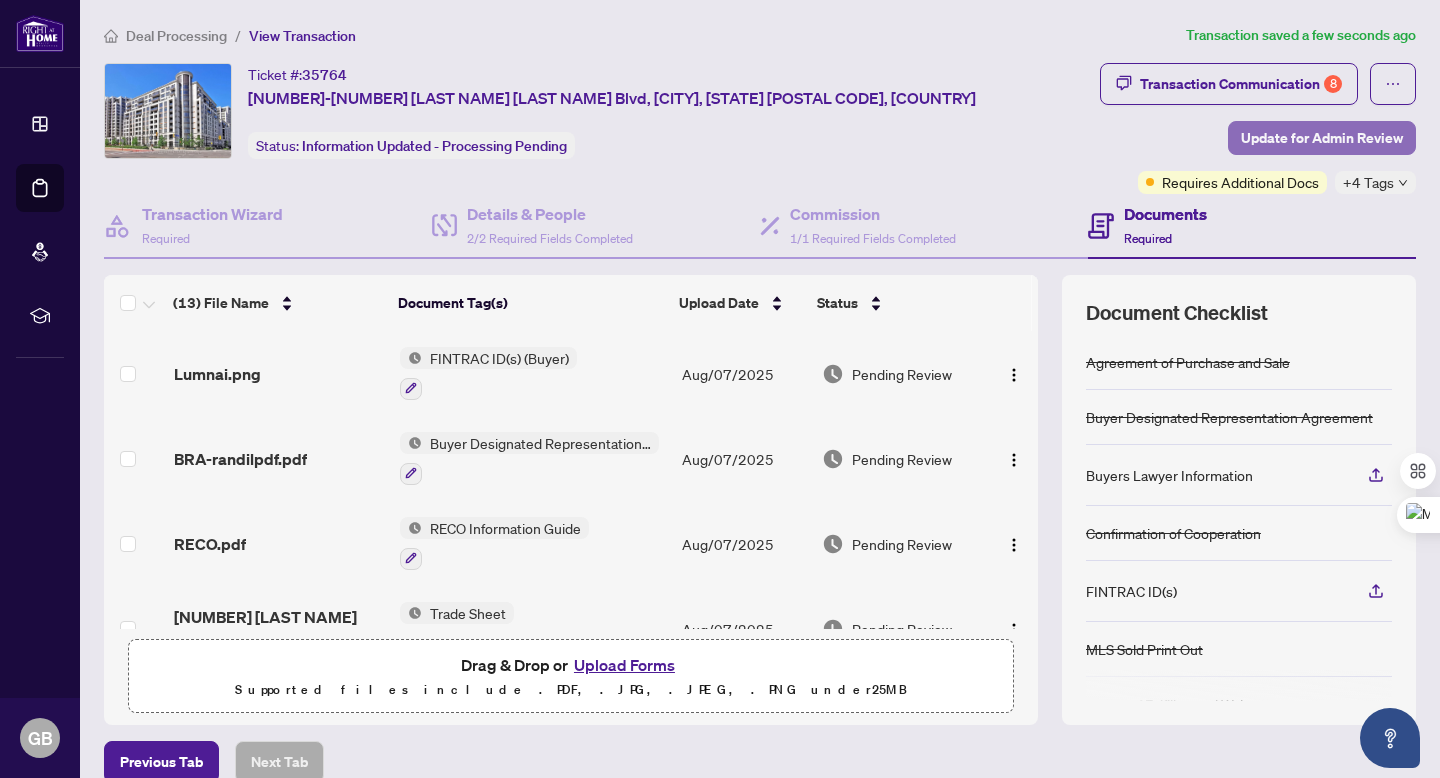 click on "Update for Admin Review" at bounding box center [1322, 138] 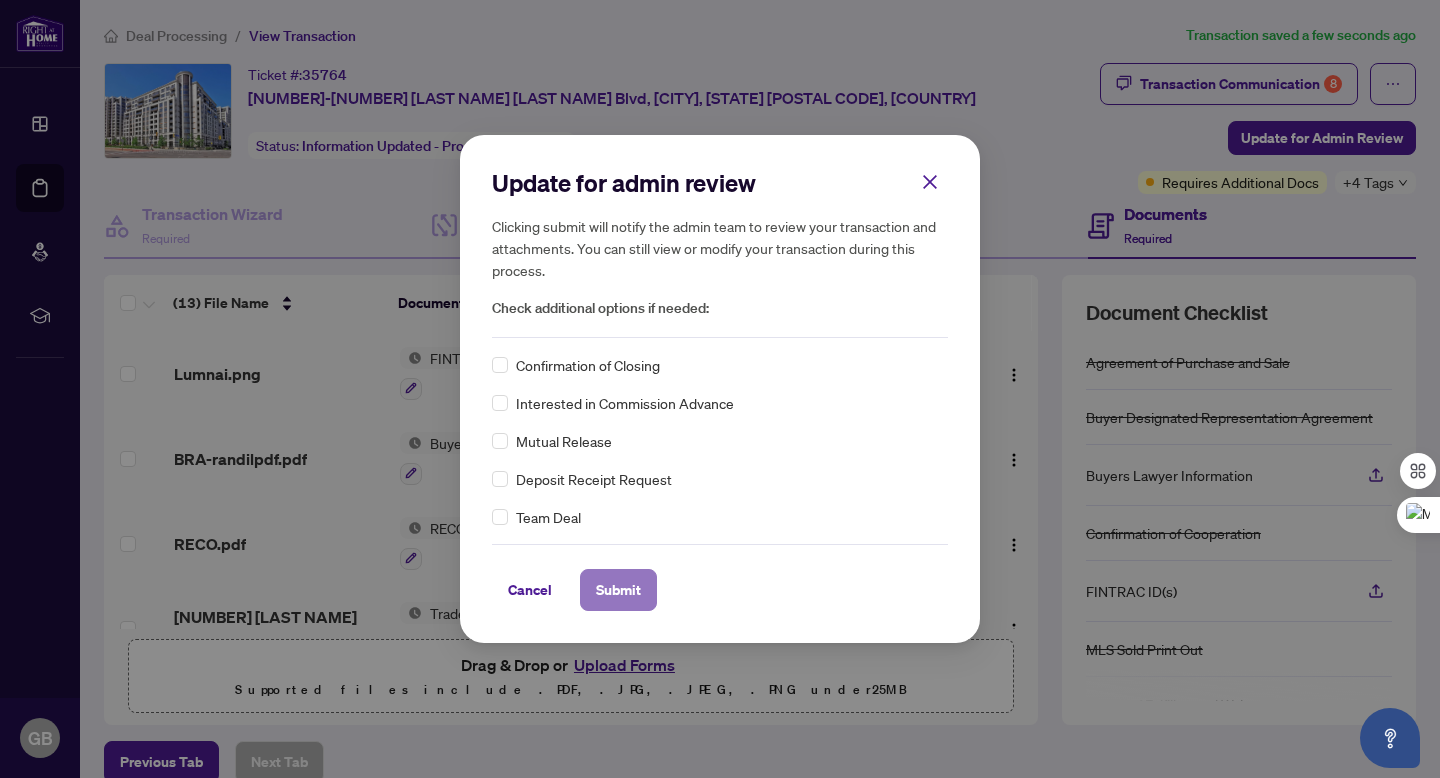 click on "Submit" at bounding box center (618, 590) 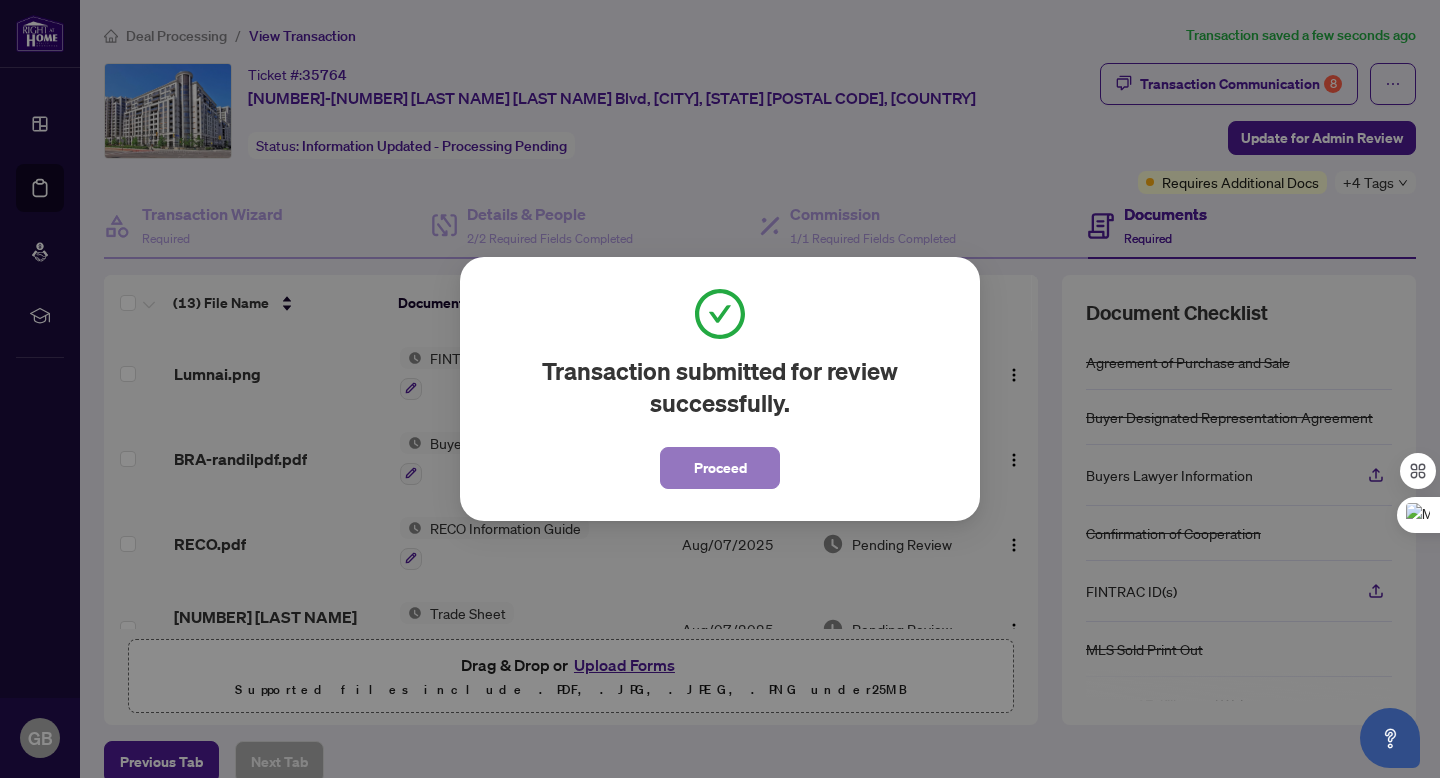 click on "Proceed" at bounding box center (720, 468) 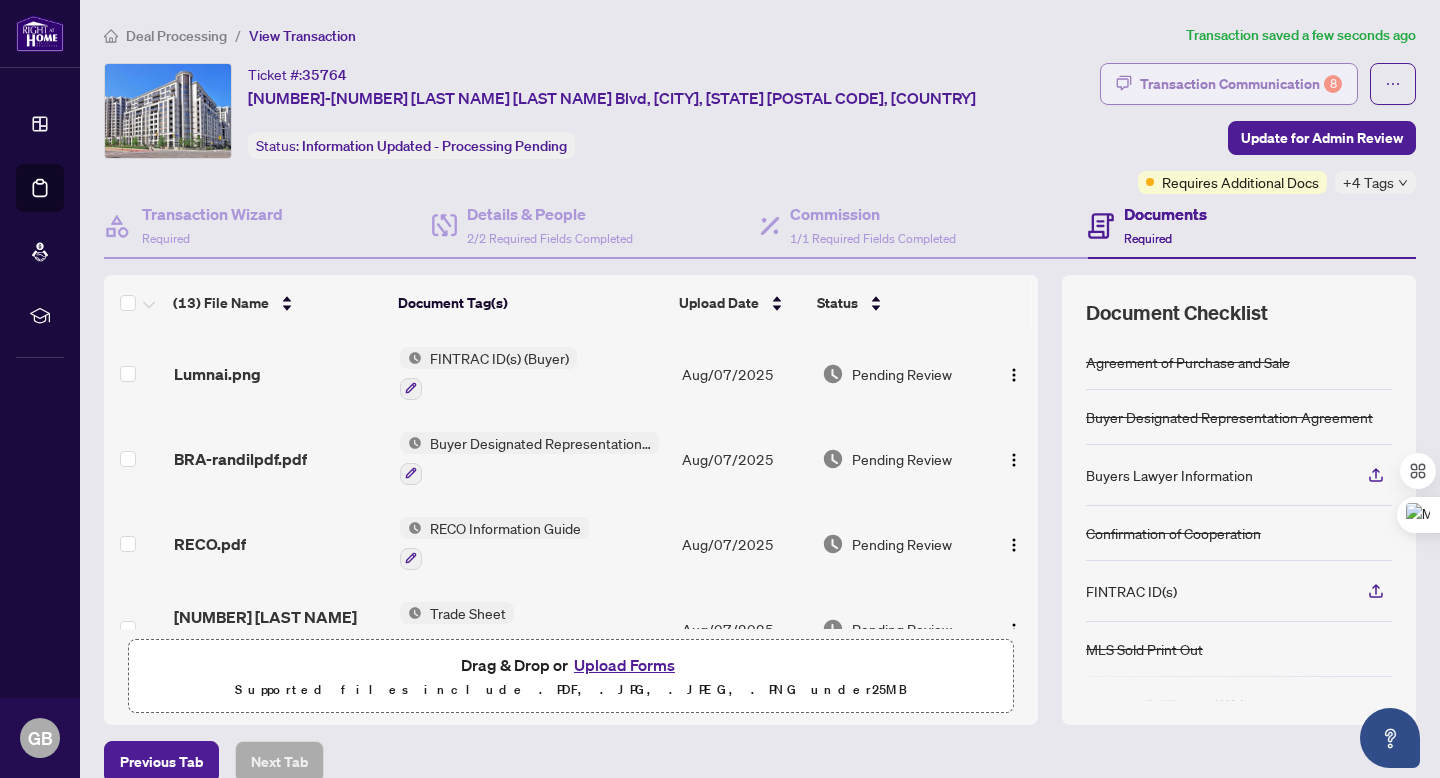 click on "Transaction Communication 8" at bounding box center (1241, 84) 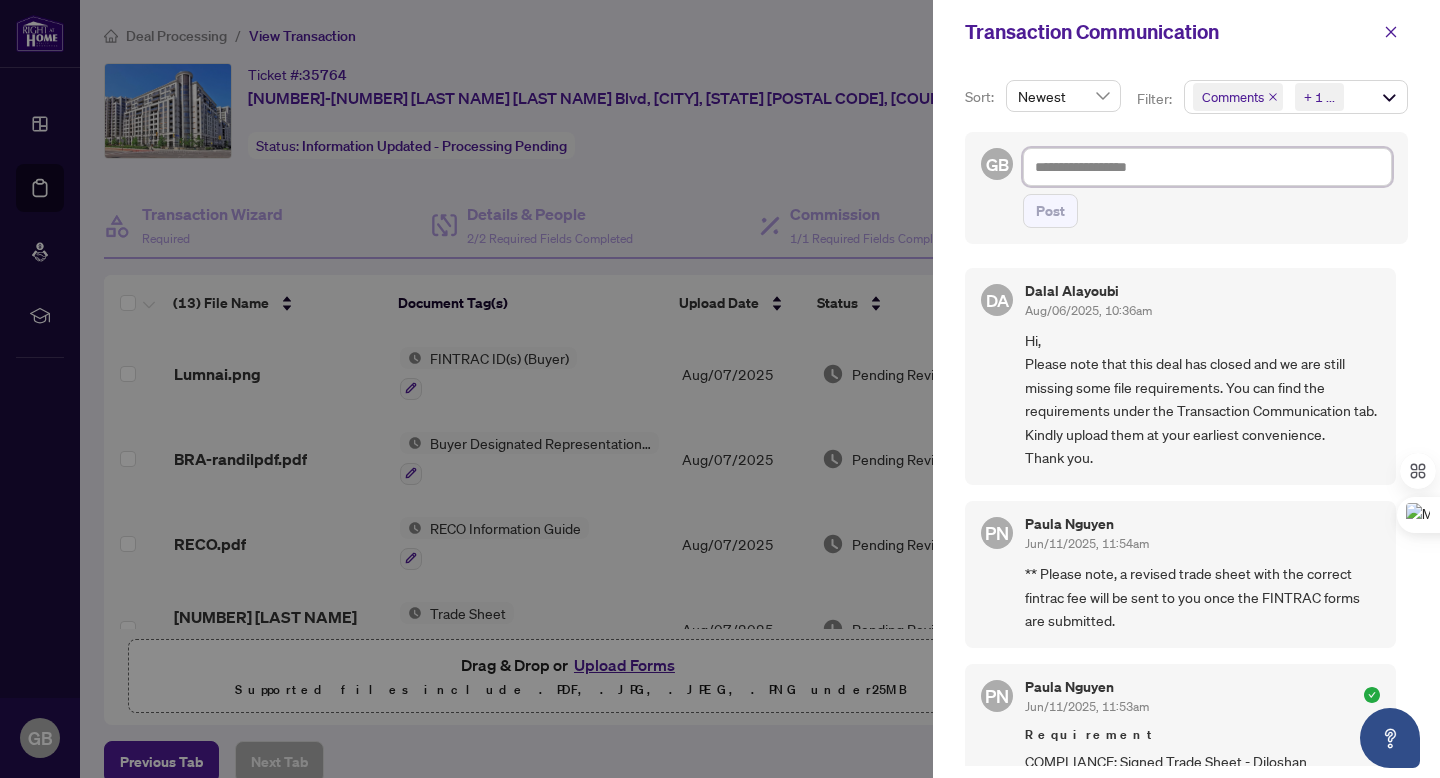 click at bounding box center (1207, 167) 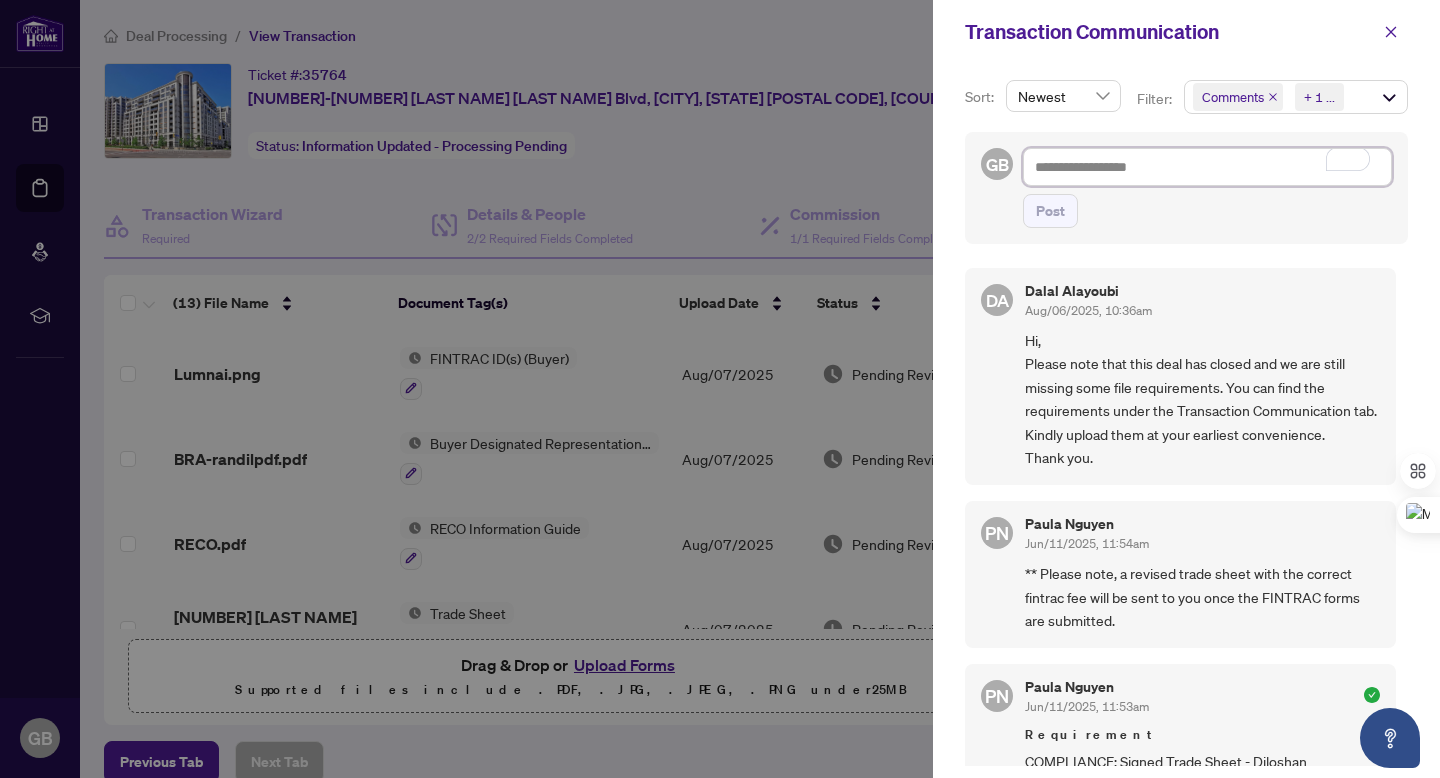 type on "*" 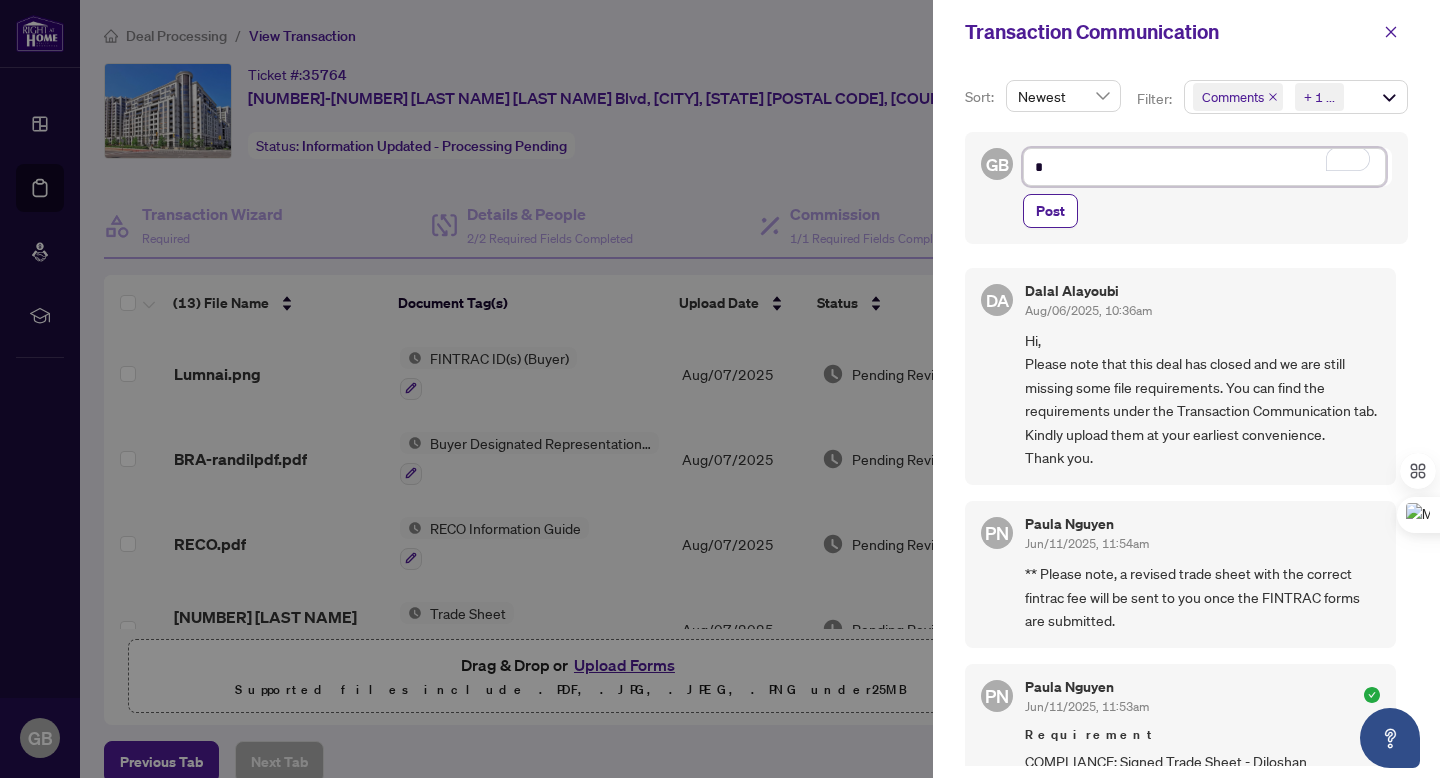 type on "**" 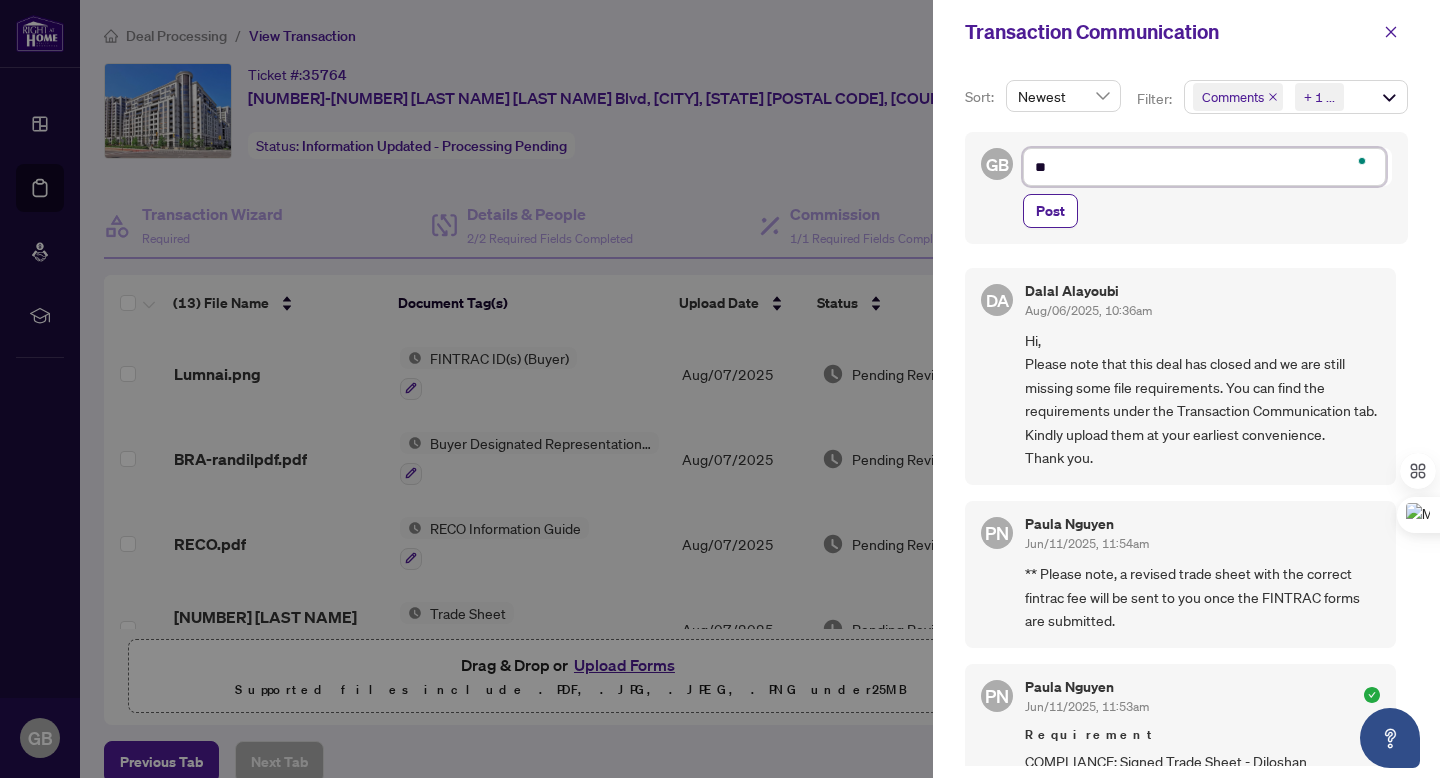 type on "***" 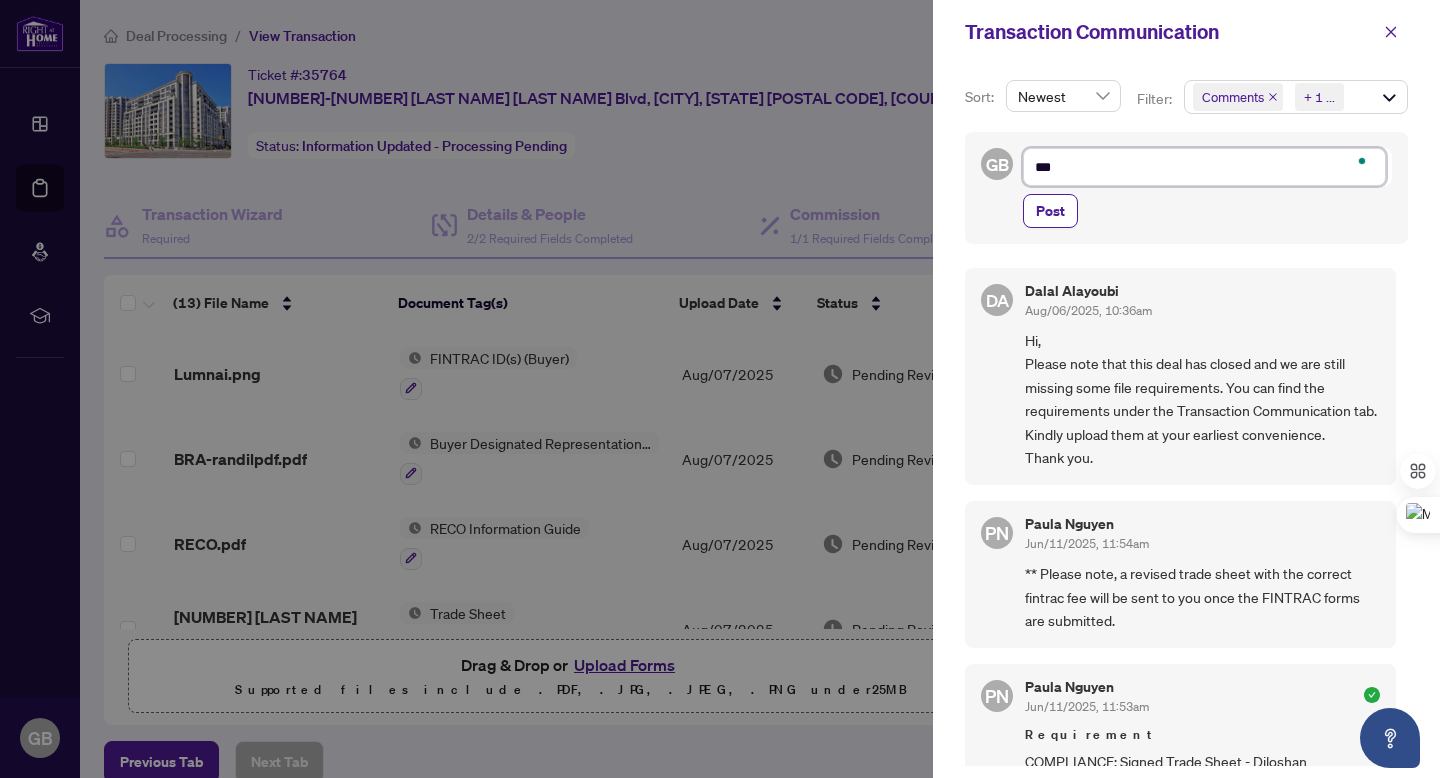 type on "****" 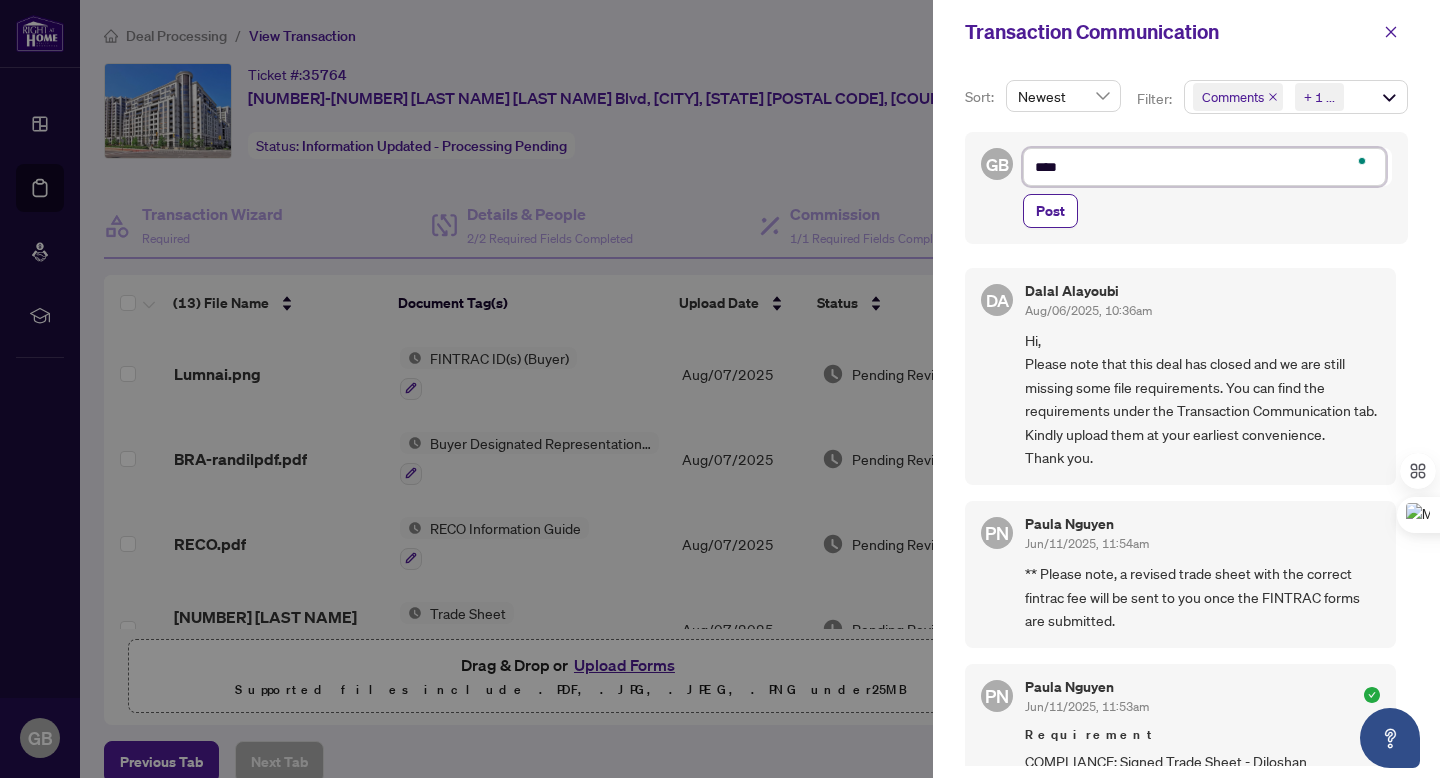 type on "*****" 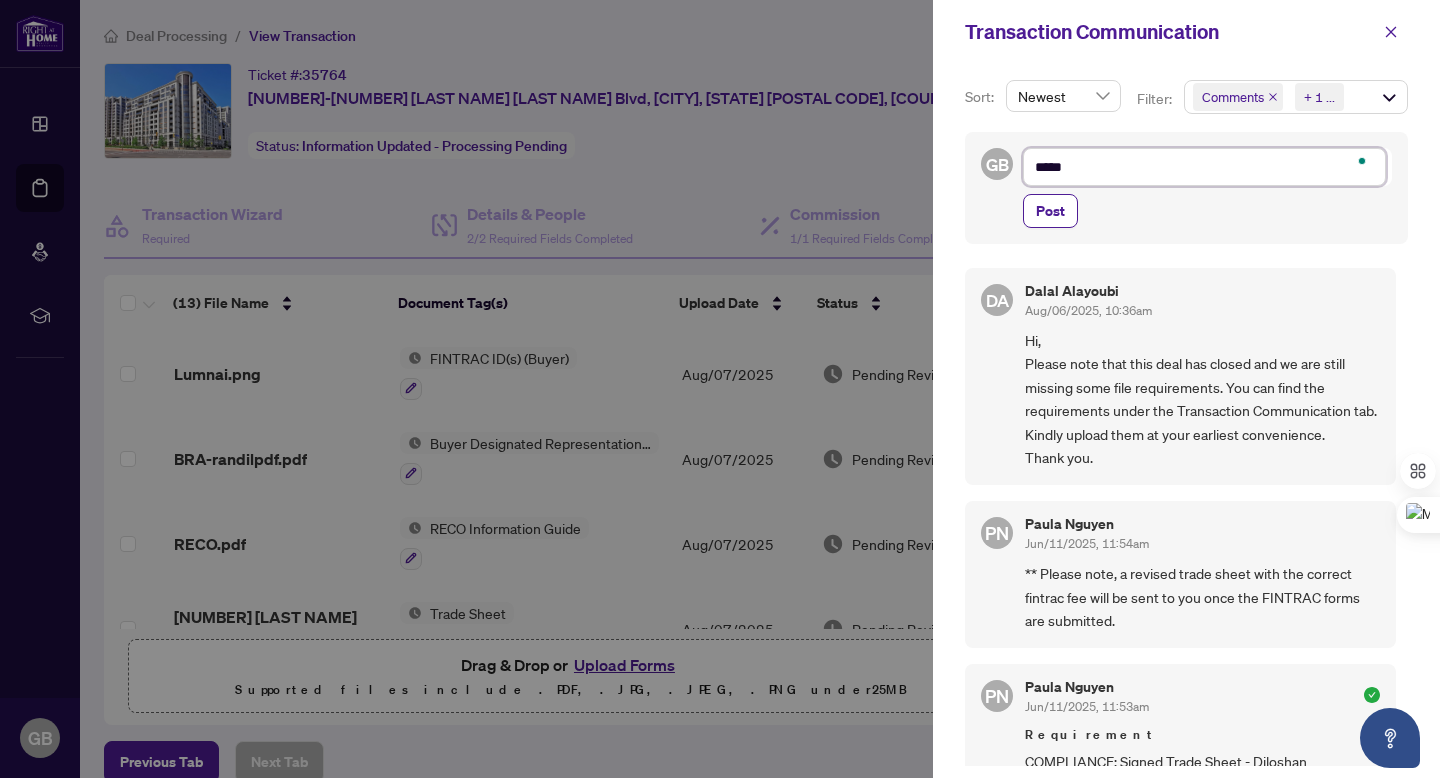 type on "******" 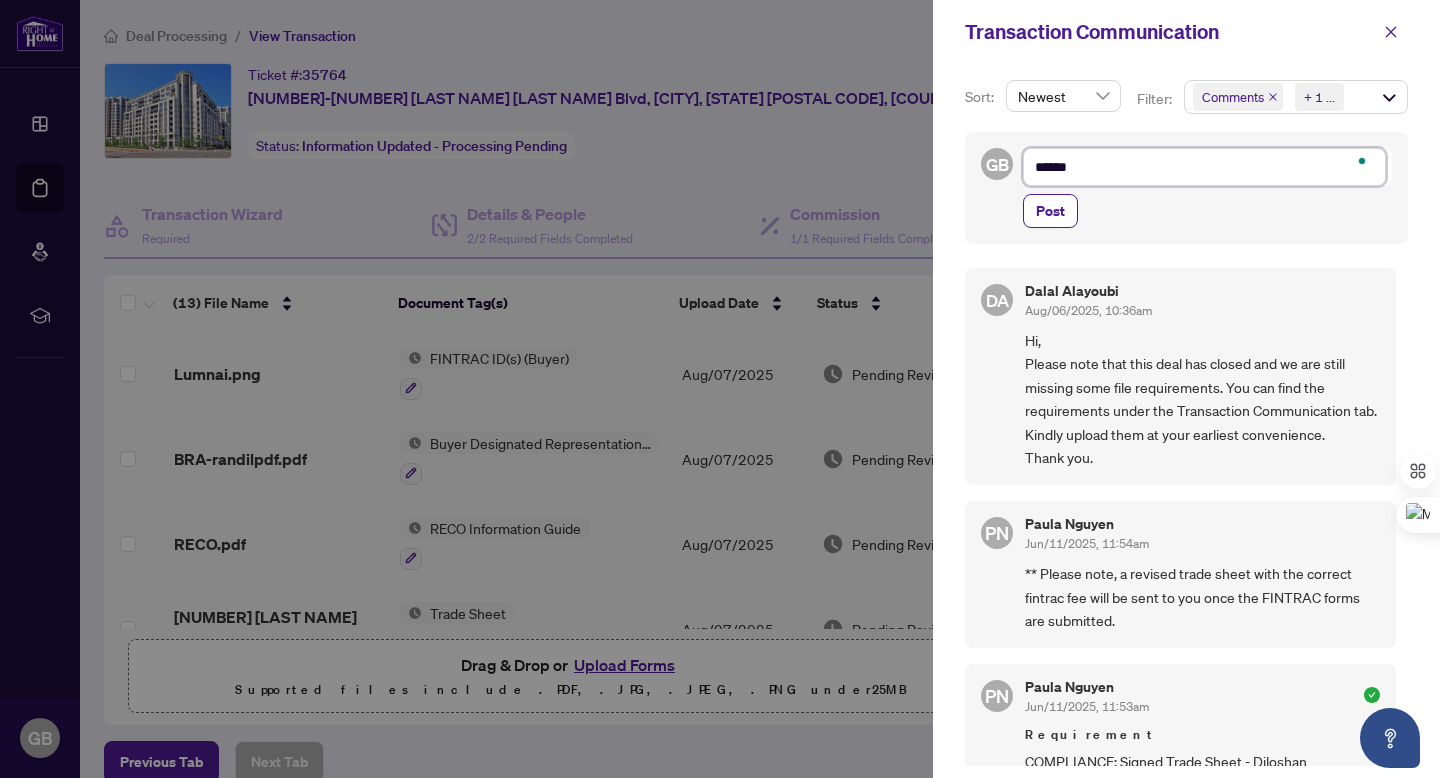 type on "*******" 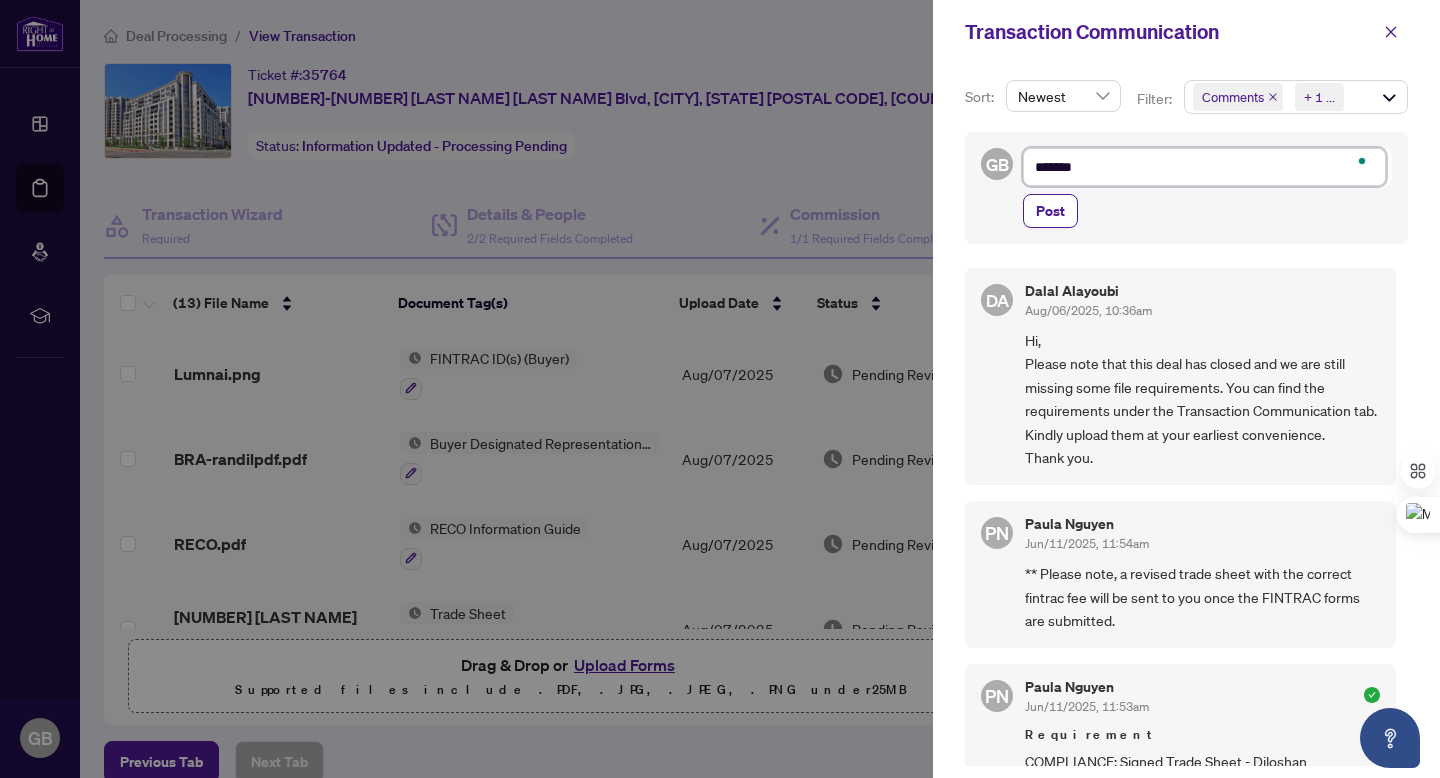 type on "*******" 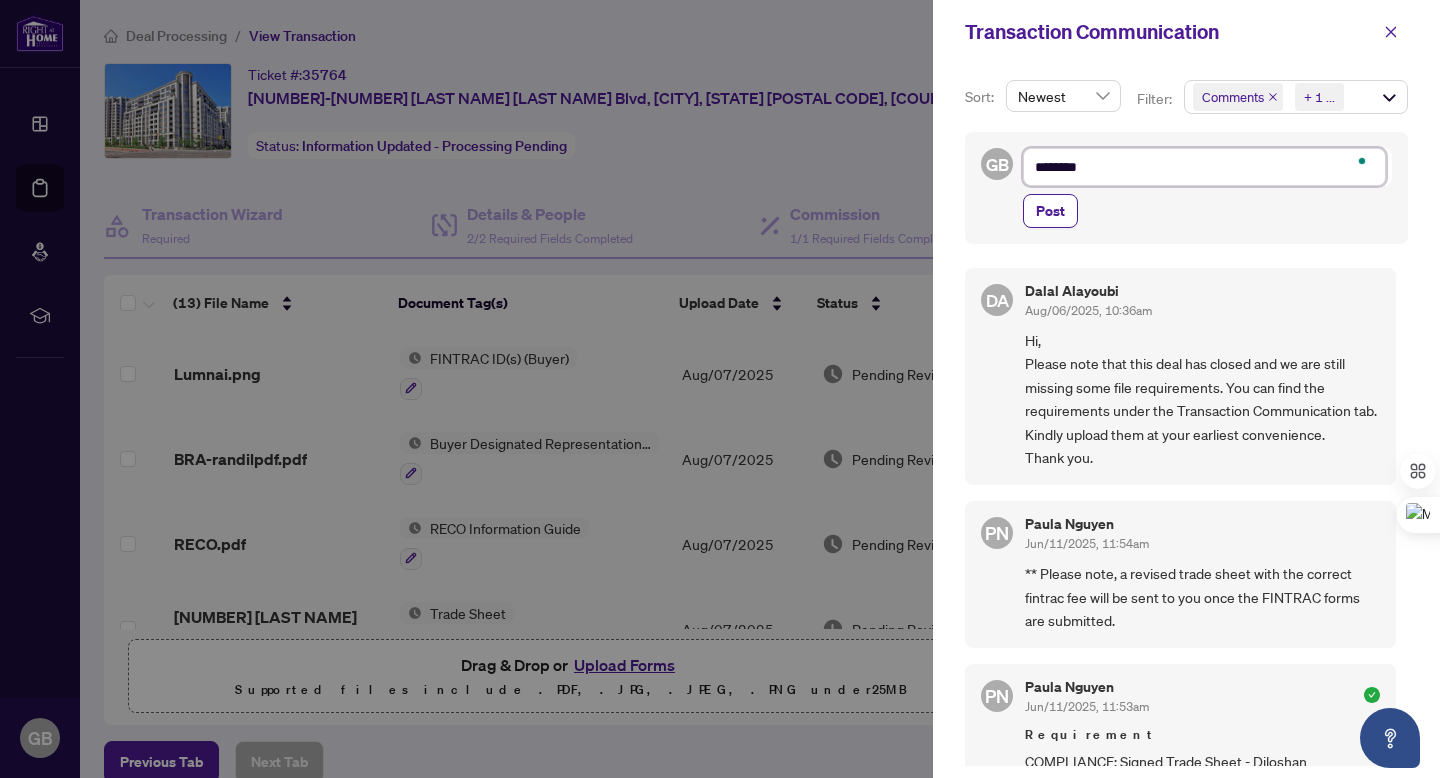 type on "*********" 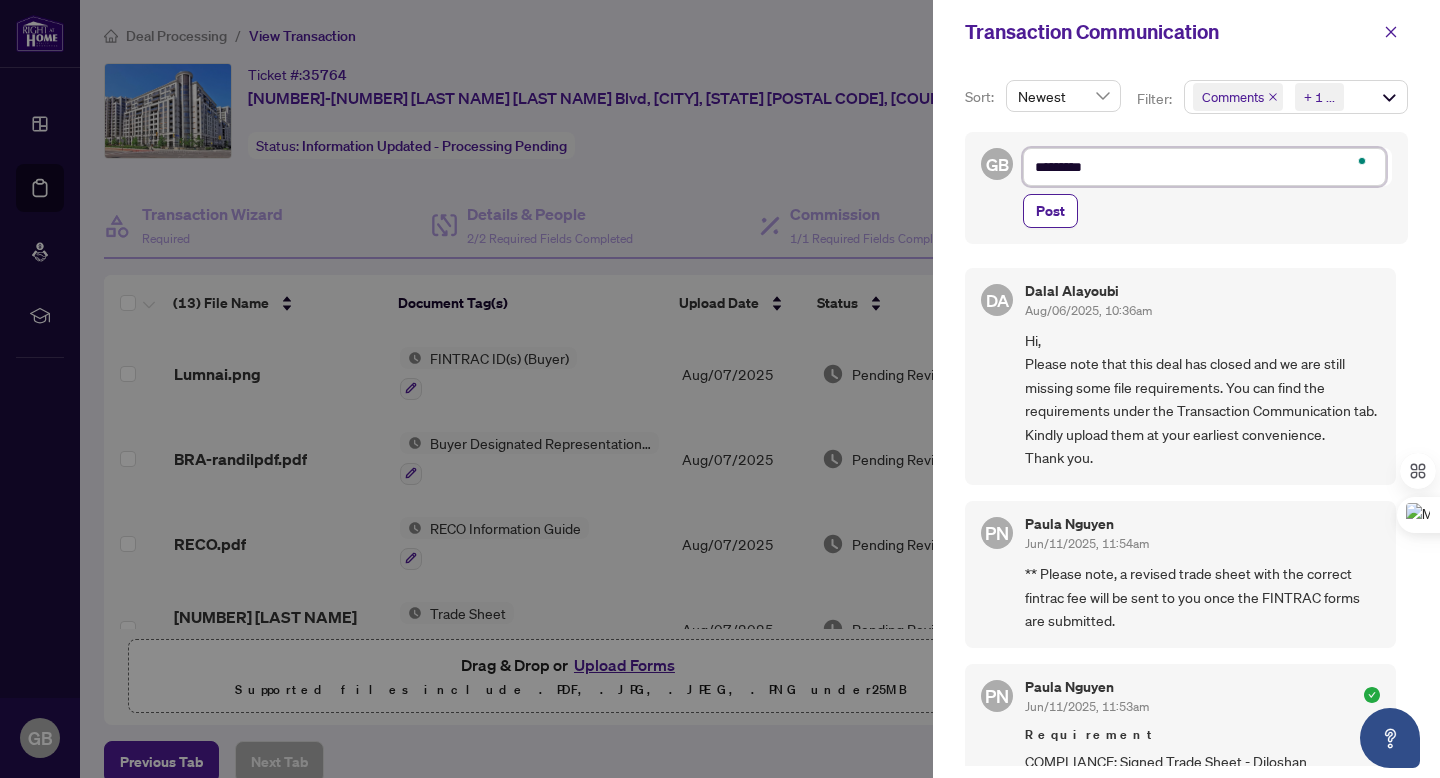 type on "**********" 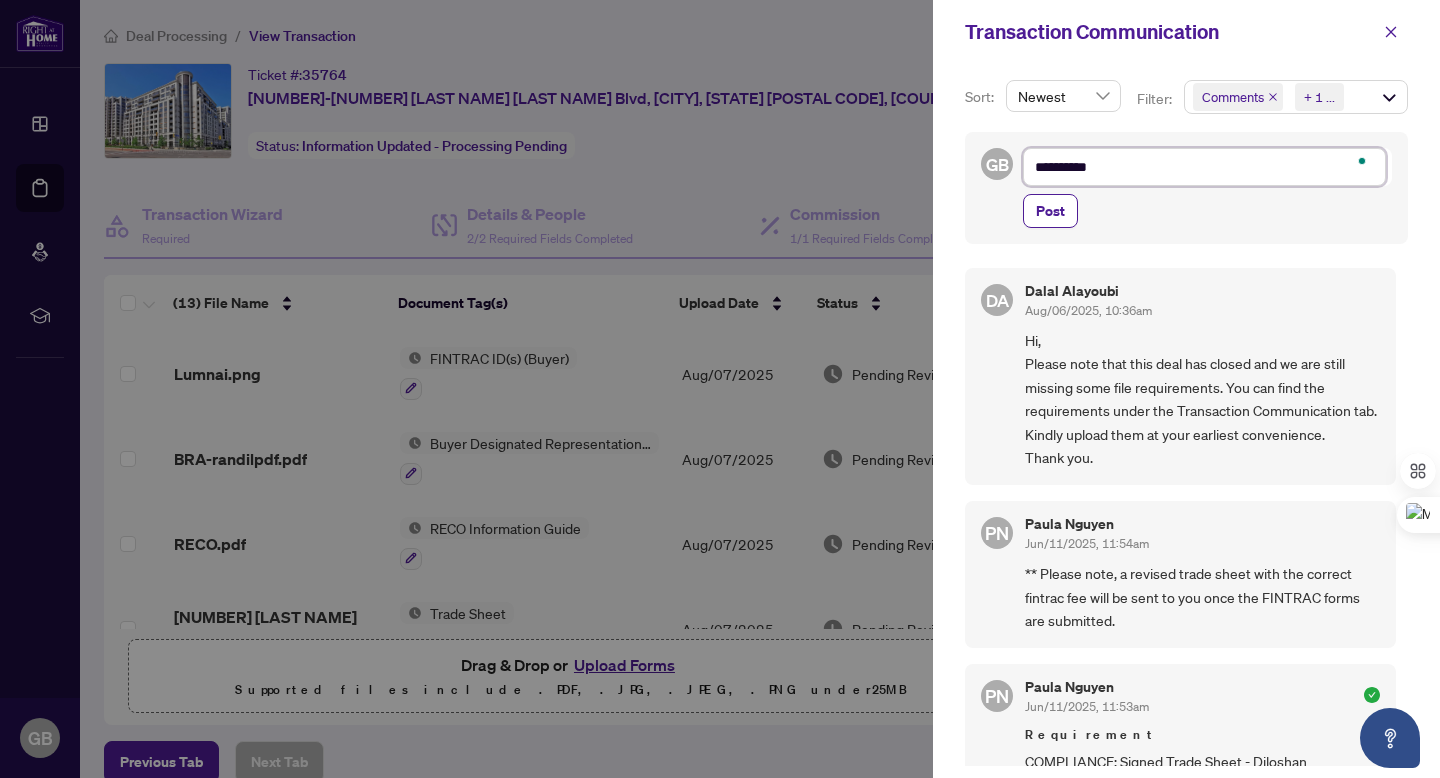 type on "**********" 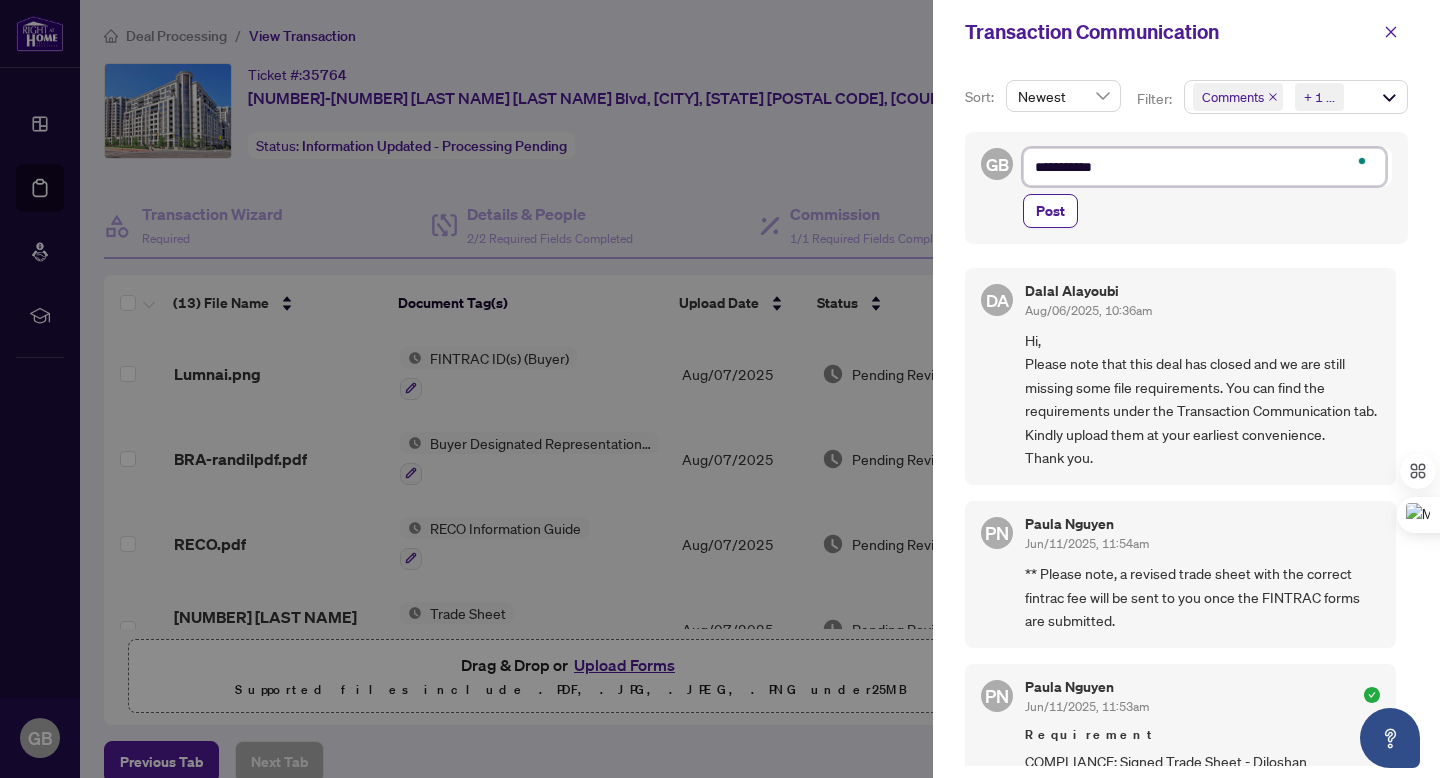type on "**********" 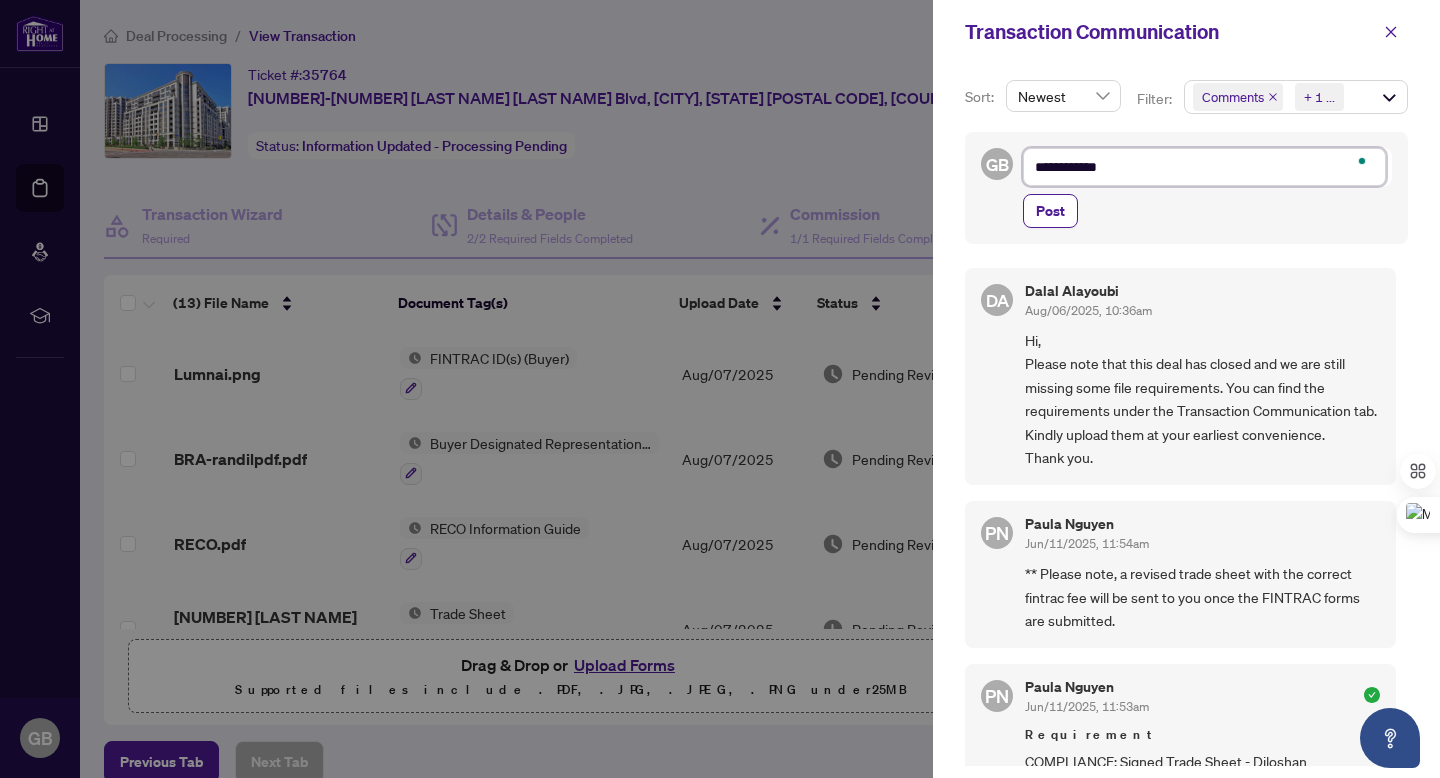 type on "**********" 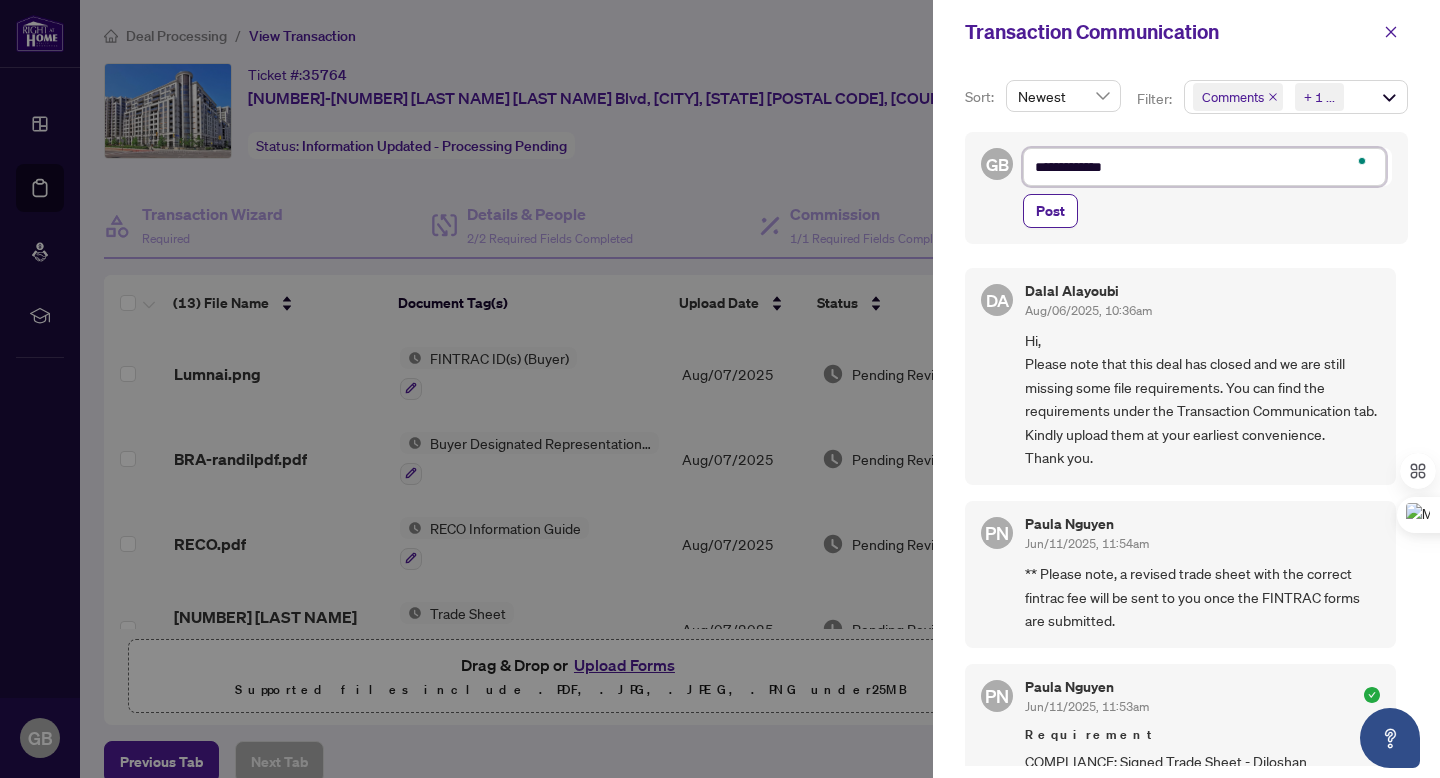 type on "**********" 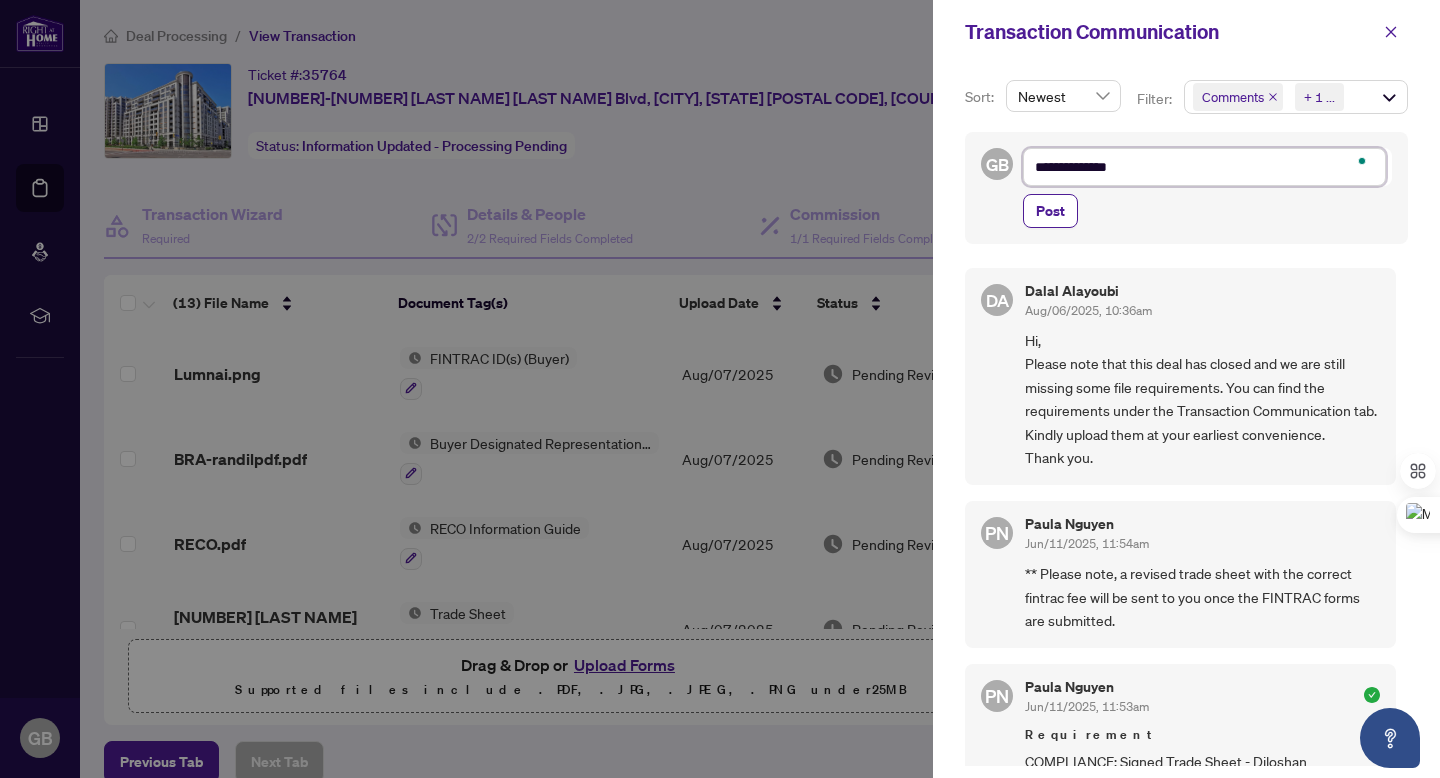 type on "**********" 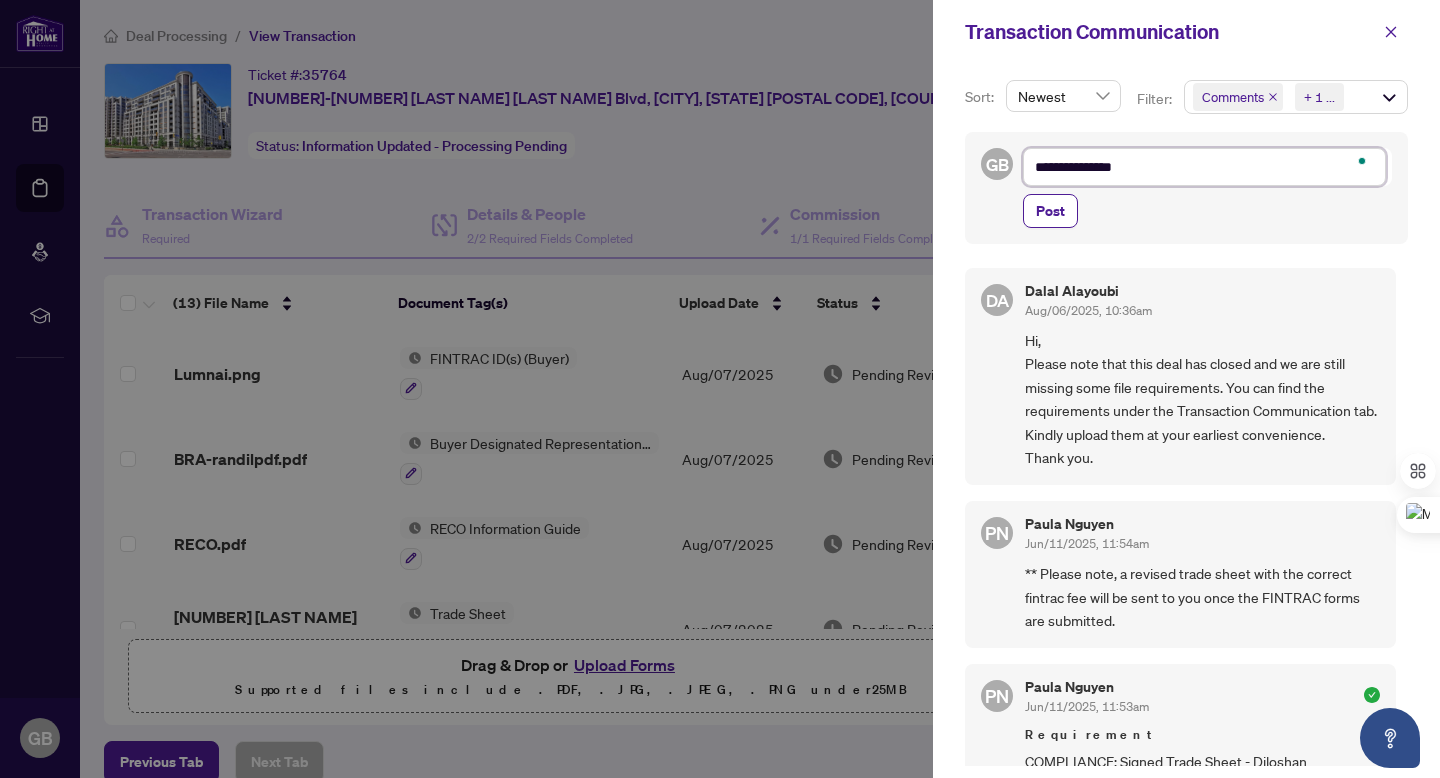 type on "**********" 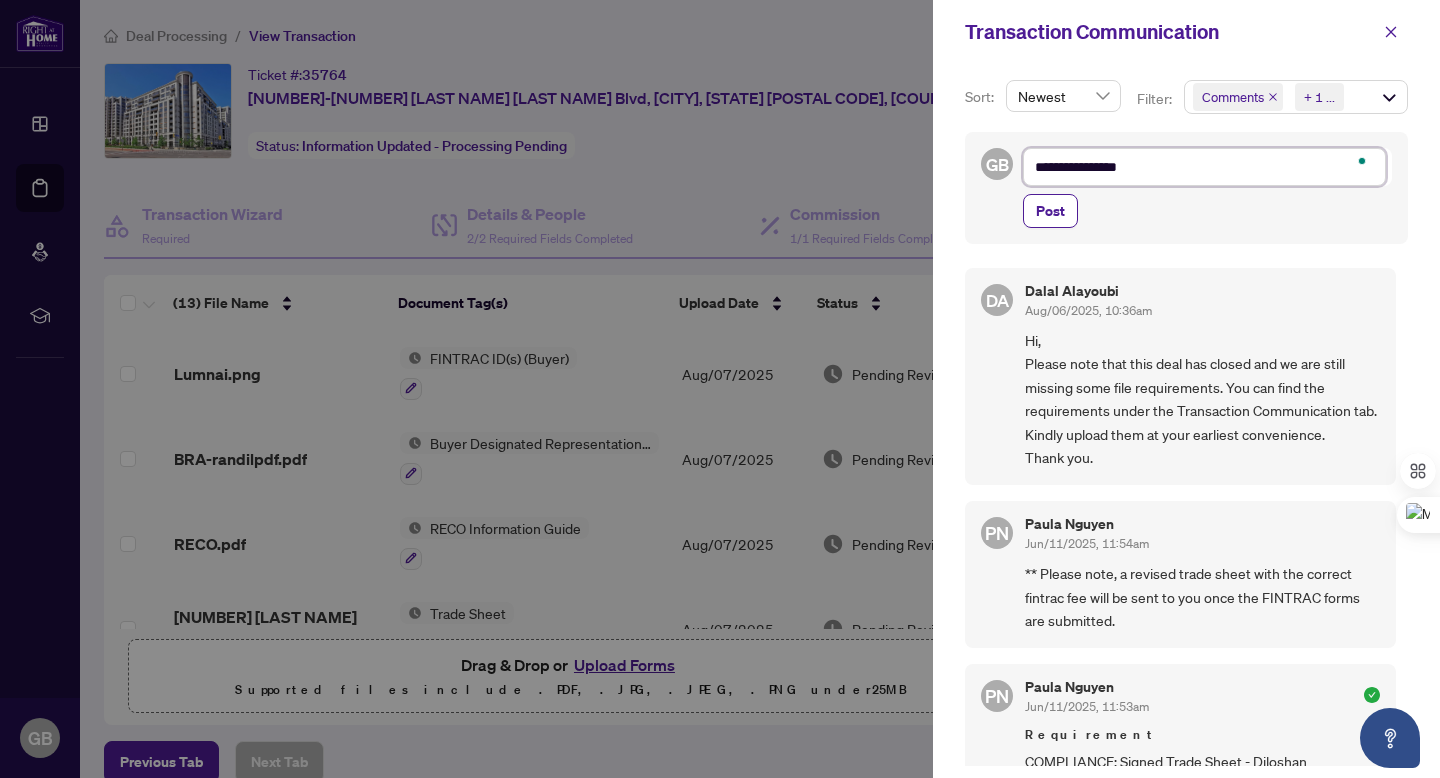 type on "**********" 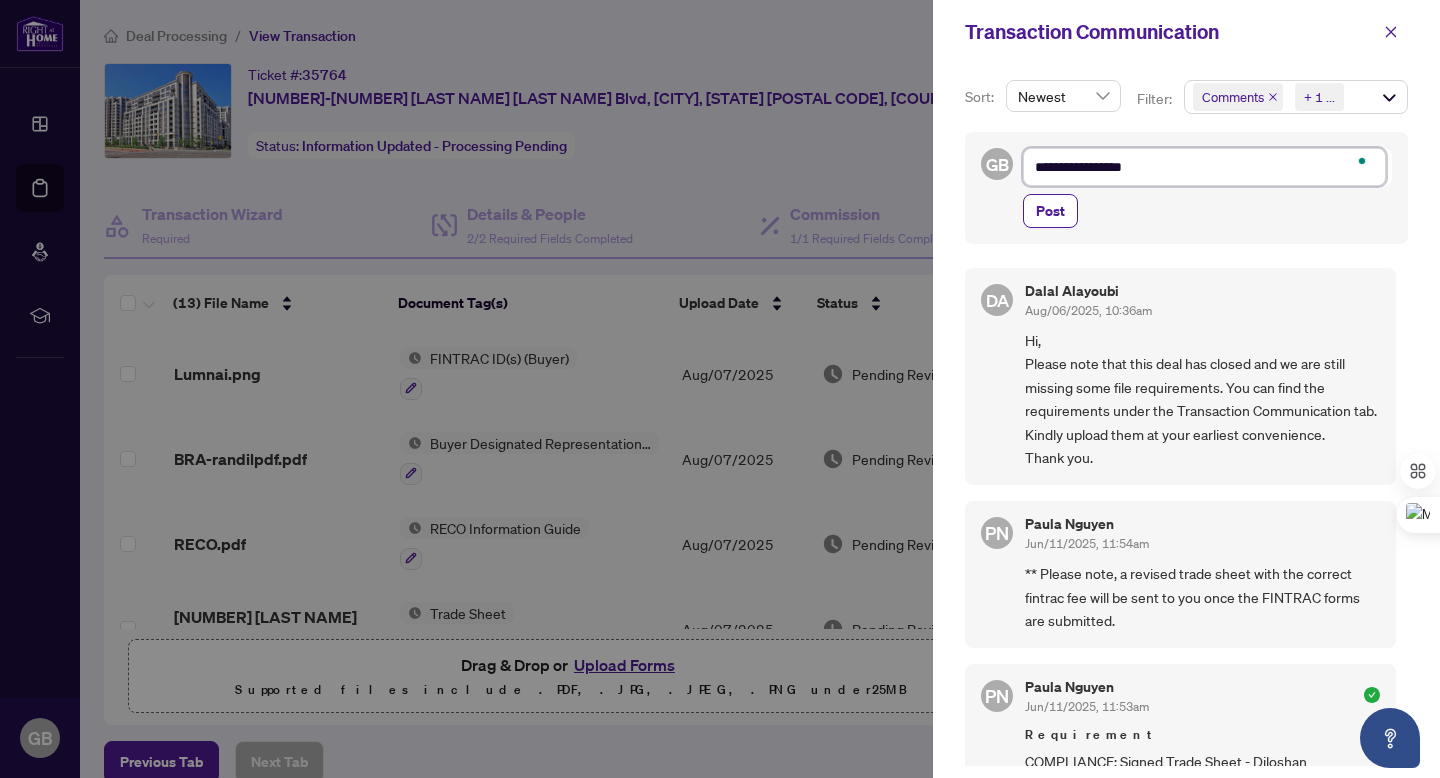type on "**********" 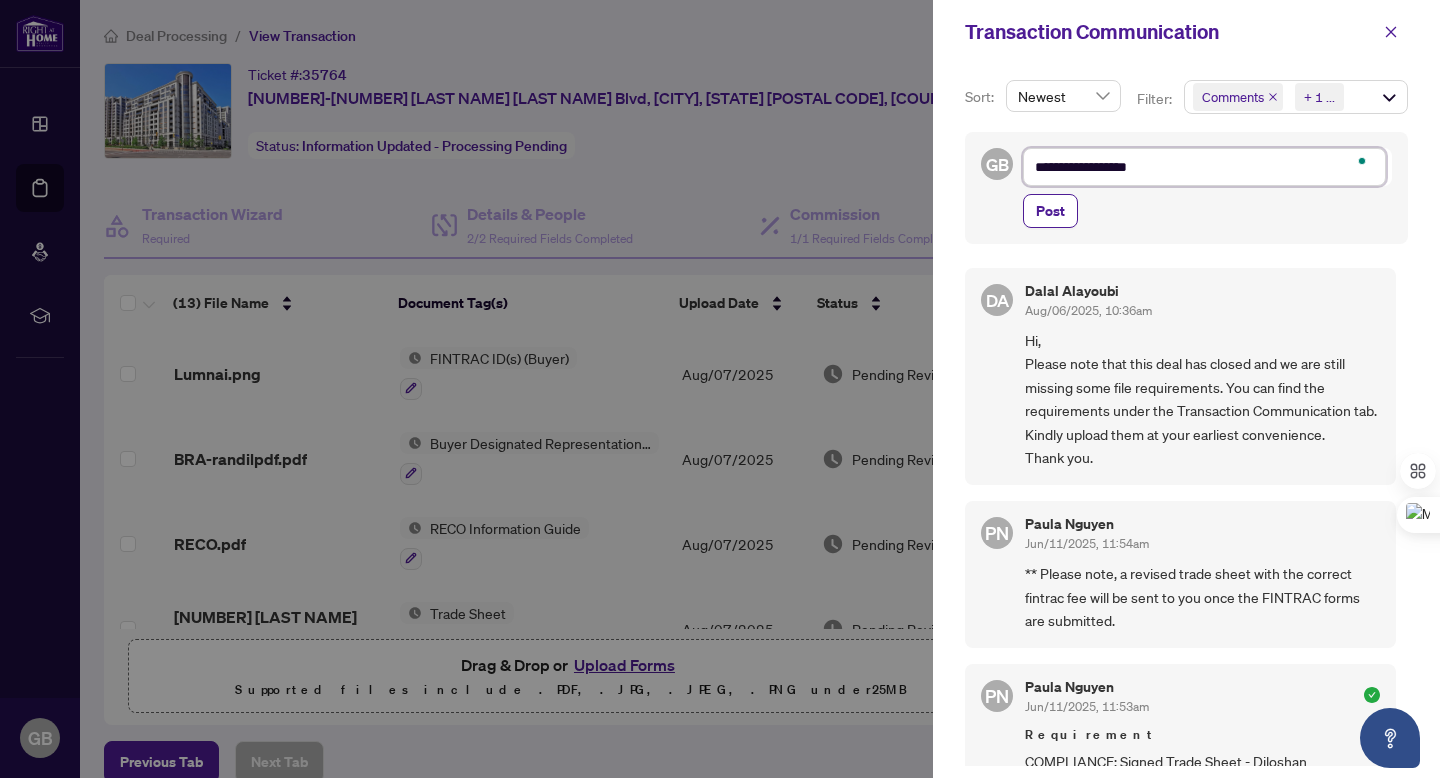 type on "**********" 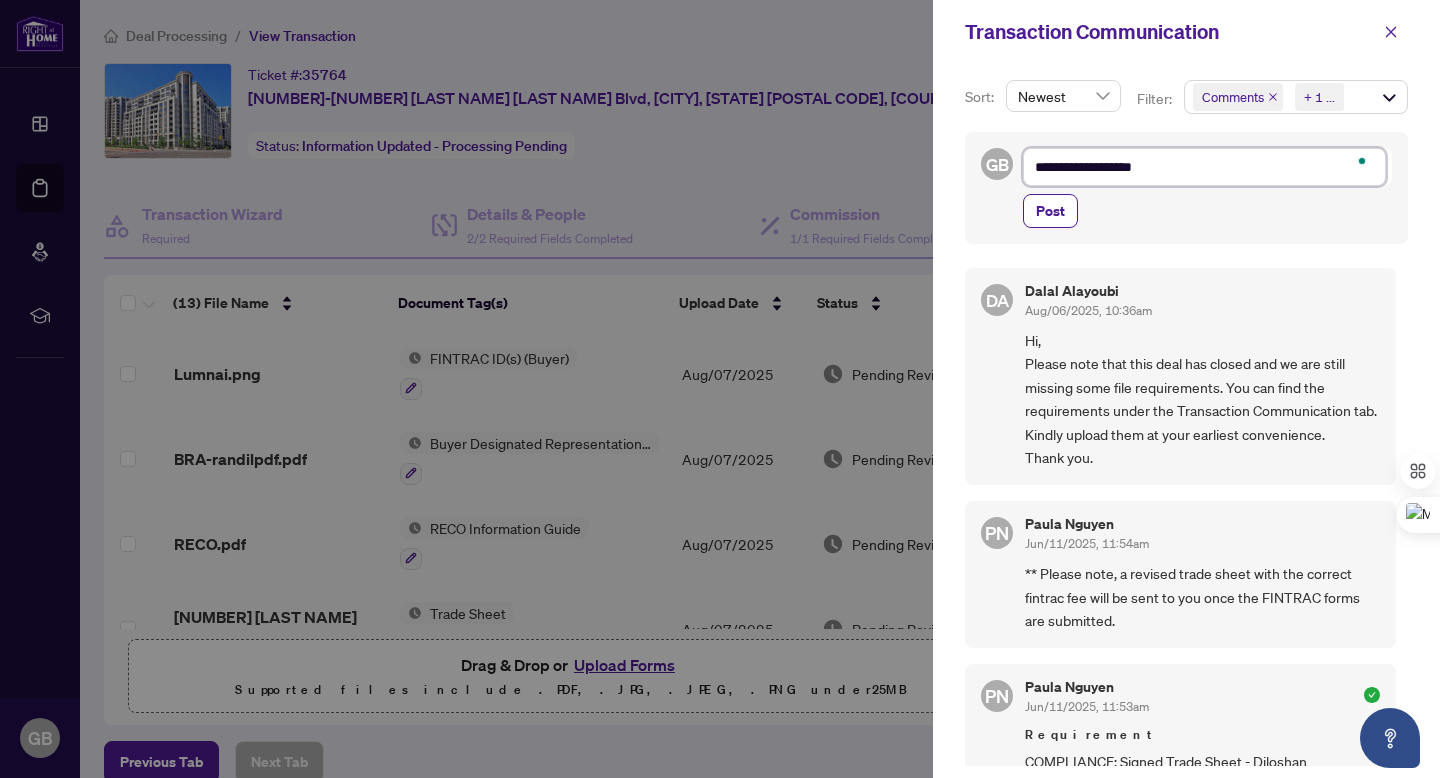 type on "**********" 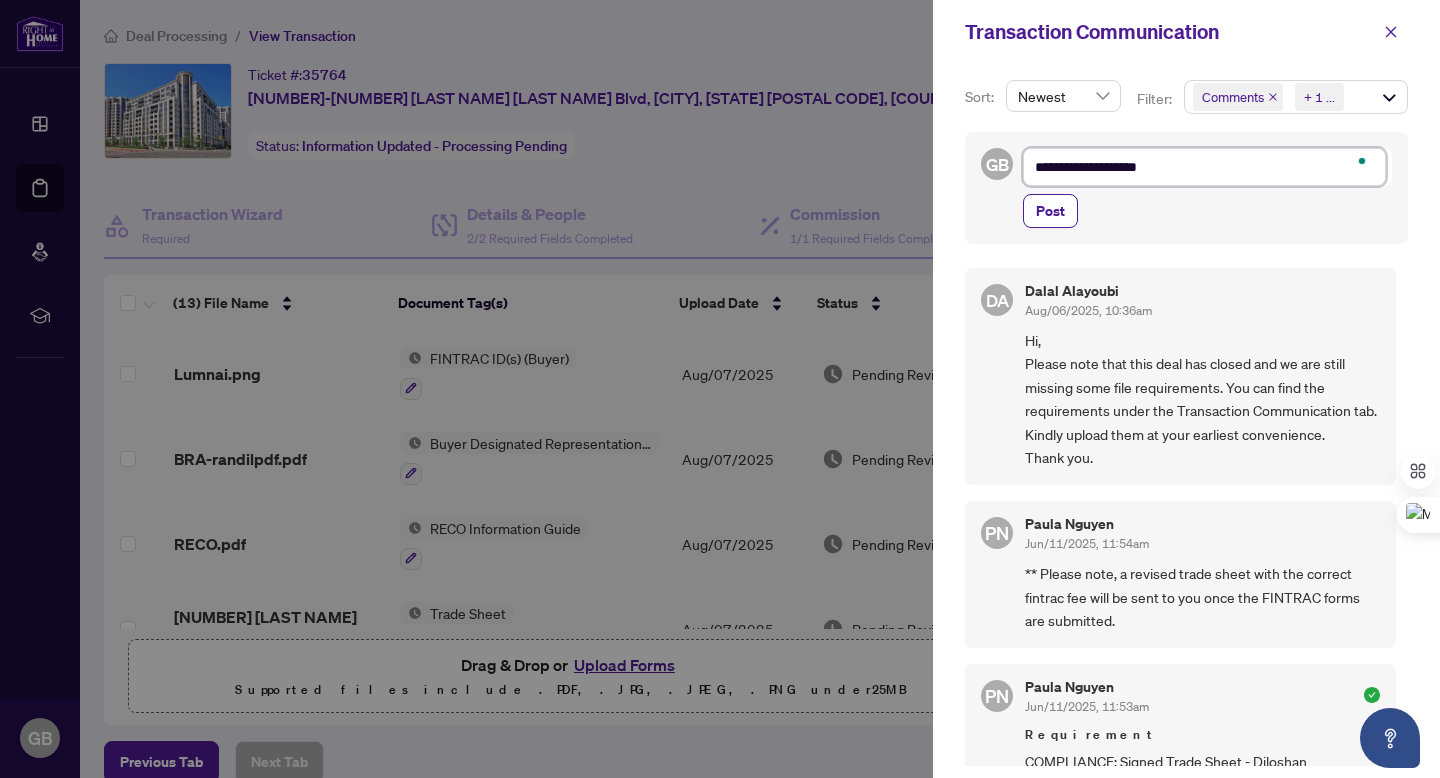 type on "**********" 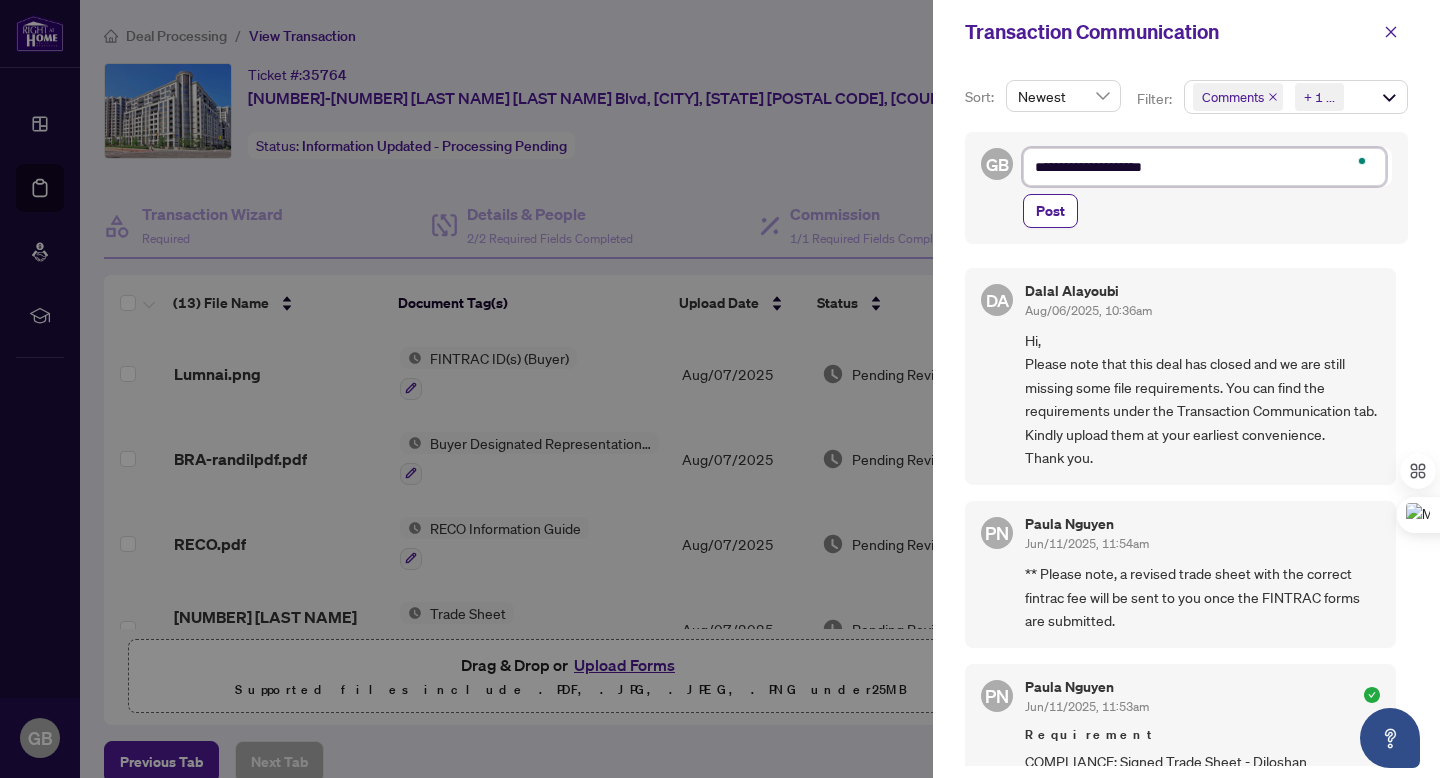 type on "**********" 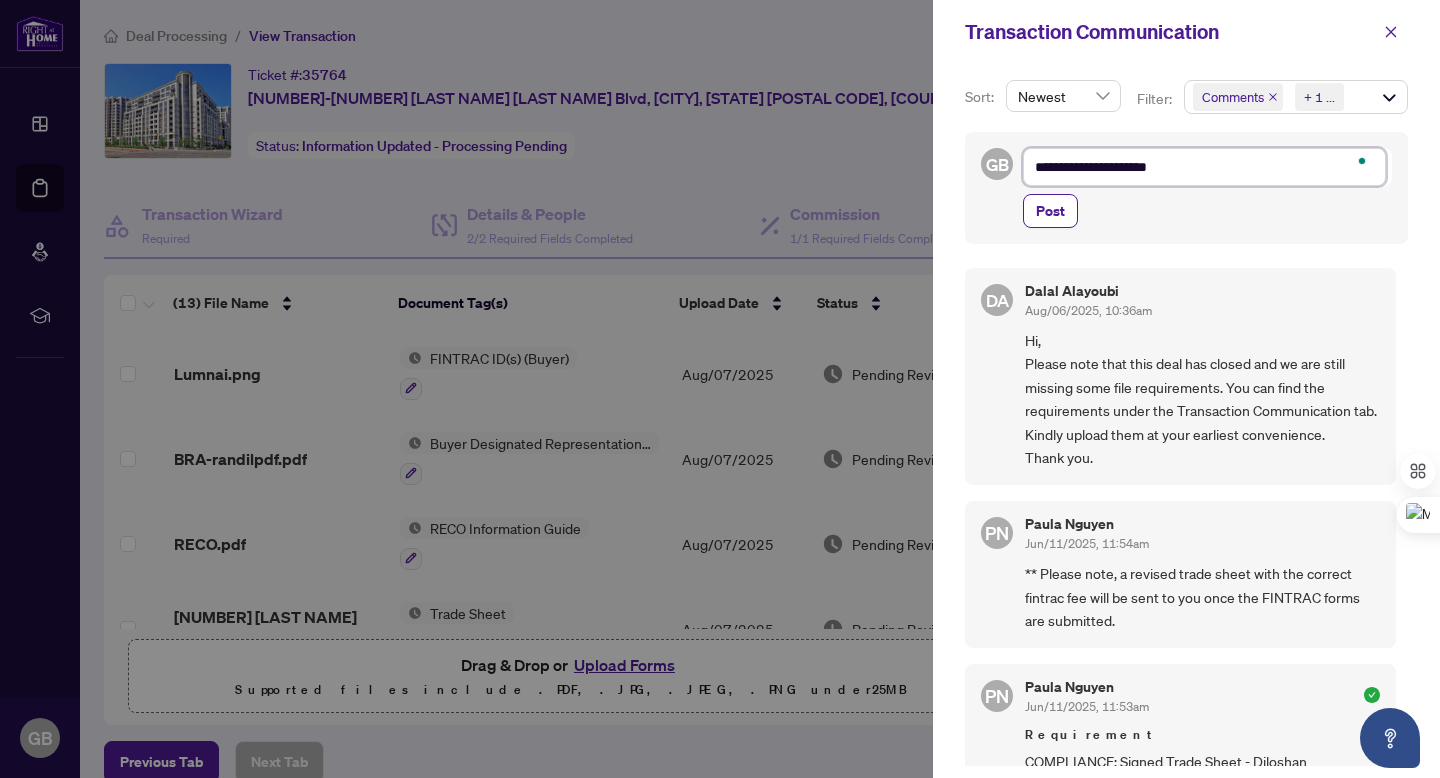 type on "**********" 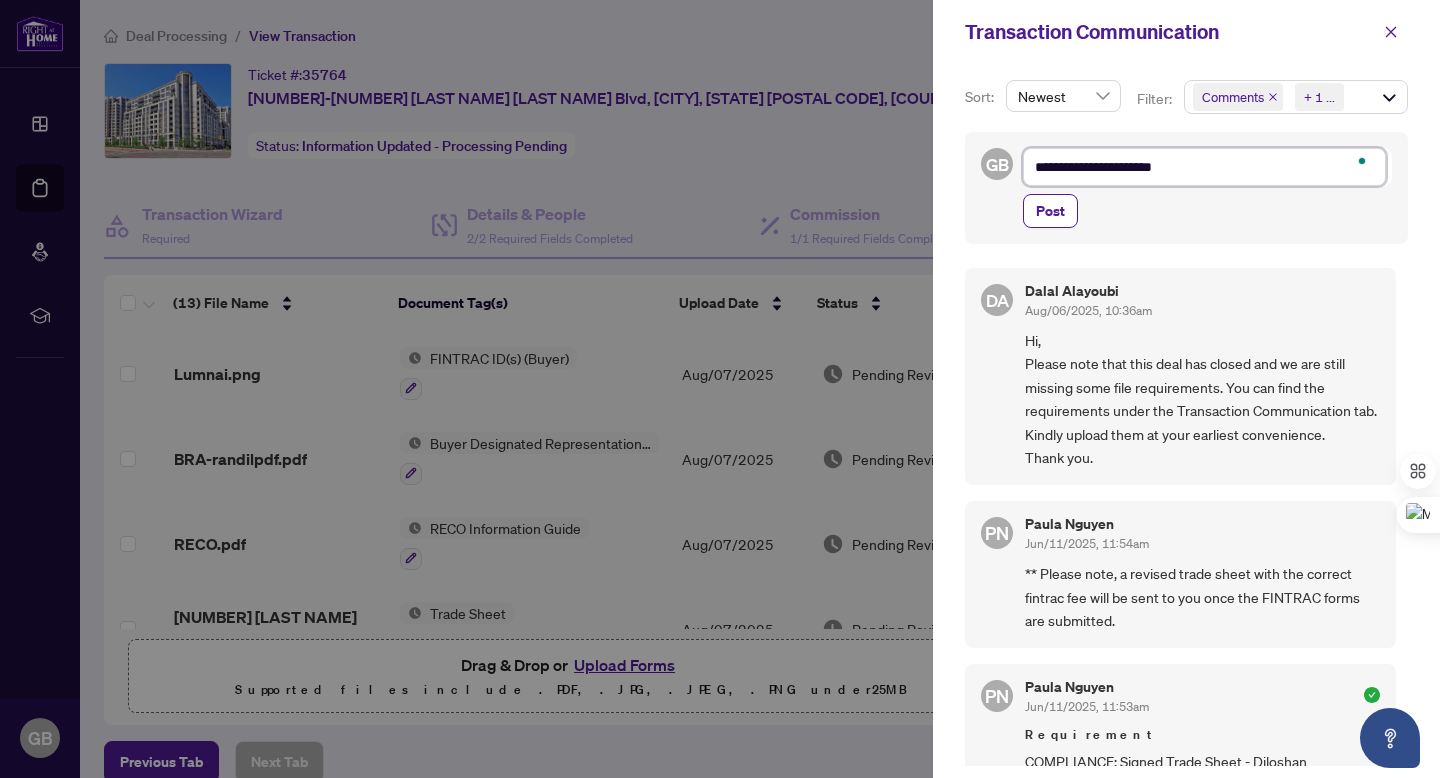 type on "**********" 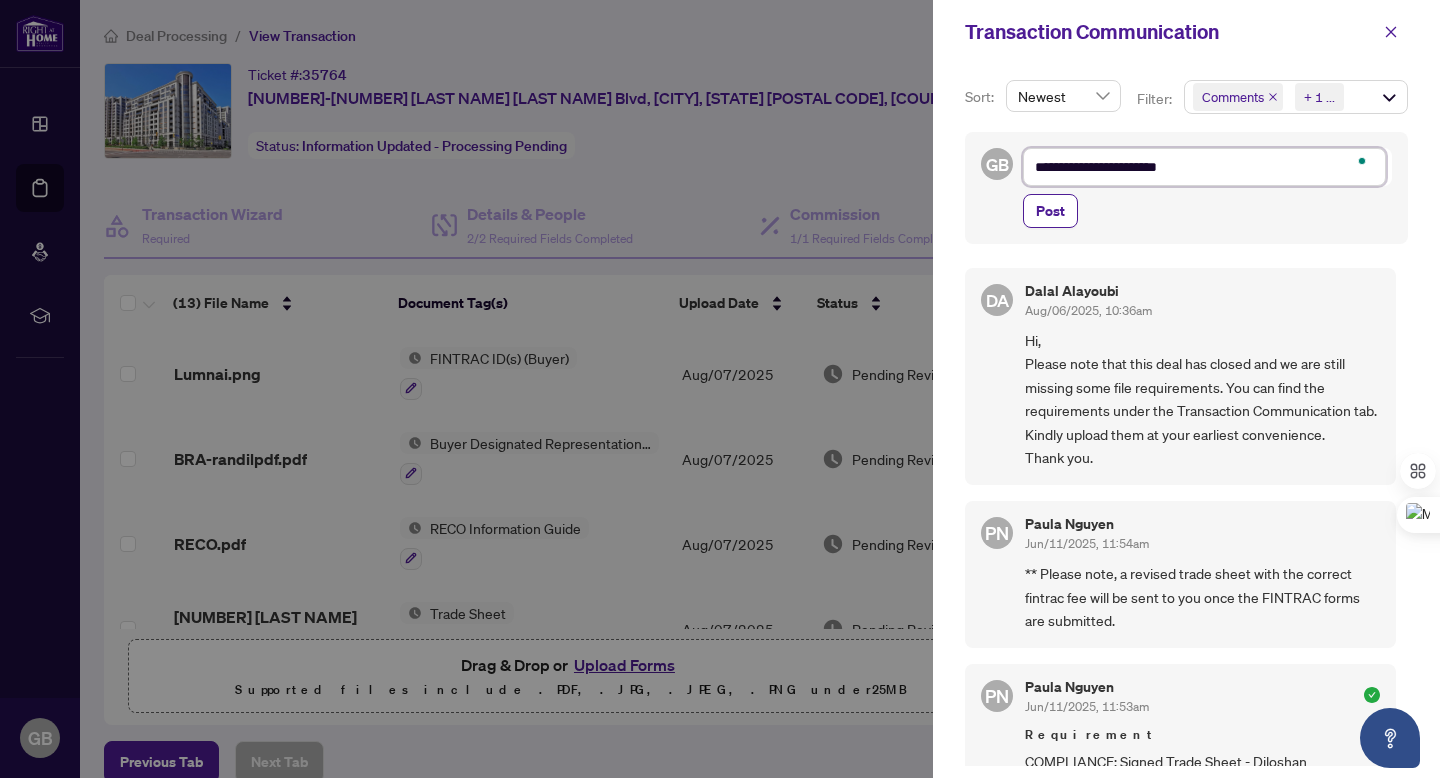 type on "**********" 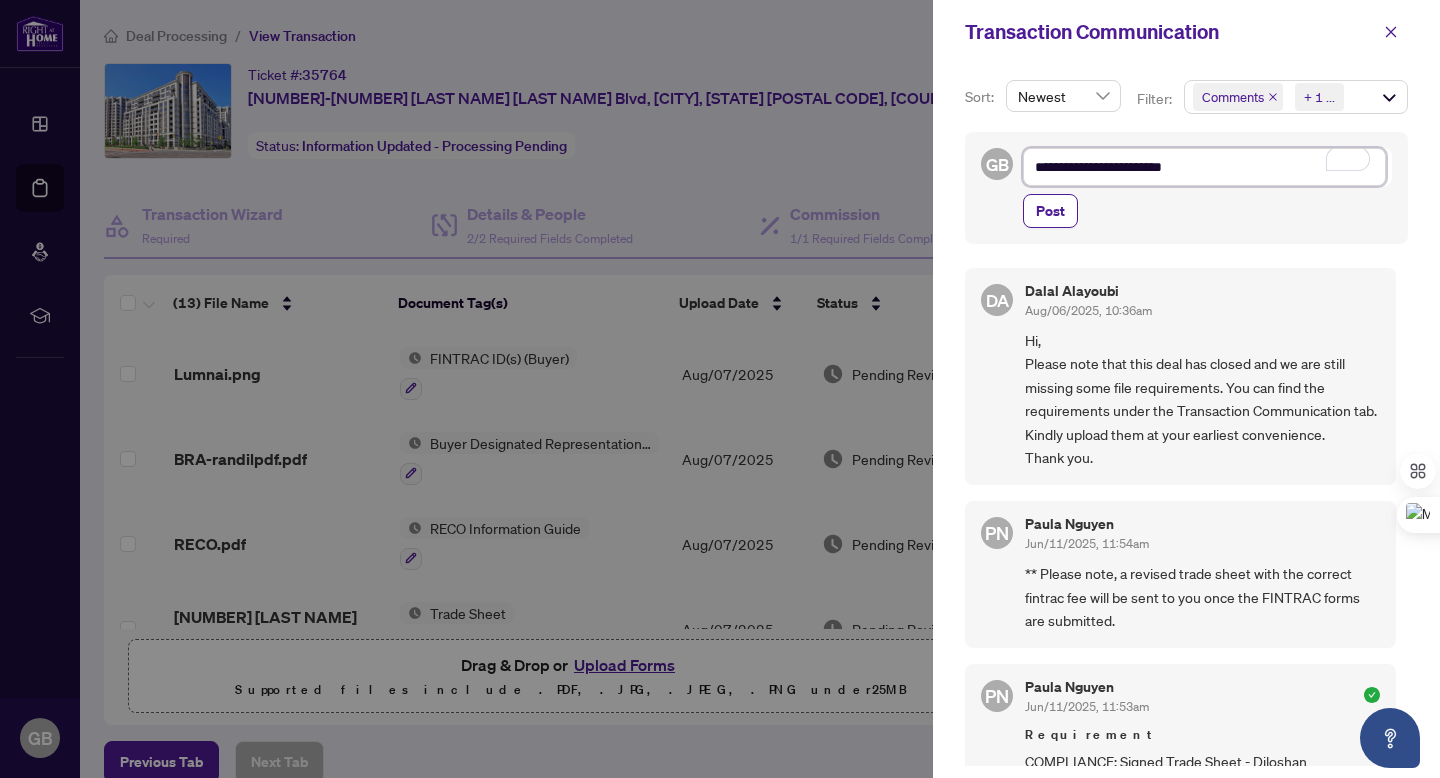 type on "**********" 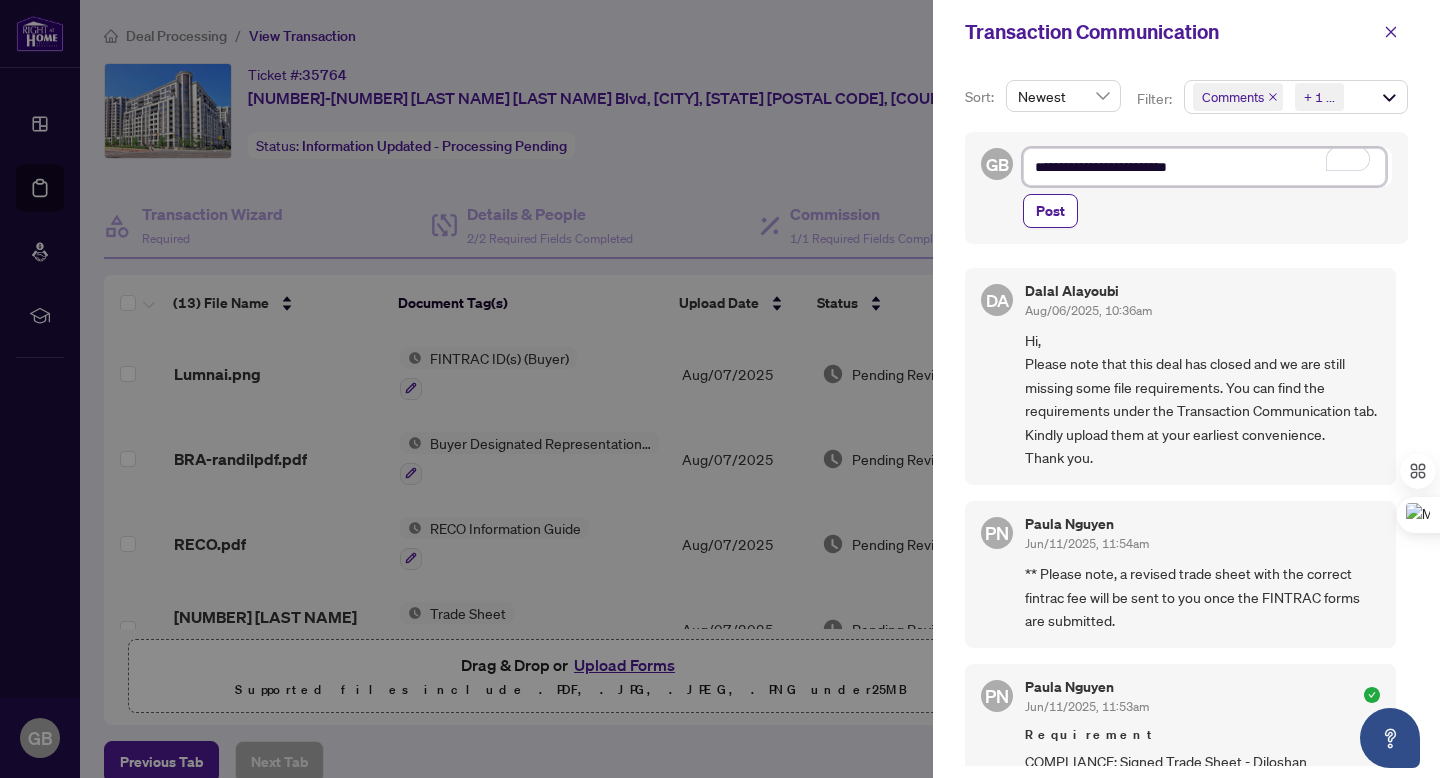 type on "**********" 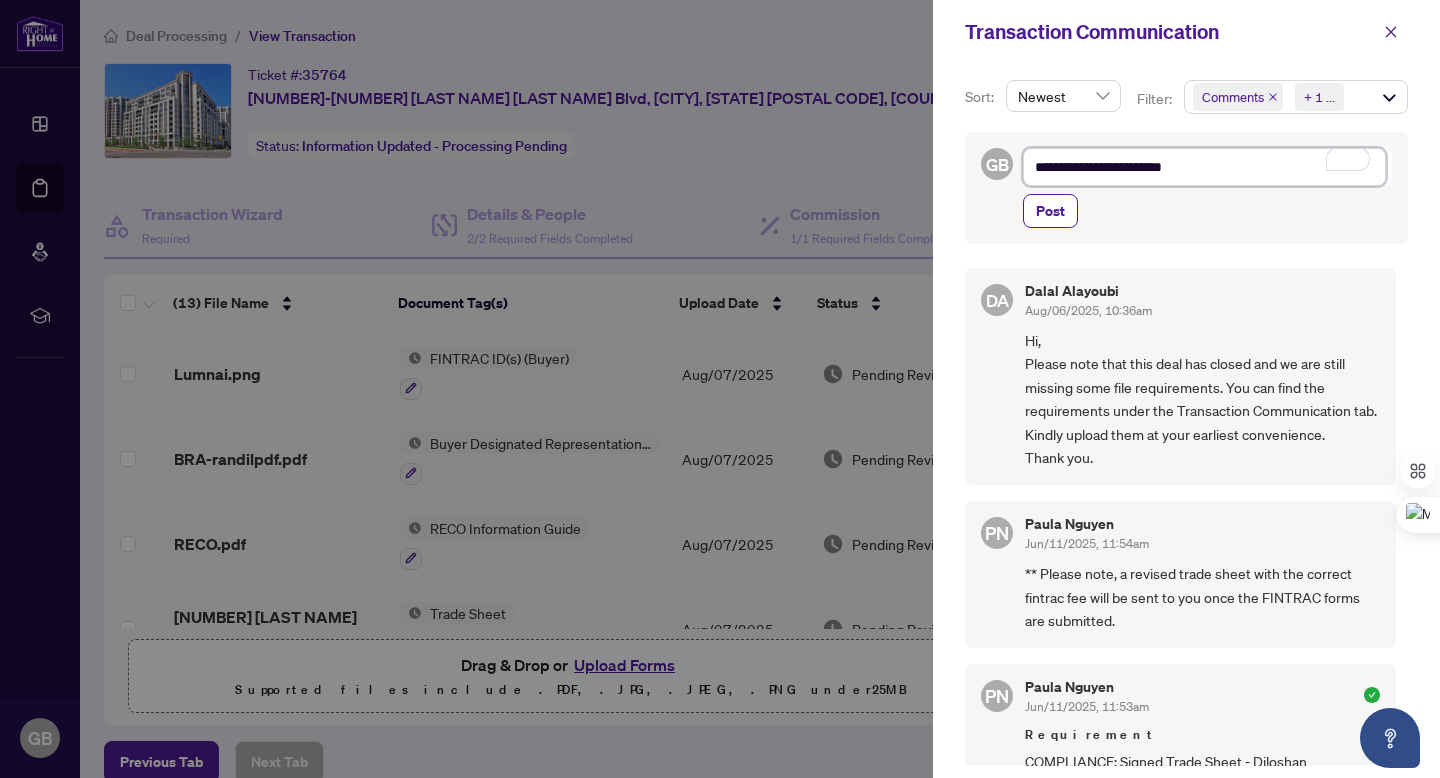 type on "**********" 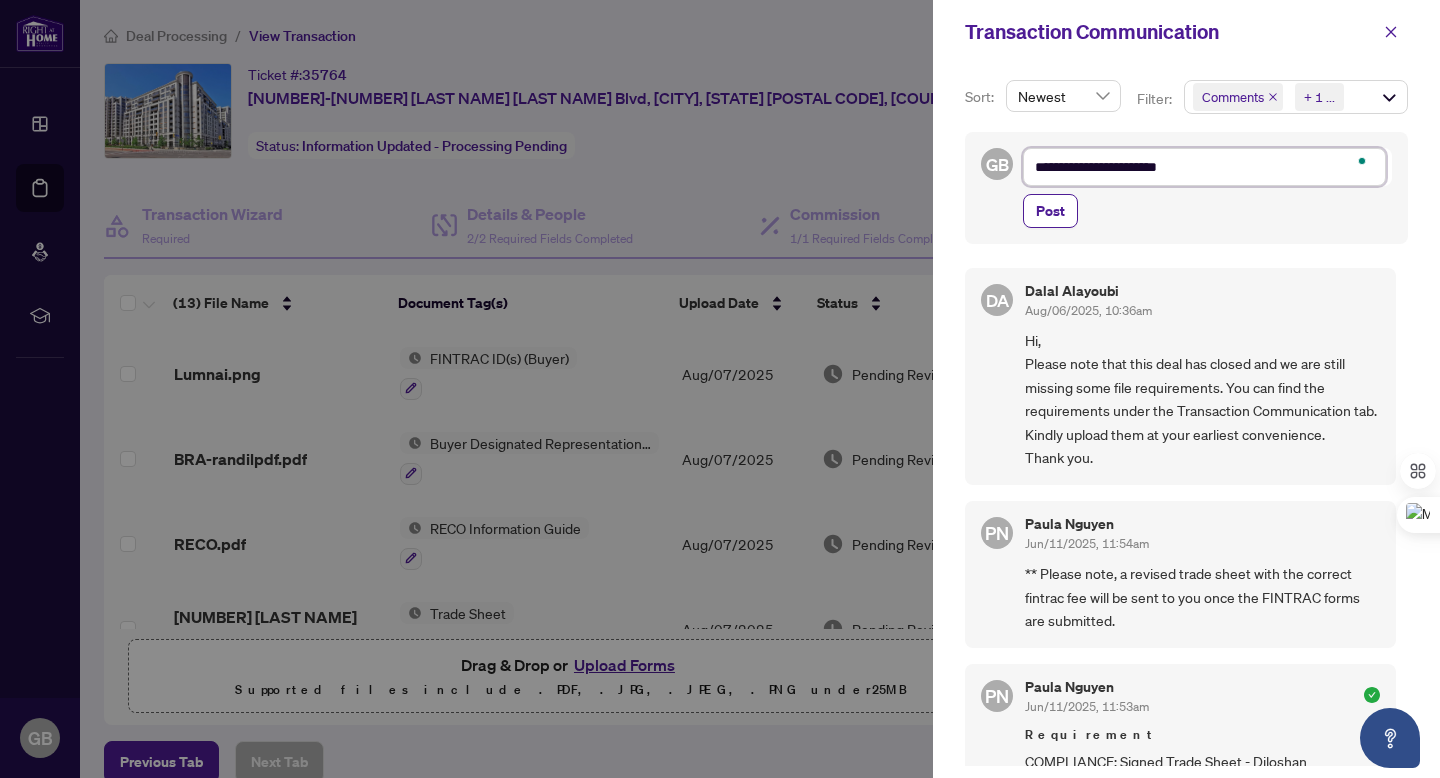 type on "**********" 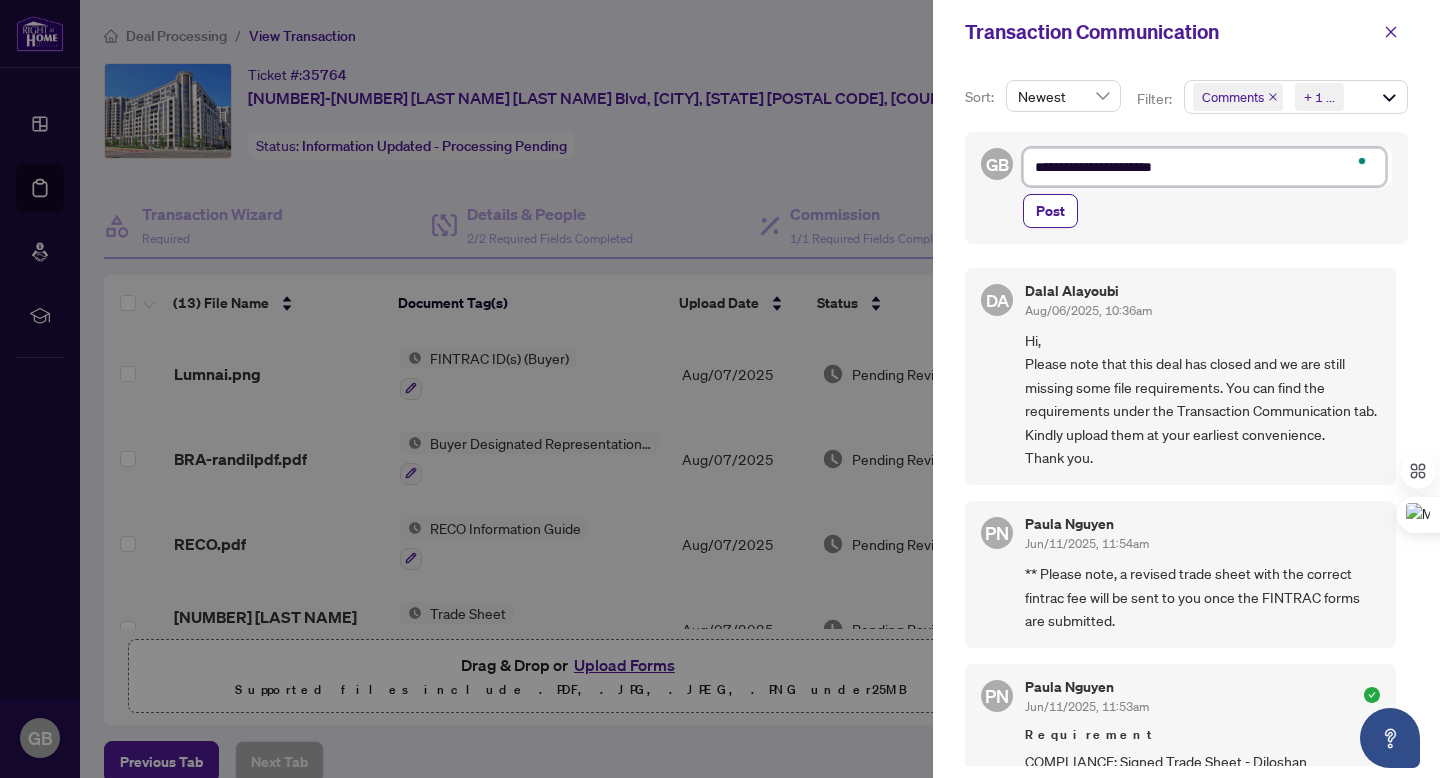 type on "**********" 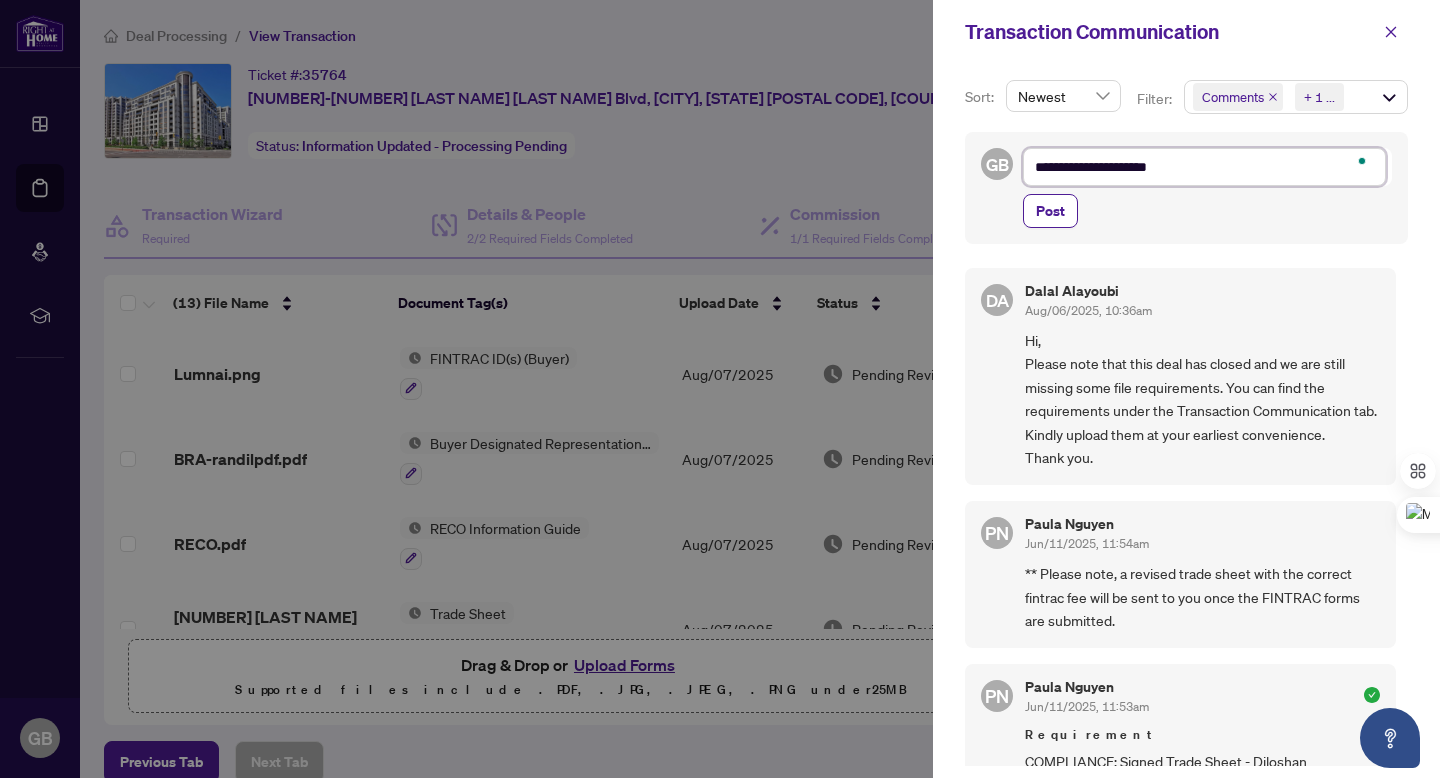 type on "**********" 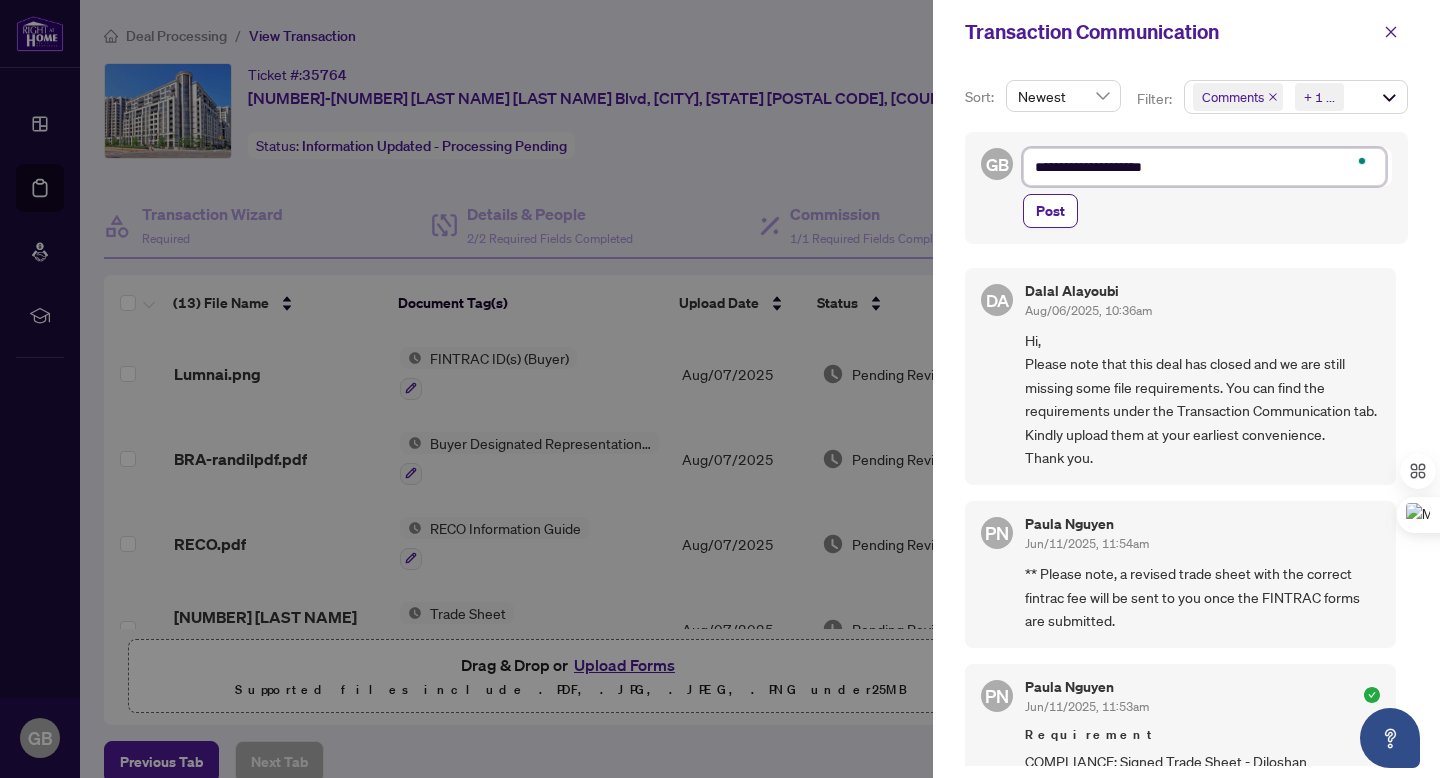 type on "**********" 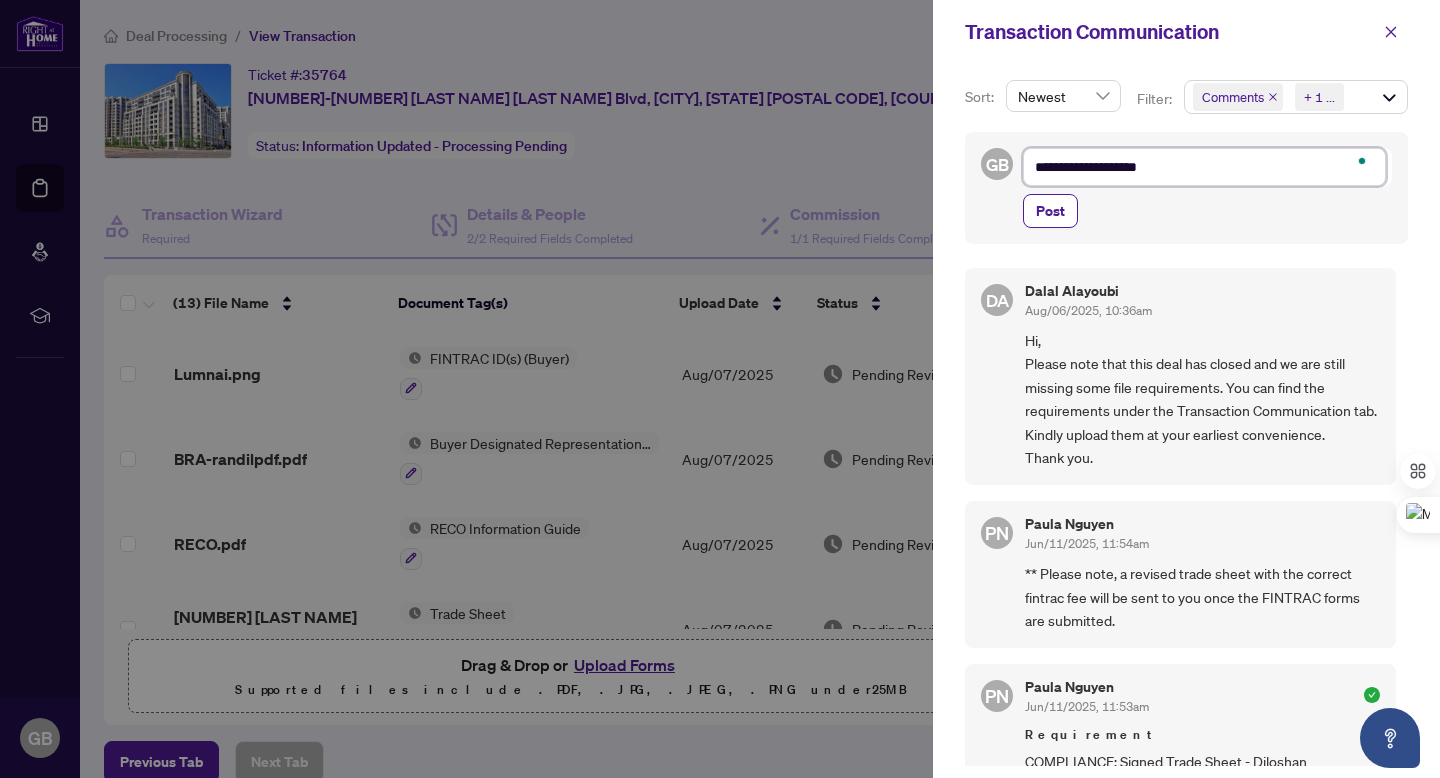 type on "**********" 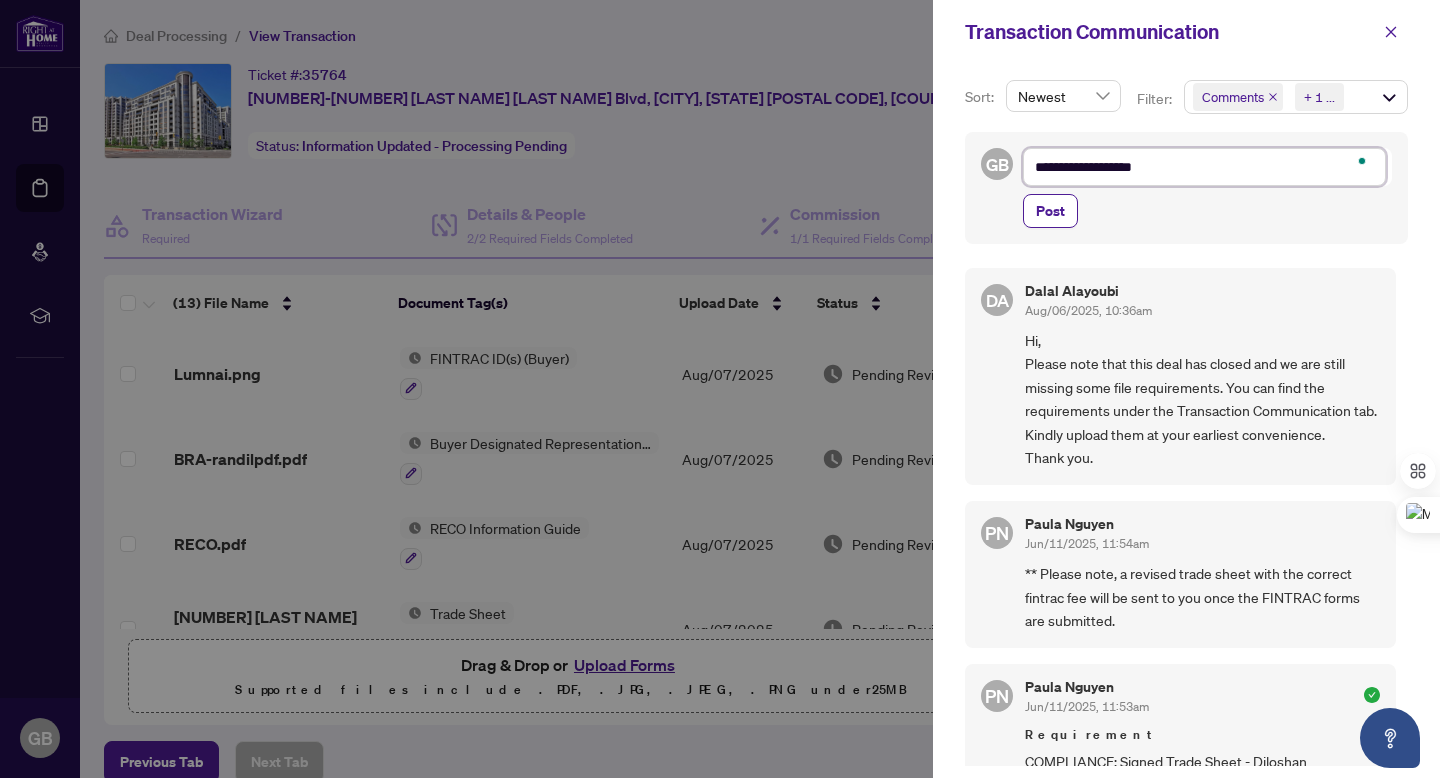 type on "**********" 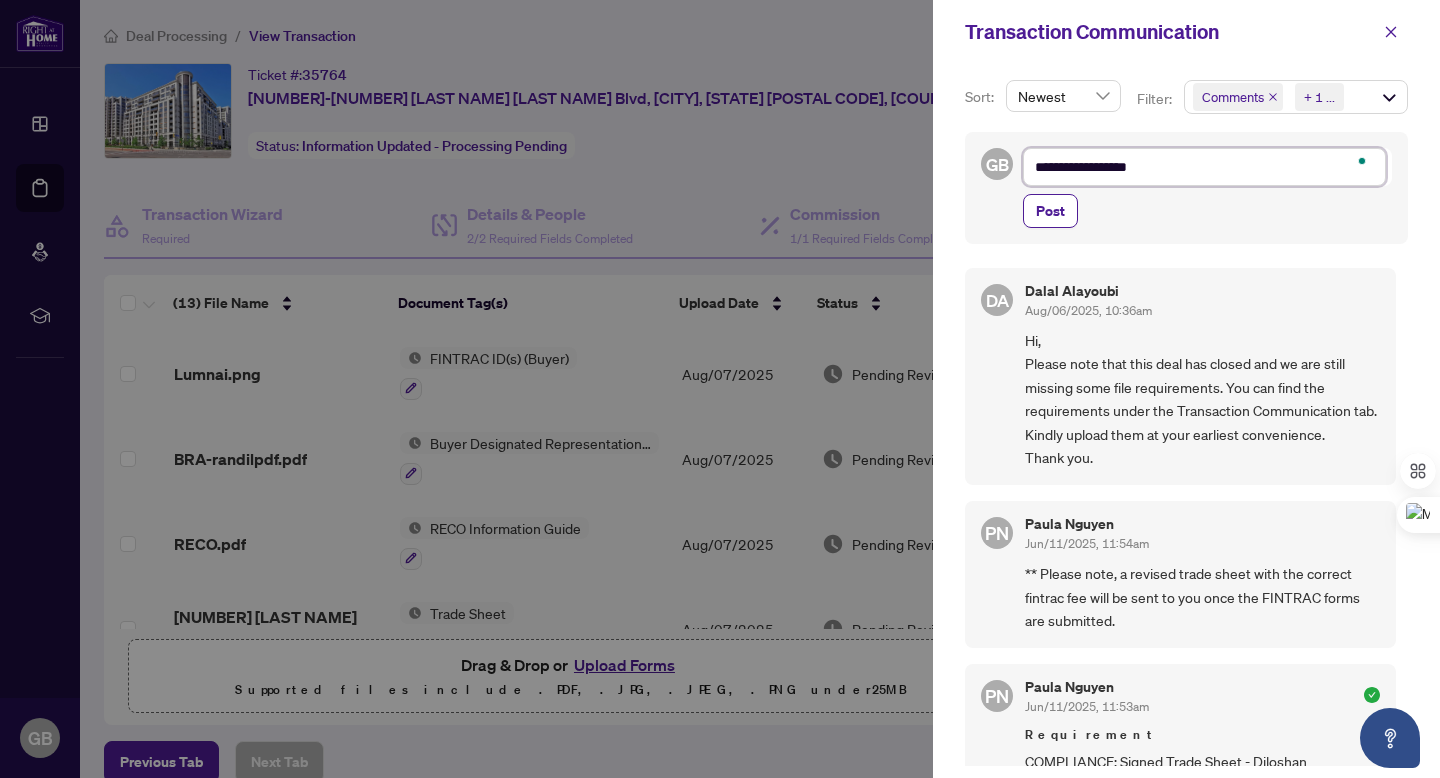 type on "**********" 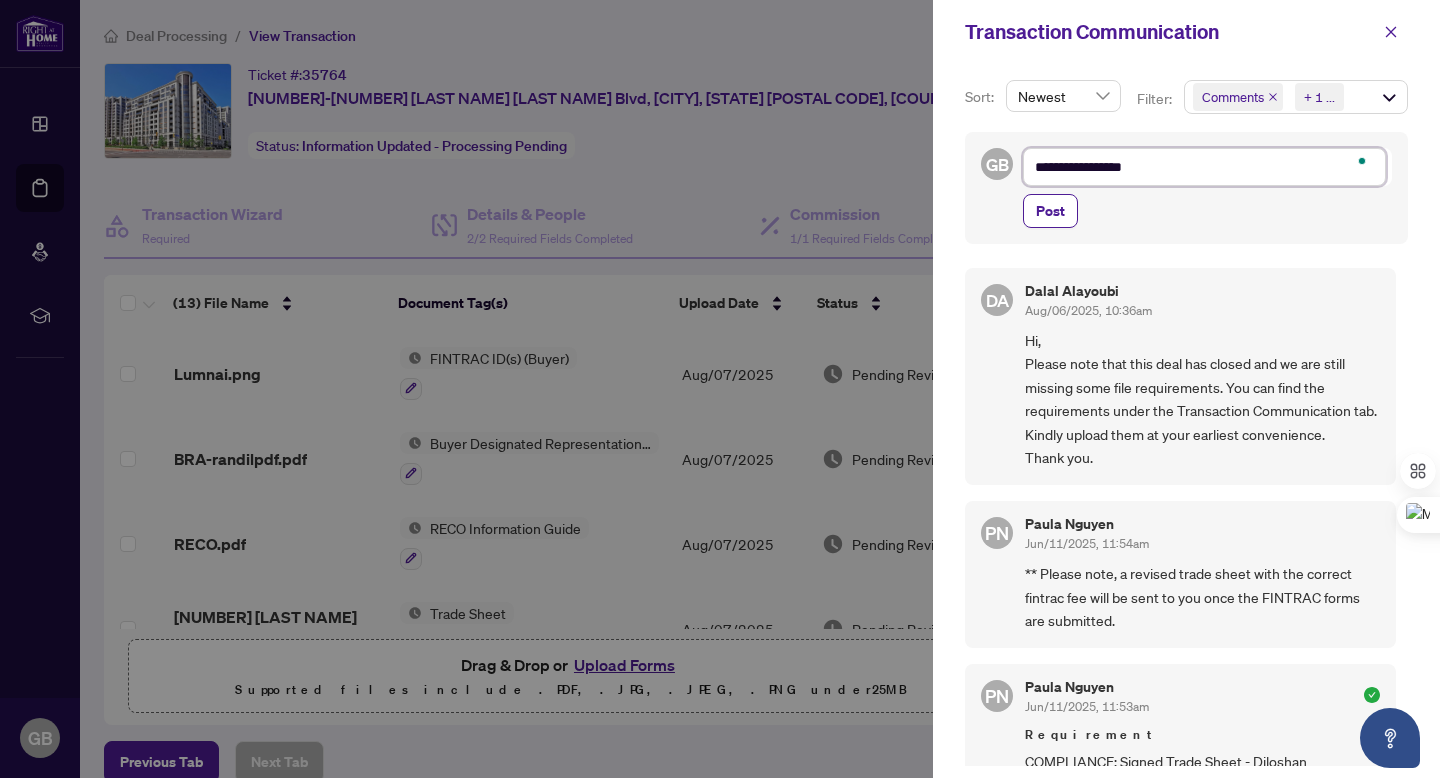 type on "**********" 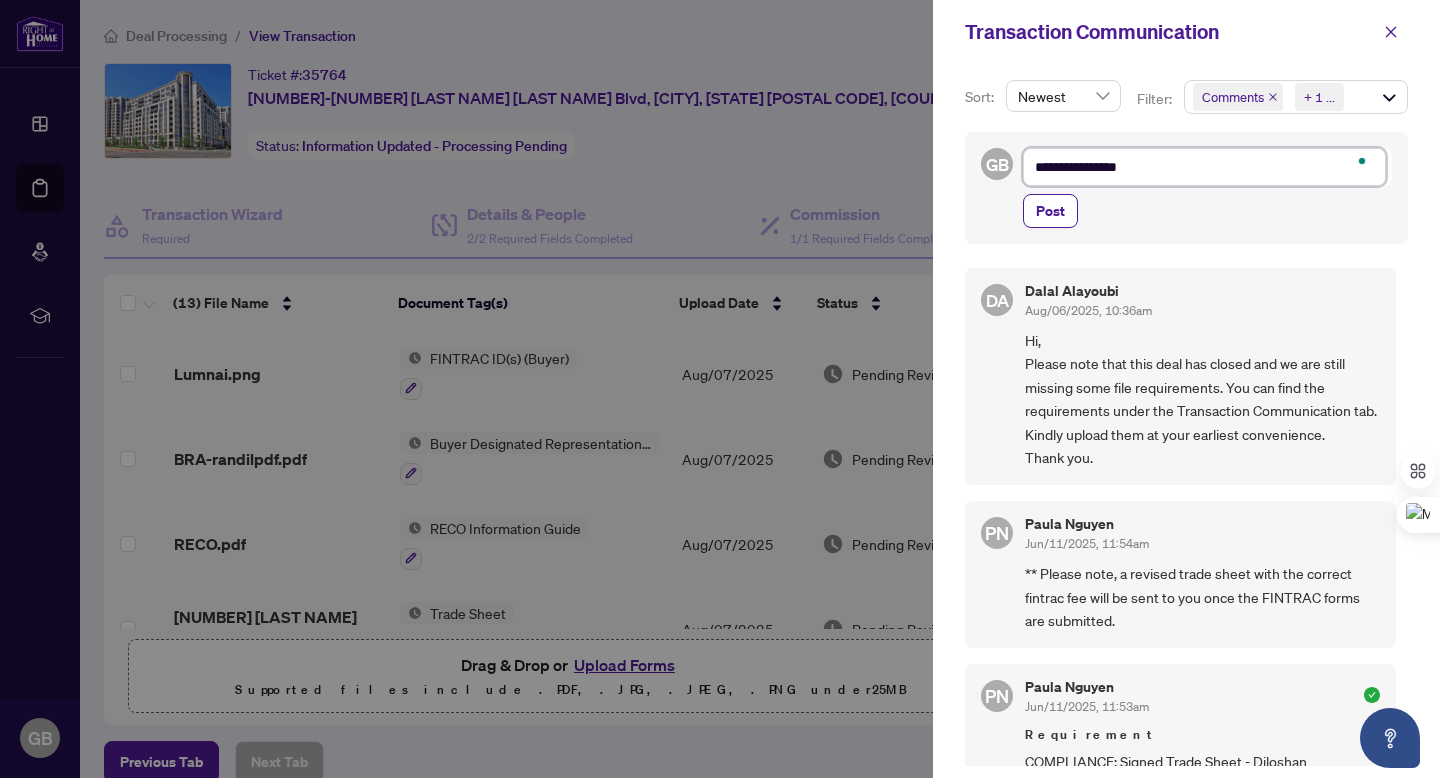 type on "**********" 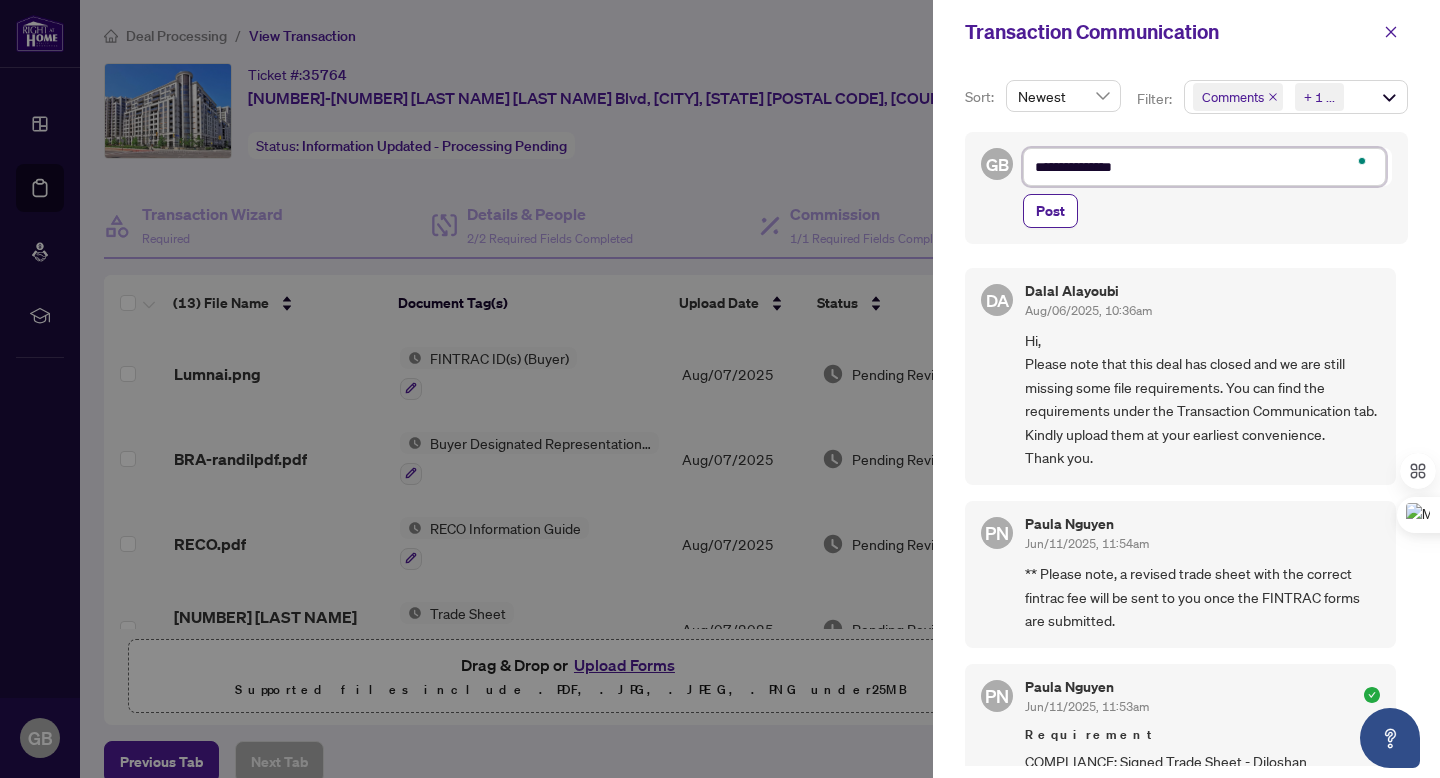 type on "**********" 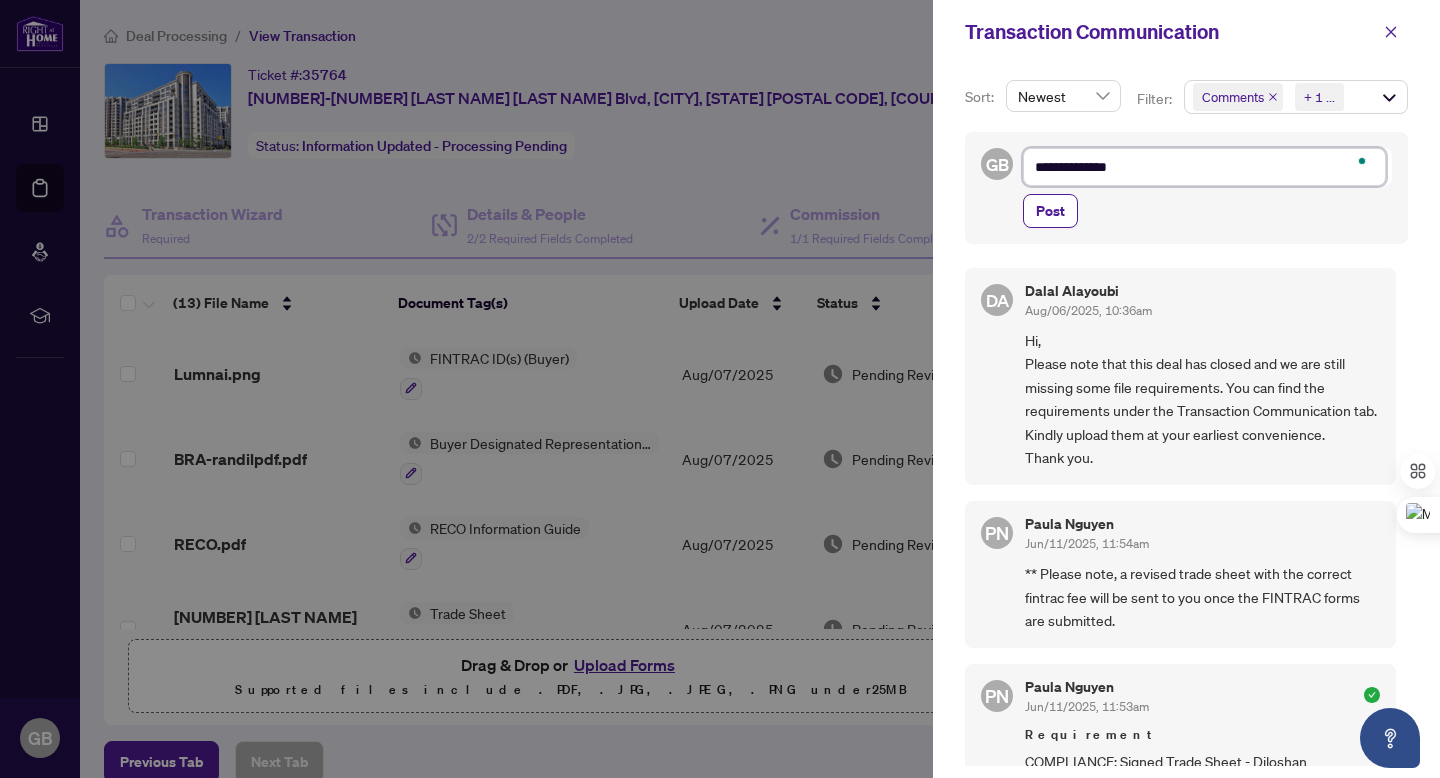 type on "**********" 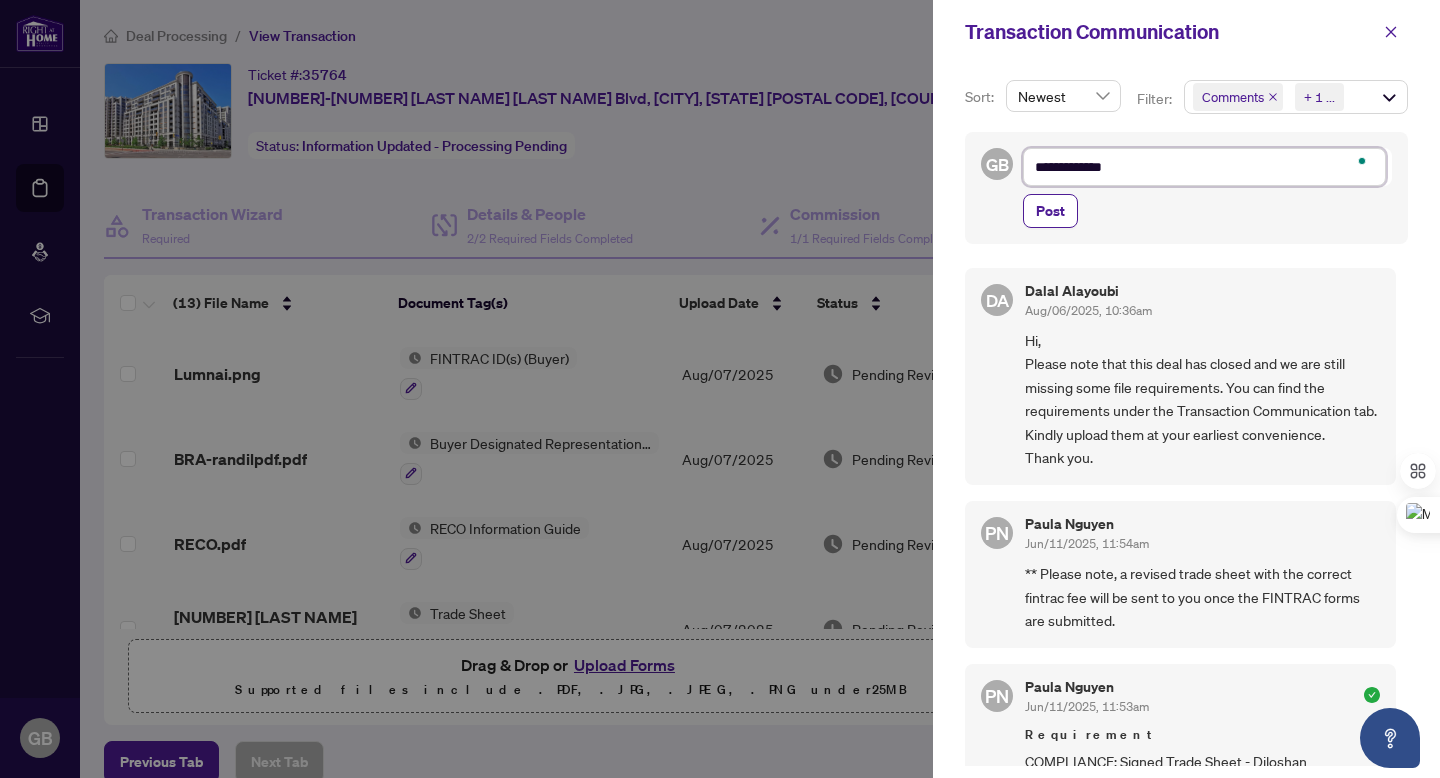 type on "**********" 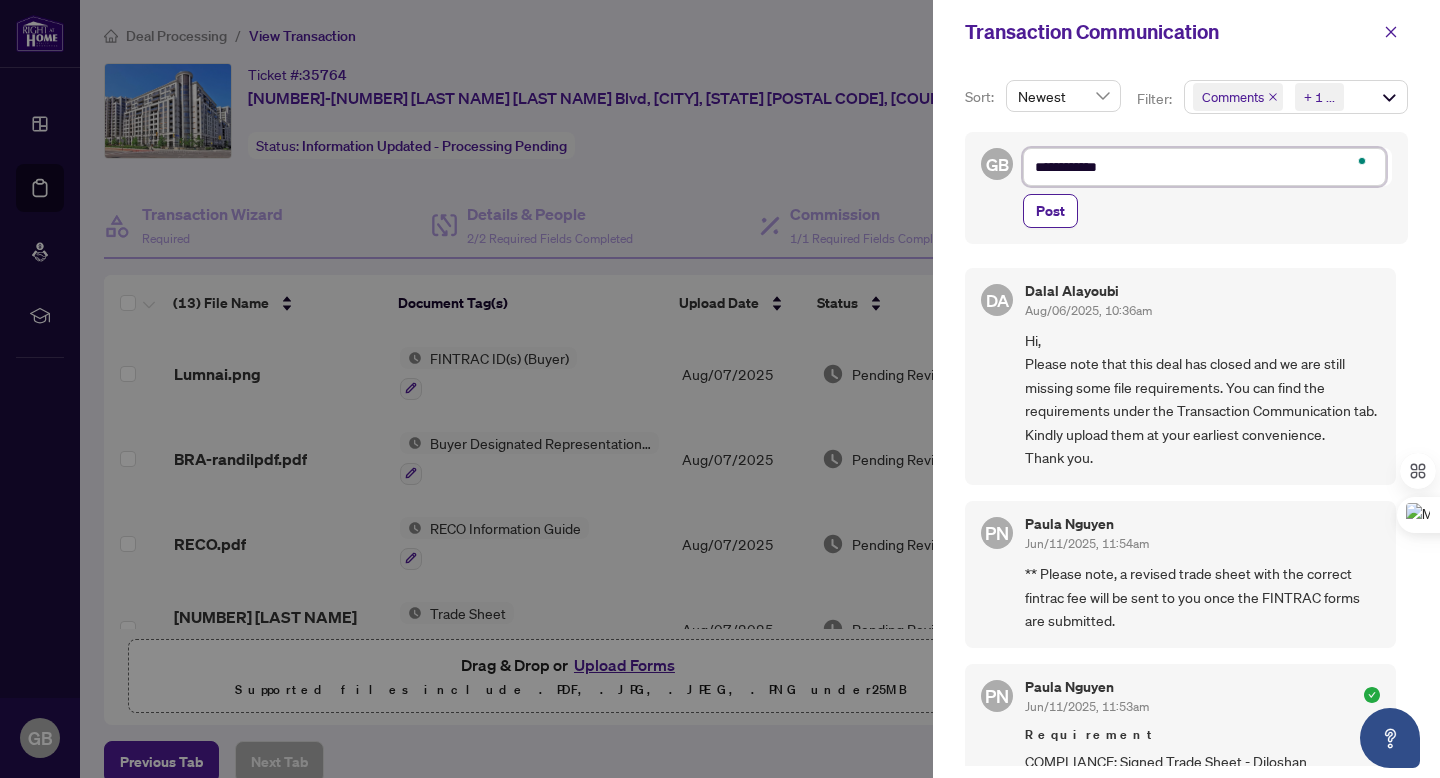 type on "**********" 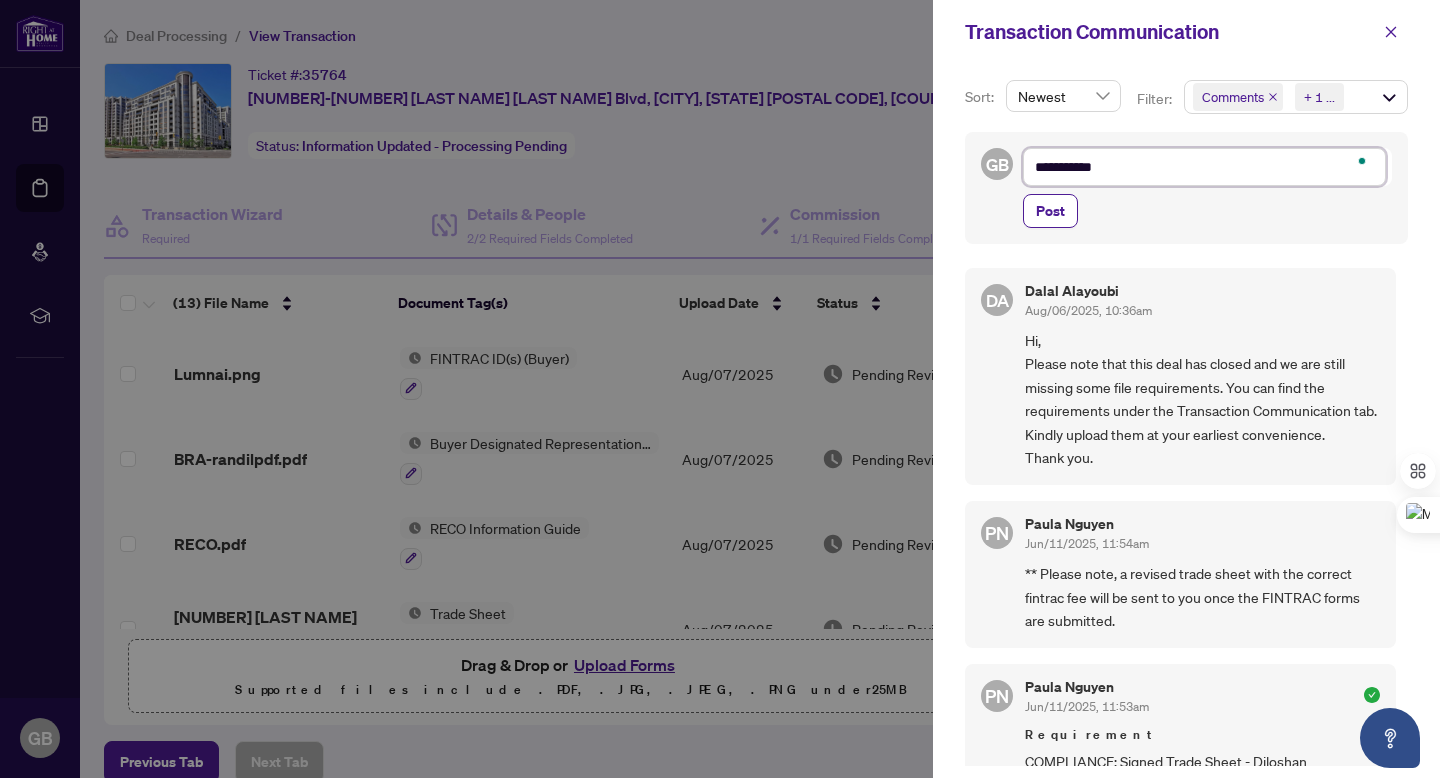 type on "**********" 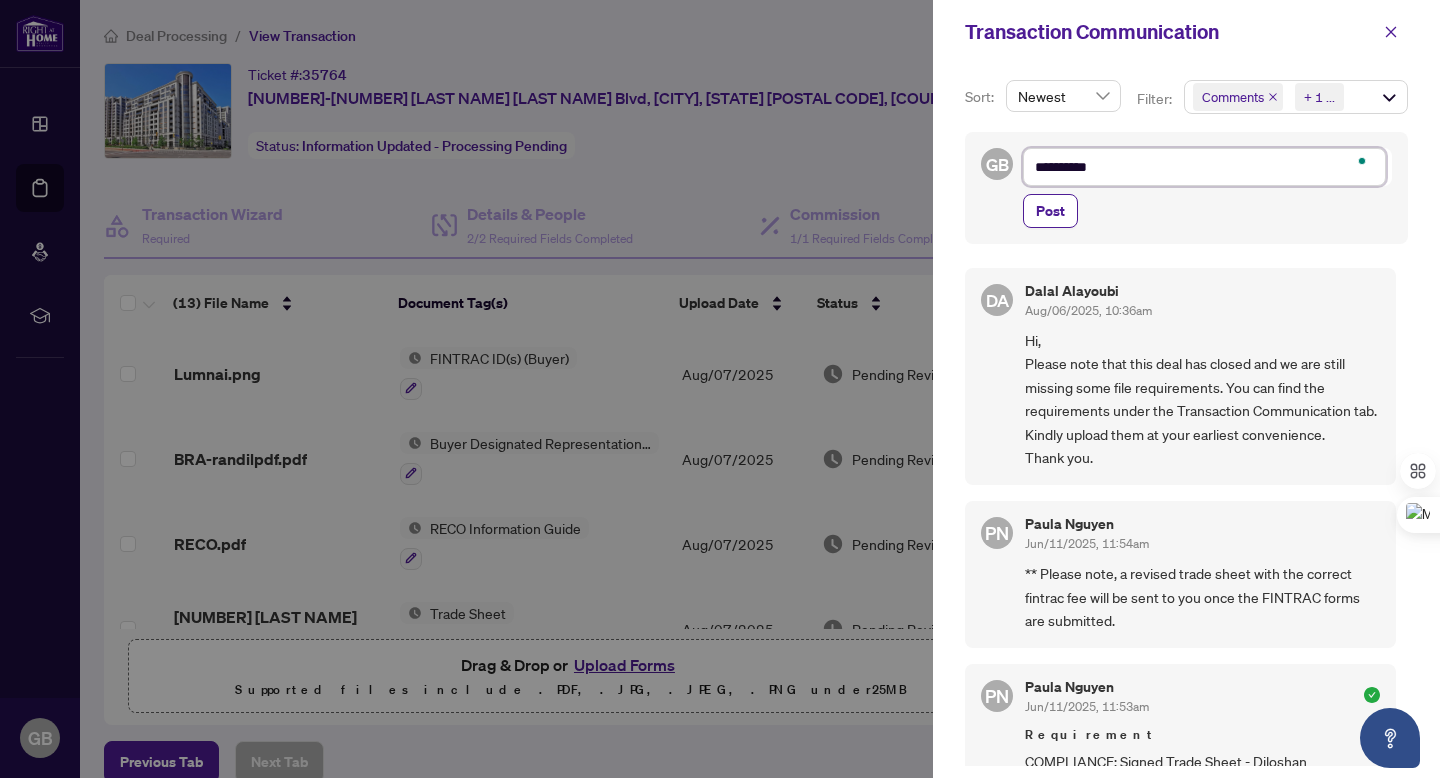 type on "*********" 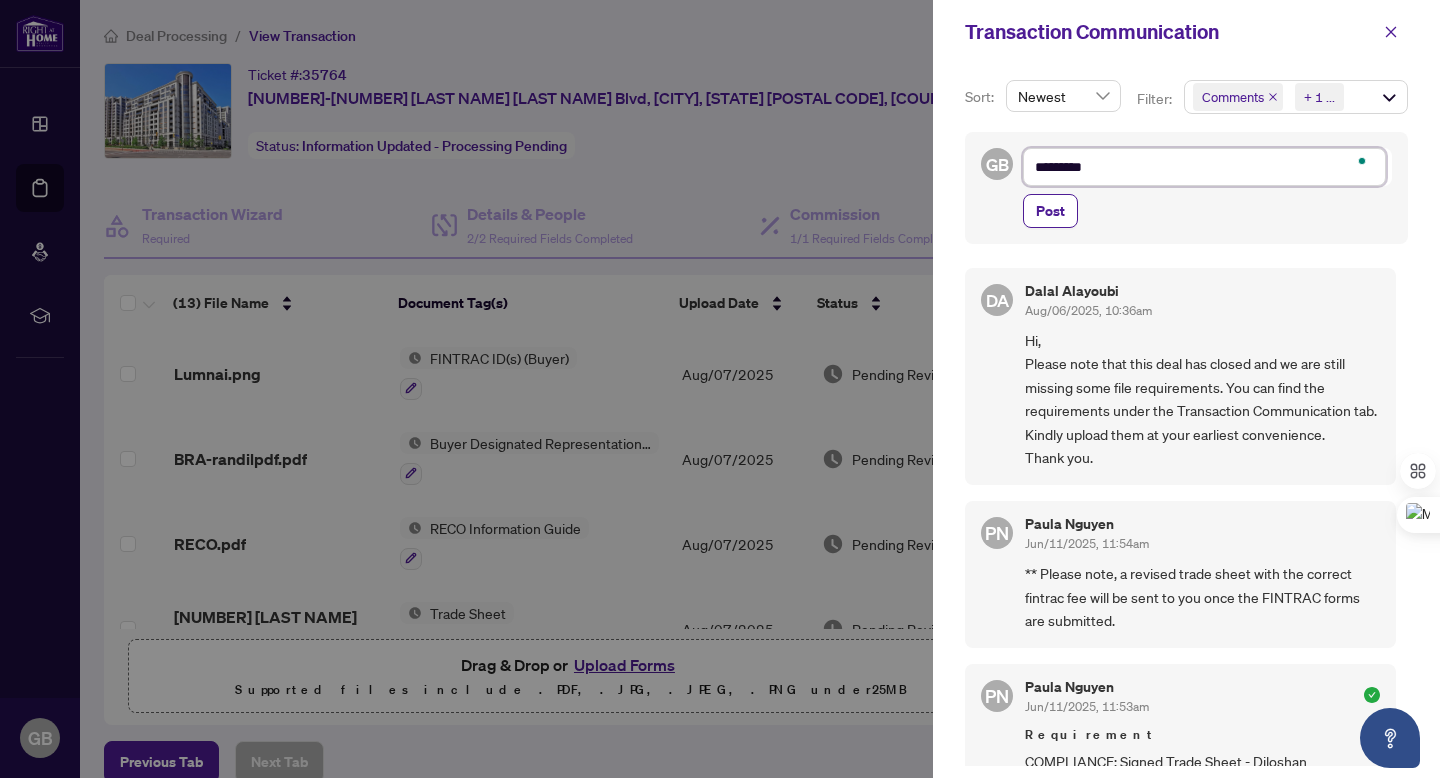 type on "*******" 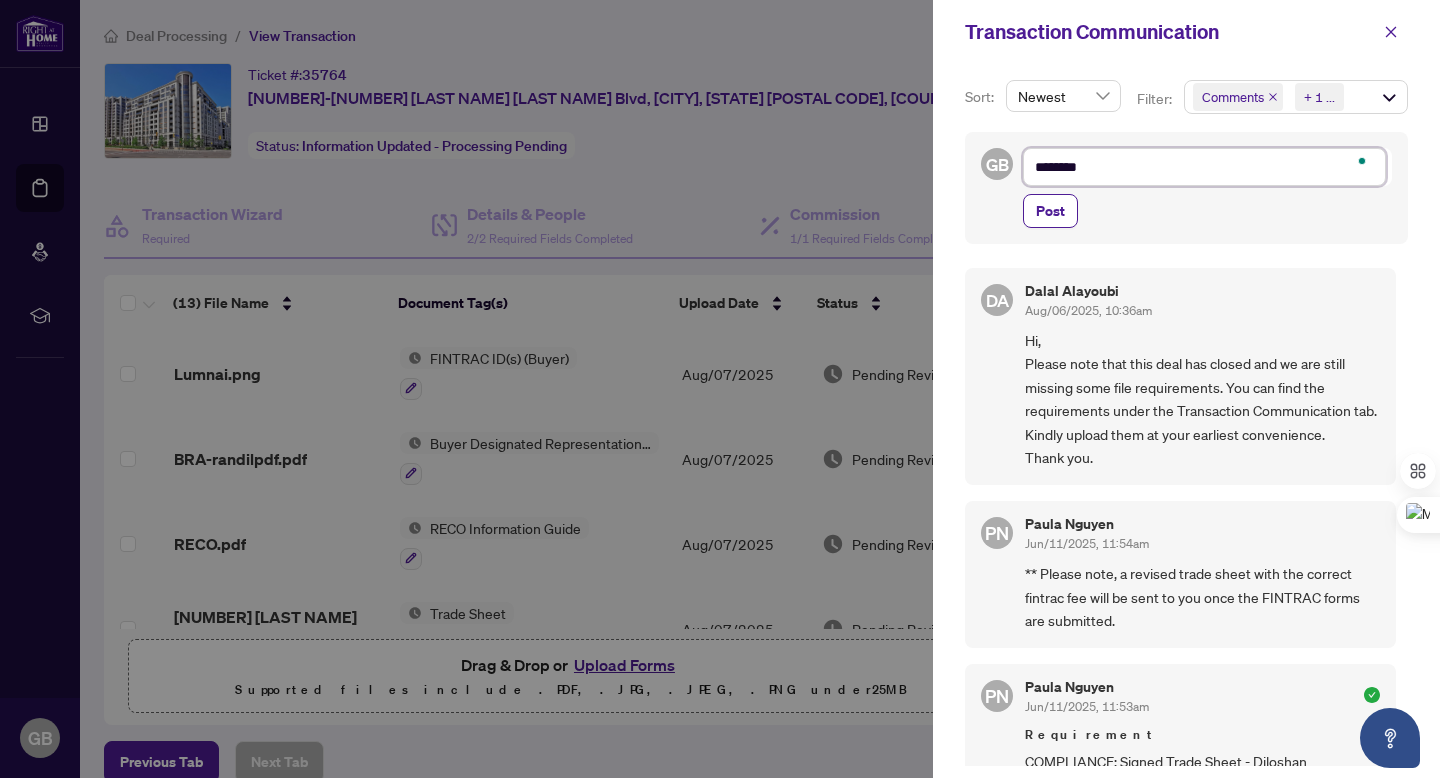 type on "*******" 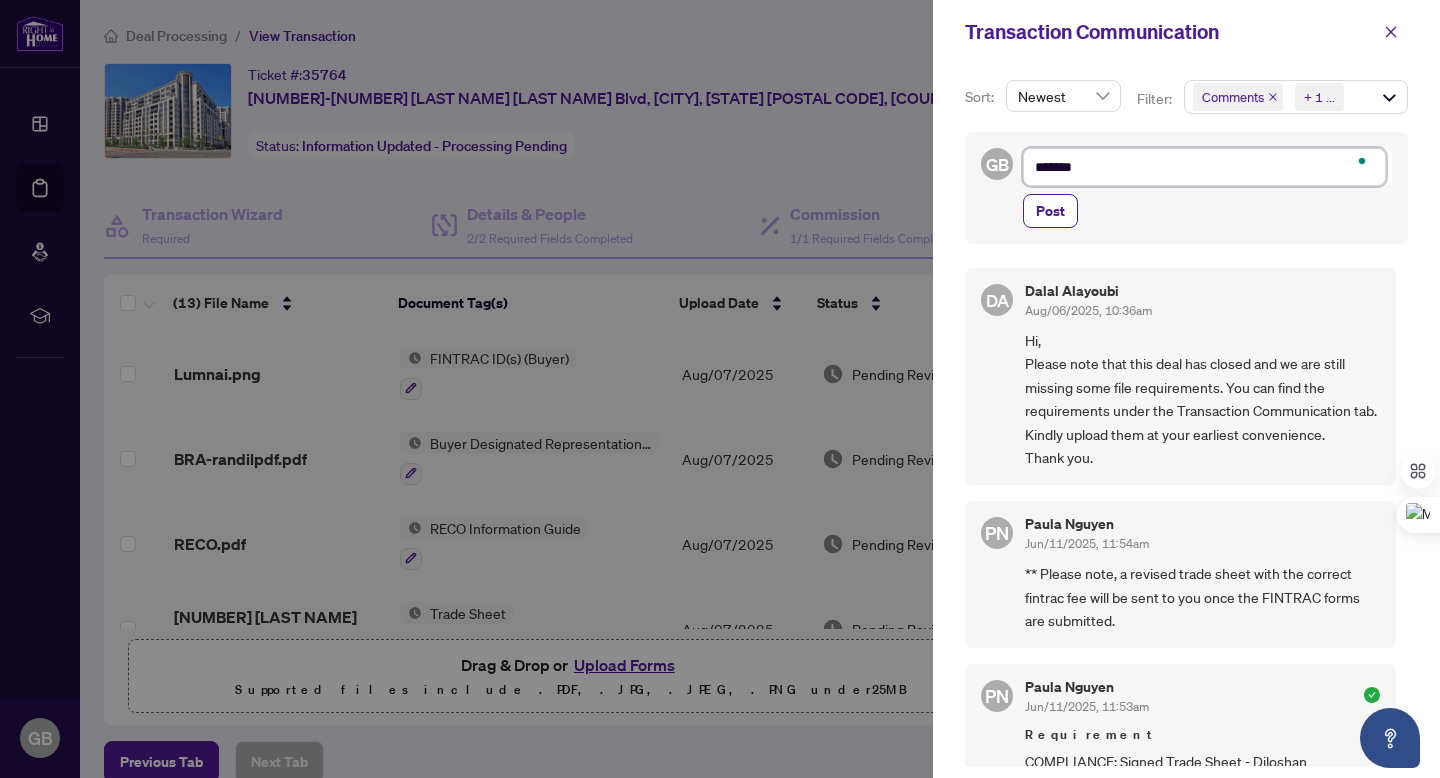 type on "******" 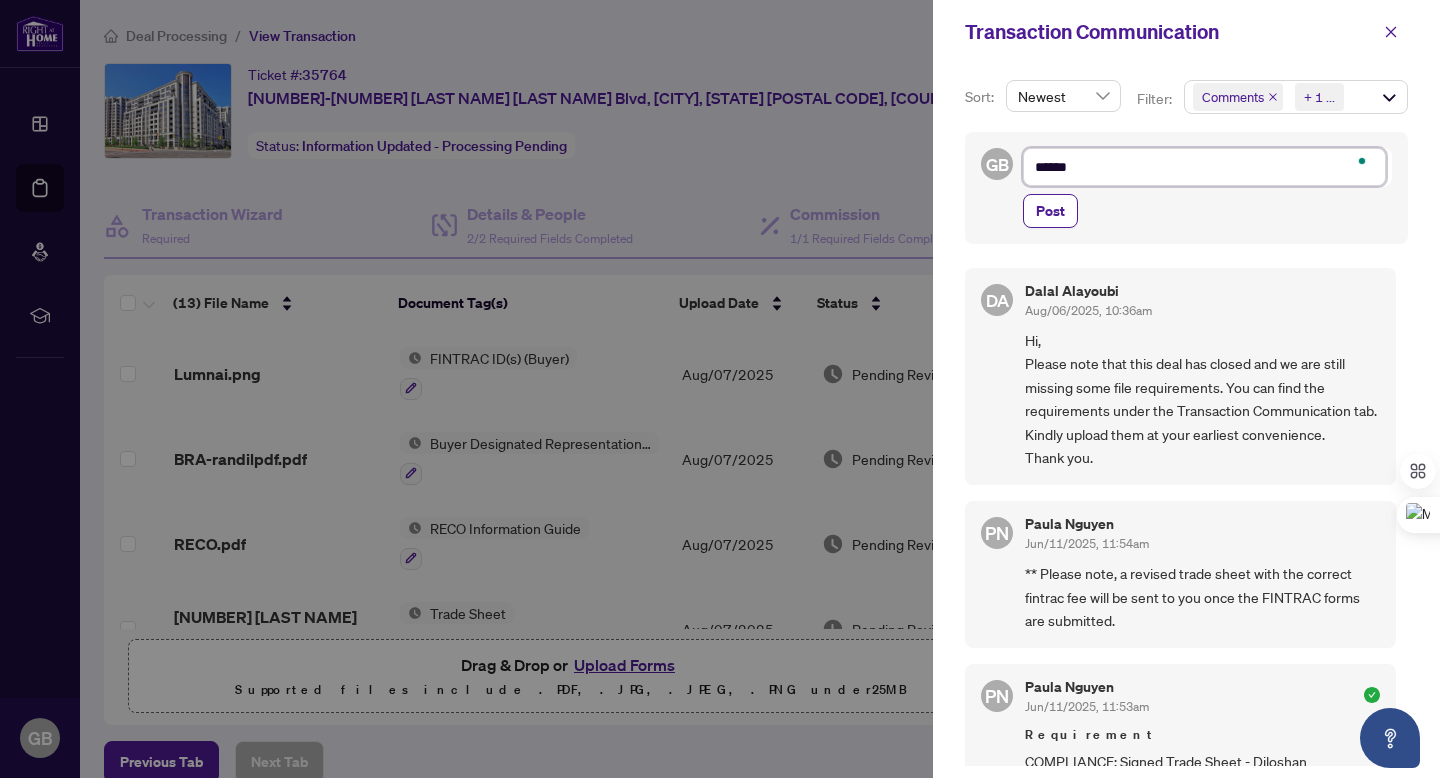 type on "*****" 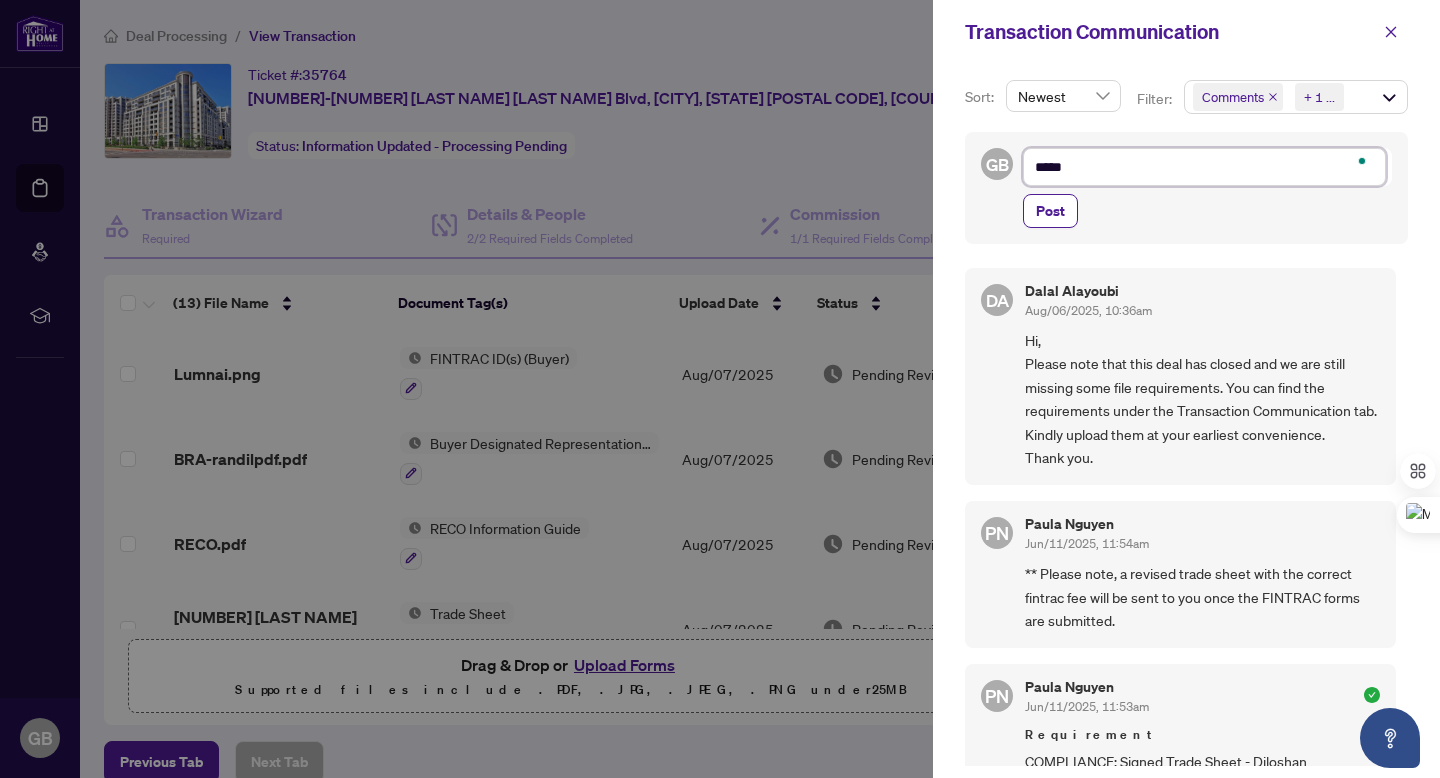 type on "****" 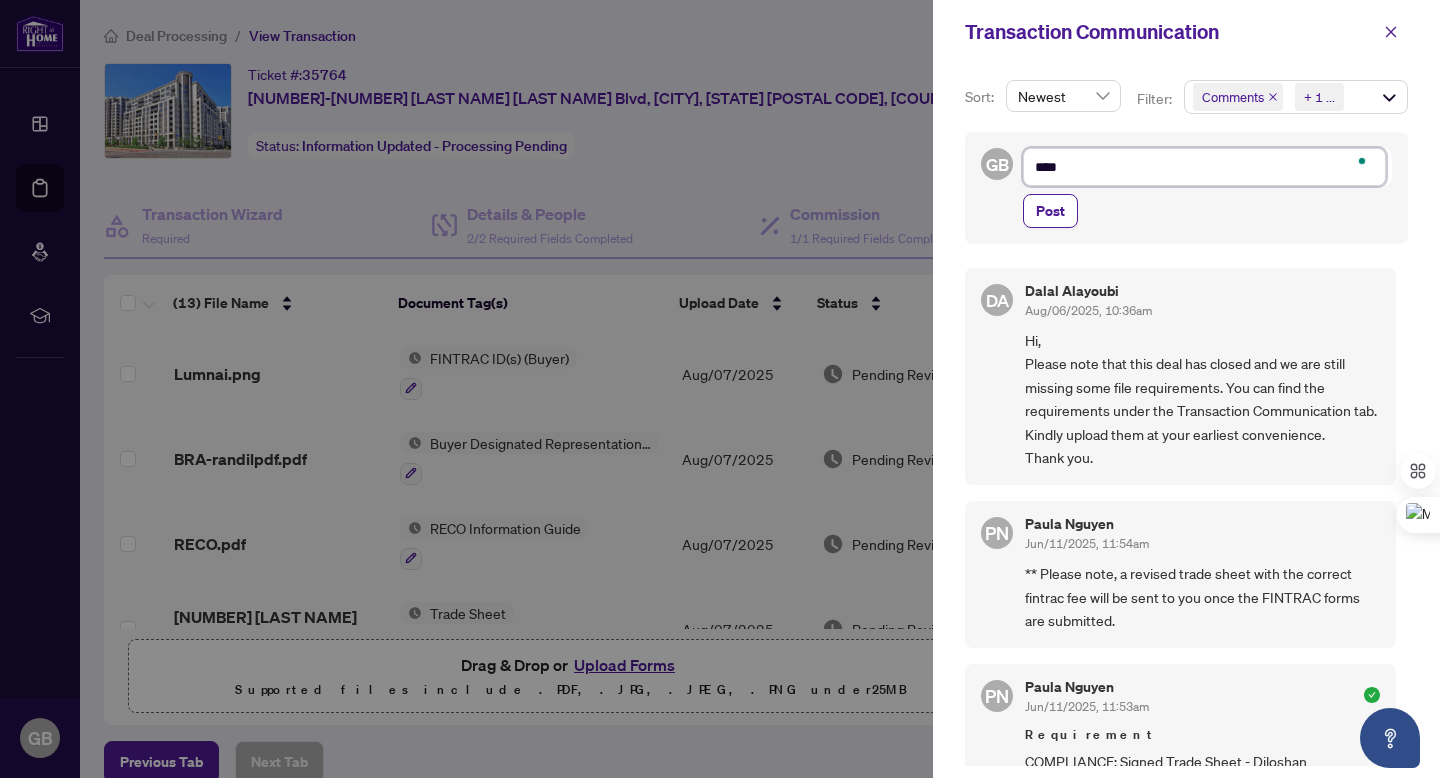 type on "***" 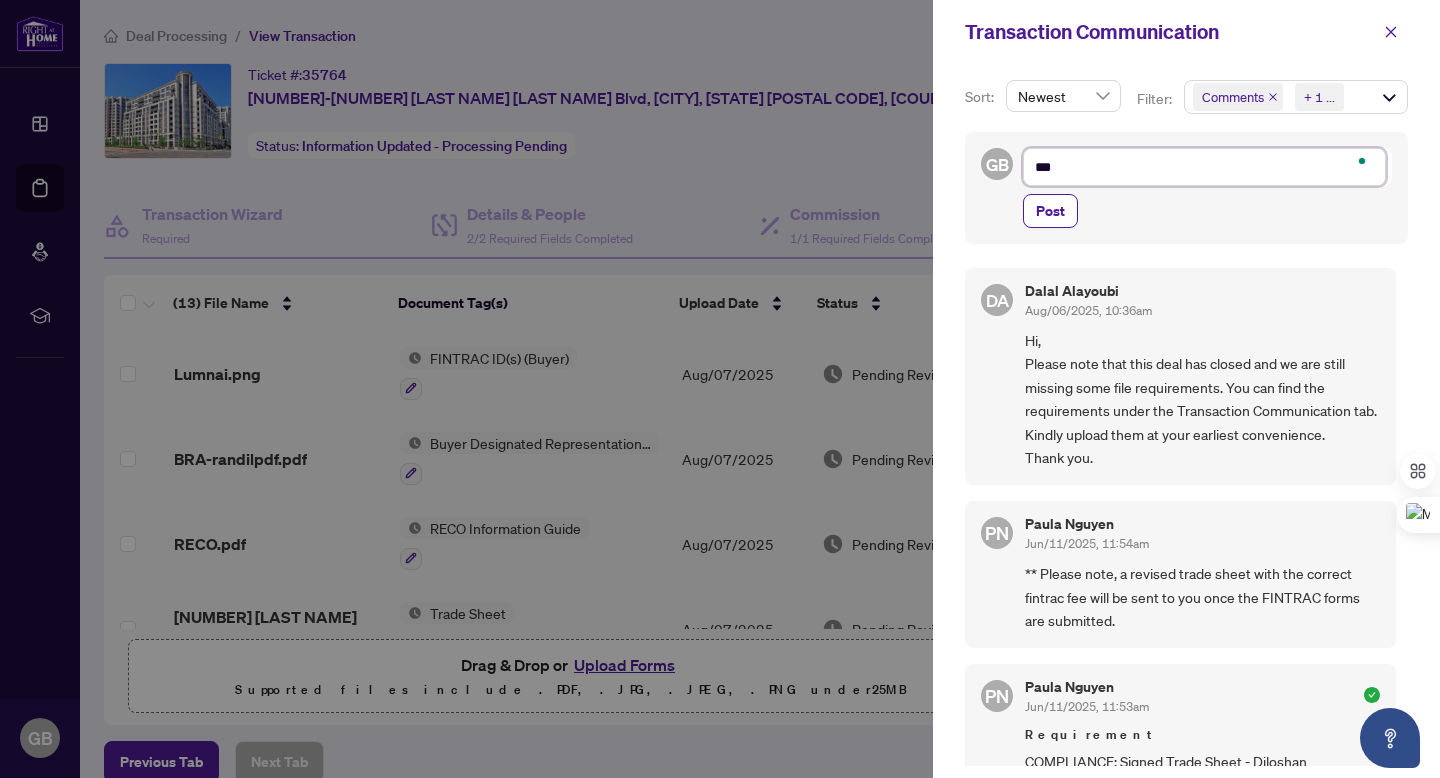 type on "**" 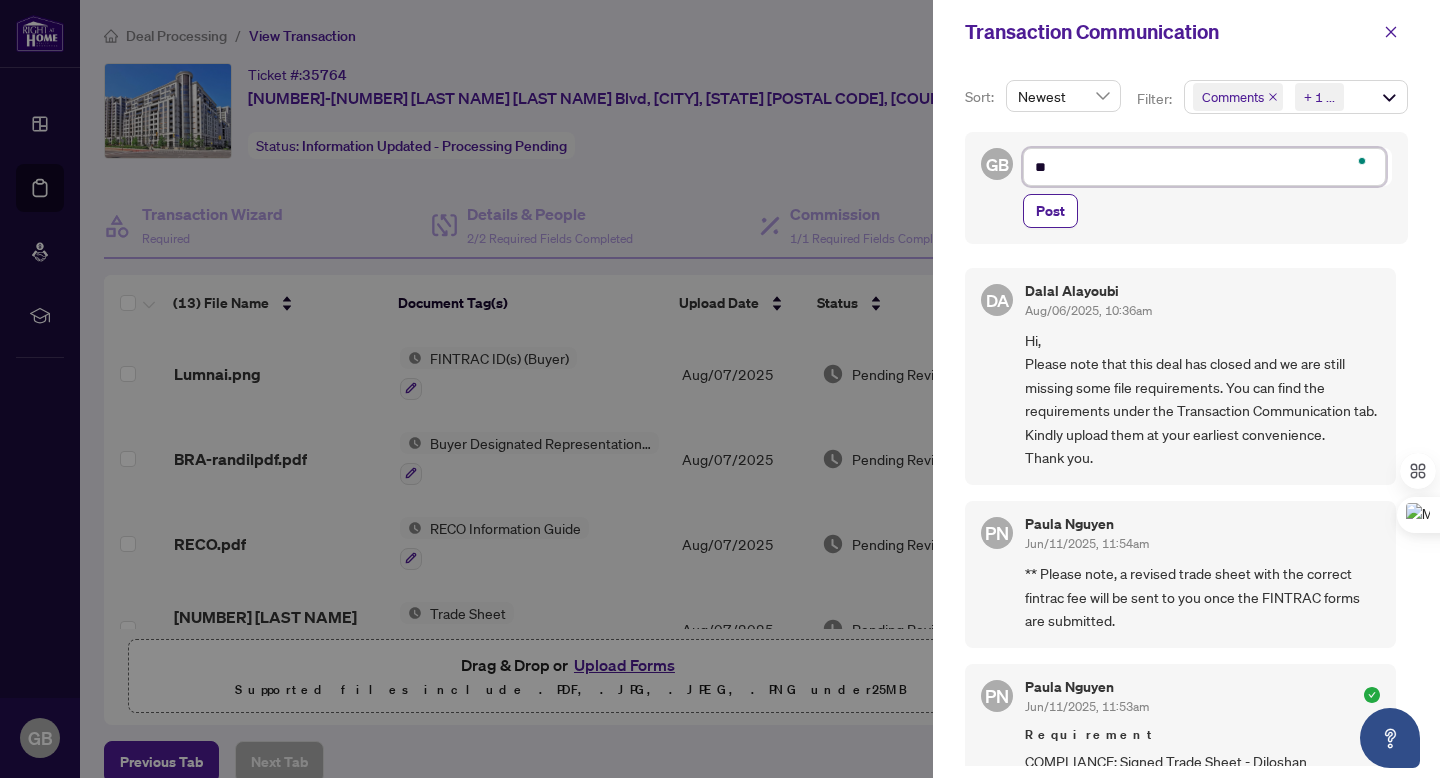type on "*" 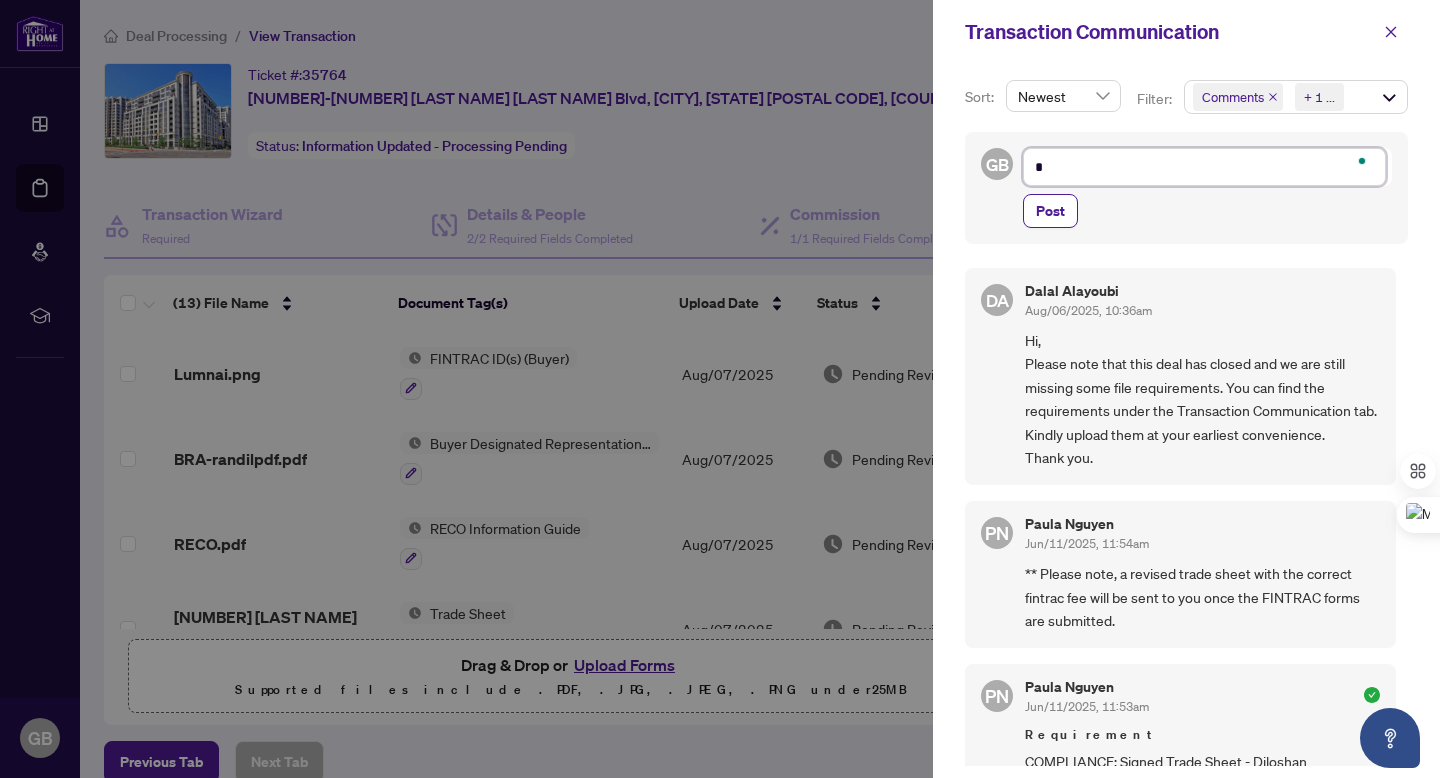 type on "**********" 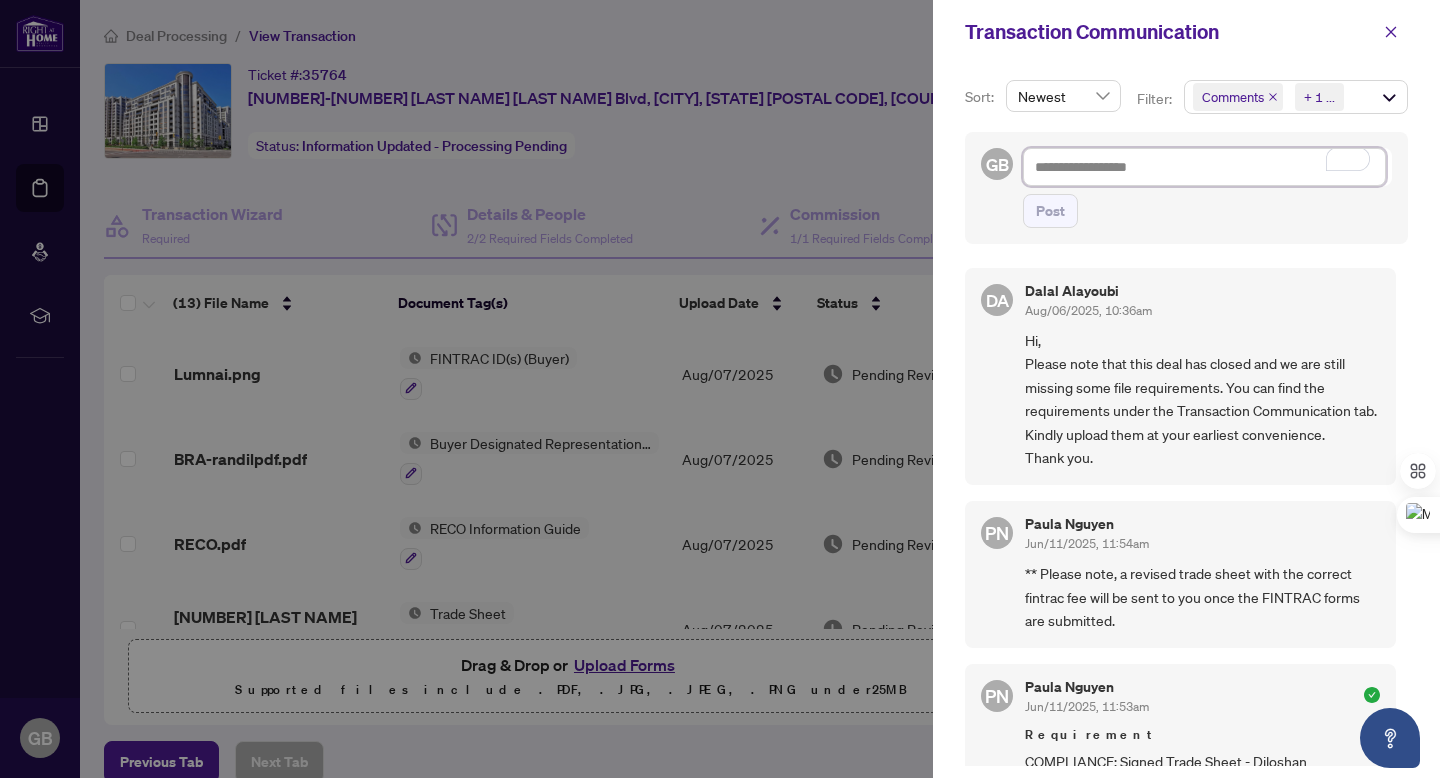 type on "*" 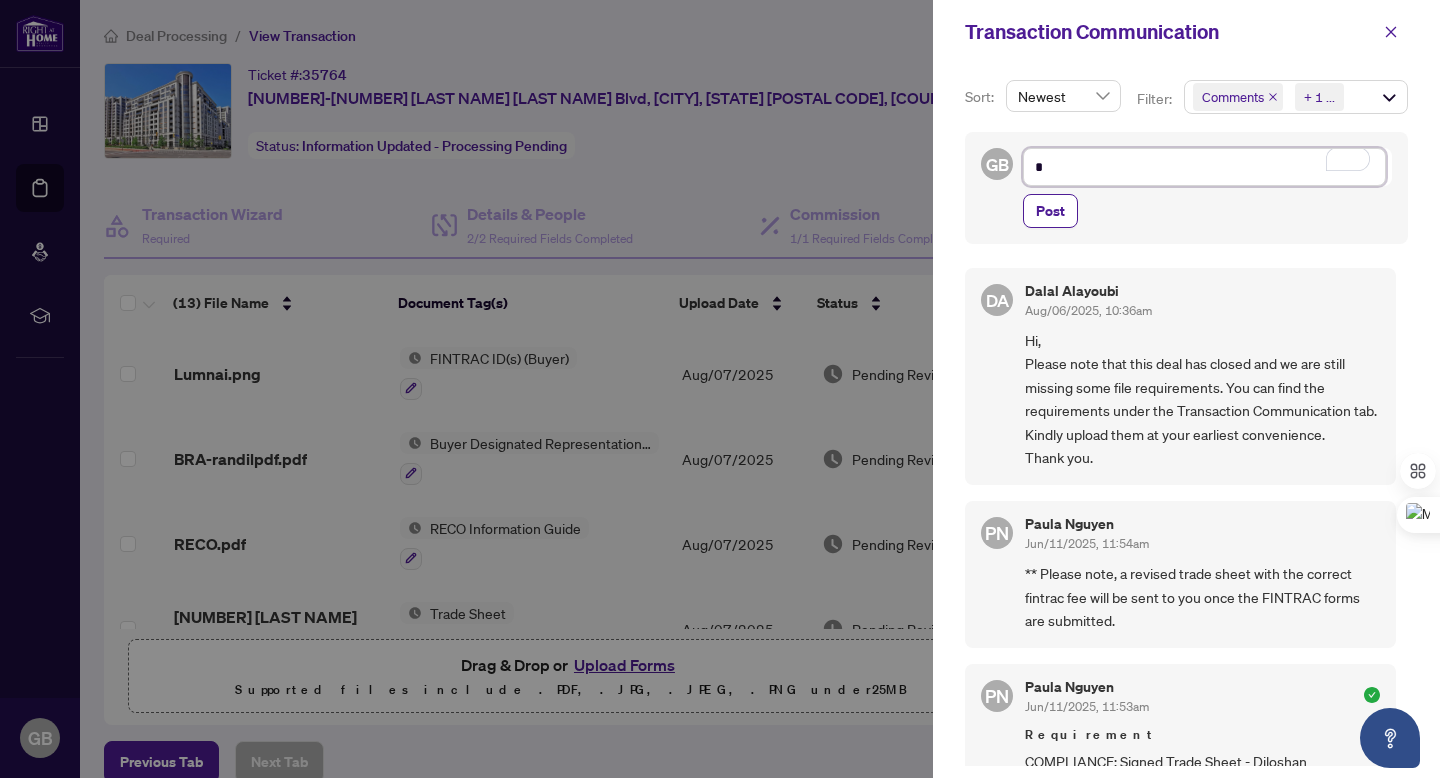 type on "**" 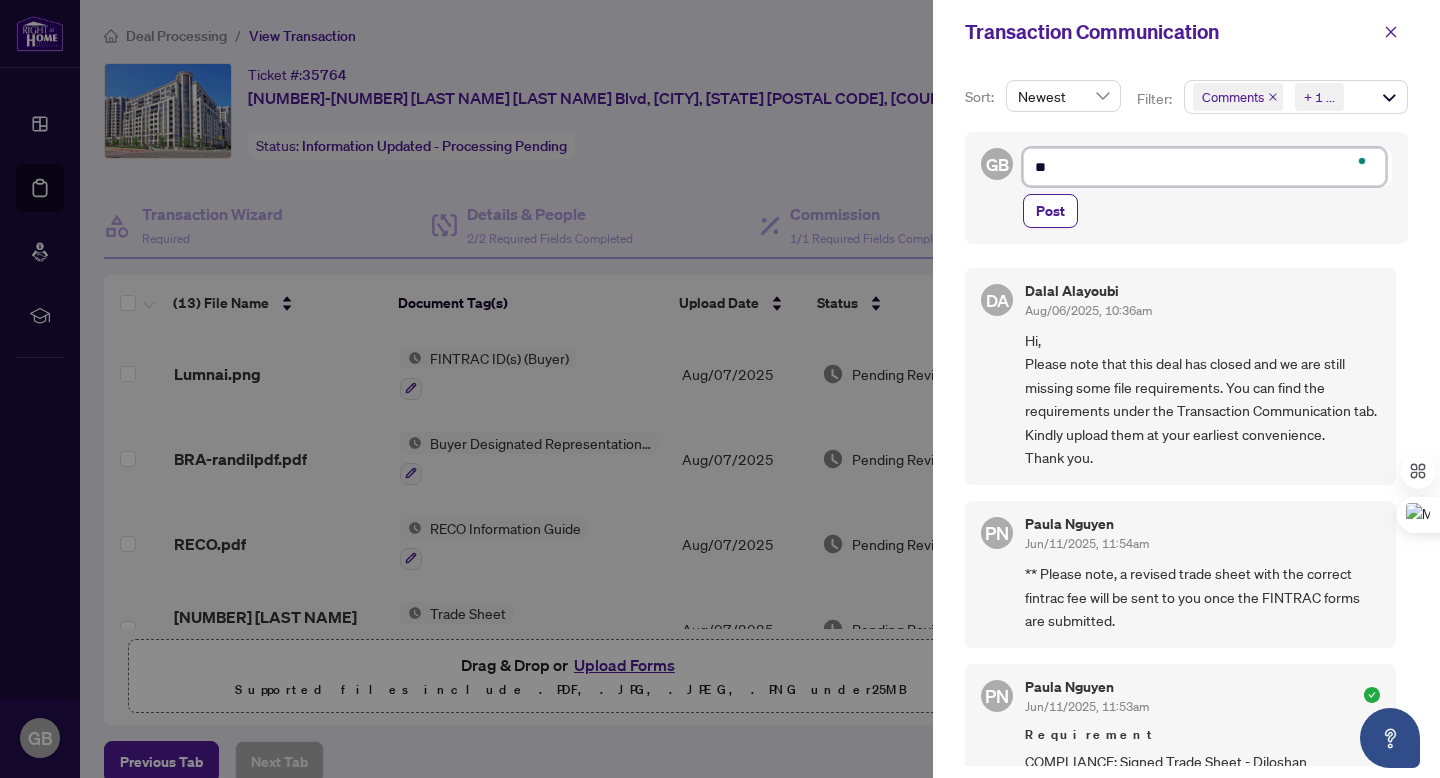 type on "***" 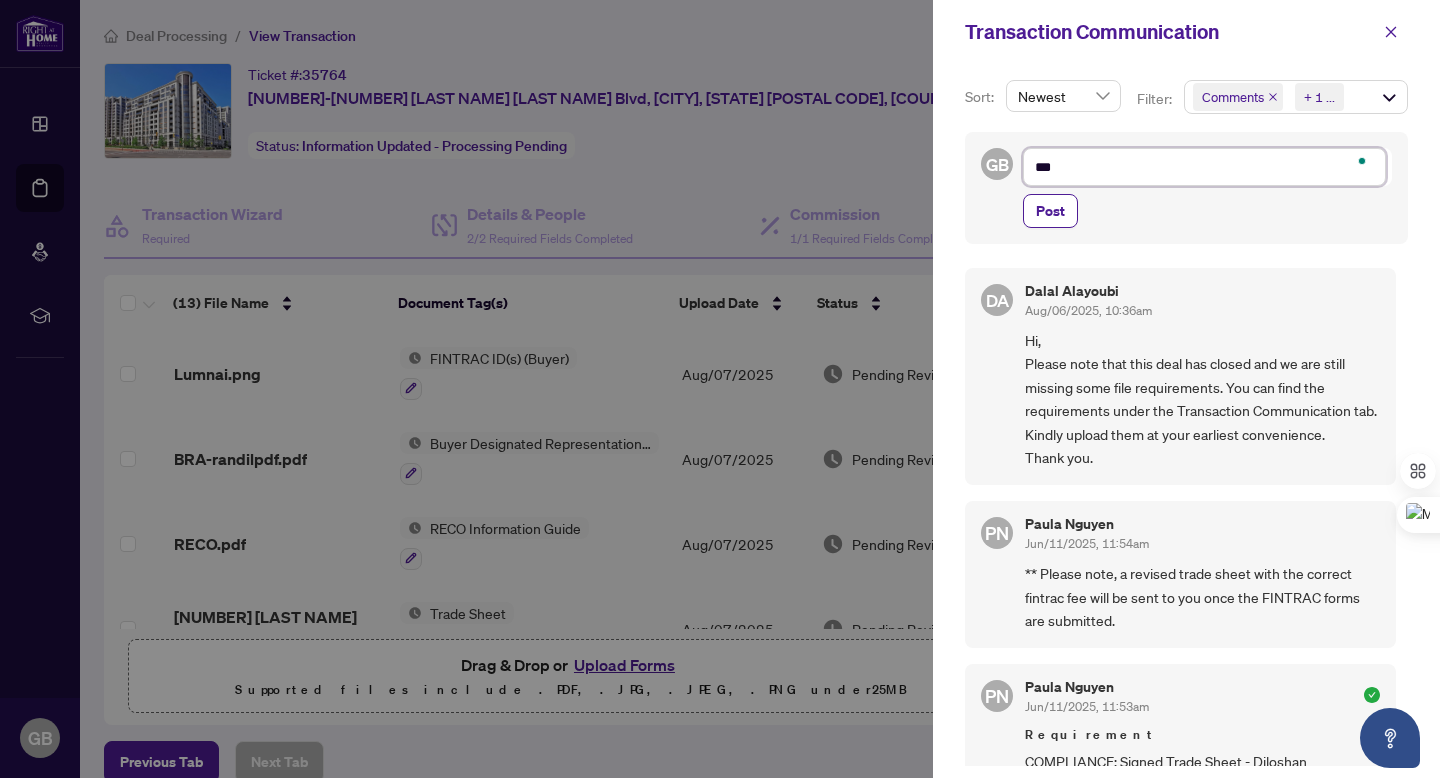 type on "****" 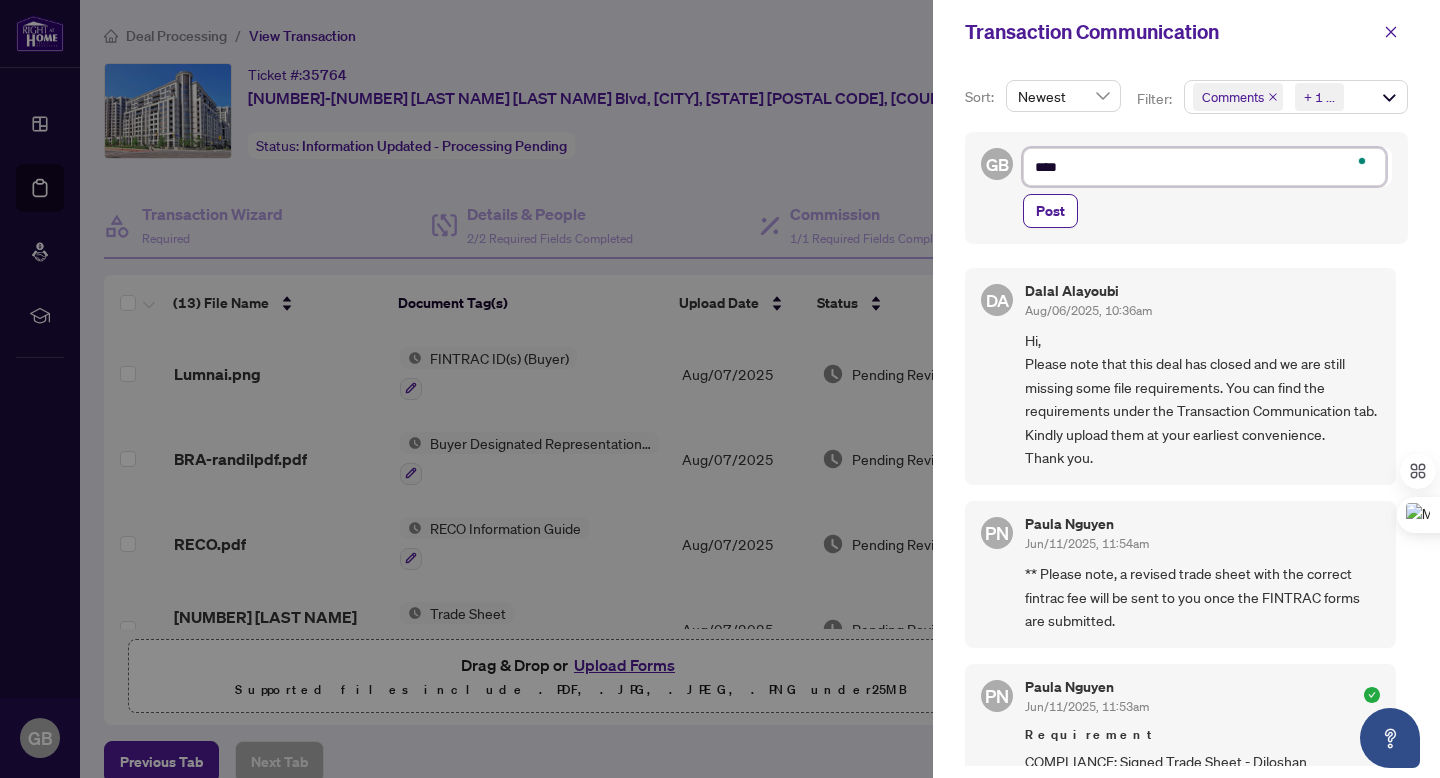 type on "*****" 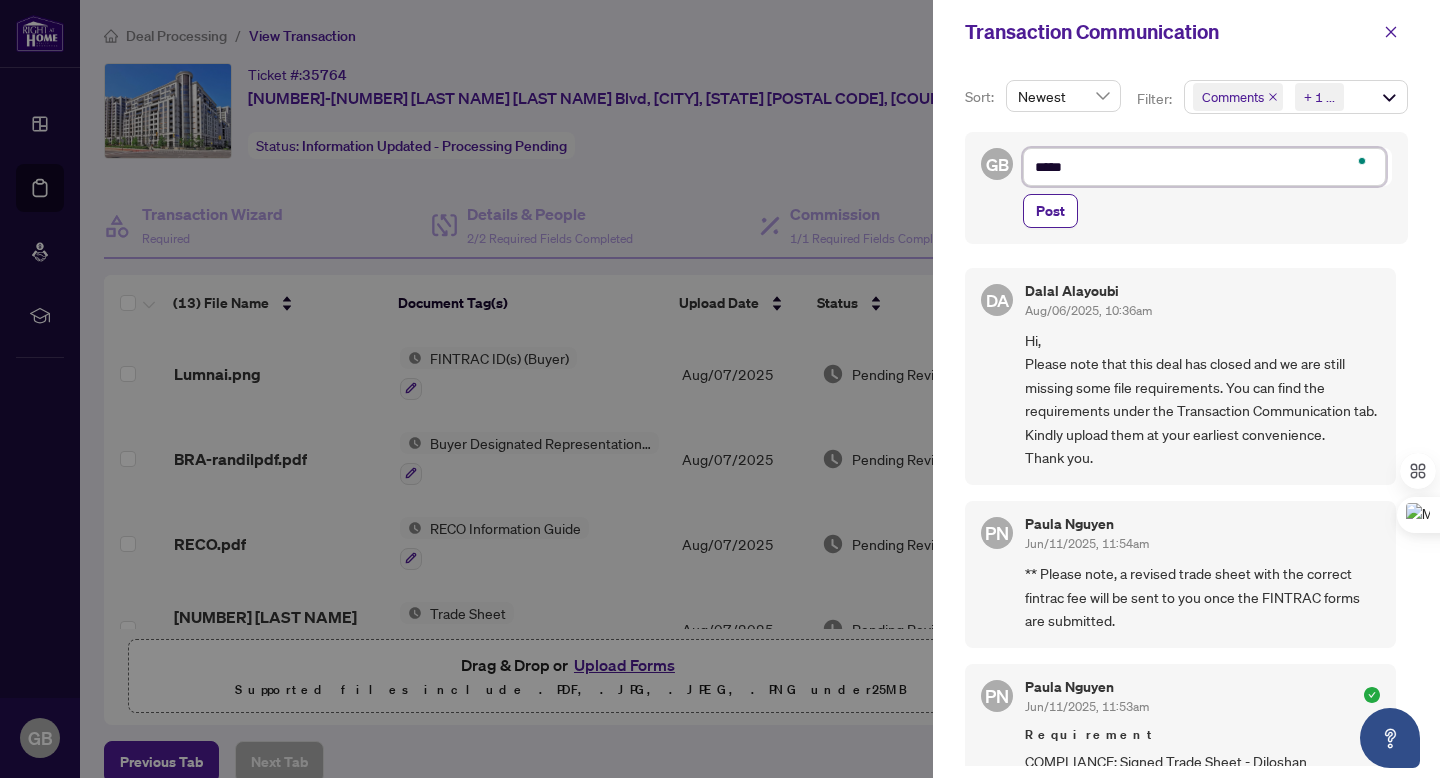 type on "******" 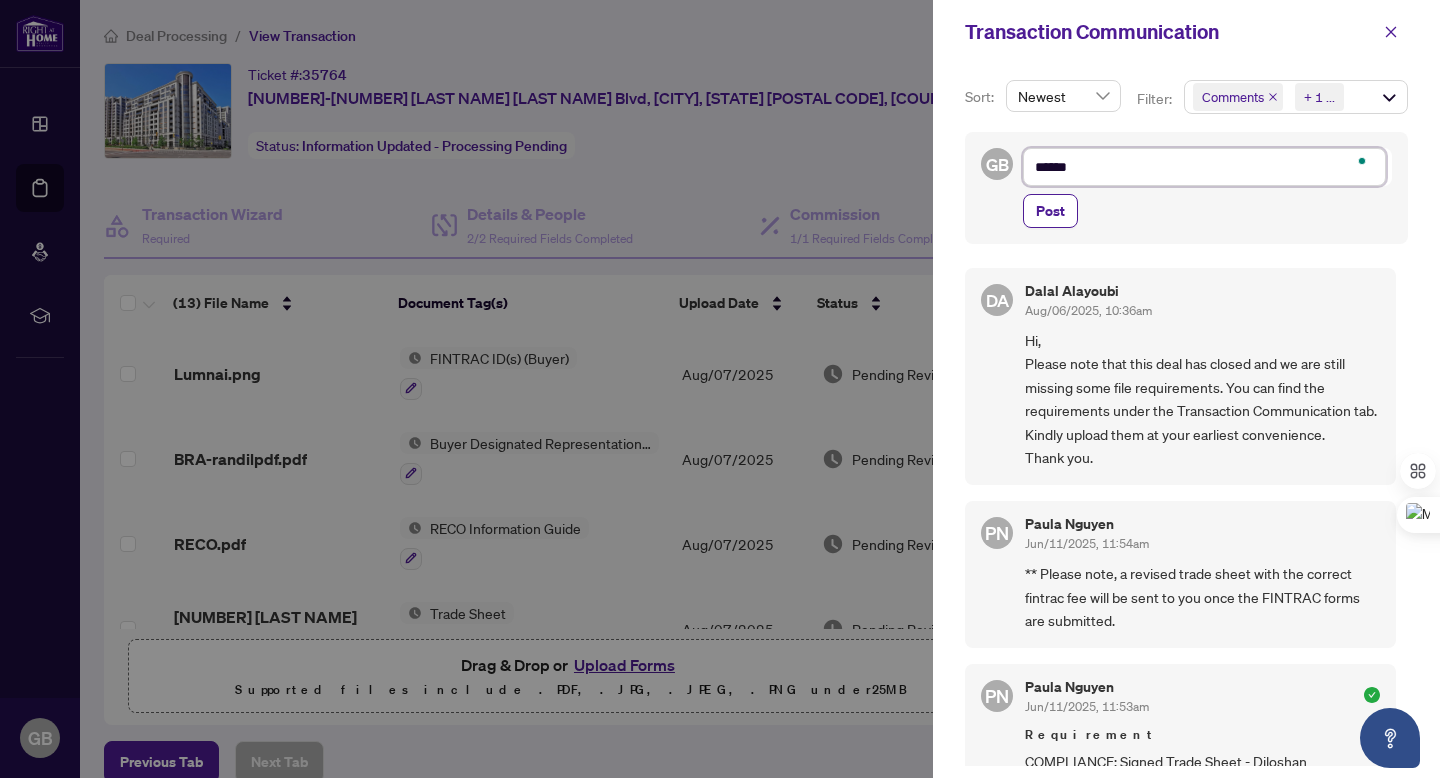type on "*******" 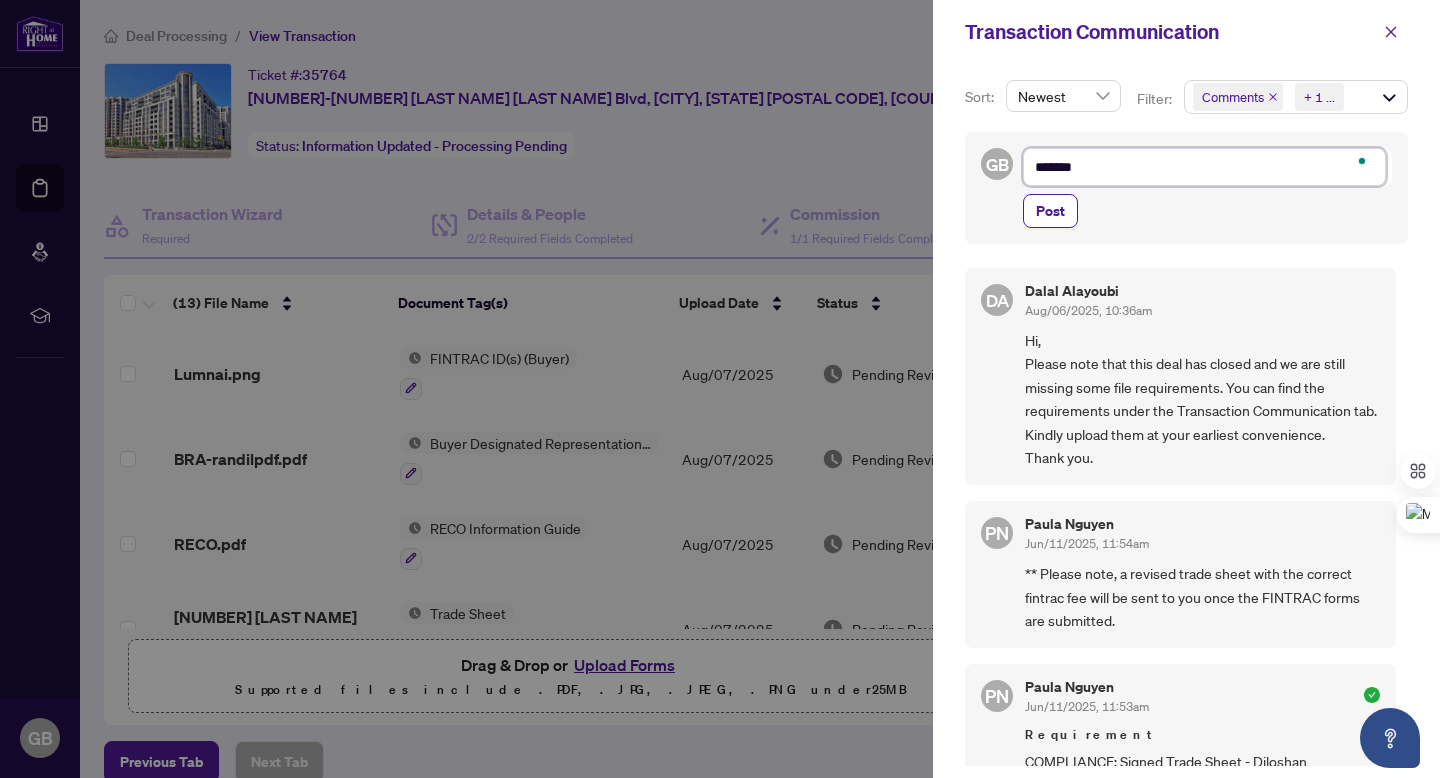 type on "*******" 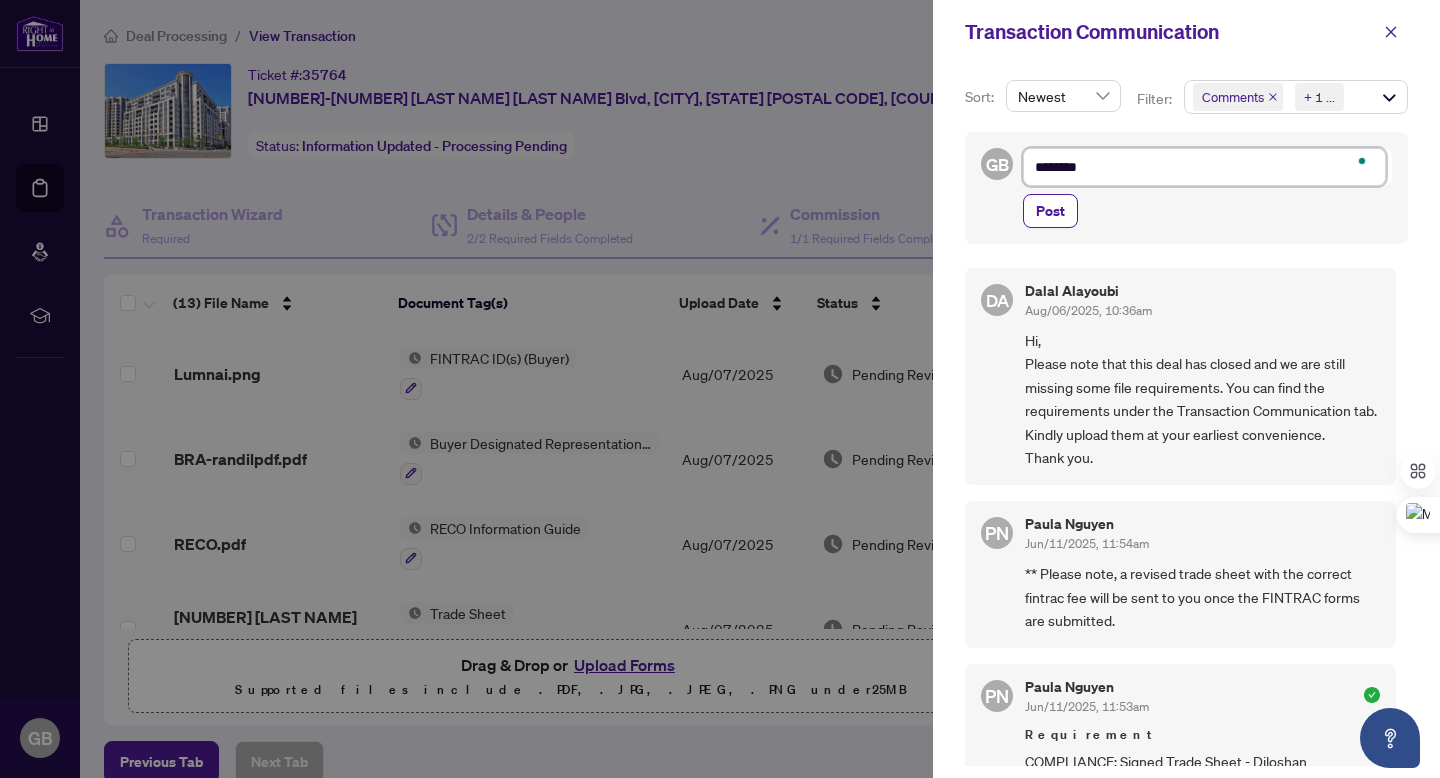 type on "*********" 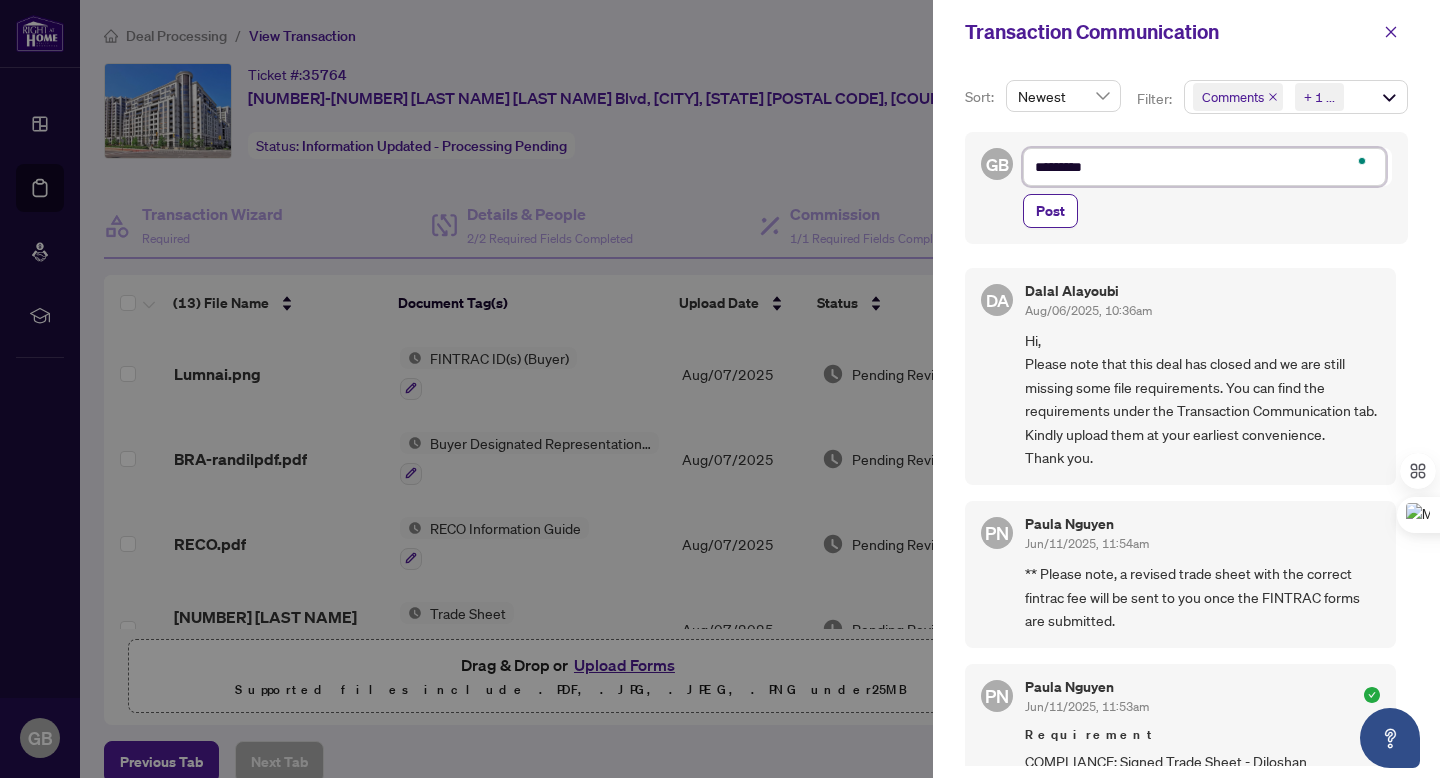 type on "**********" 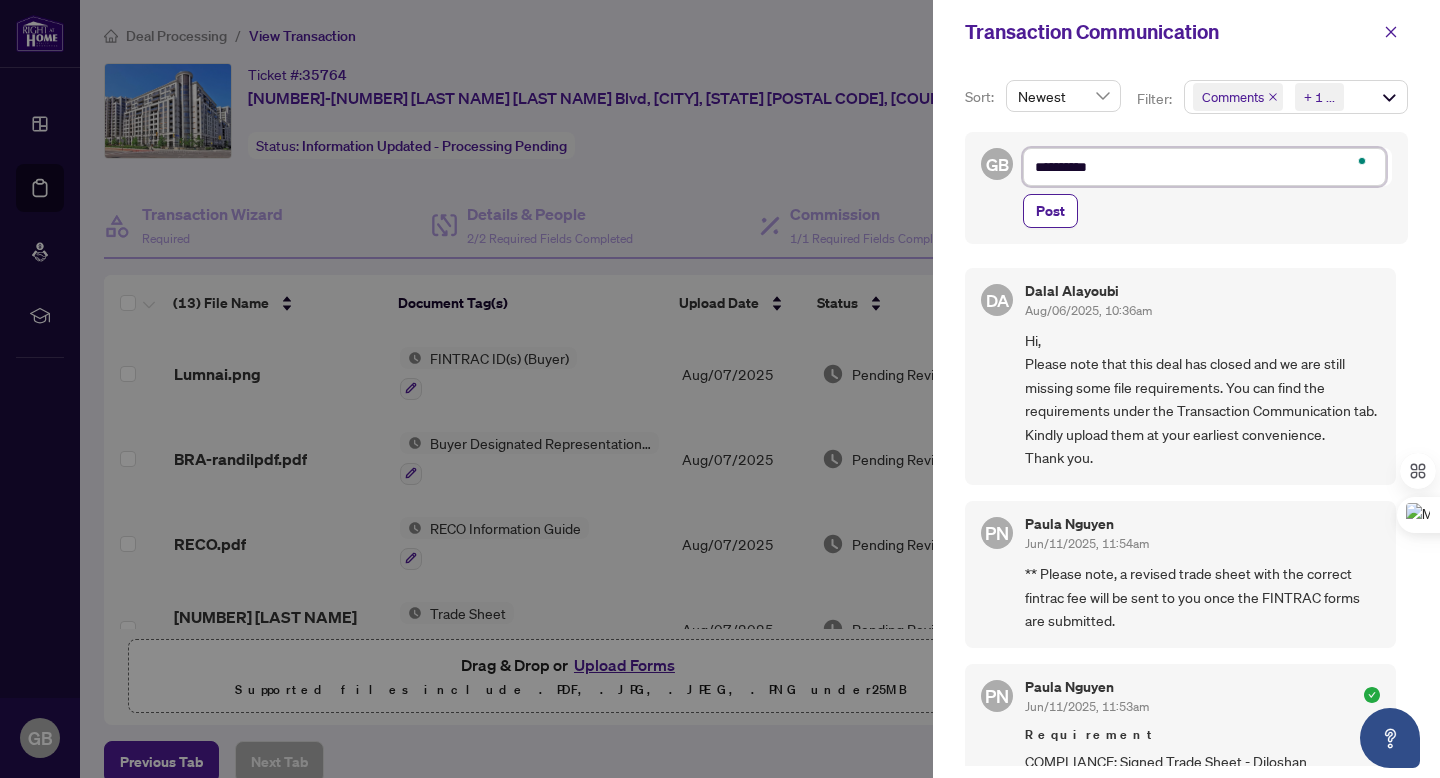 type on "**********" 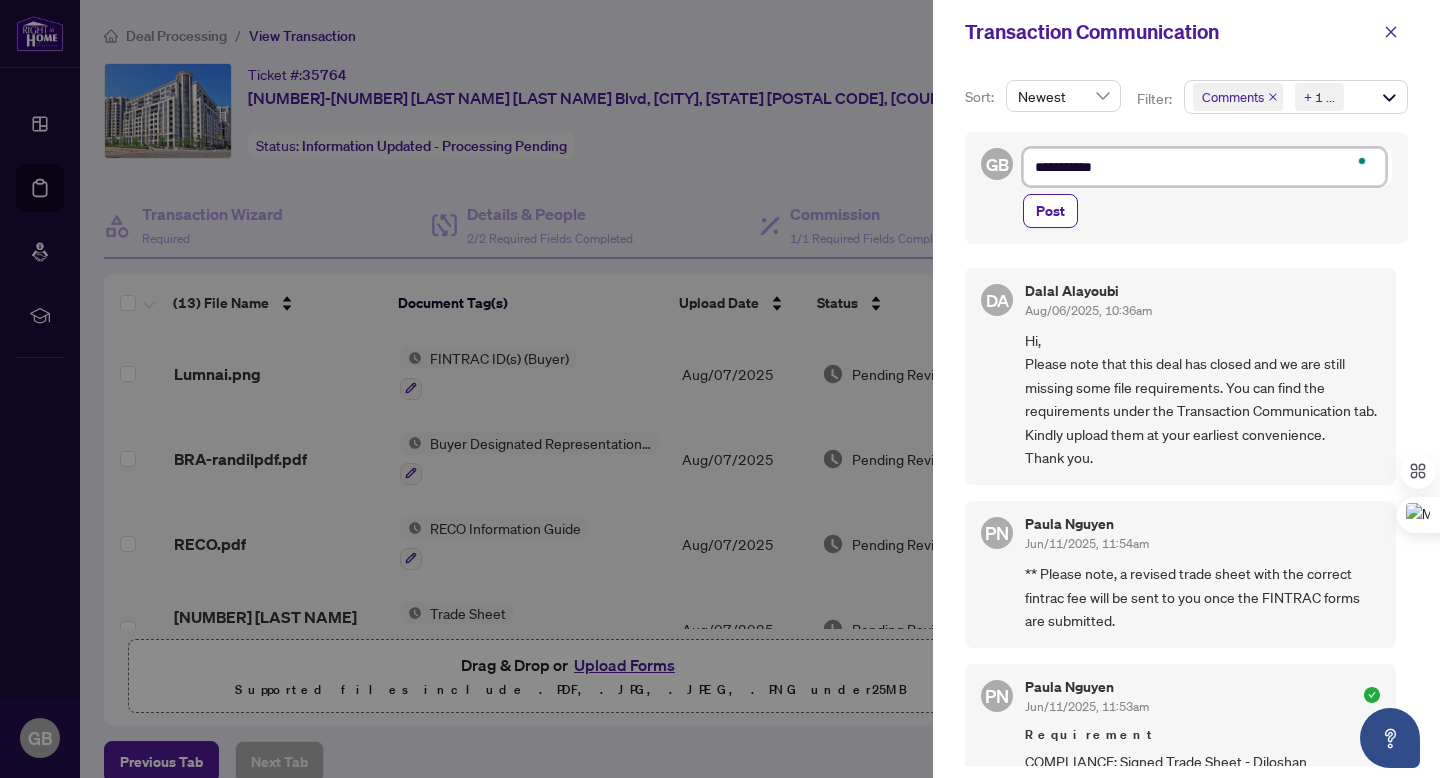 type on "**********" 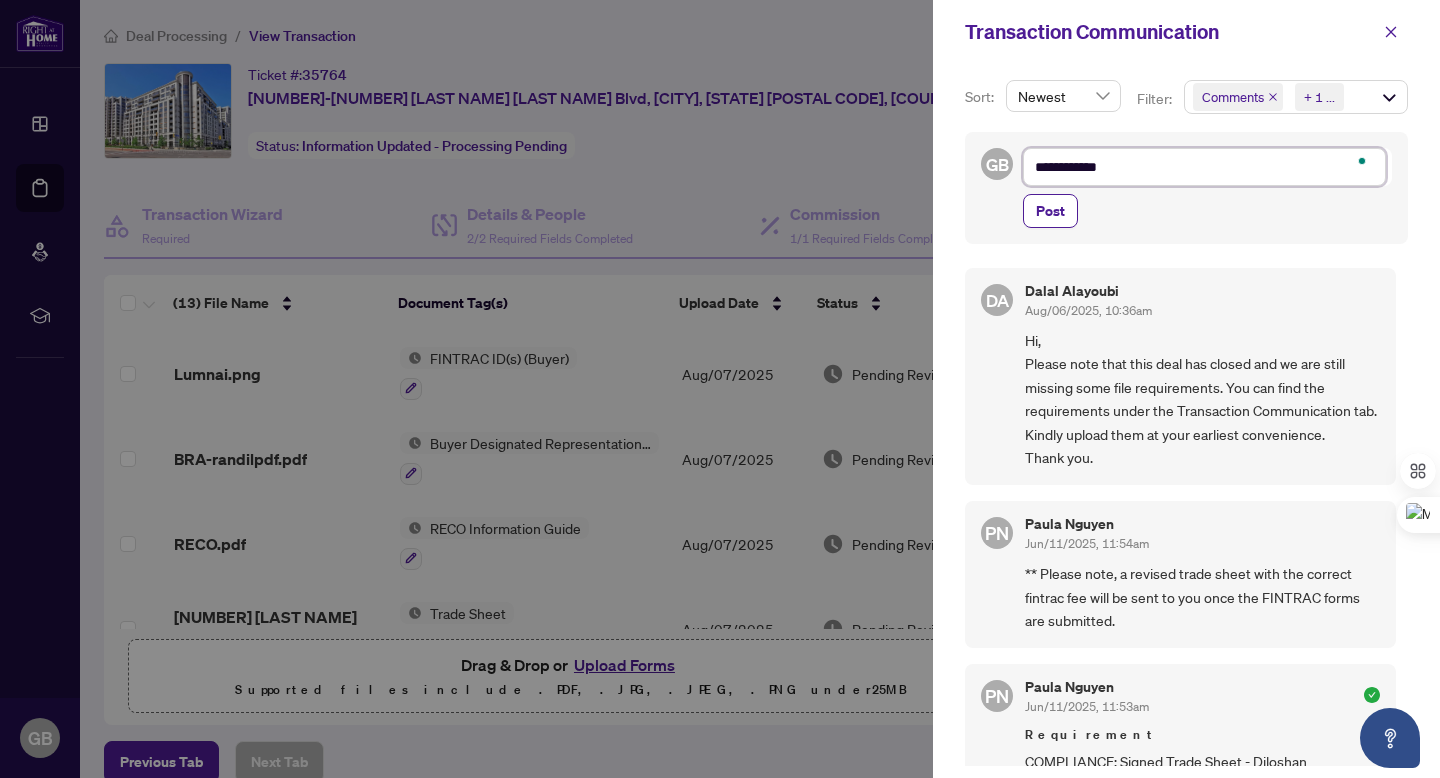 type on "**********" 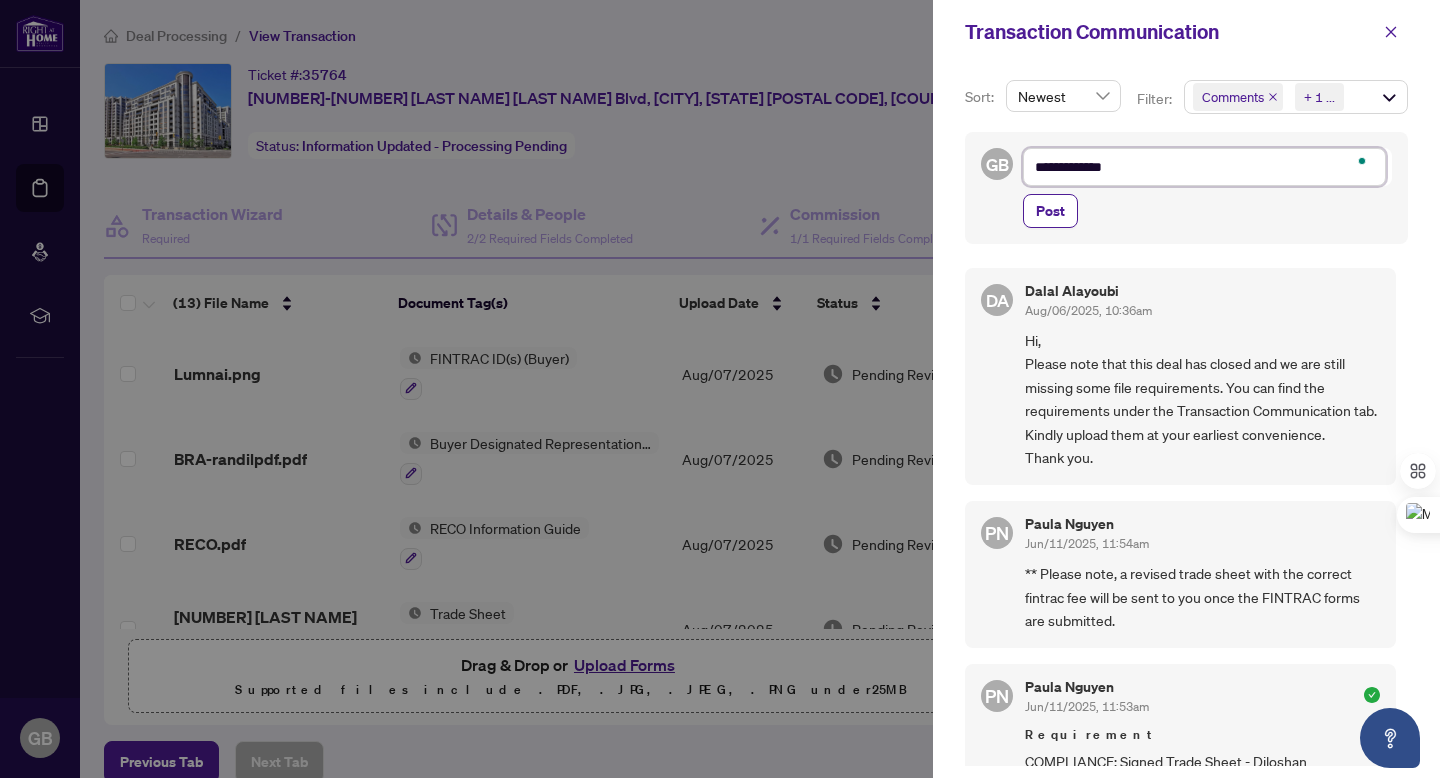 type on "**********" 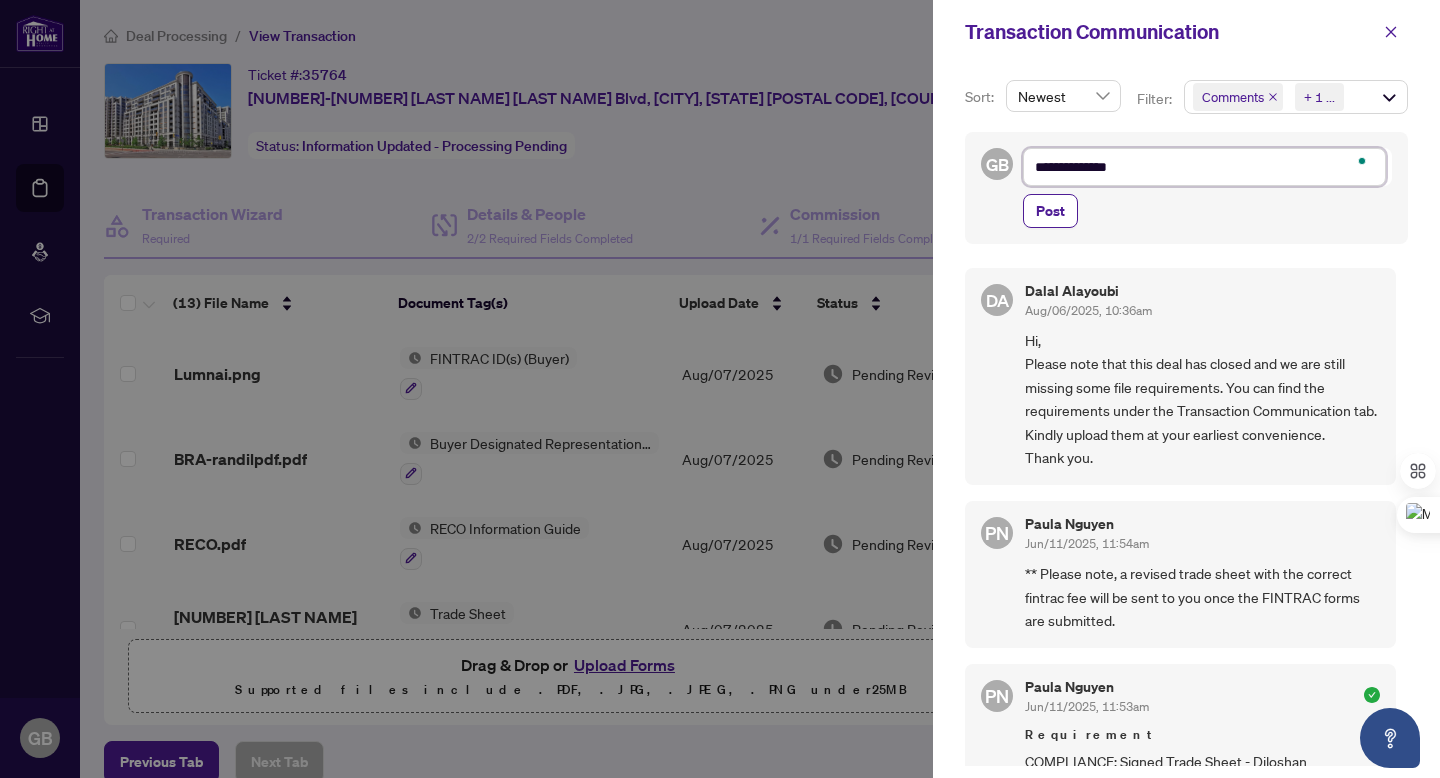 type on "**********" 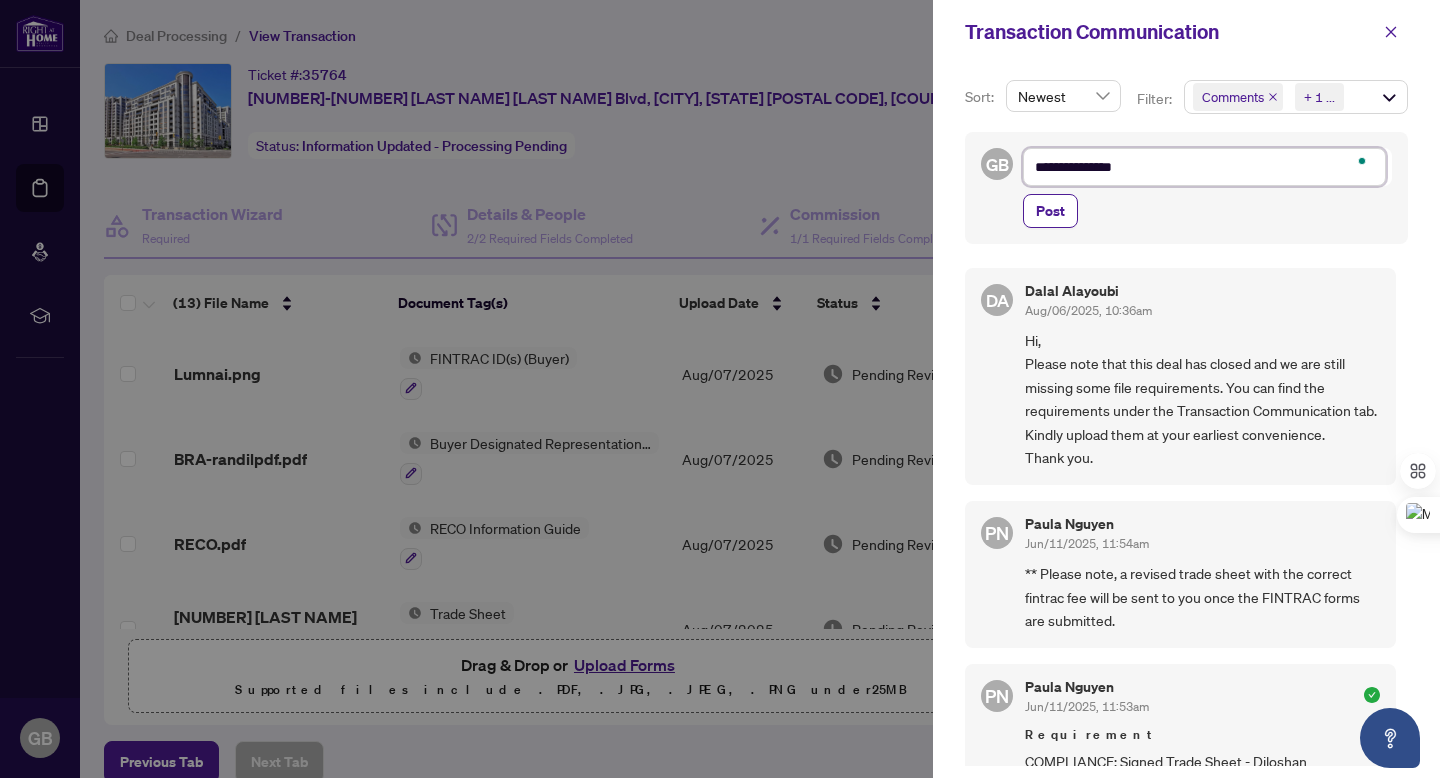type on "**********" 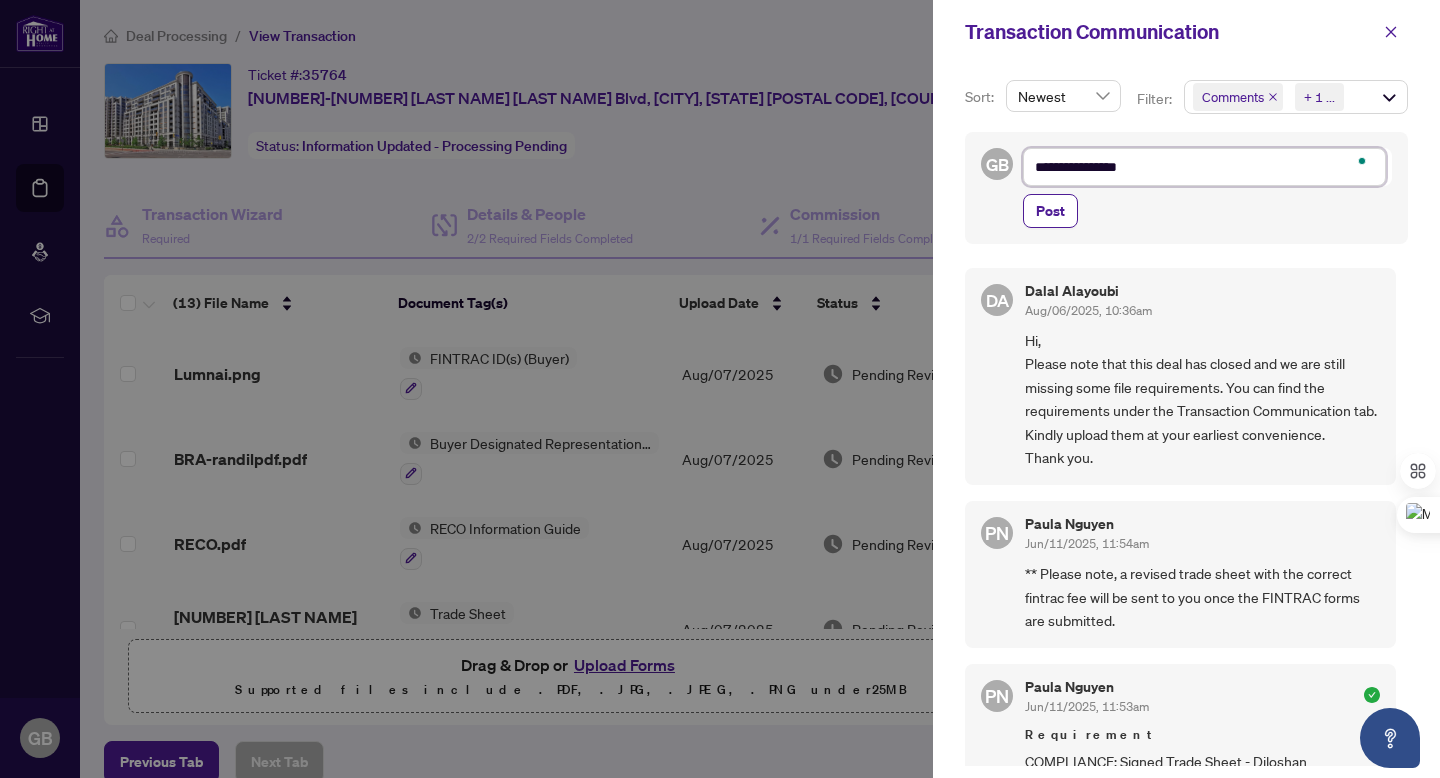 type on "**********" 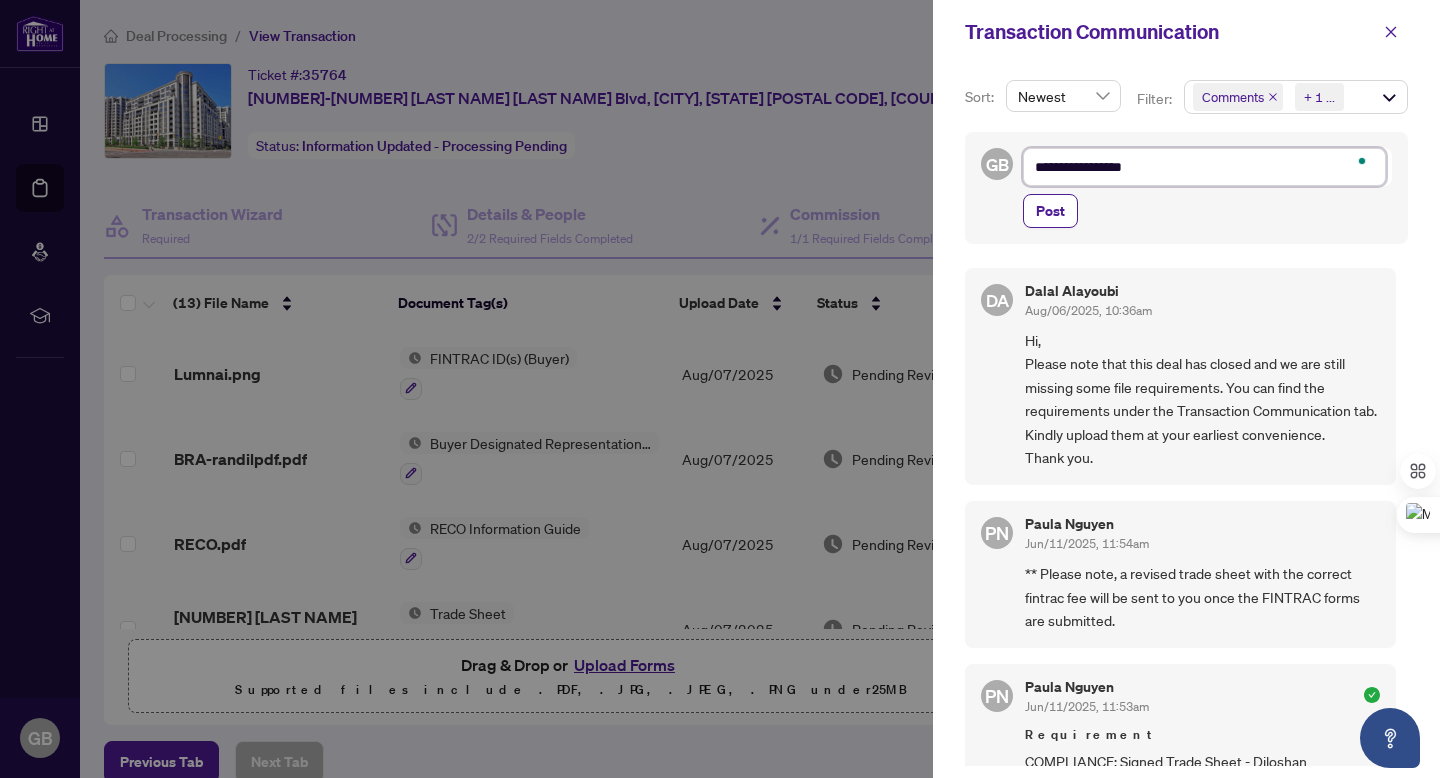 type on "**********" 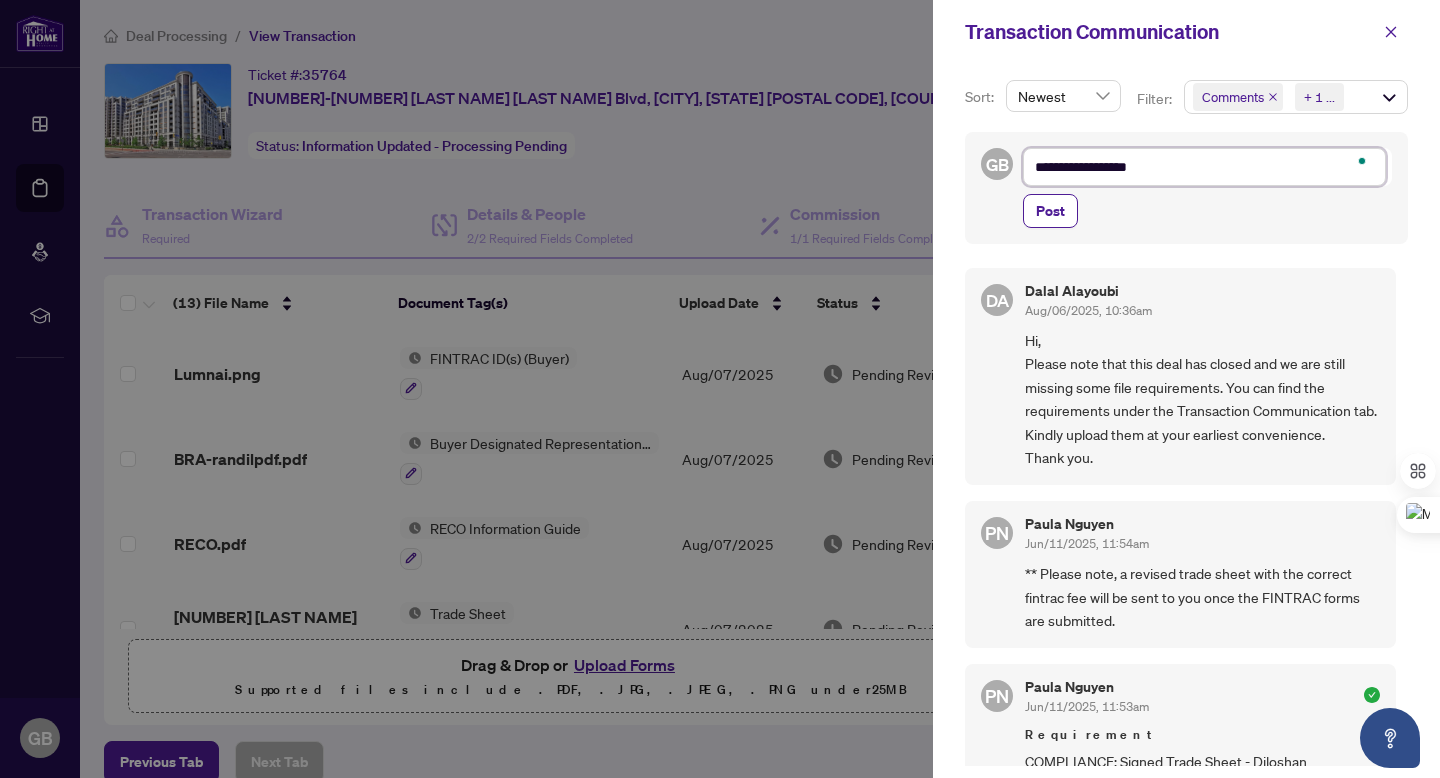 type on "**********" 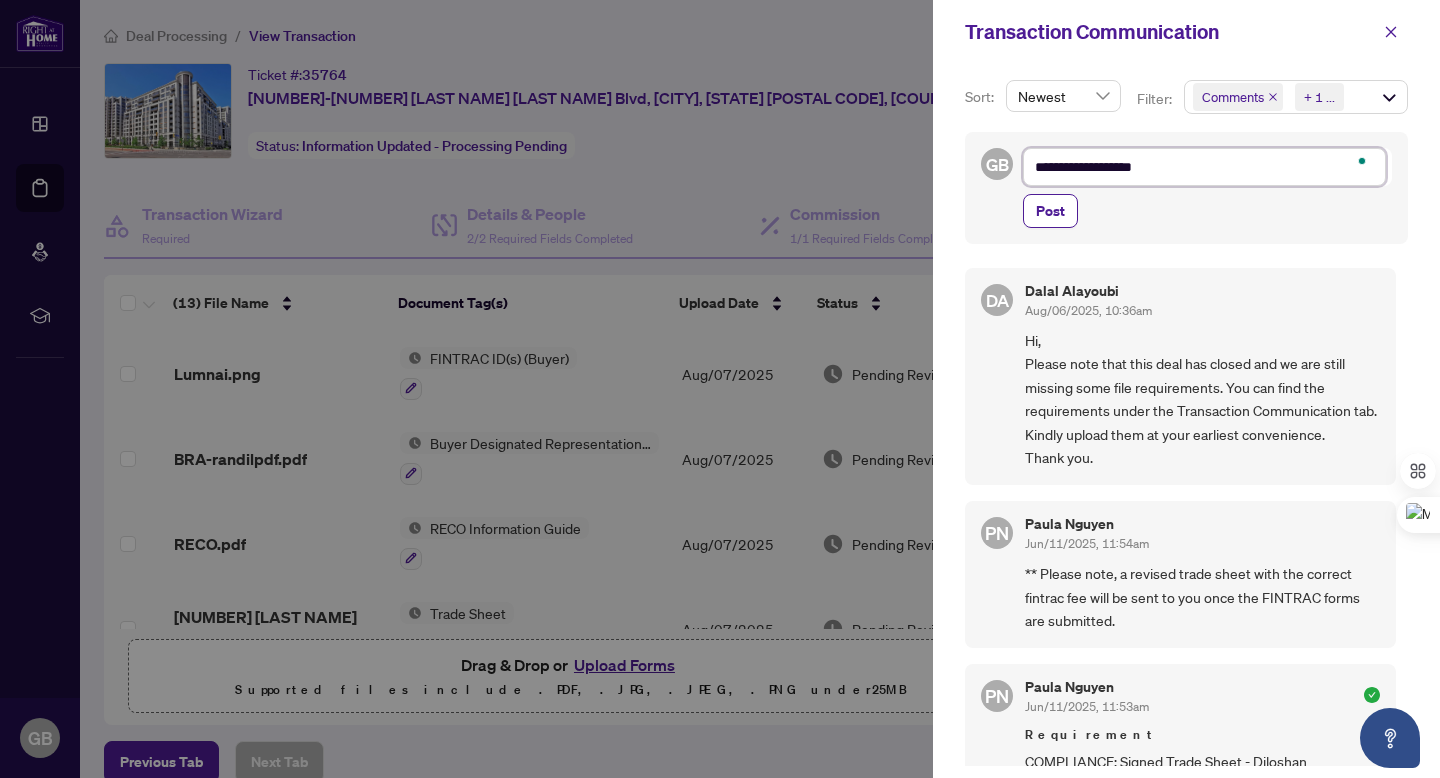 type on "**********" 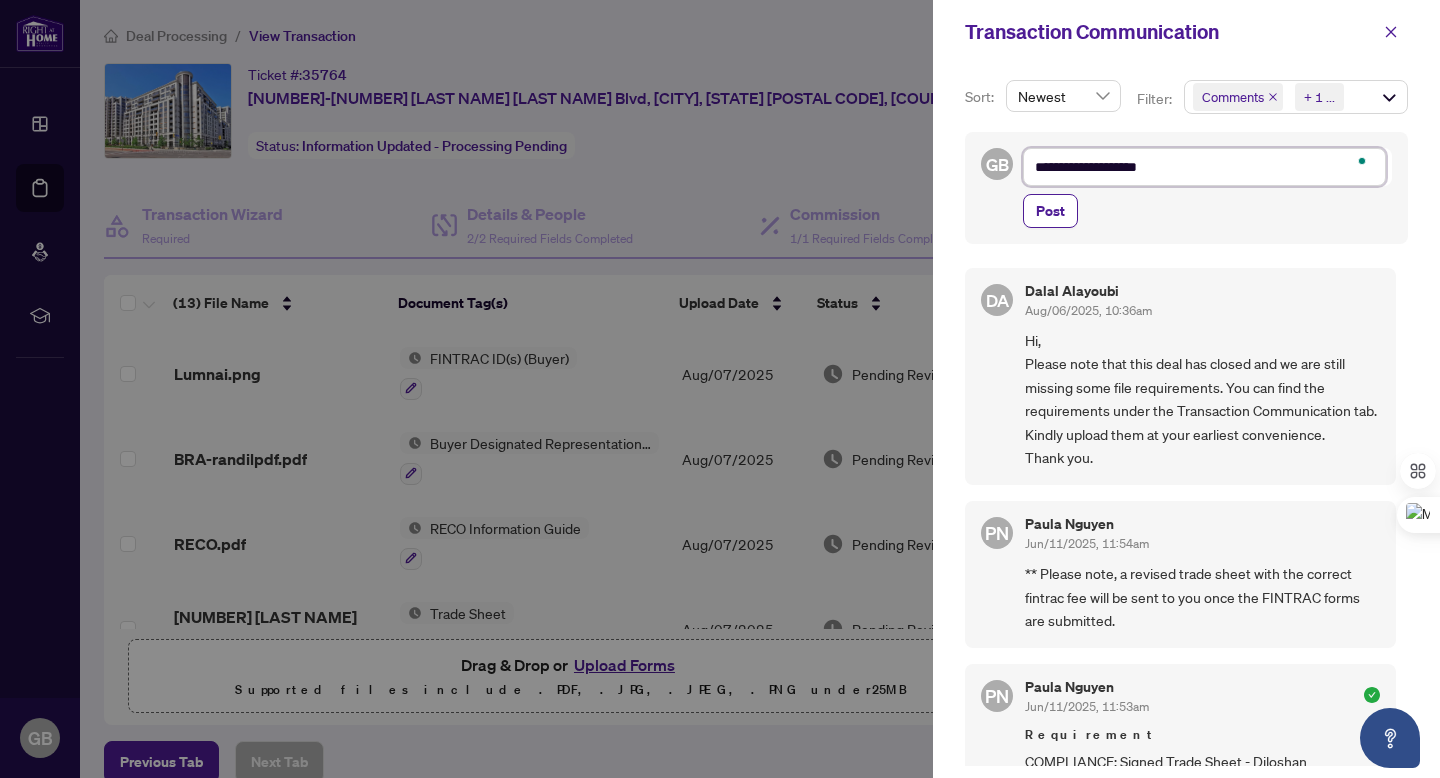 type on "**********" 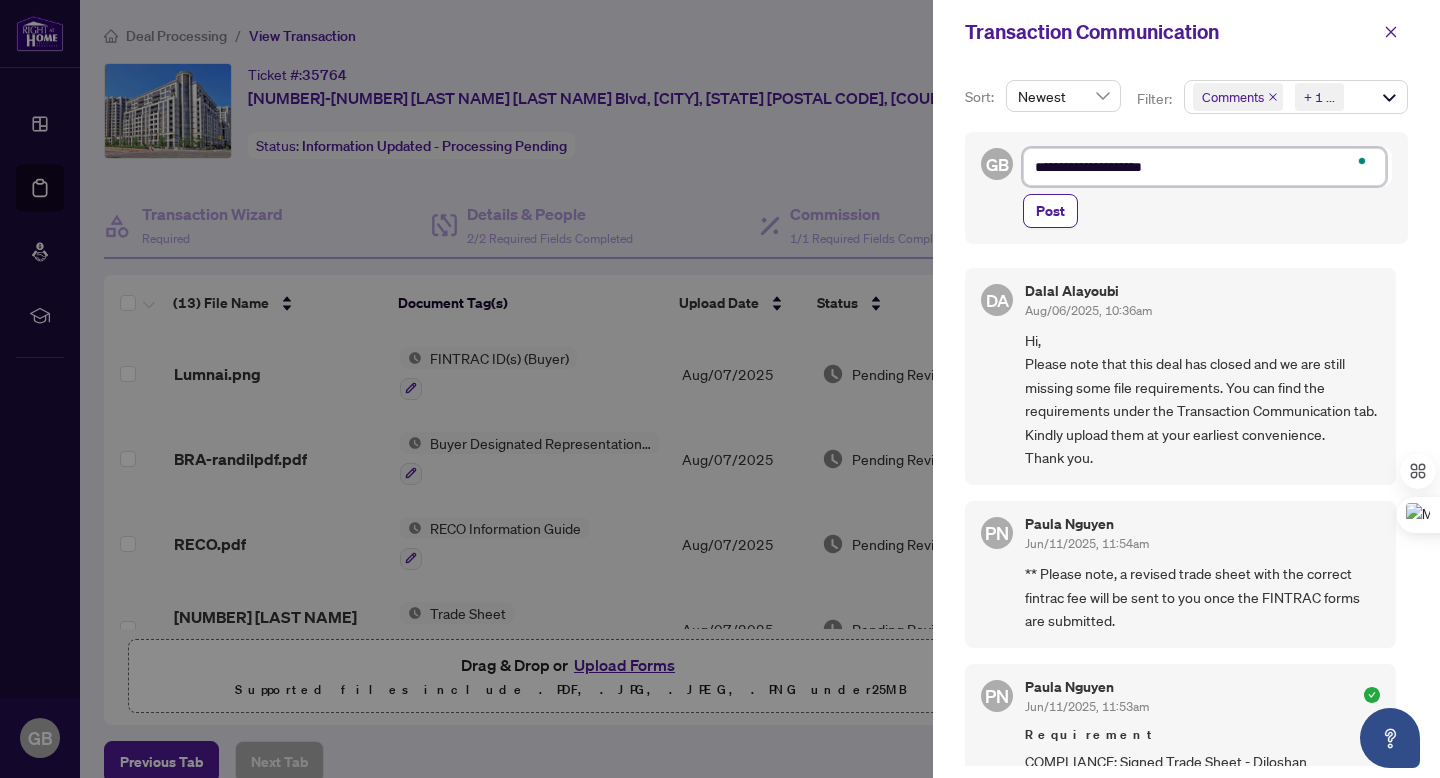 type on "**********" 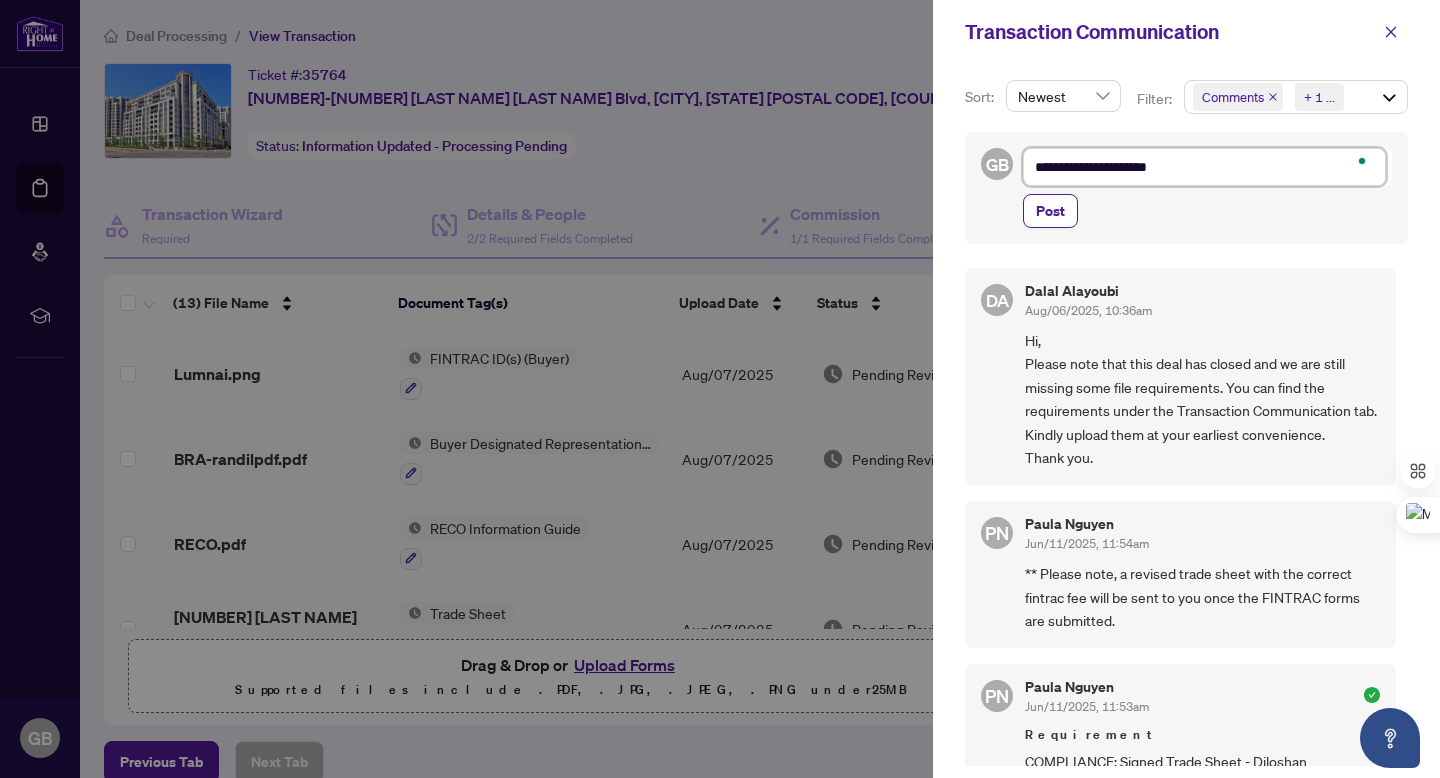 type on "**********" 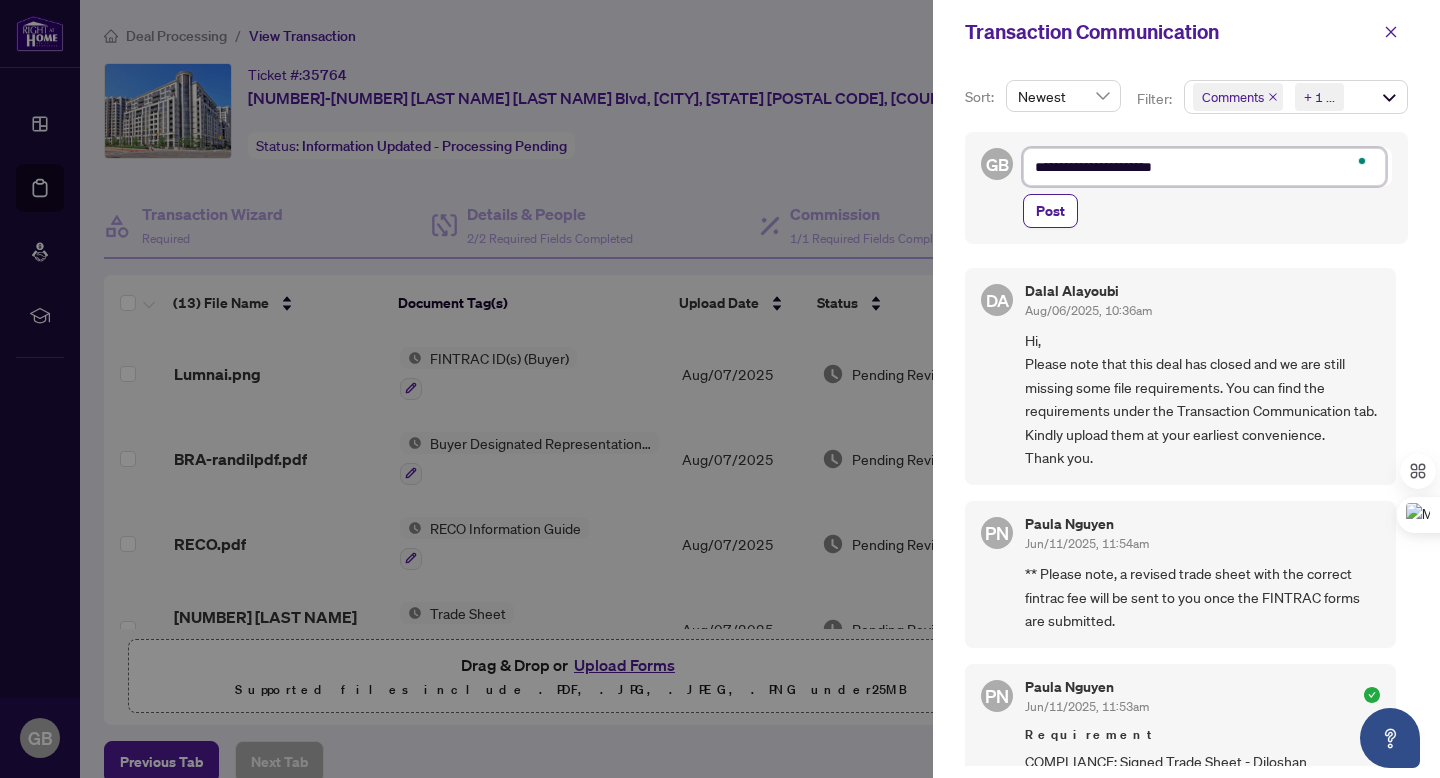 type on "**********" 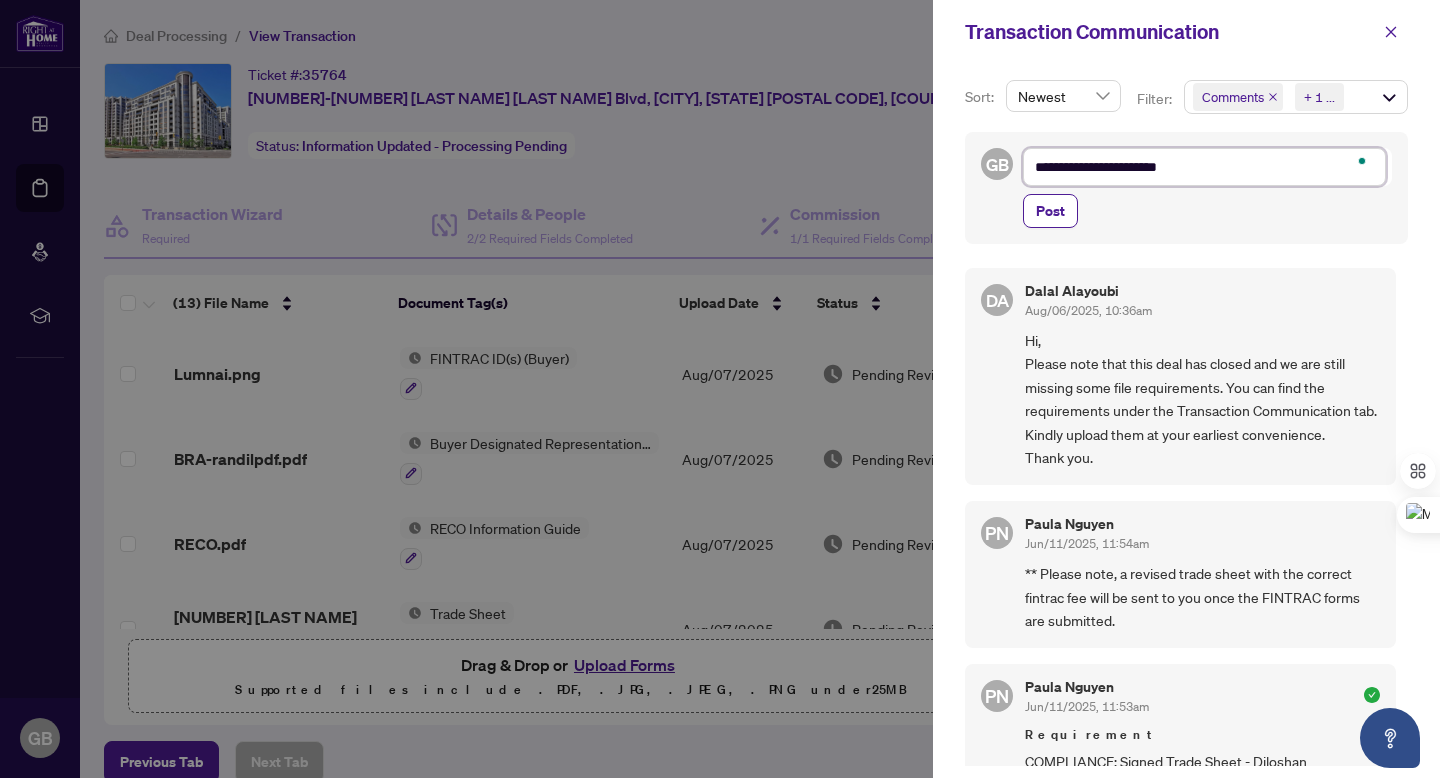type on "**********" 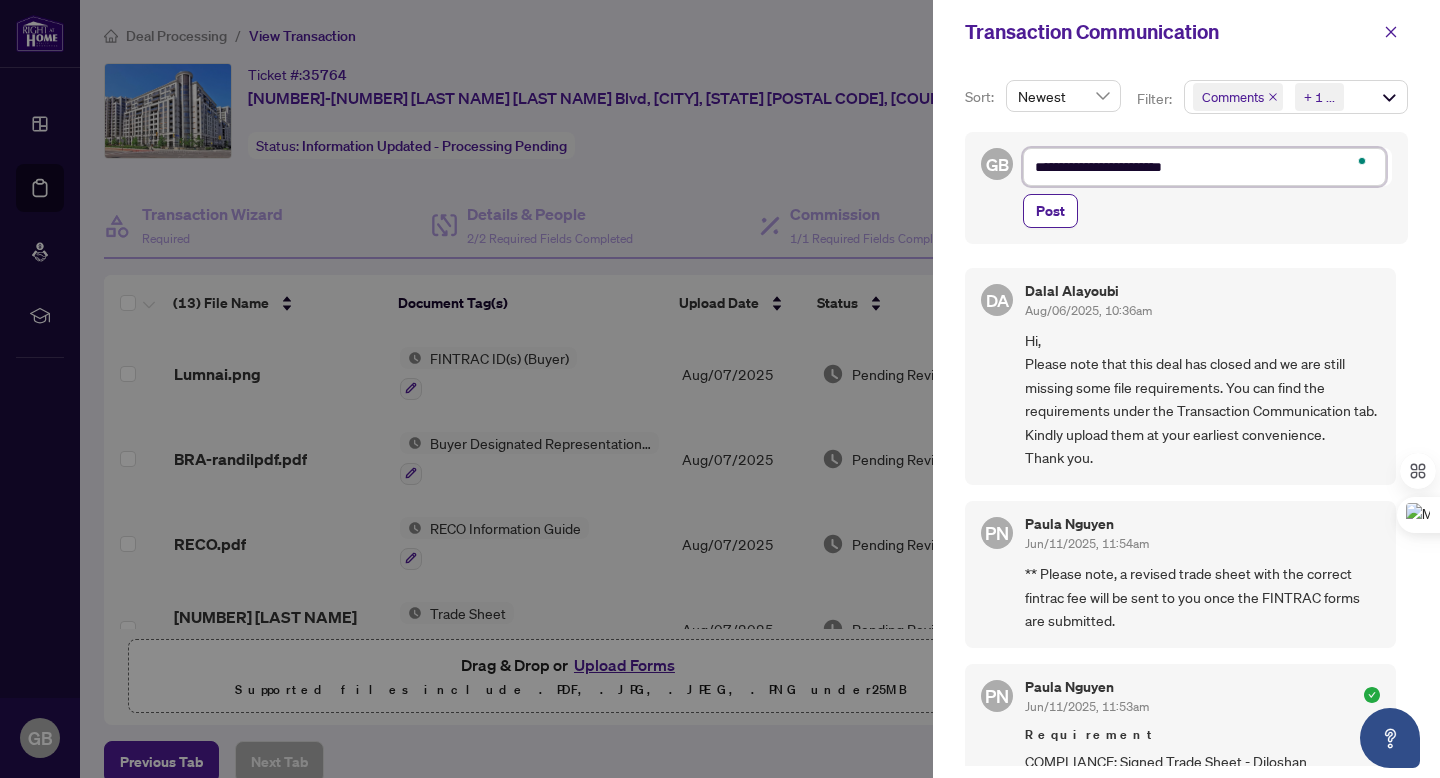 type on "**********" 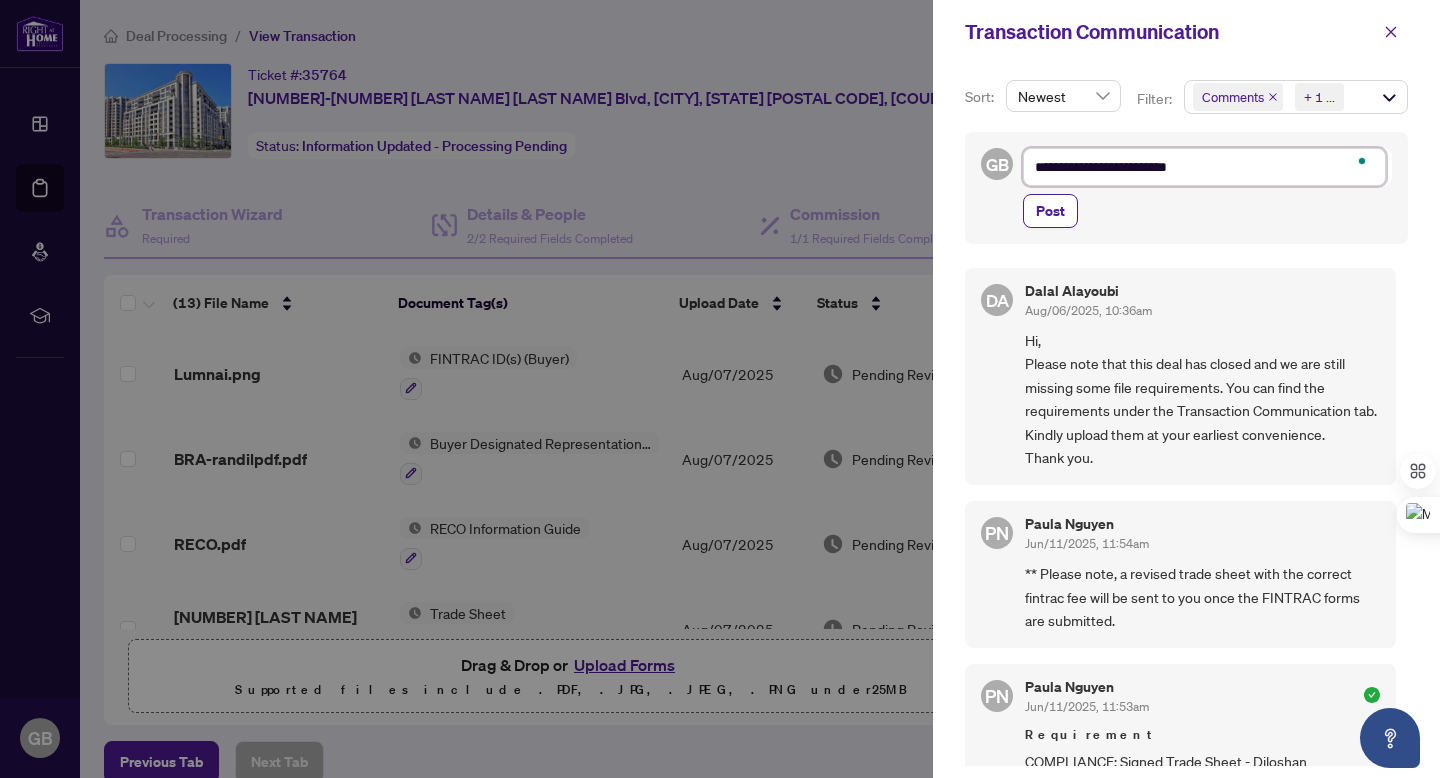 type on "**********" 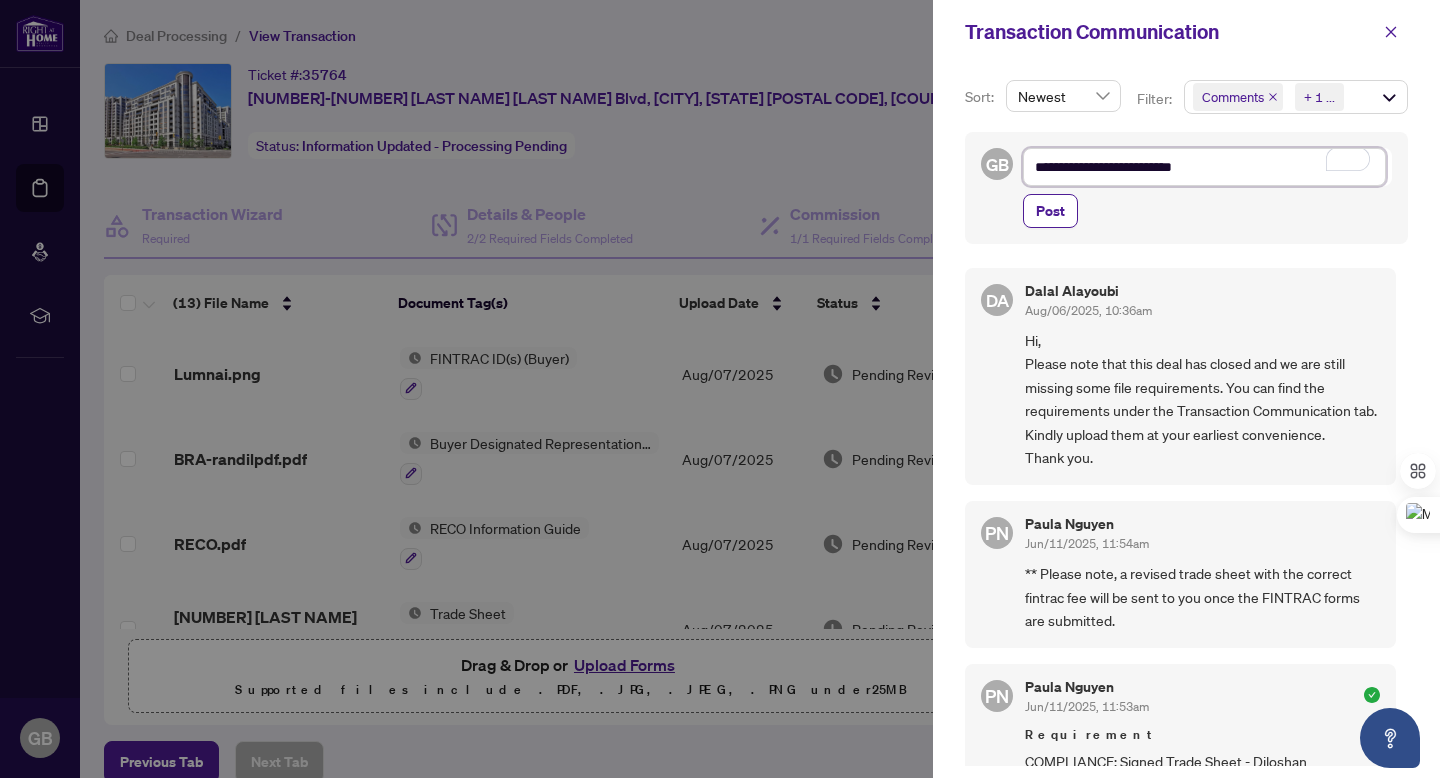 type on "**********" 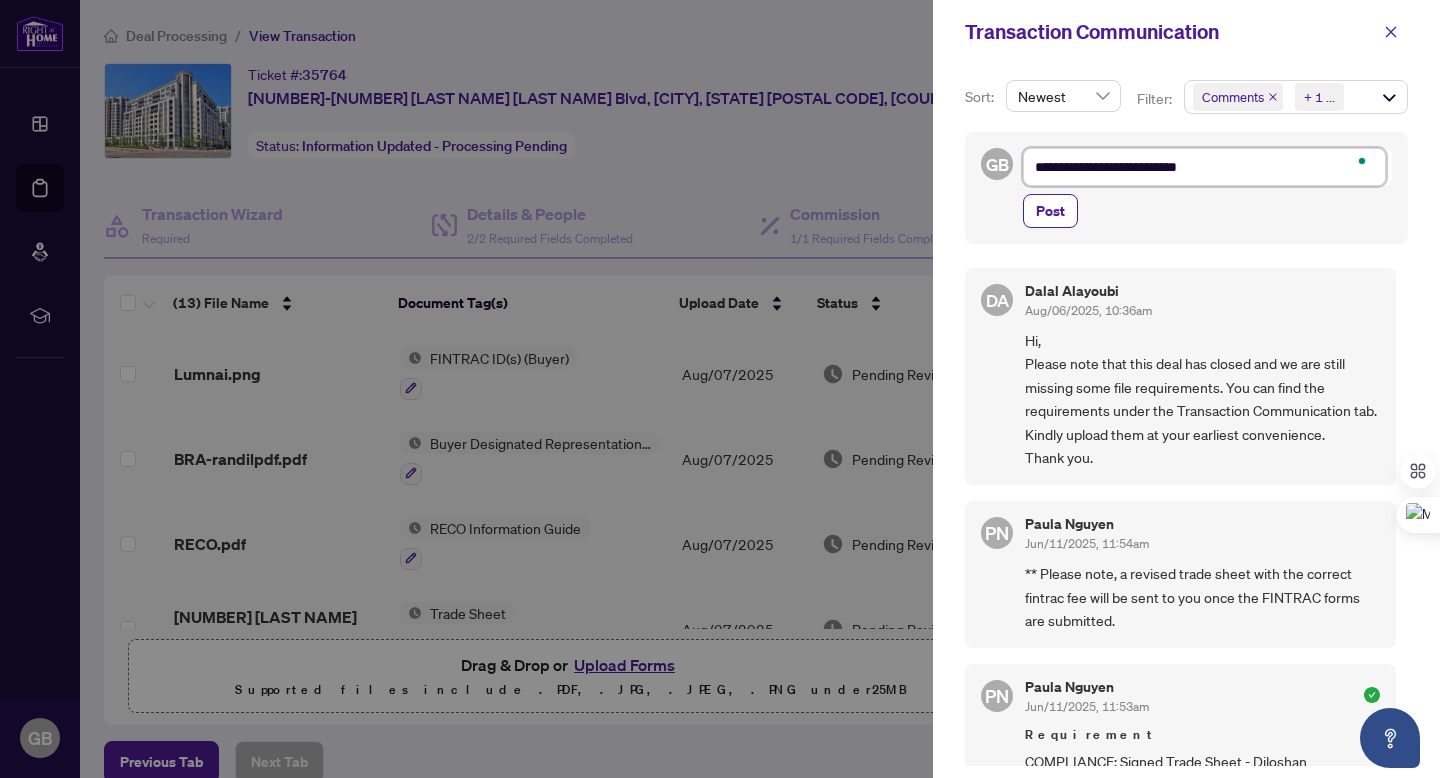 type on "**********" 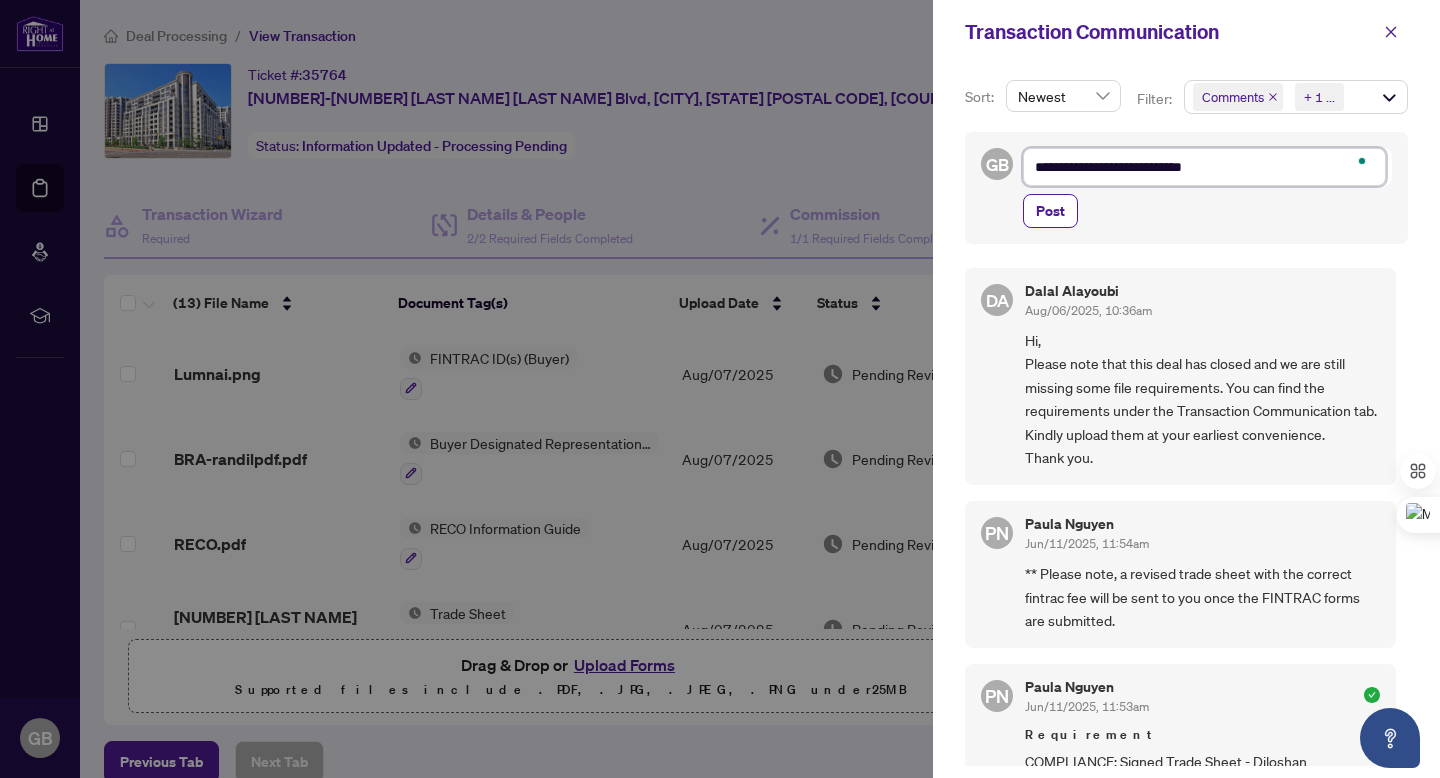 type on "**********" 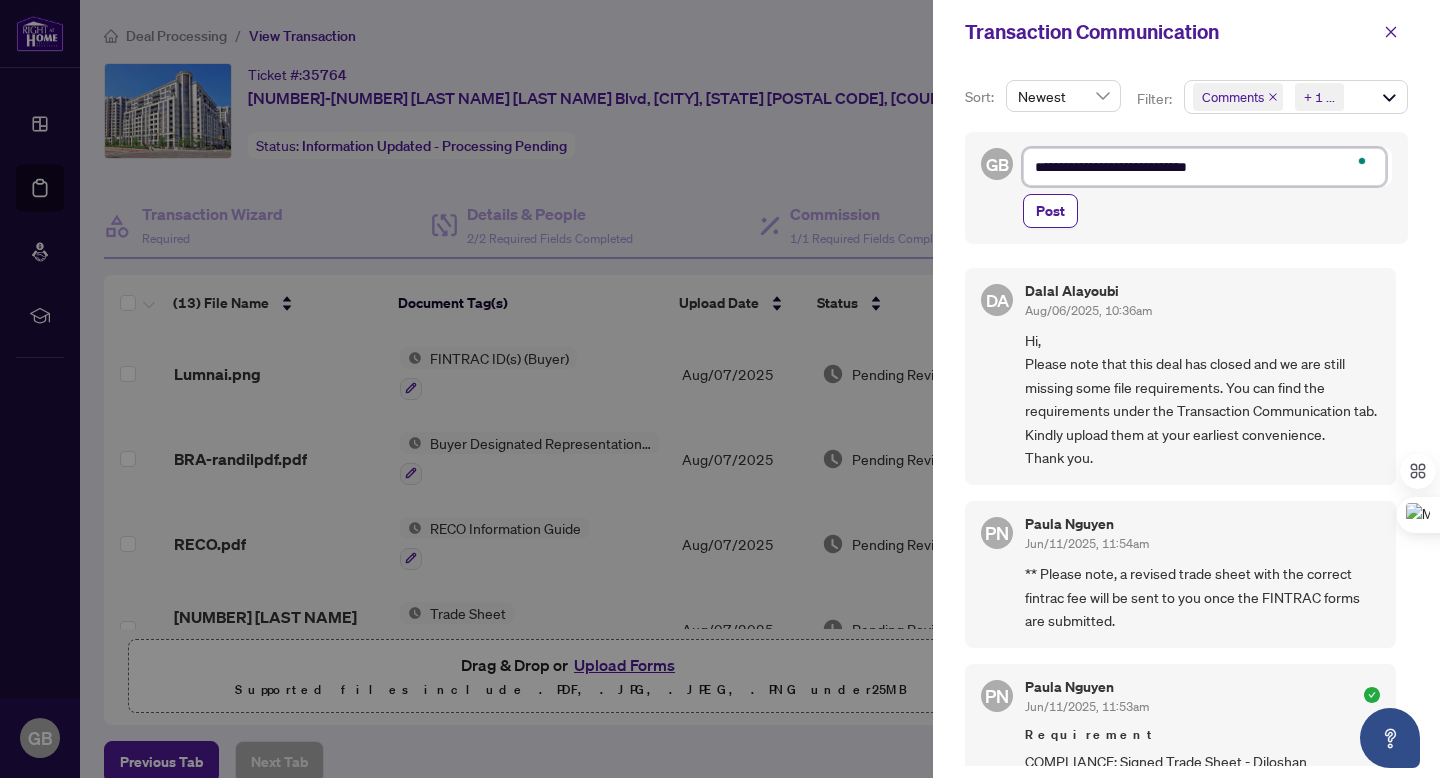 type on "**********" 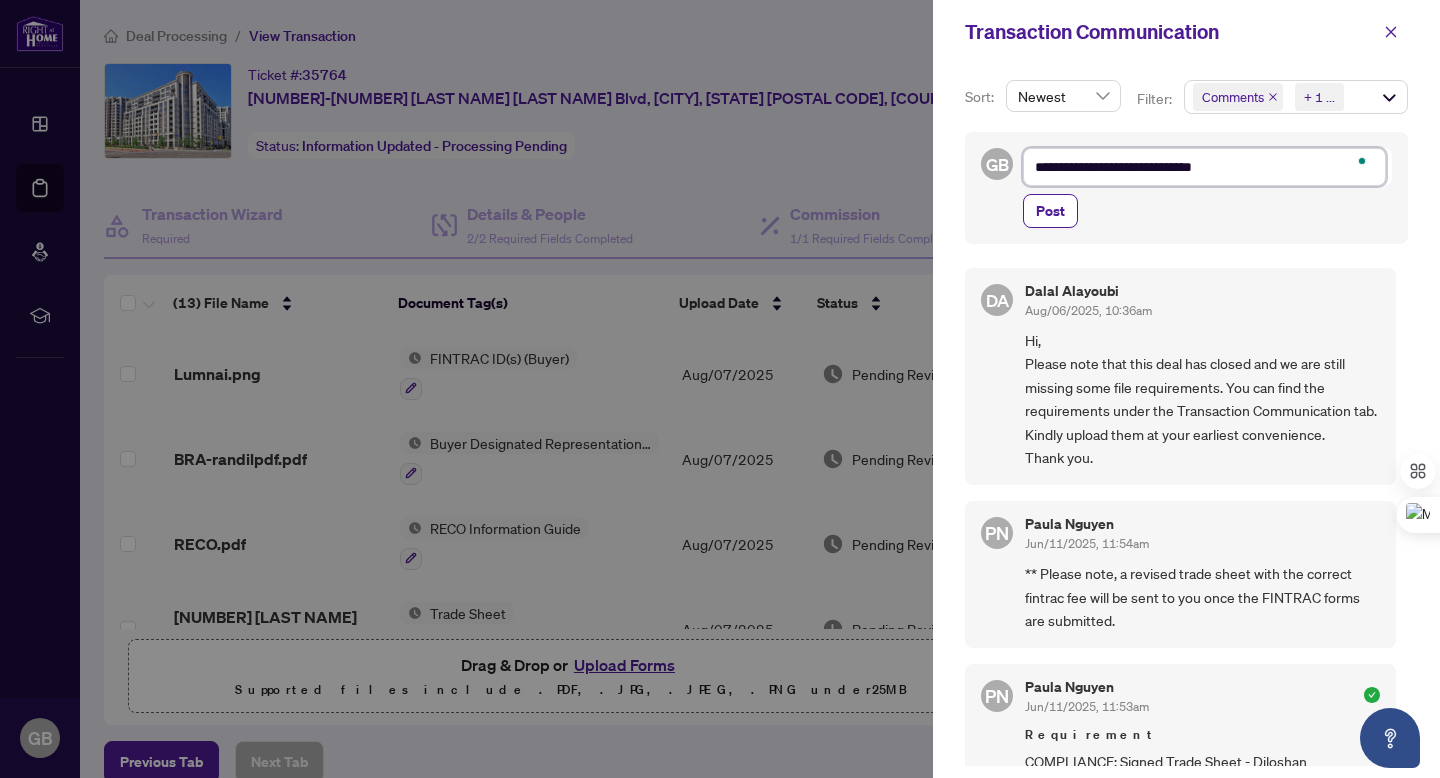 type on "**********" 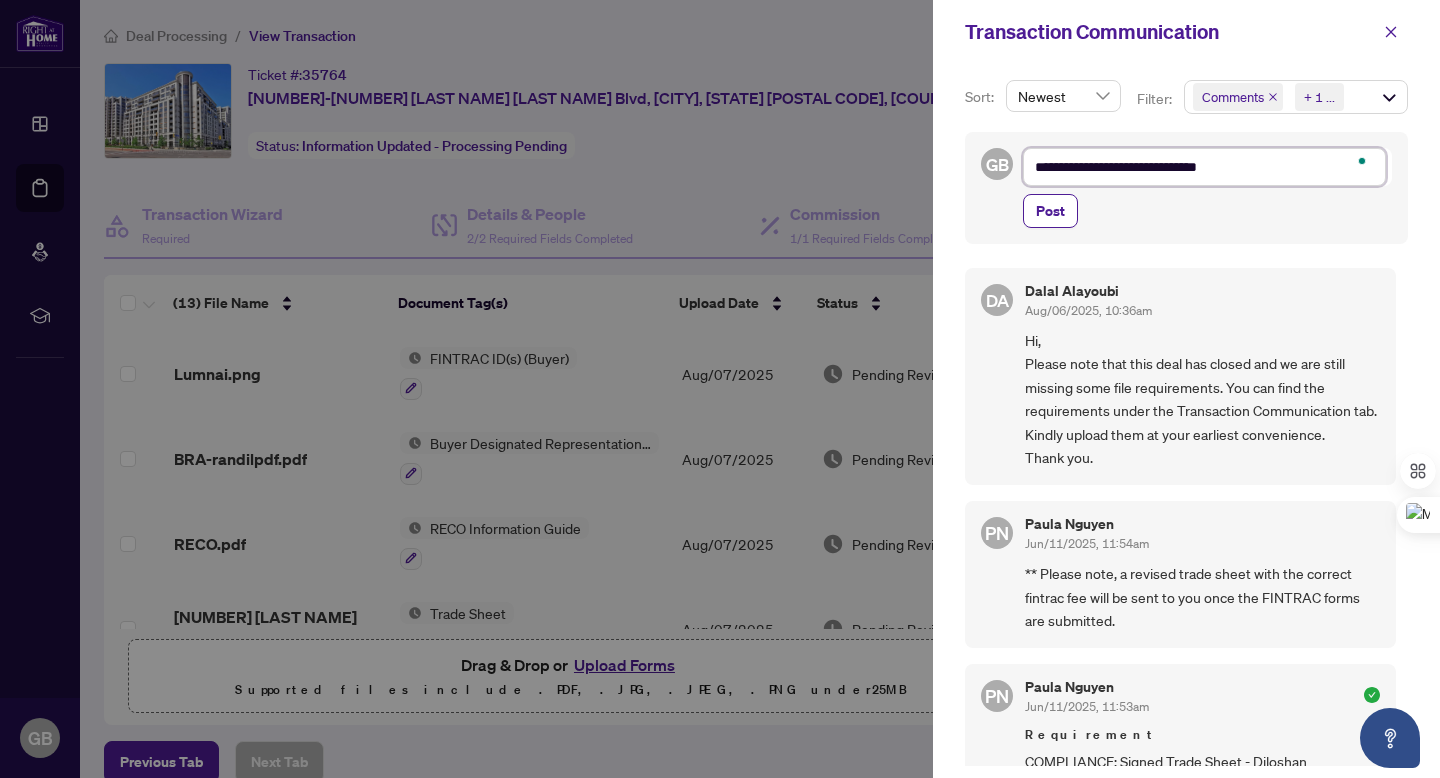 type on "**********" 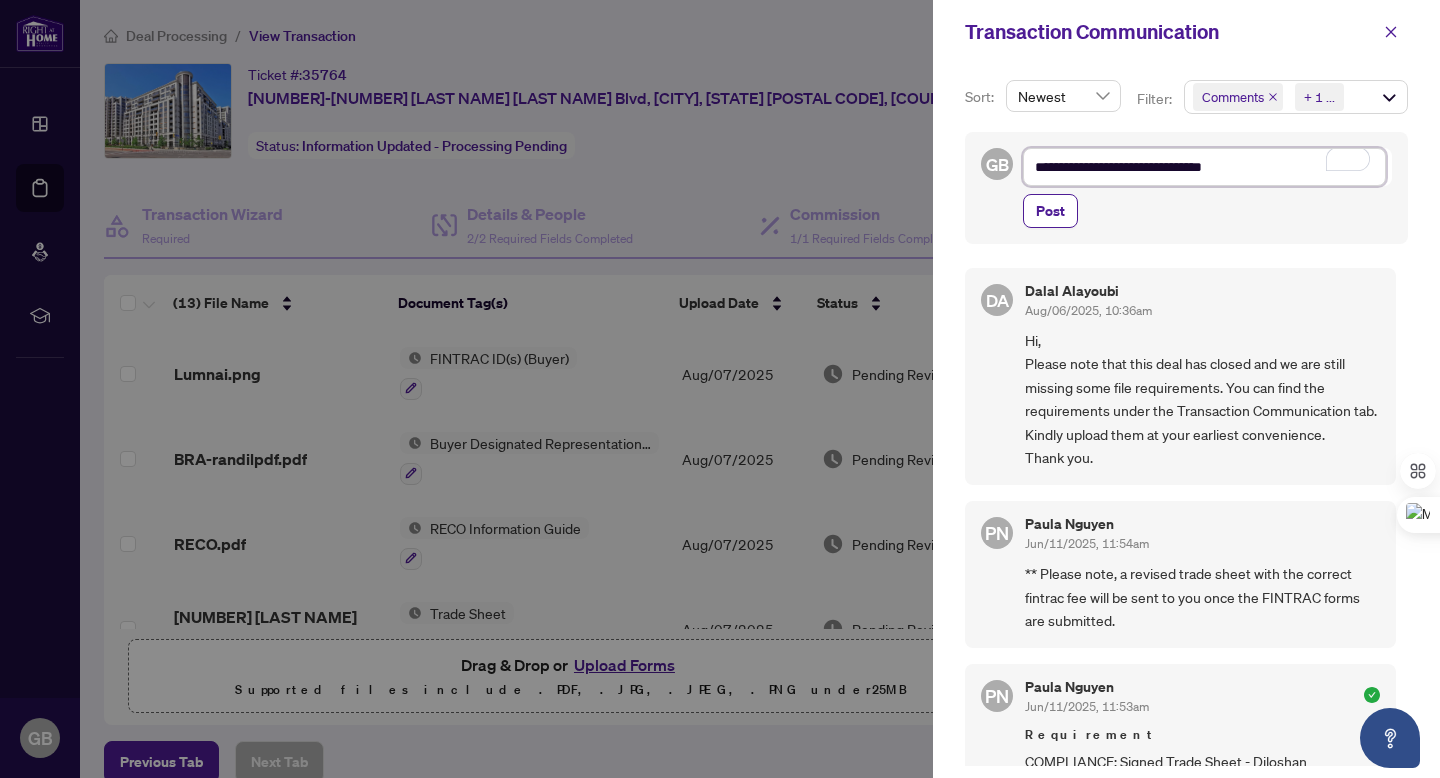 type on "**********" 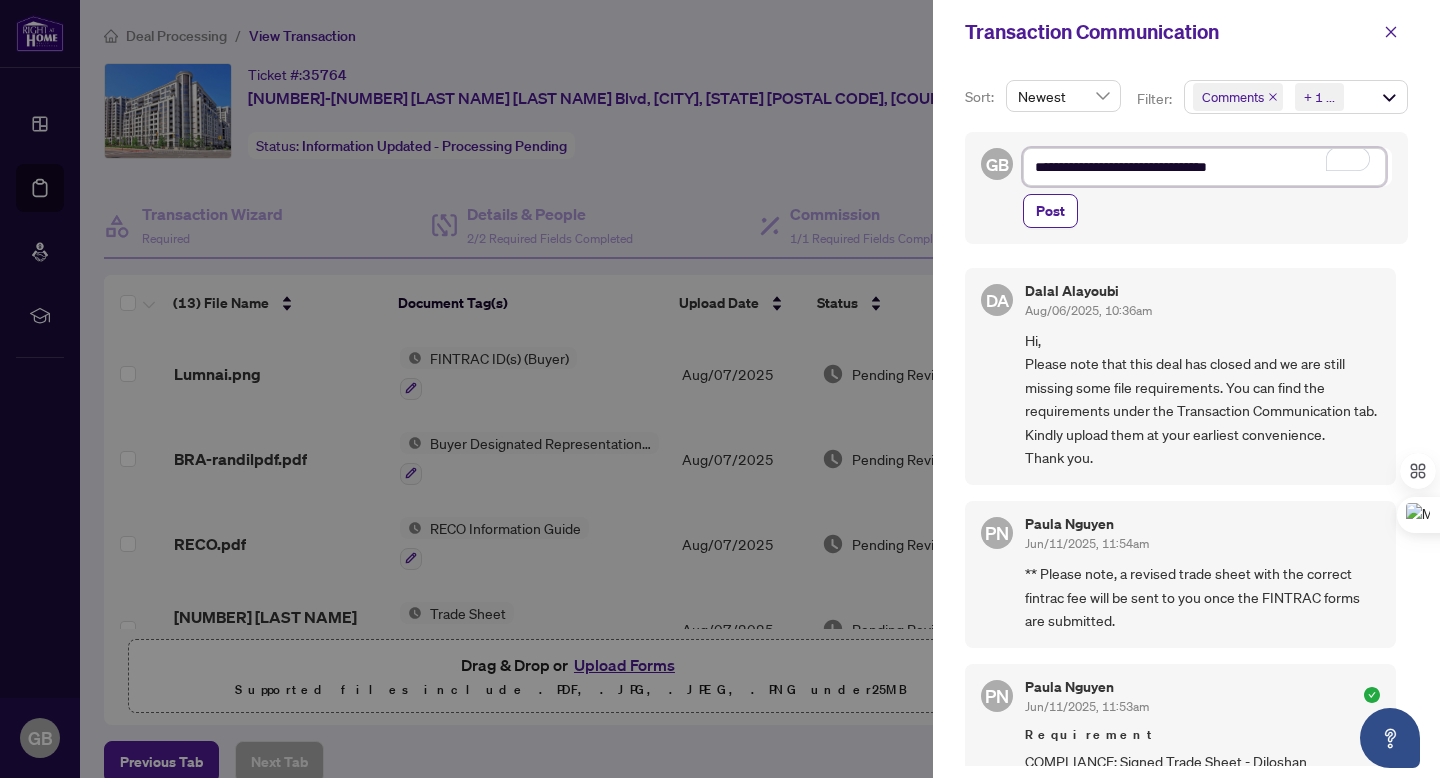 type on "**********" 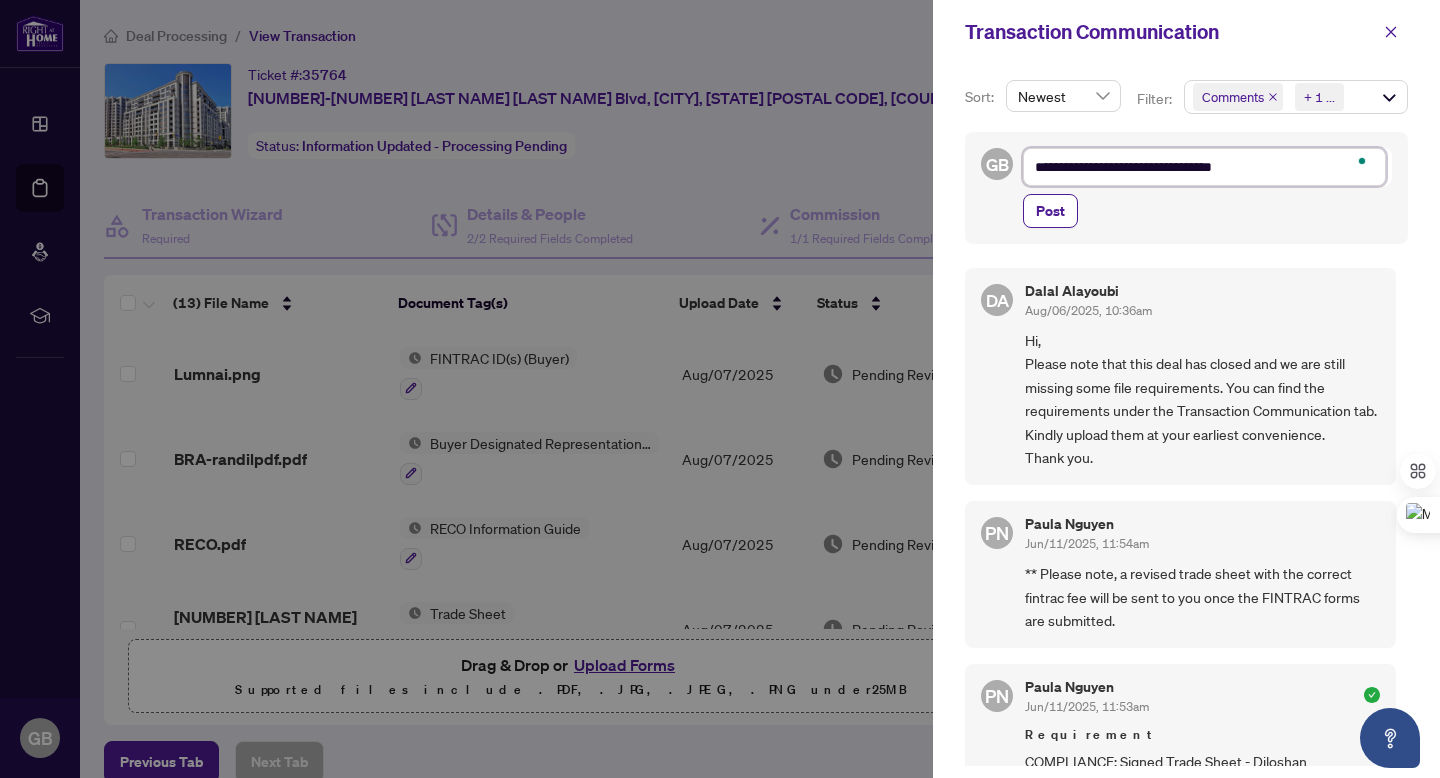 type on "**********" 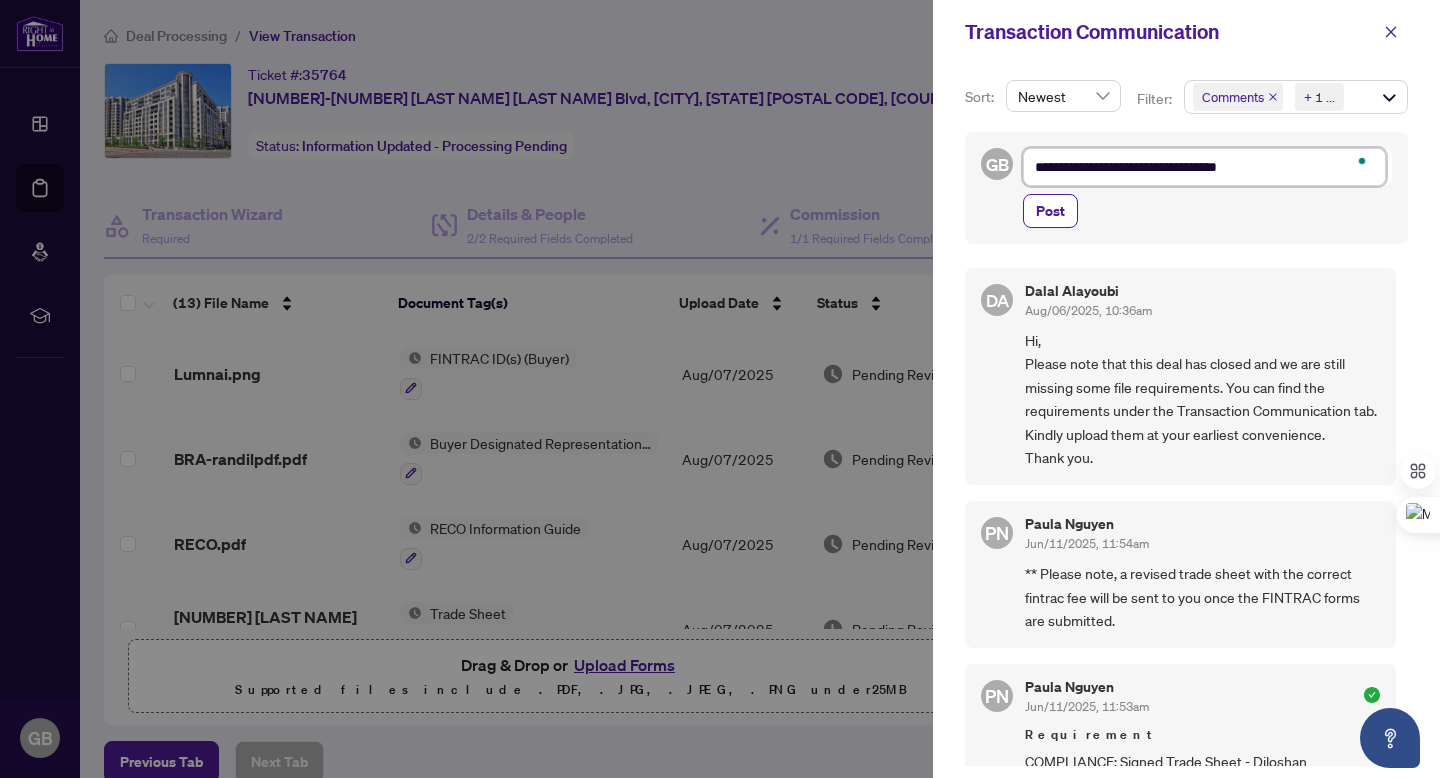 type on "**********" 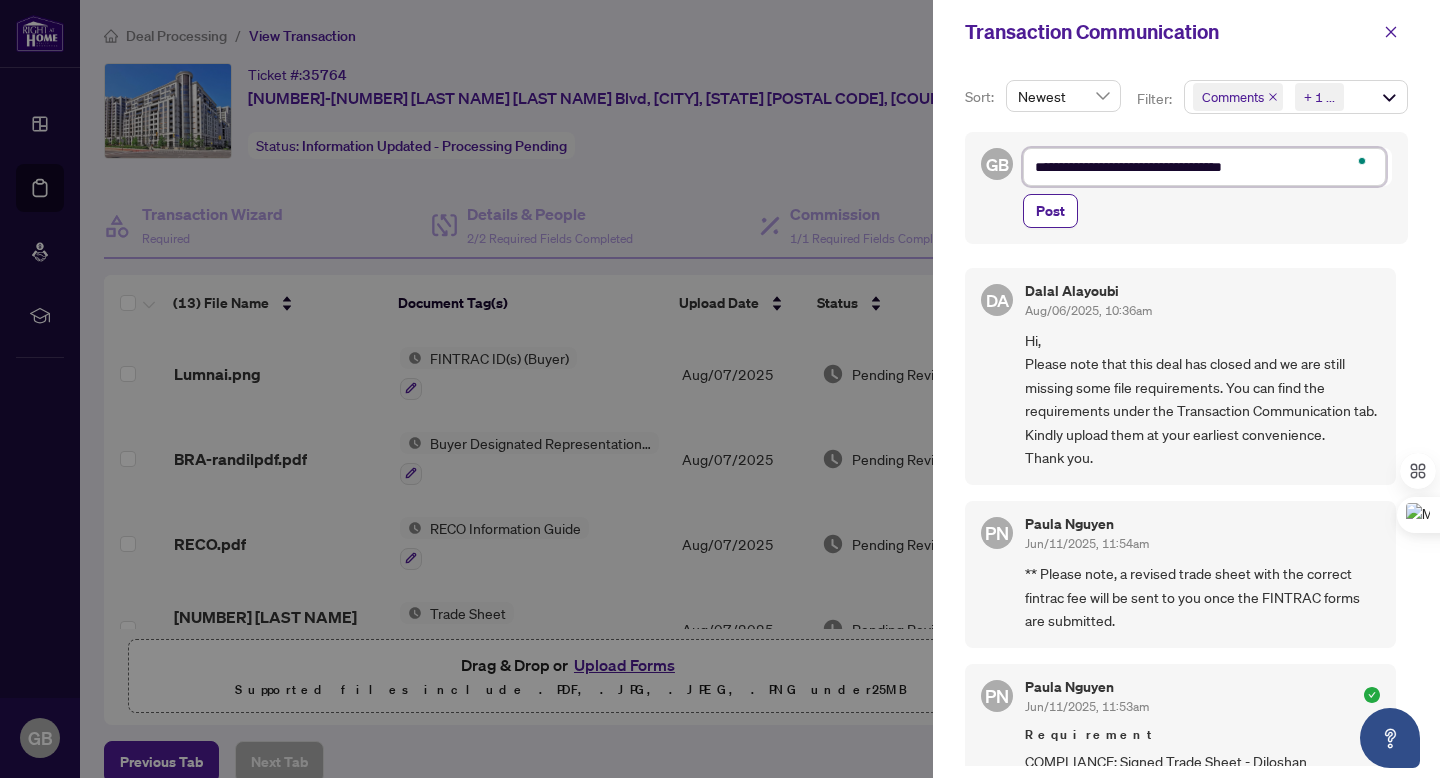 type on "**********" 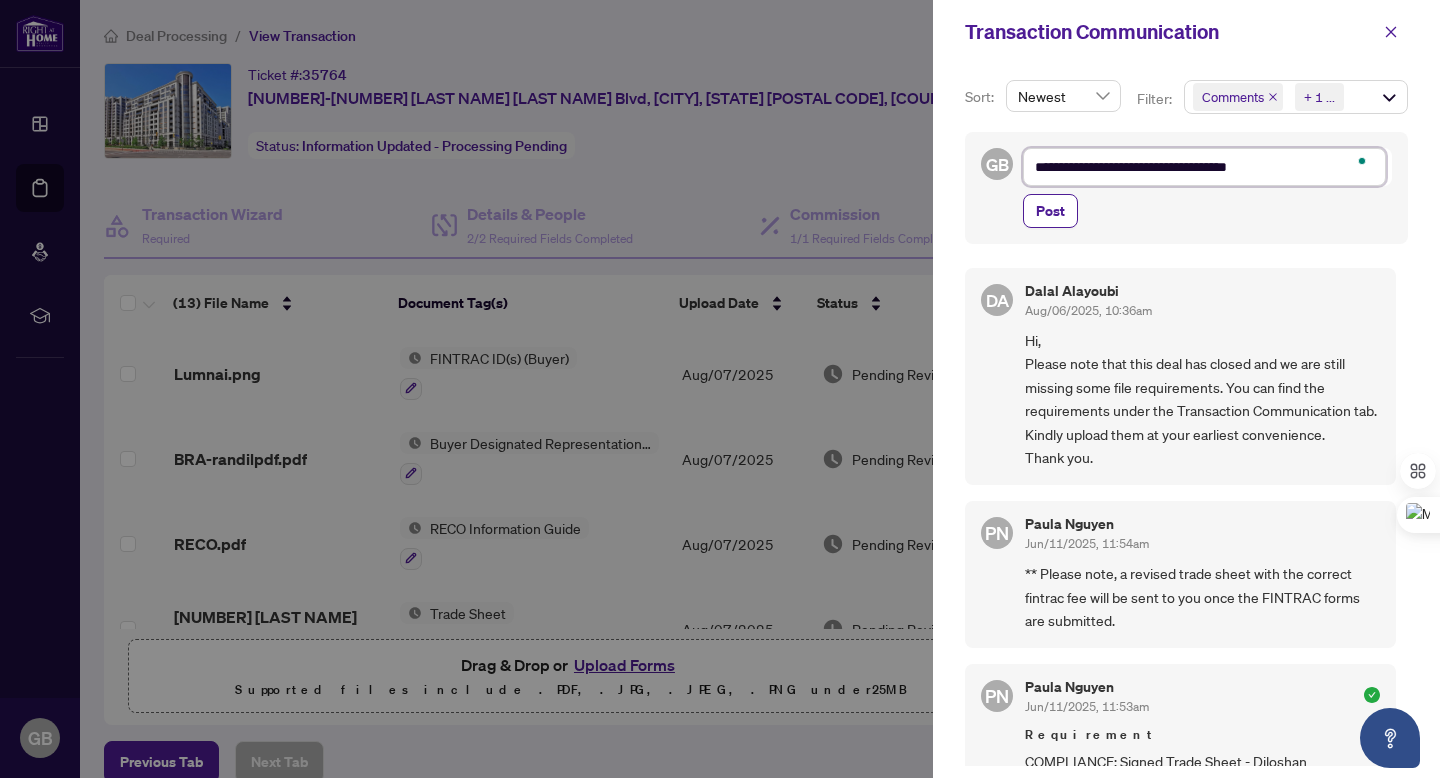 type 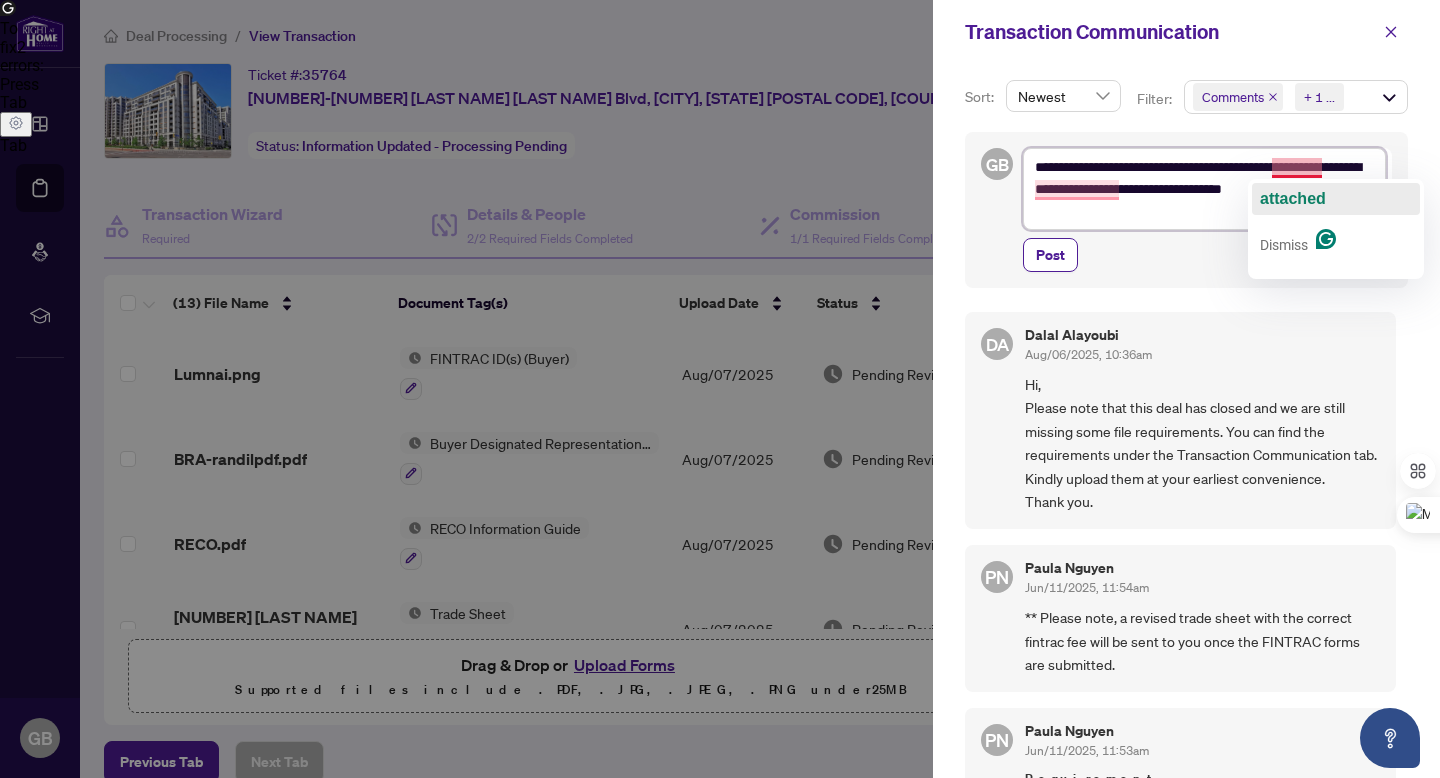 click on "attached" 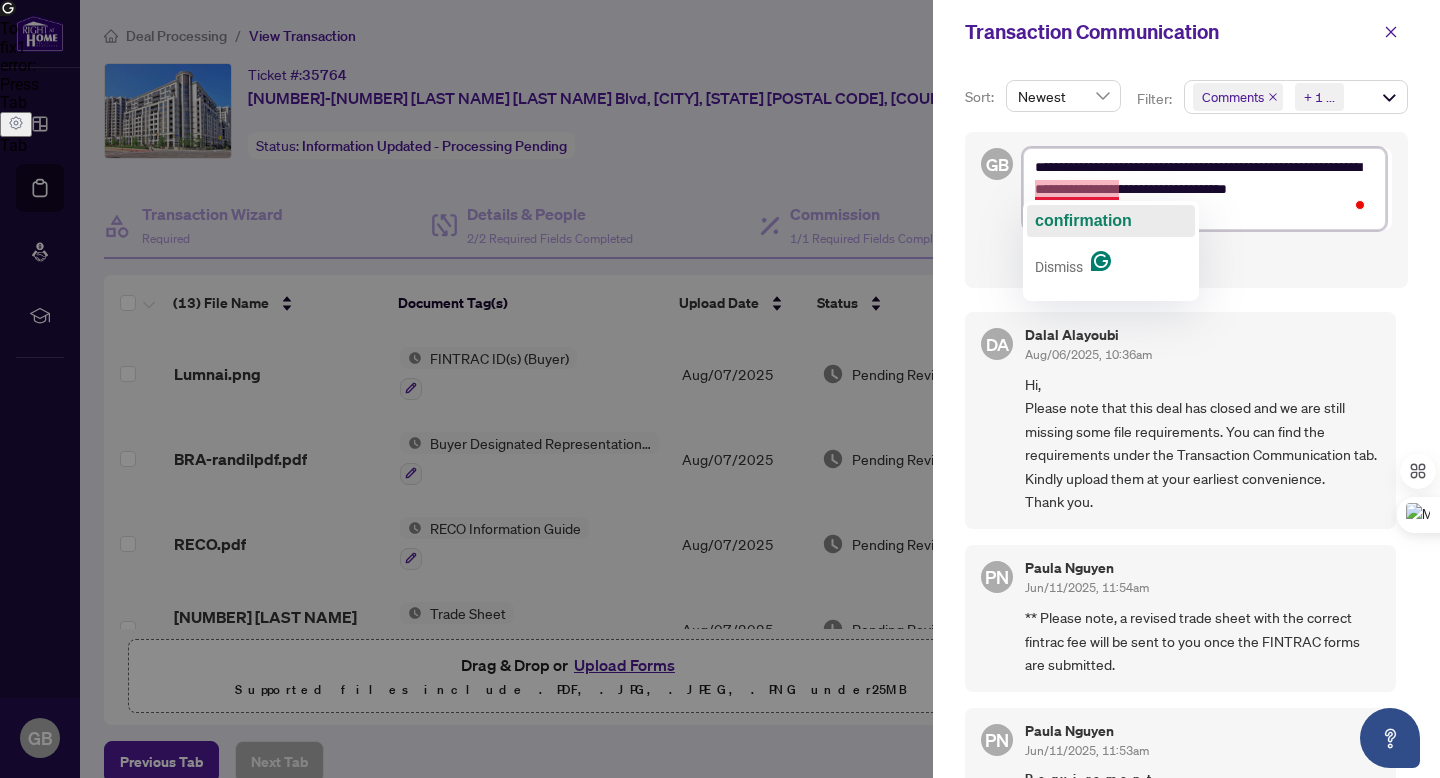 click on "confirmation" 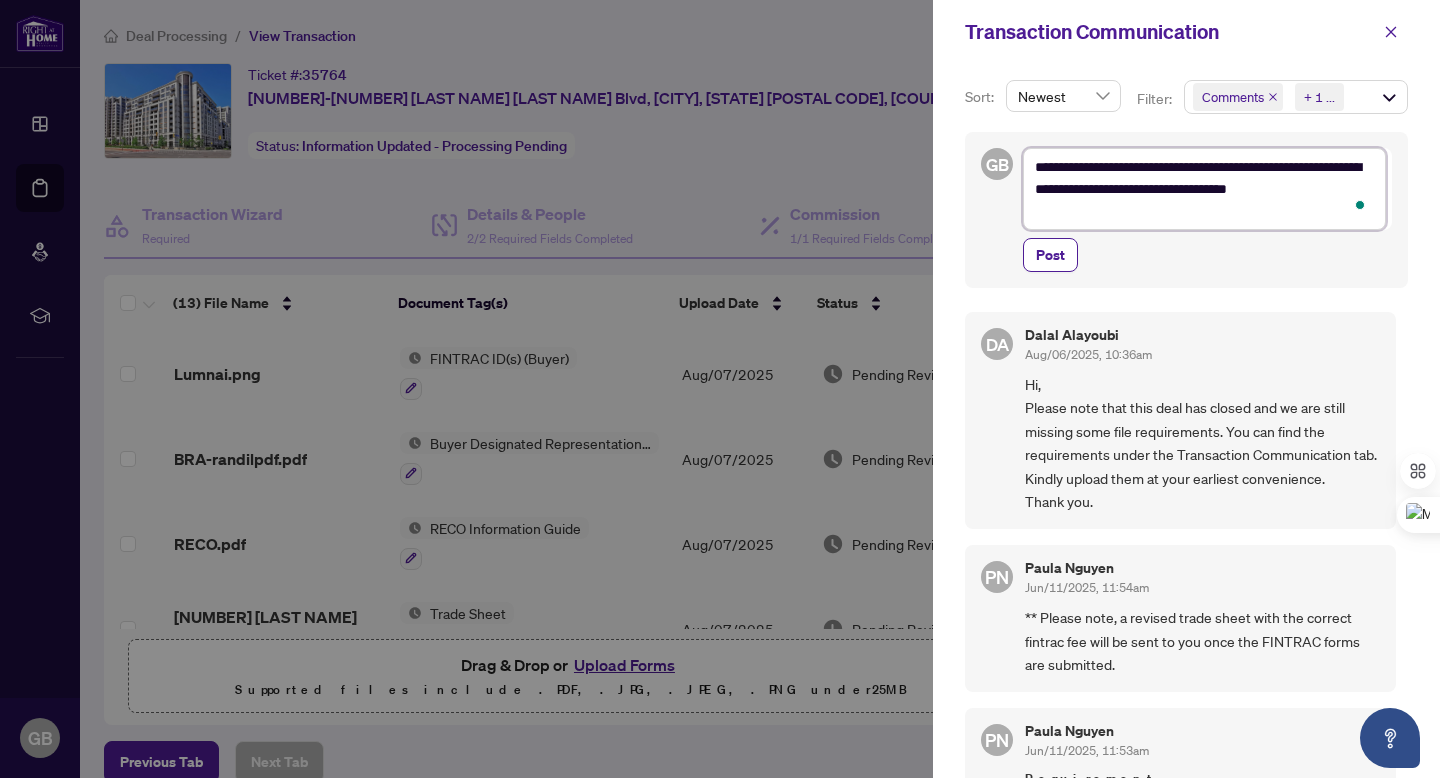click on "**********" at bounding box center (1204, 189) 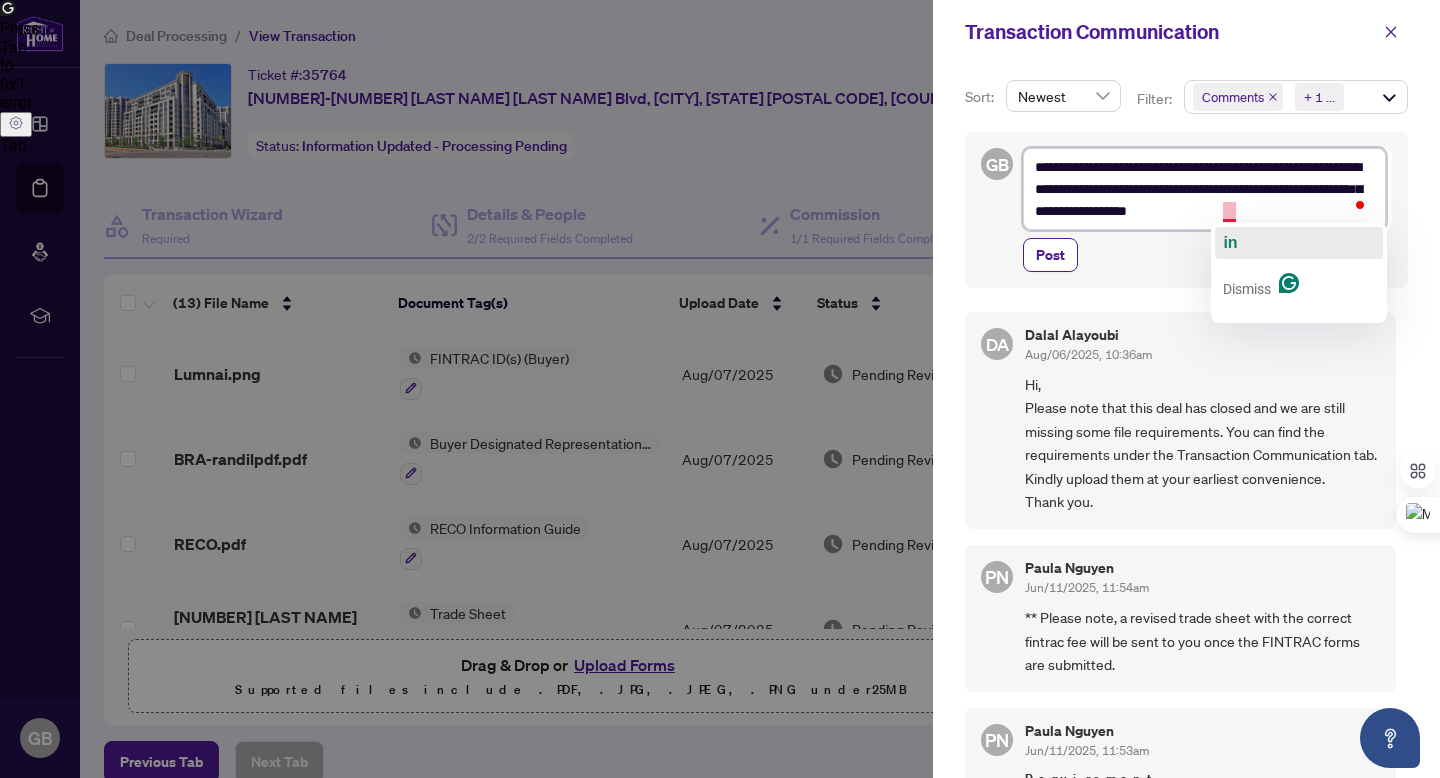 click on "in" 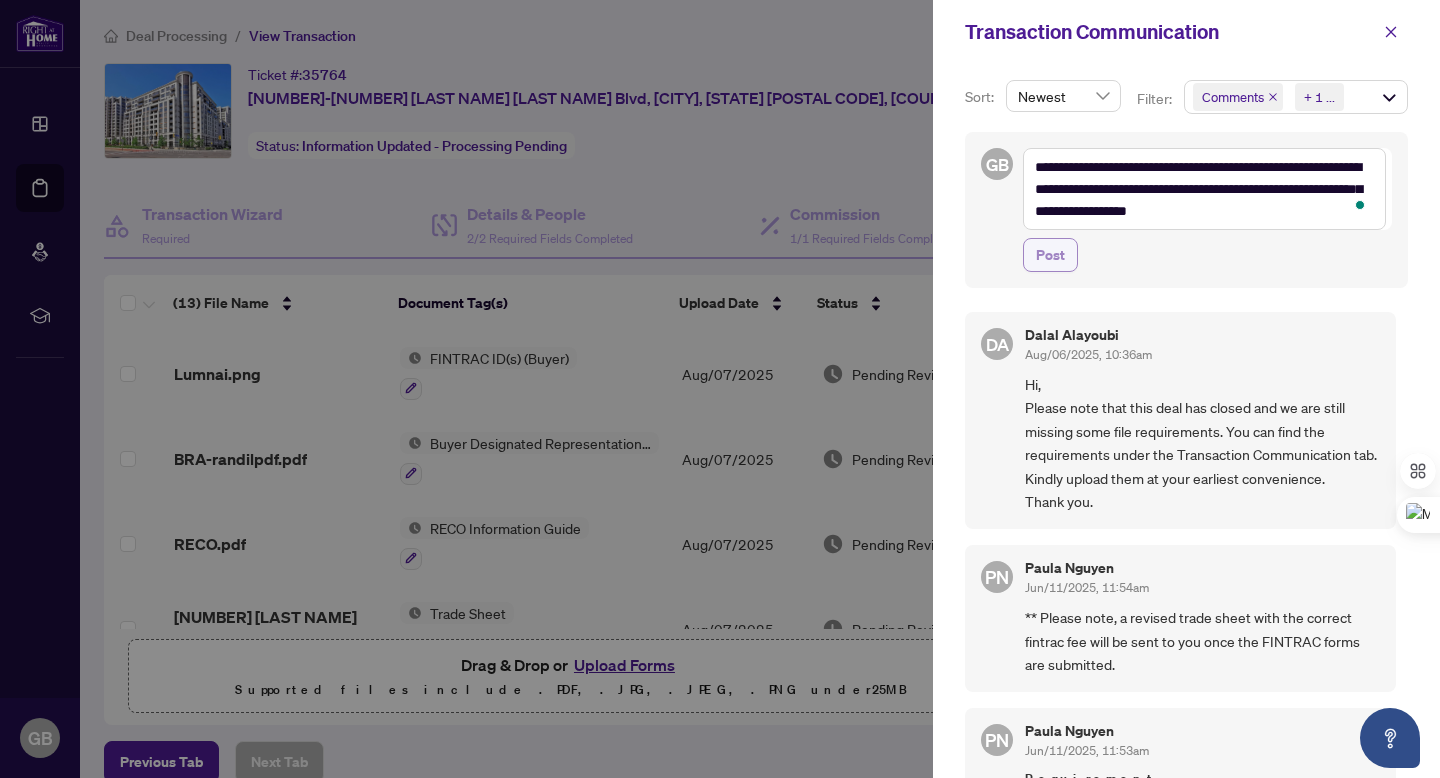click on "Post" at bounding box center [1050, 255] 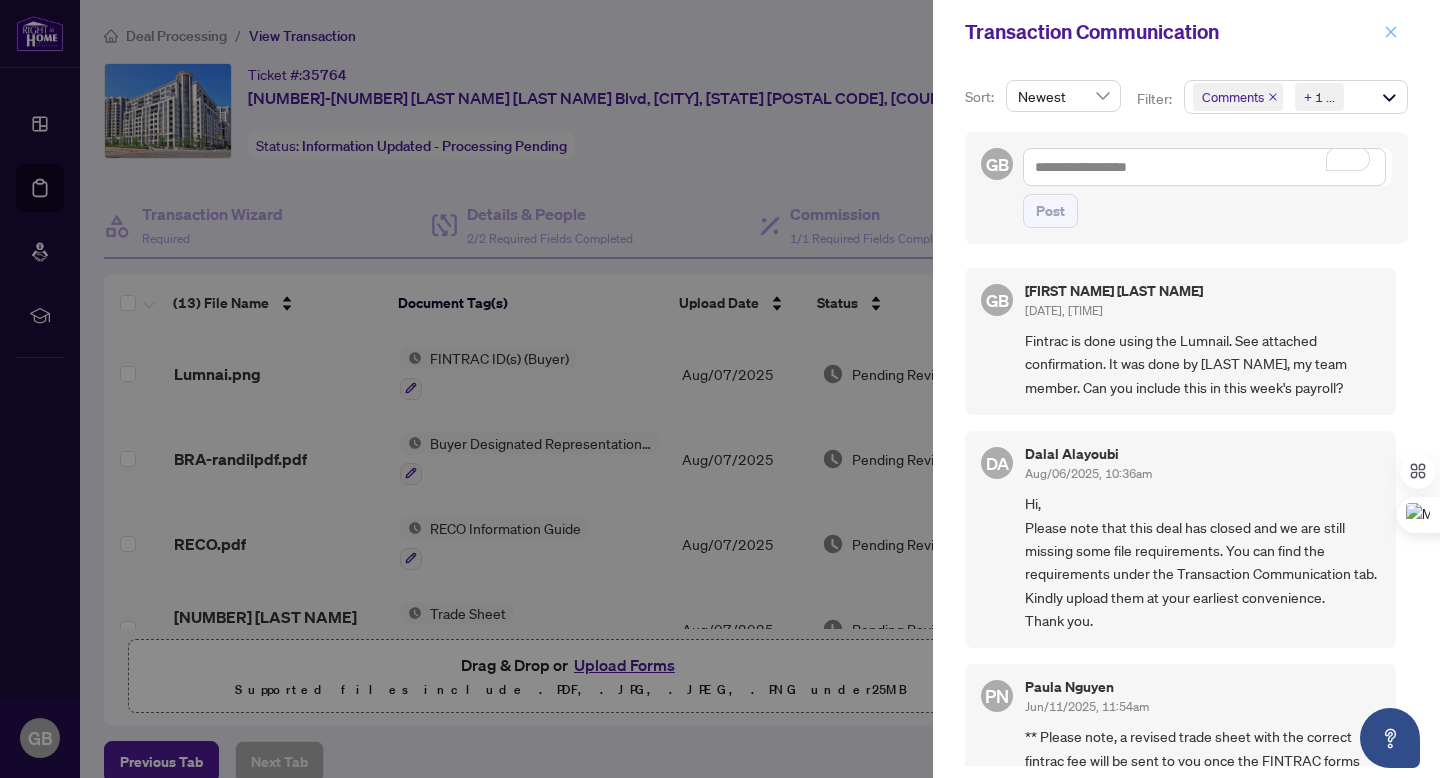 click at bounding box center [1391, 32] 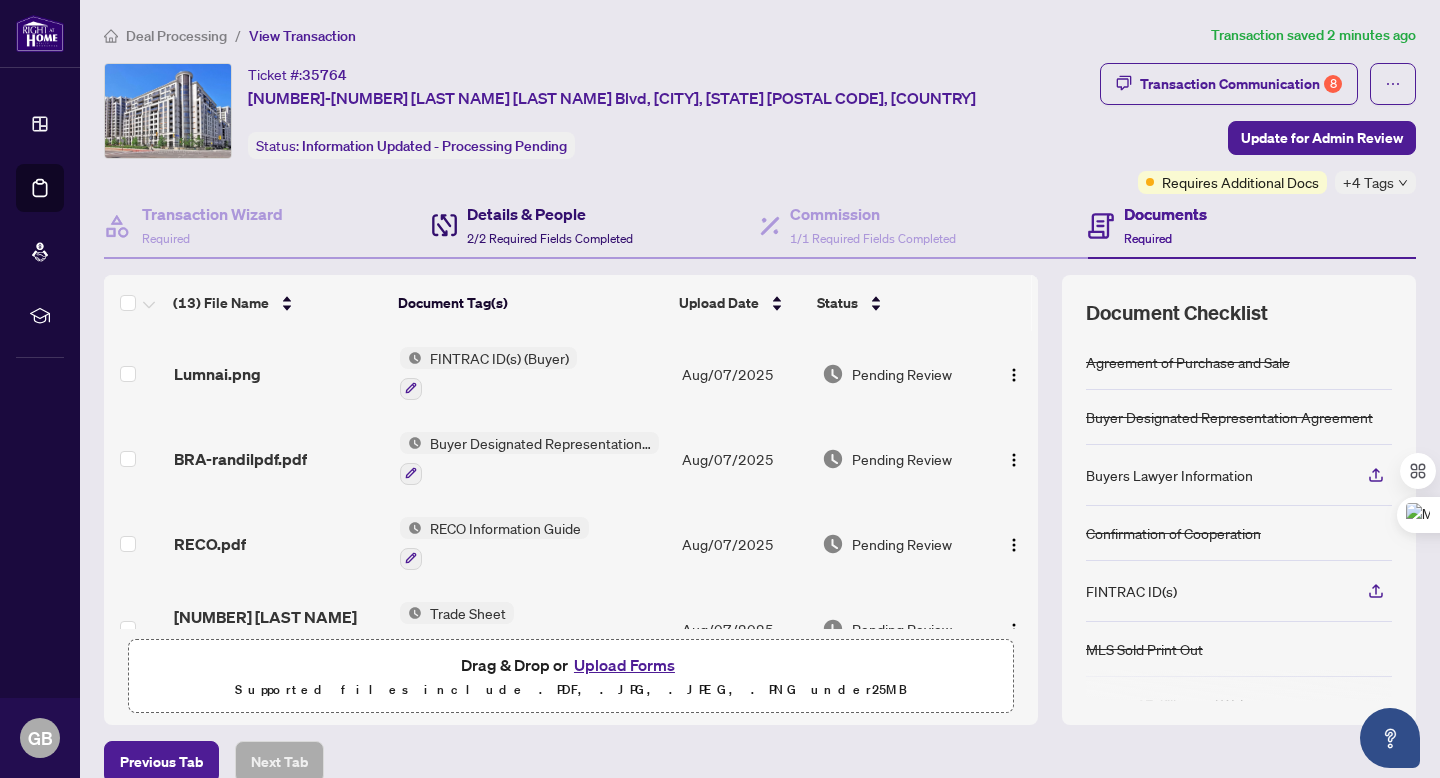 click on "Details & People" at bounding box center (550, 214) 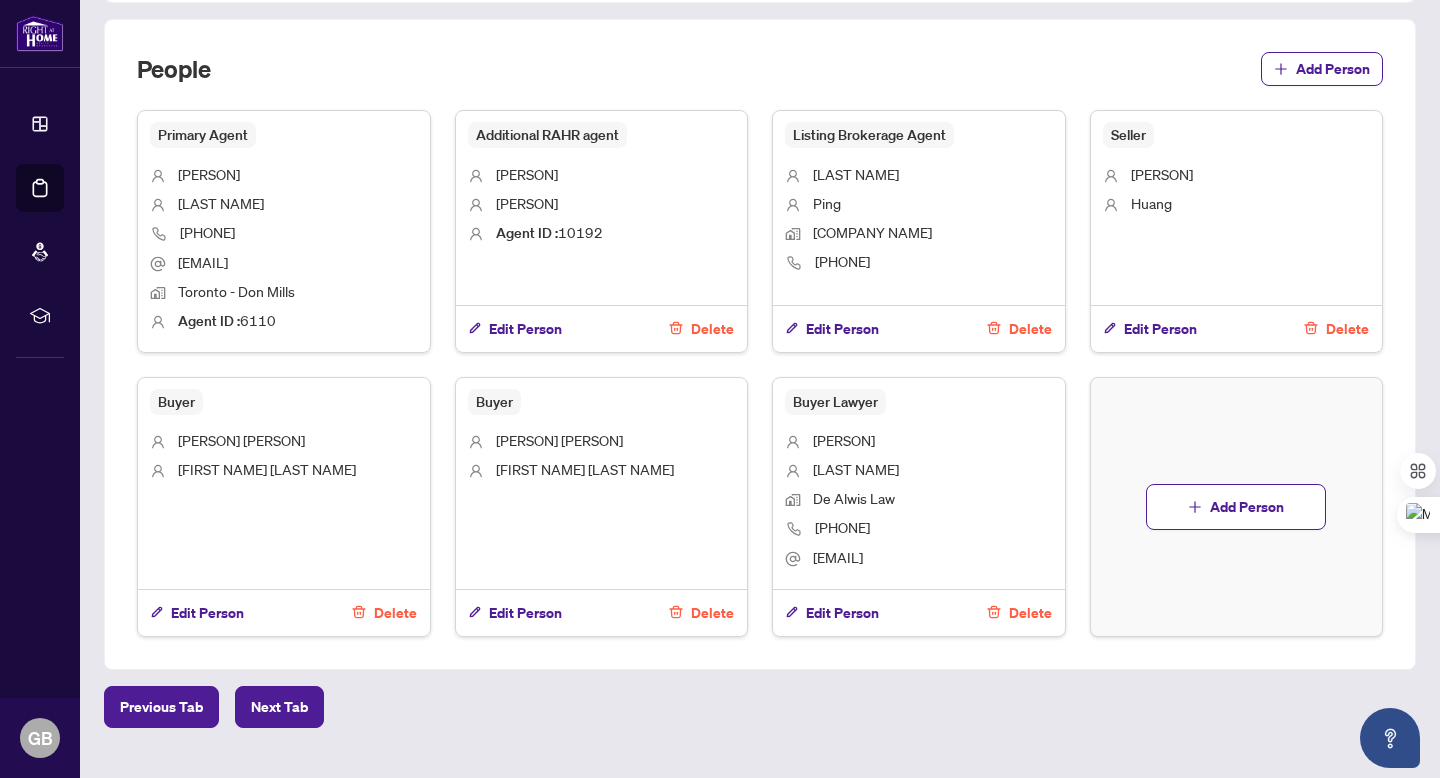 scroll, scrollTop: 1213, scrollLeft: 0, axis: vertical 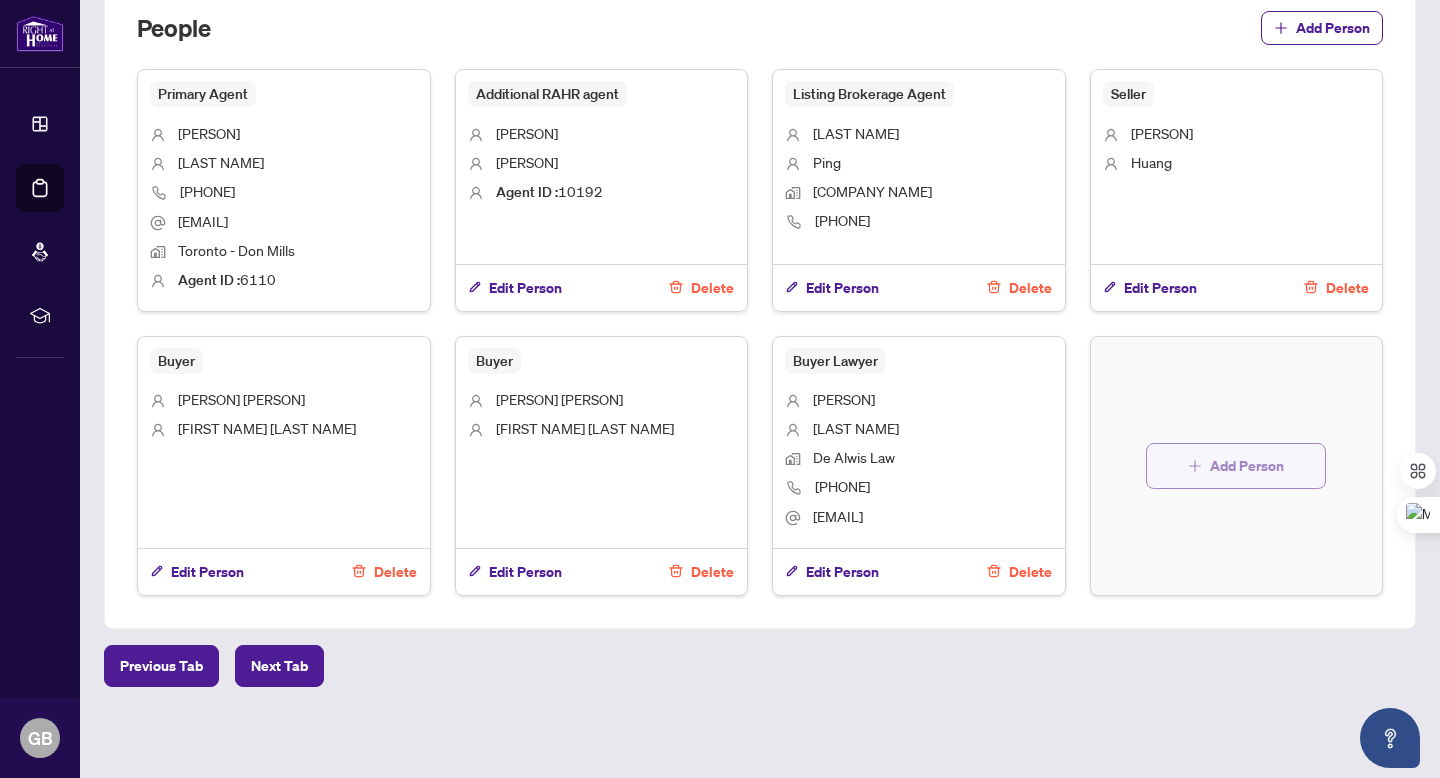 click on "Add Person" at bounding box center (1236, 466) 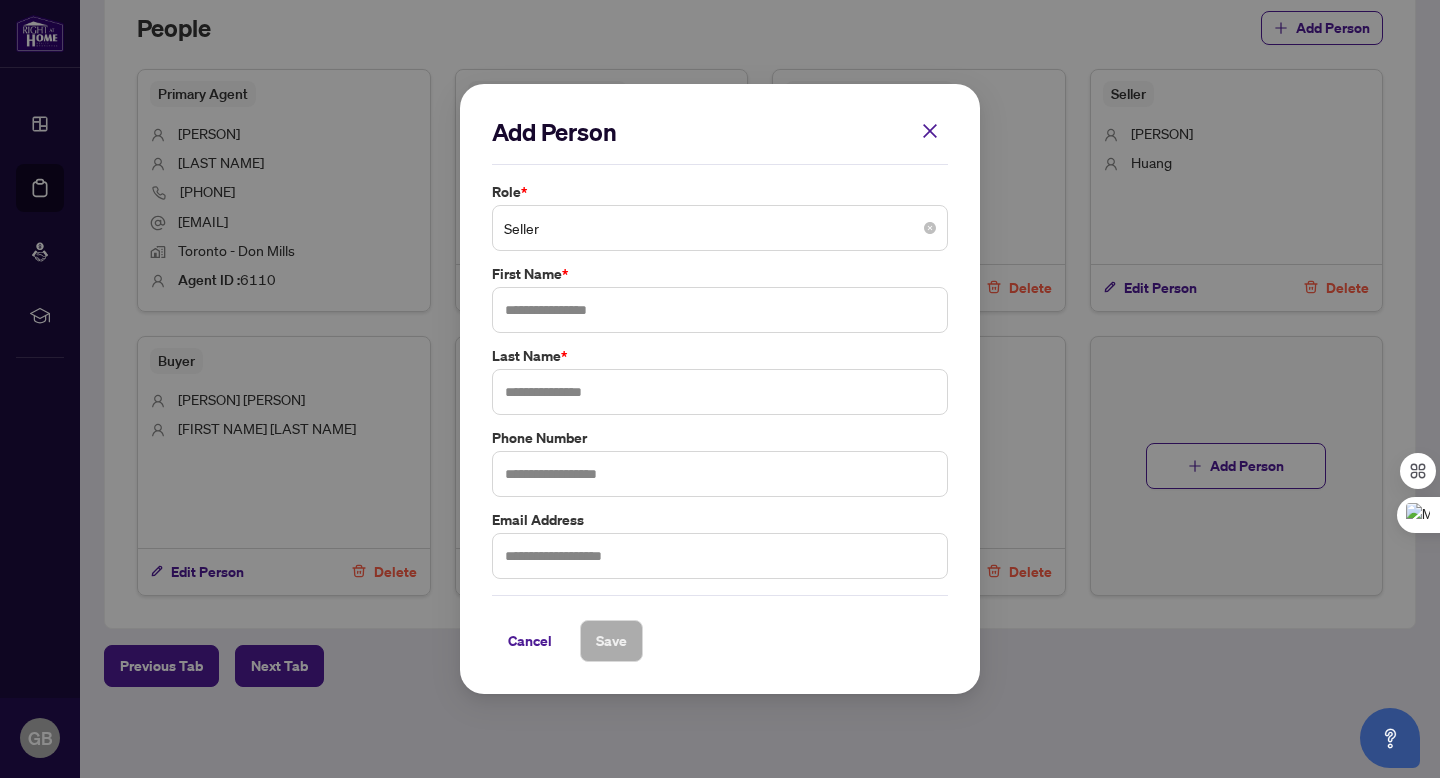 click on "Seller" at bounding box center (720, 228) 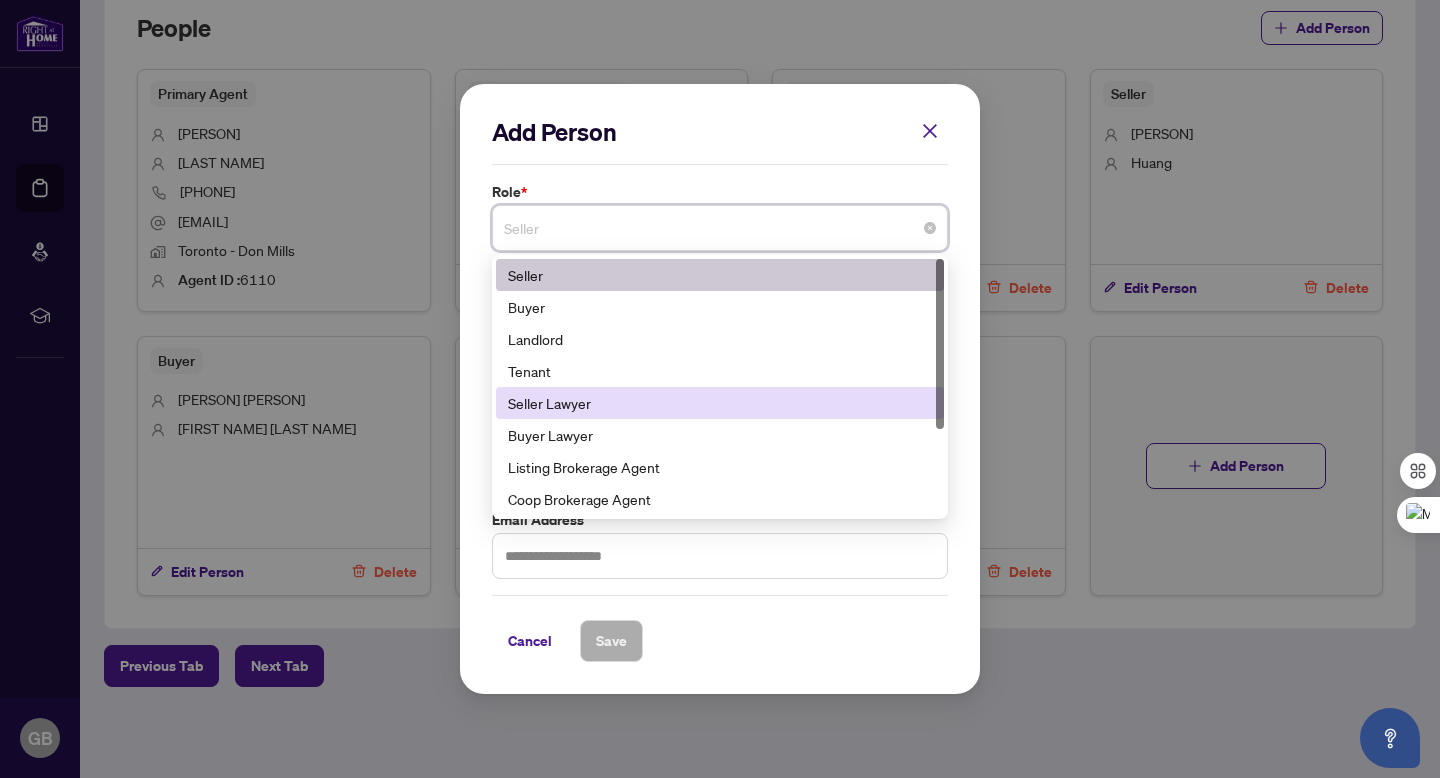 click on "Seller Lawyer" at bounding box center (720, 403) 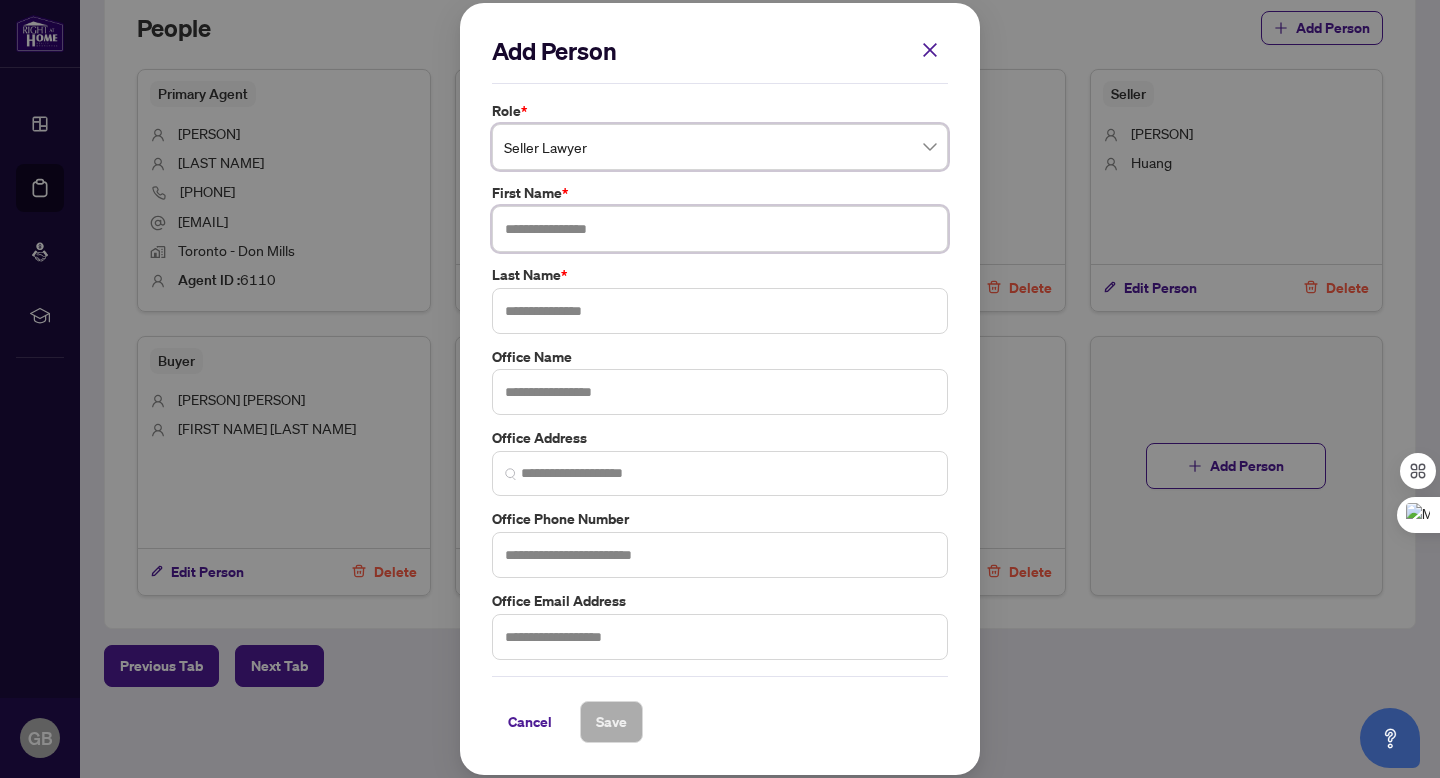 click at bounding box center (720, 229) 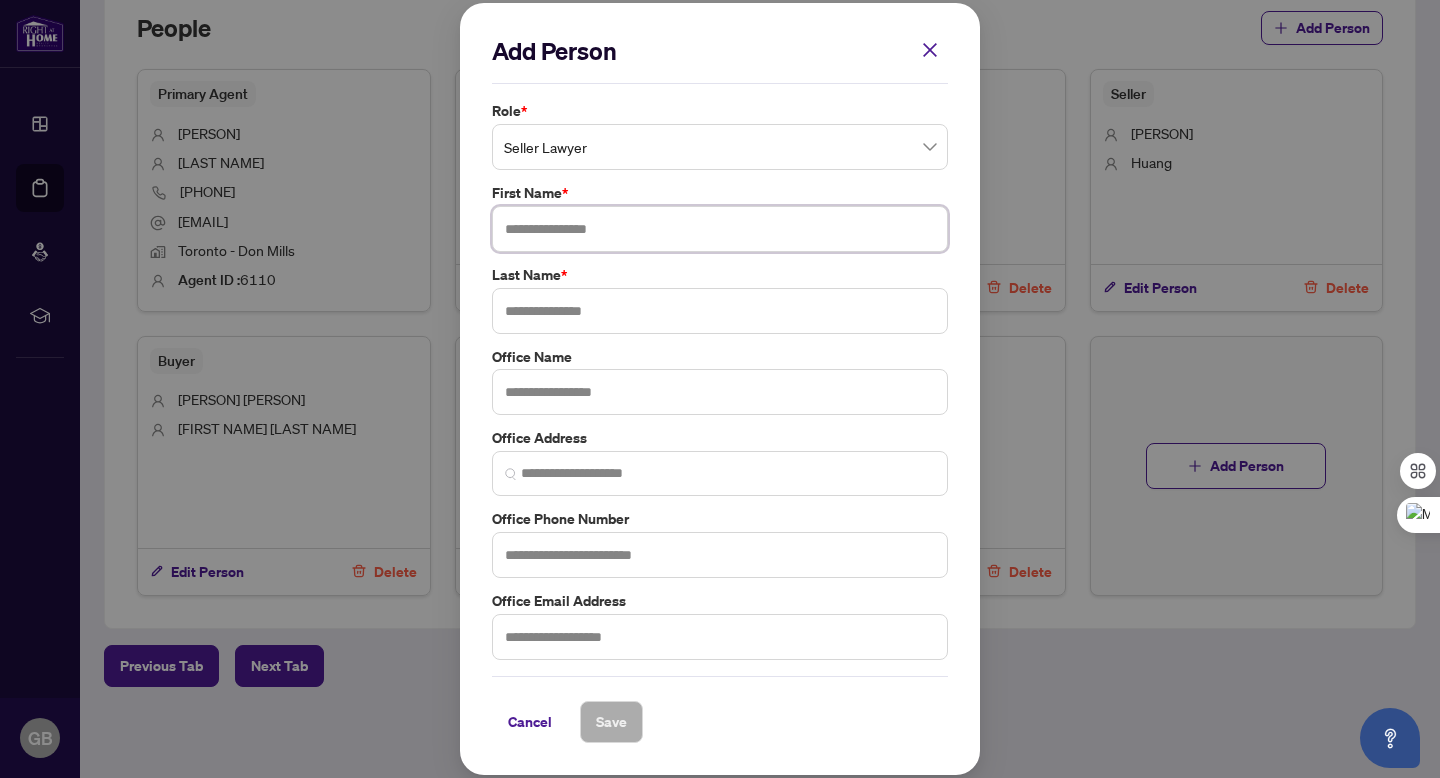 paste on "**********" 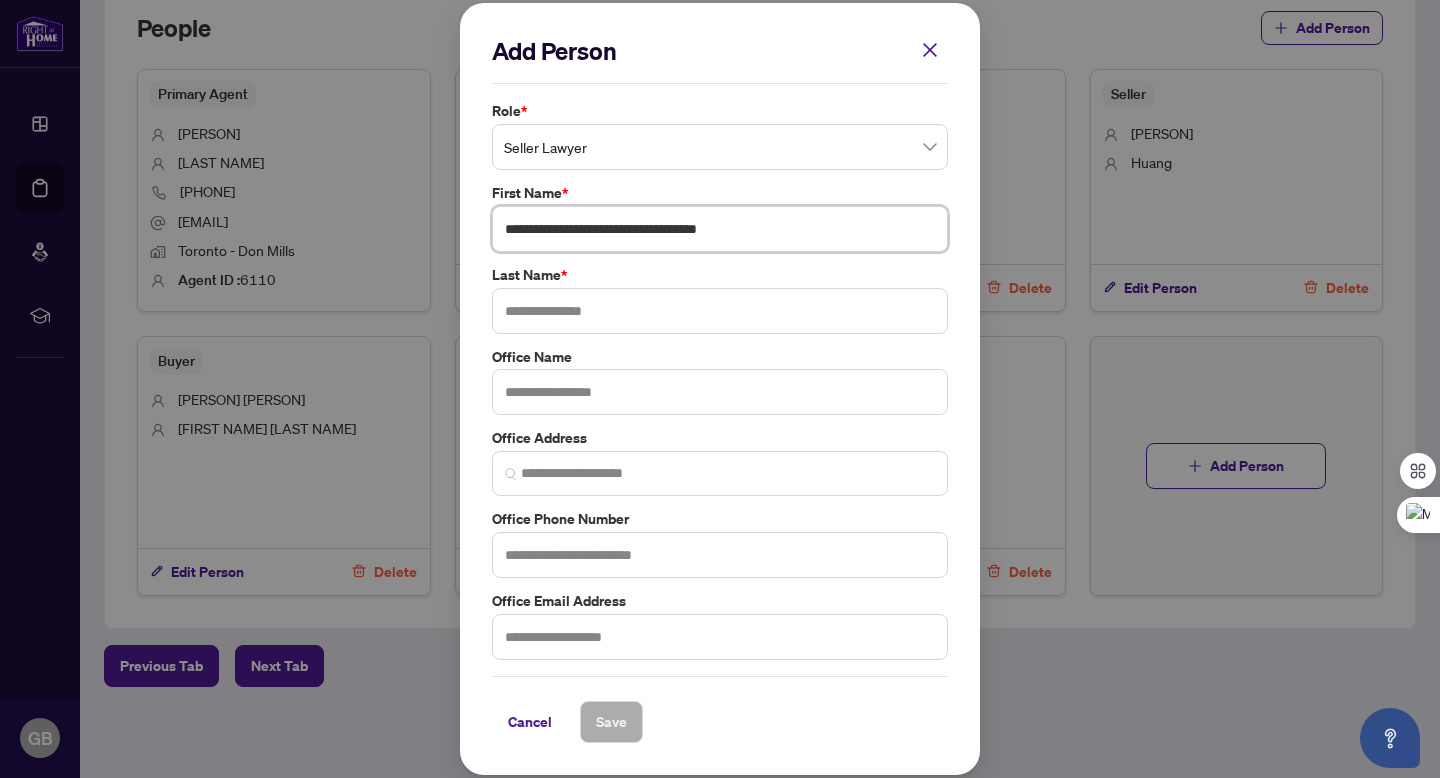 drag, startPoint x: 542, startPoint y: 225, endPoint x: 802, endPoint y: 242, distance: 260.55518 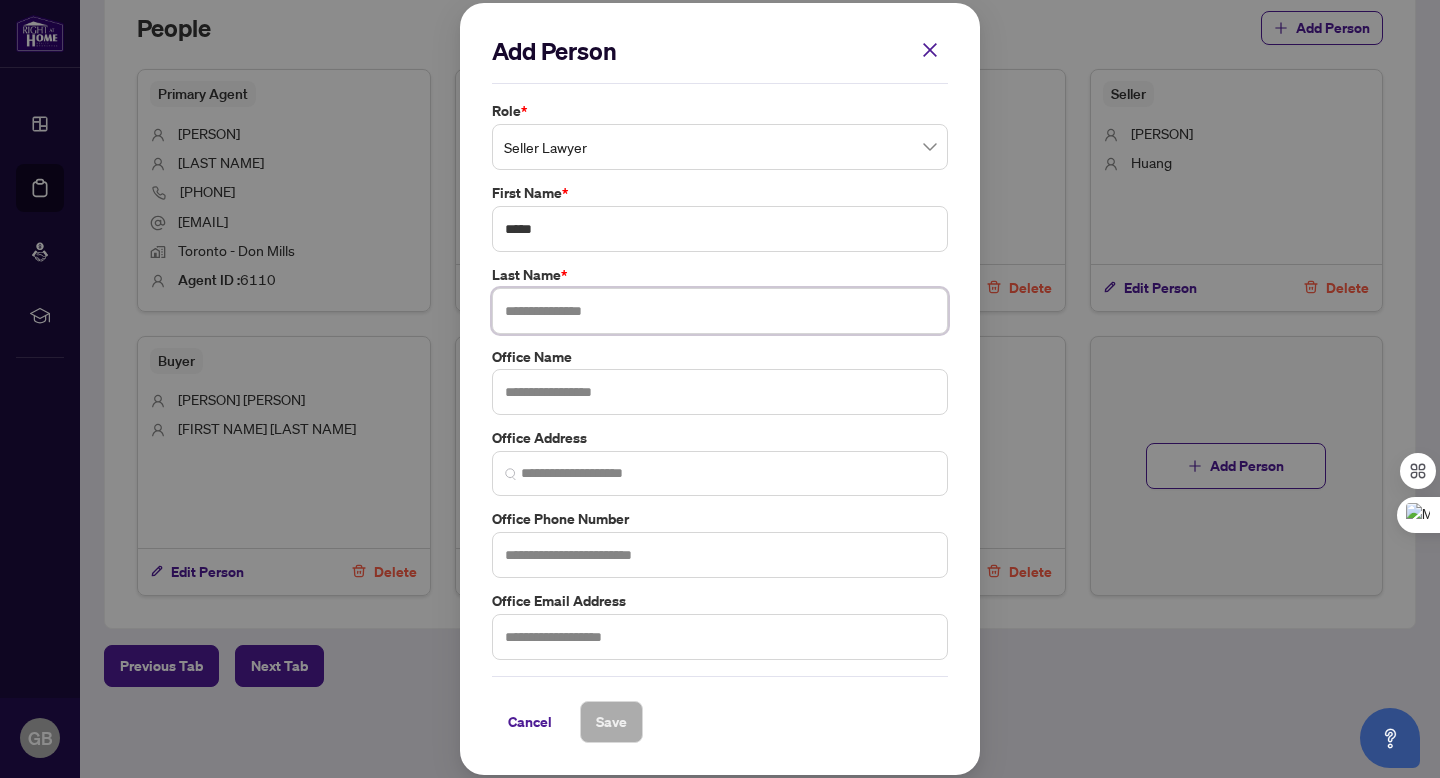 click at bounding box center [720, 311] 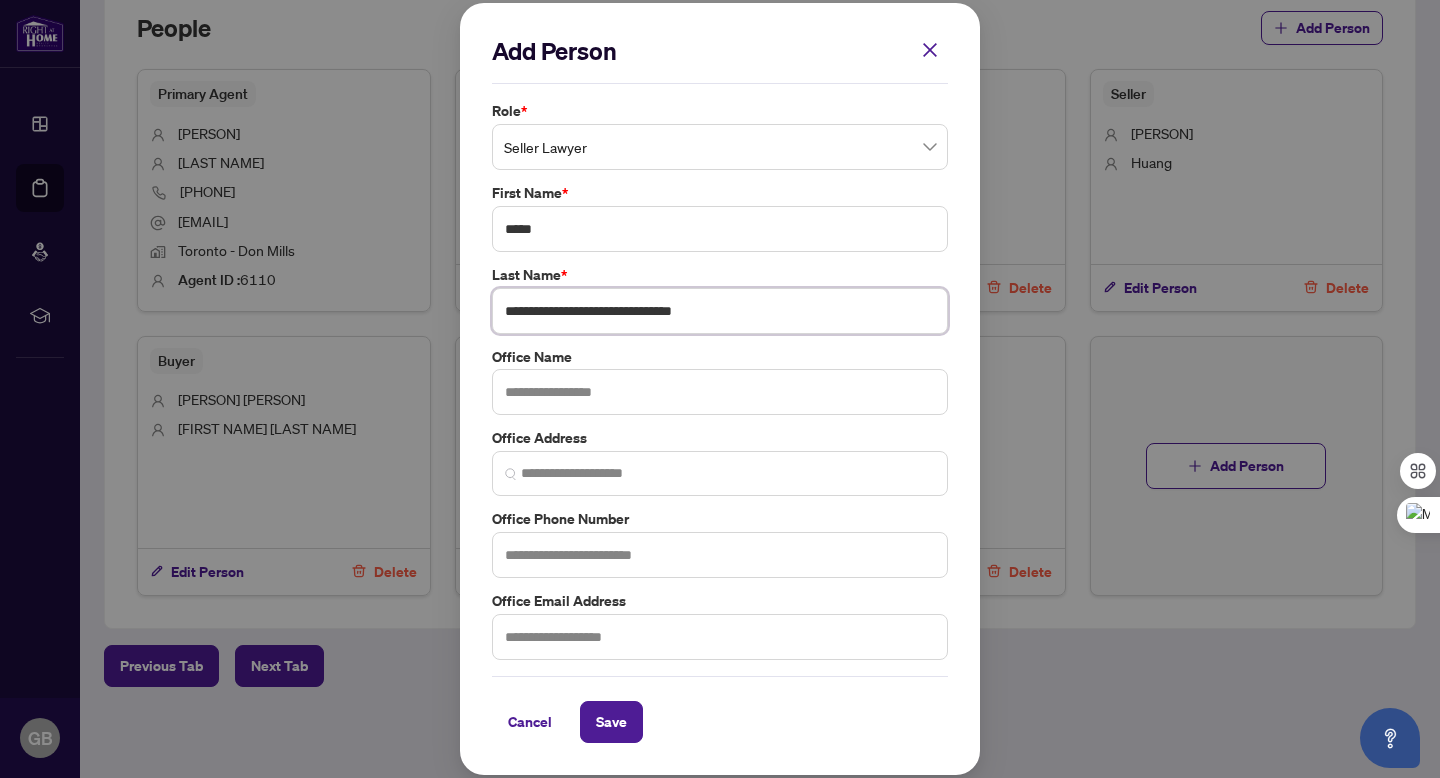 drag, startPoint x: 543, startPoint y: 312, endPoint x: 801, endPoint y: 313, distance: 258.00195 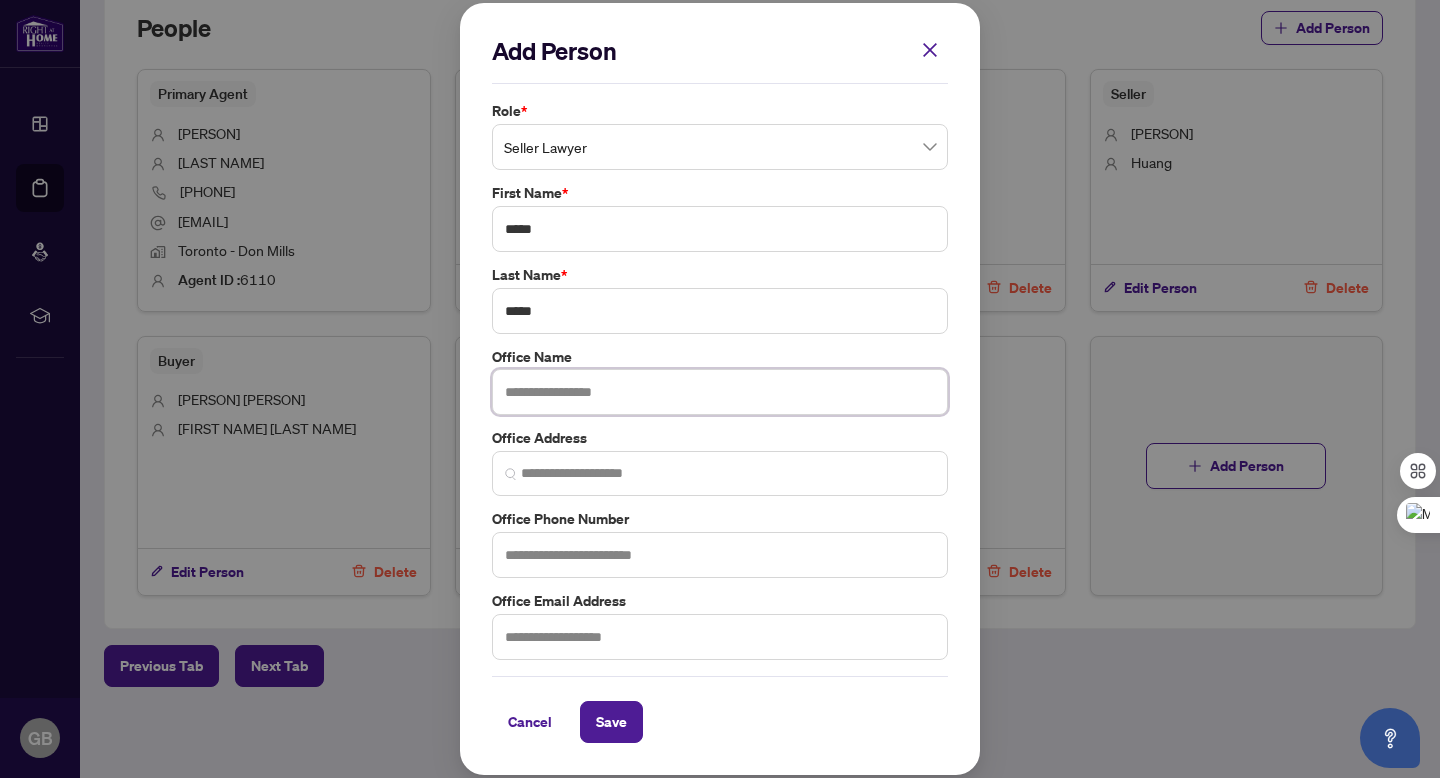 click at bounding box center (720, 392) 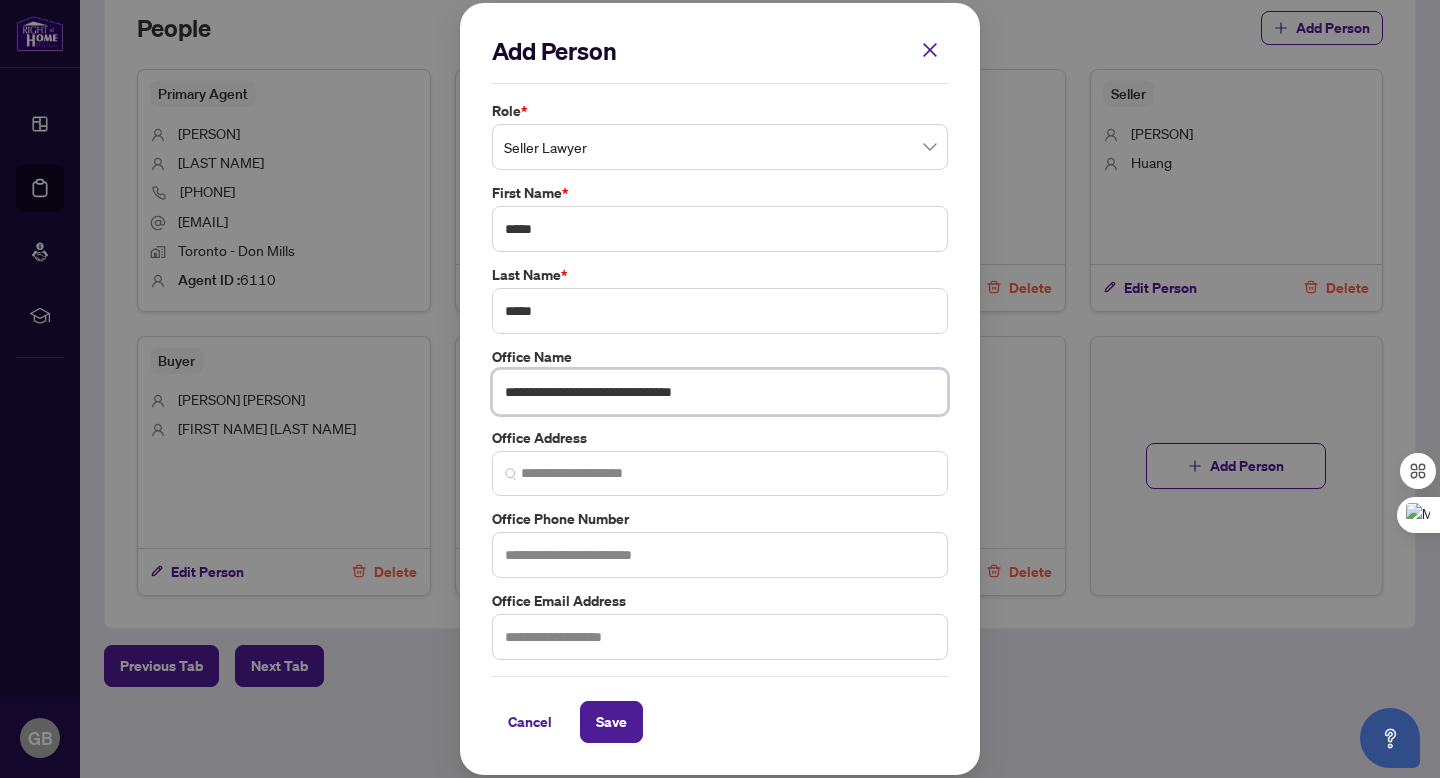 click at bounding box center (720, 473) 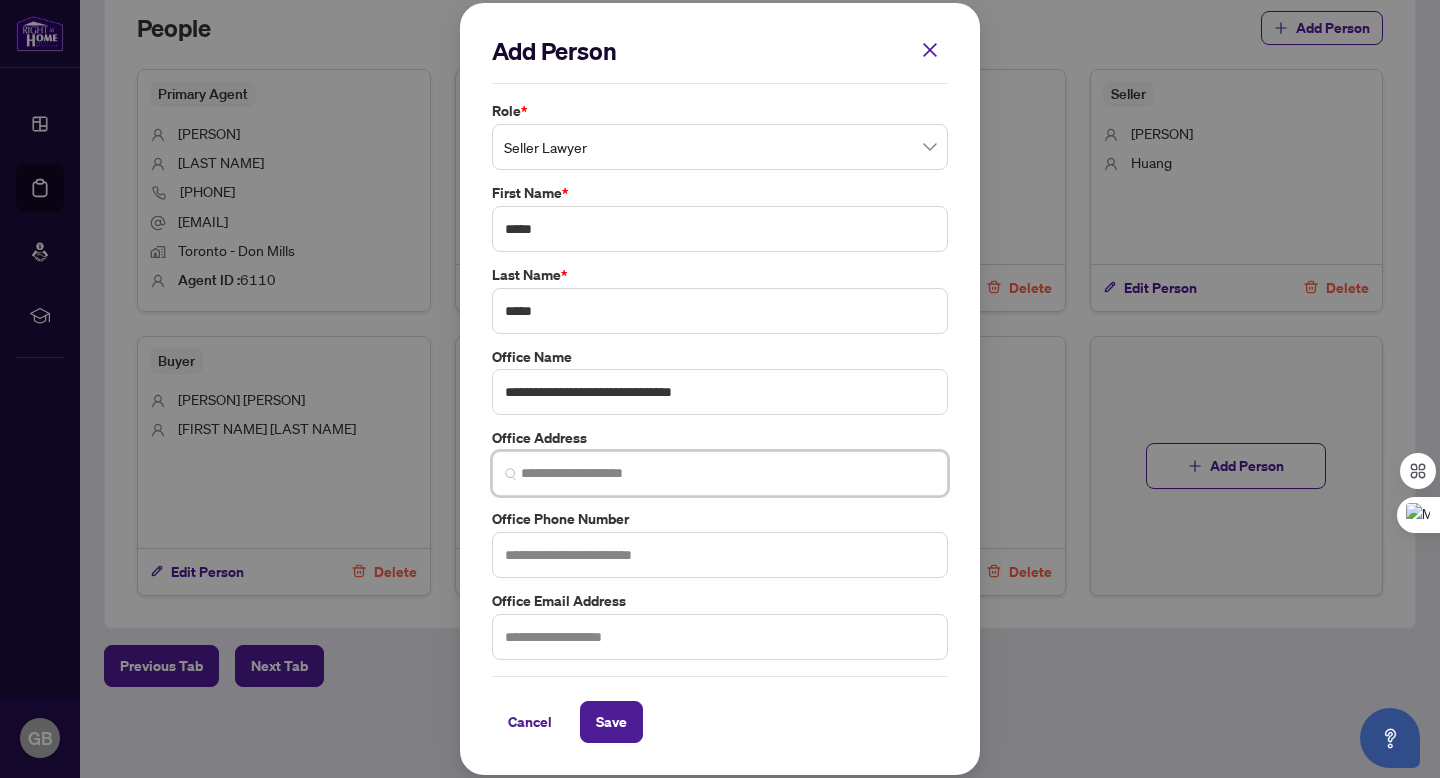 paste on "**********" 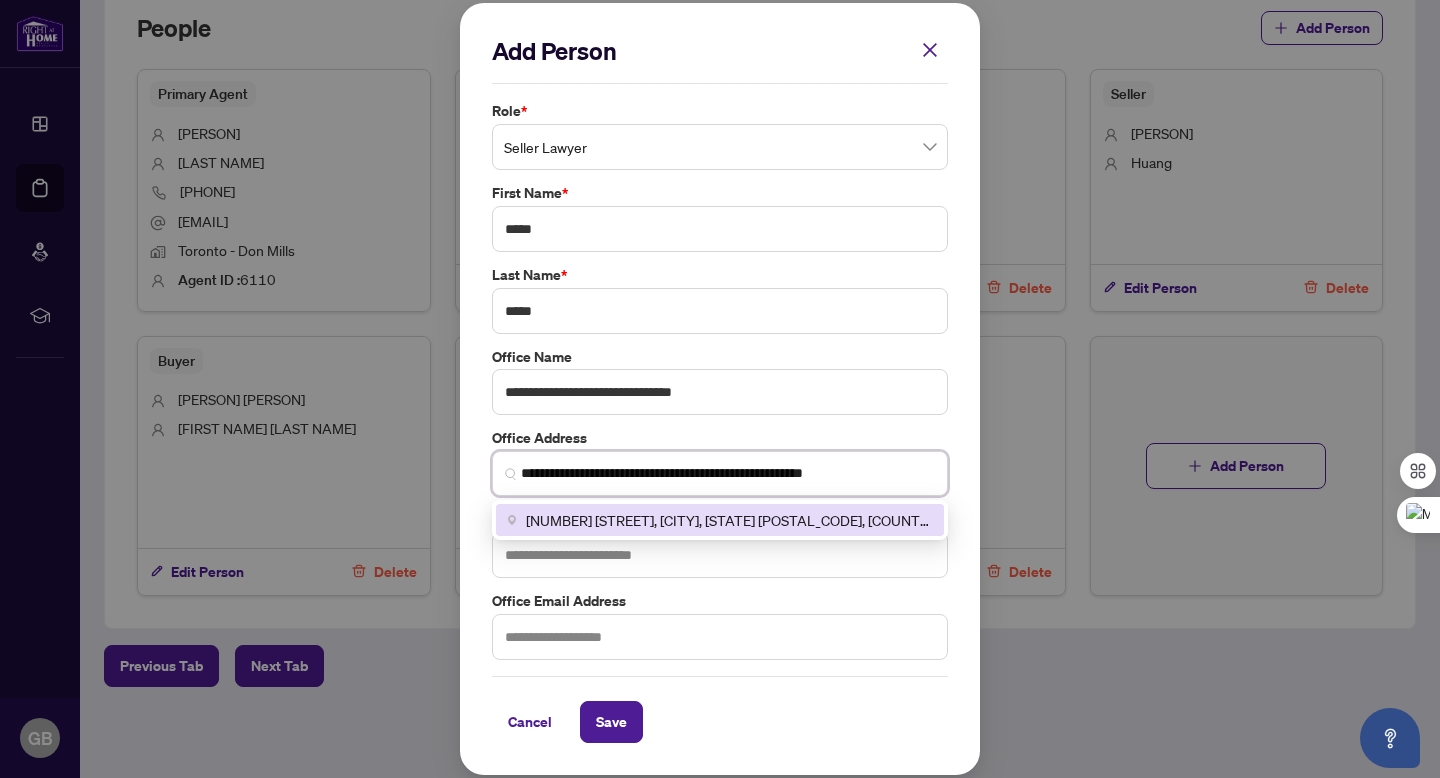 click on "[NUMBER] [STREET], [CITY], [STATE] [POSTAL_CODE], [COUNTRY]" at bounding box center [729, 520] 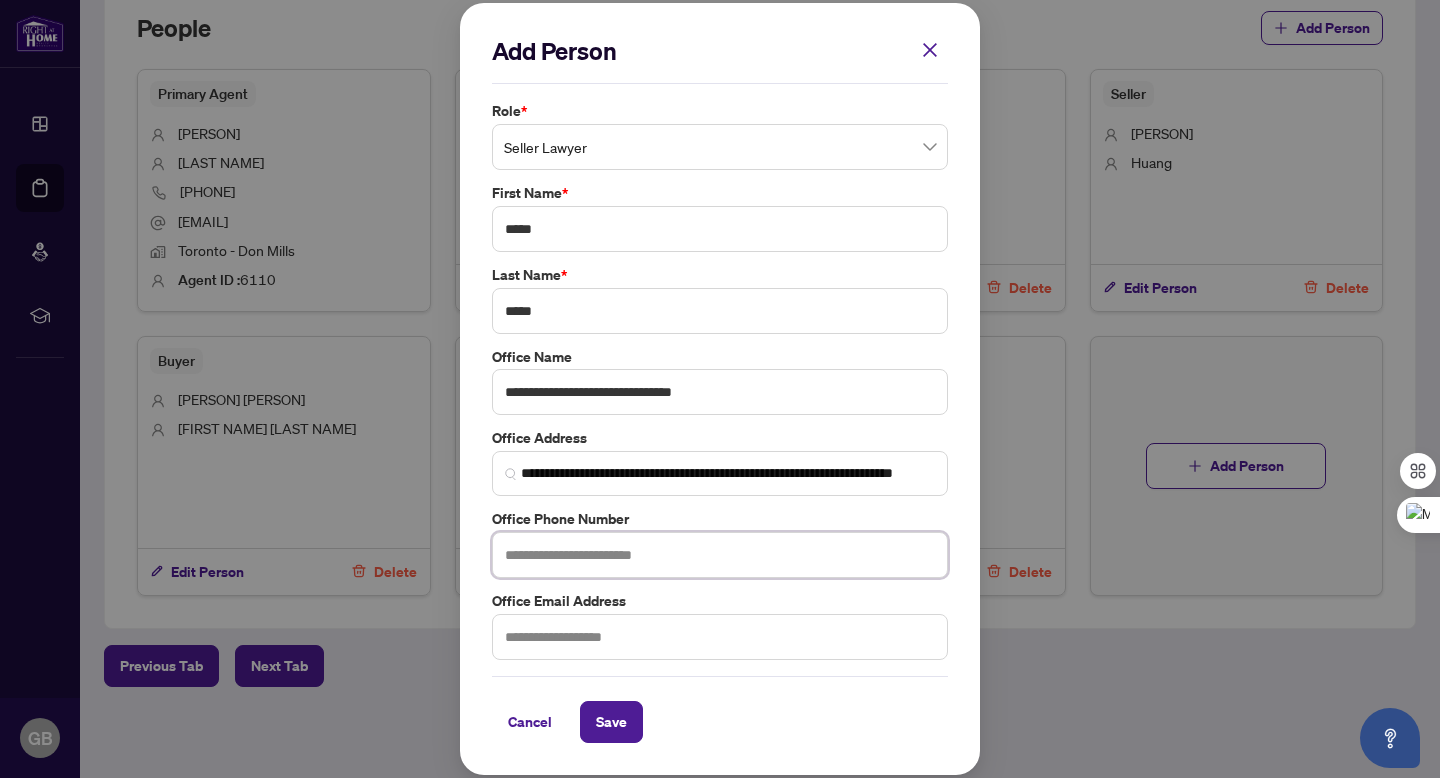 click at bounding box center (720, 555) 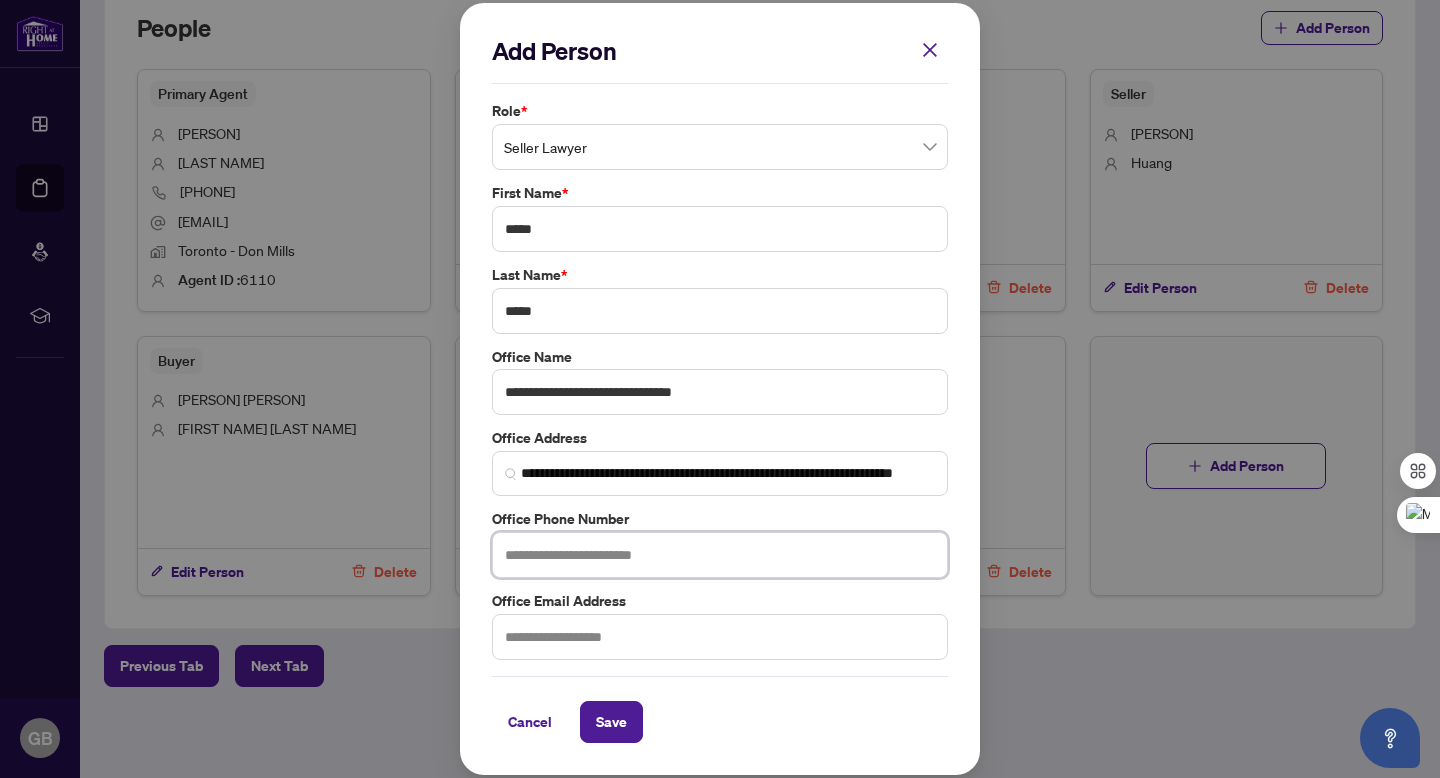 paste on "**********" 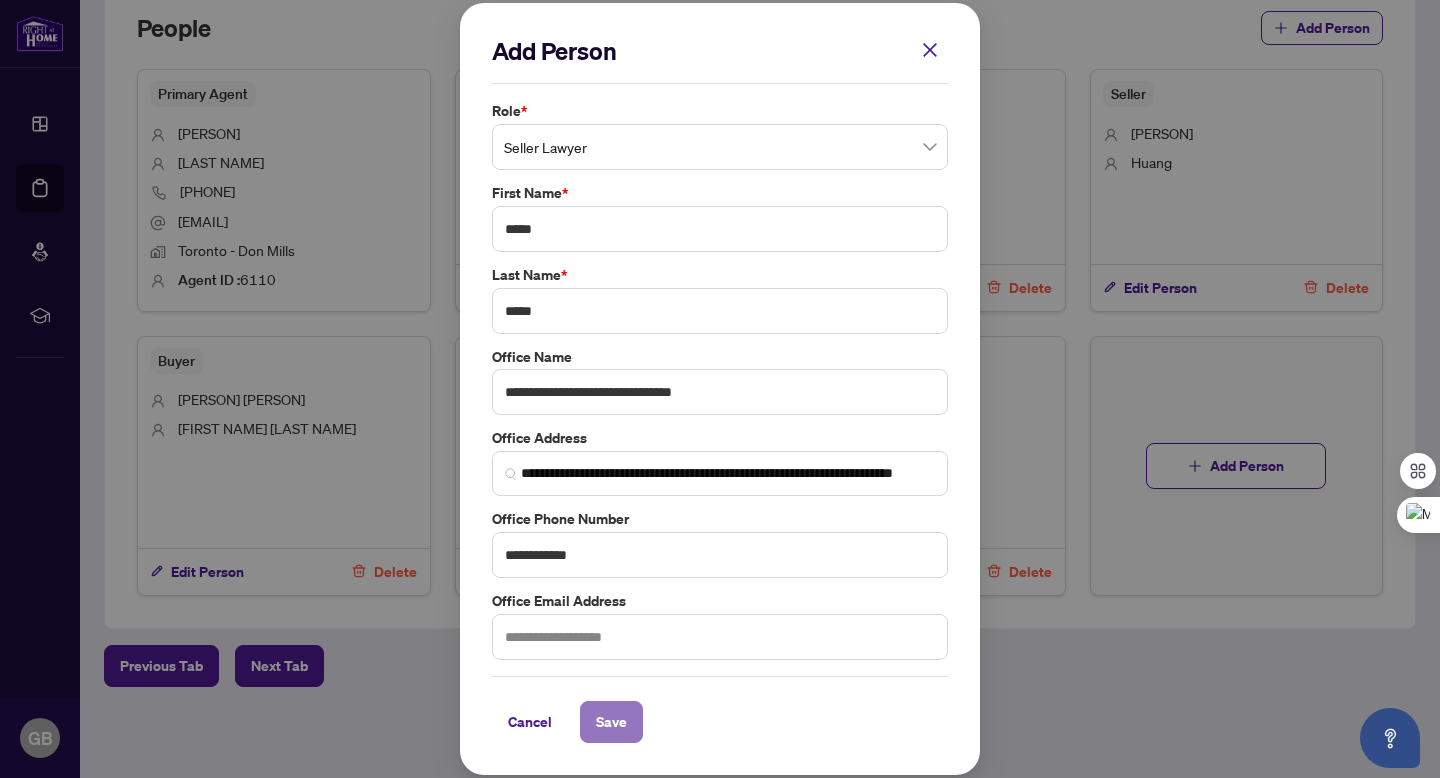 click on "Save" at bounding box center [611, 722] 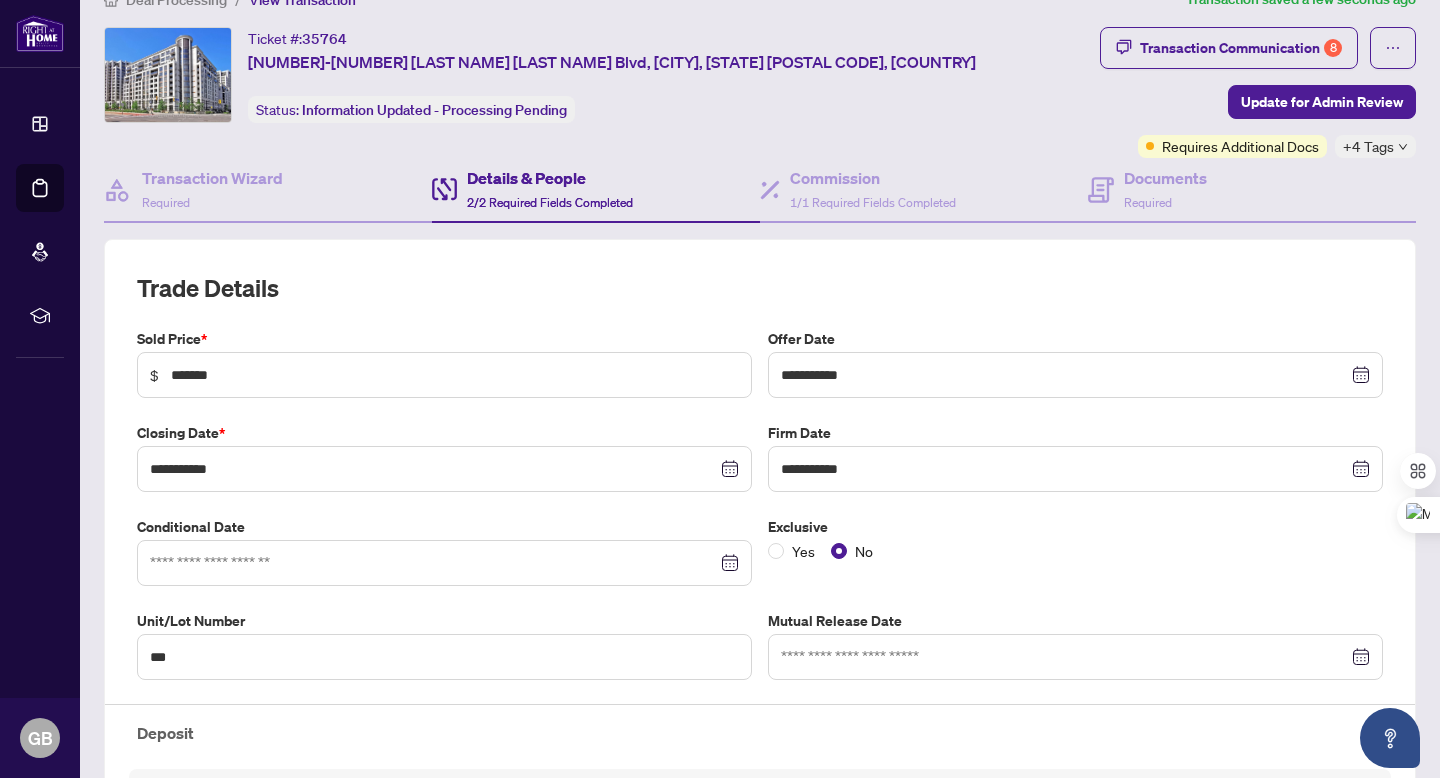 scroll, scrollTop: 0, scrollLeft: 0, axis: both 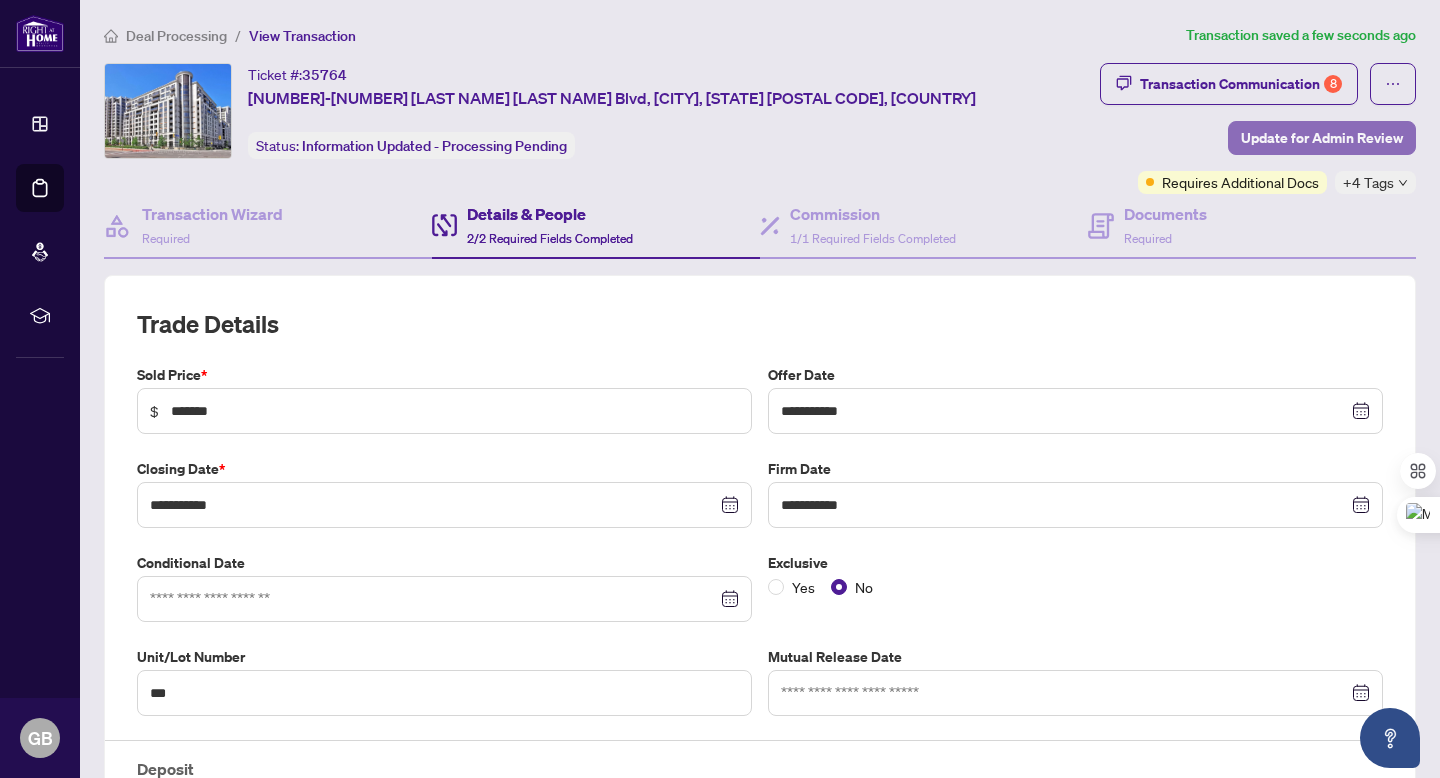 click on "Update for Admin Review" at bounding box center [1322, 138] 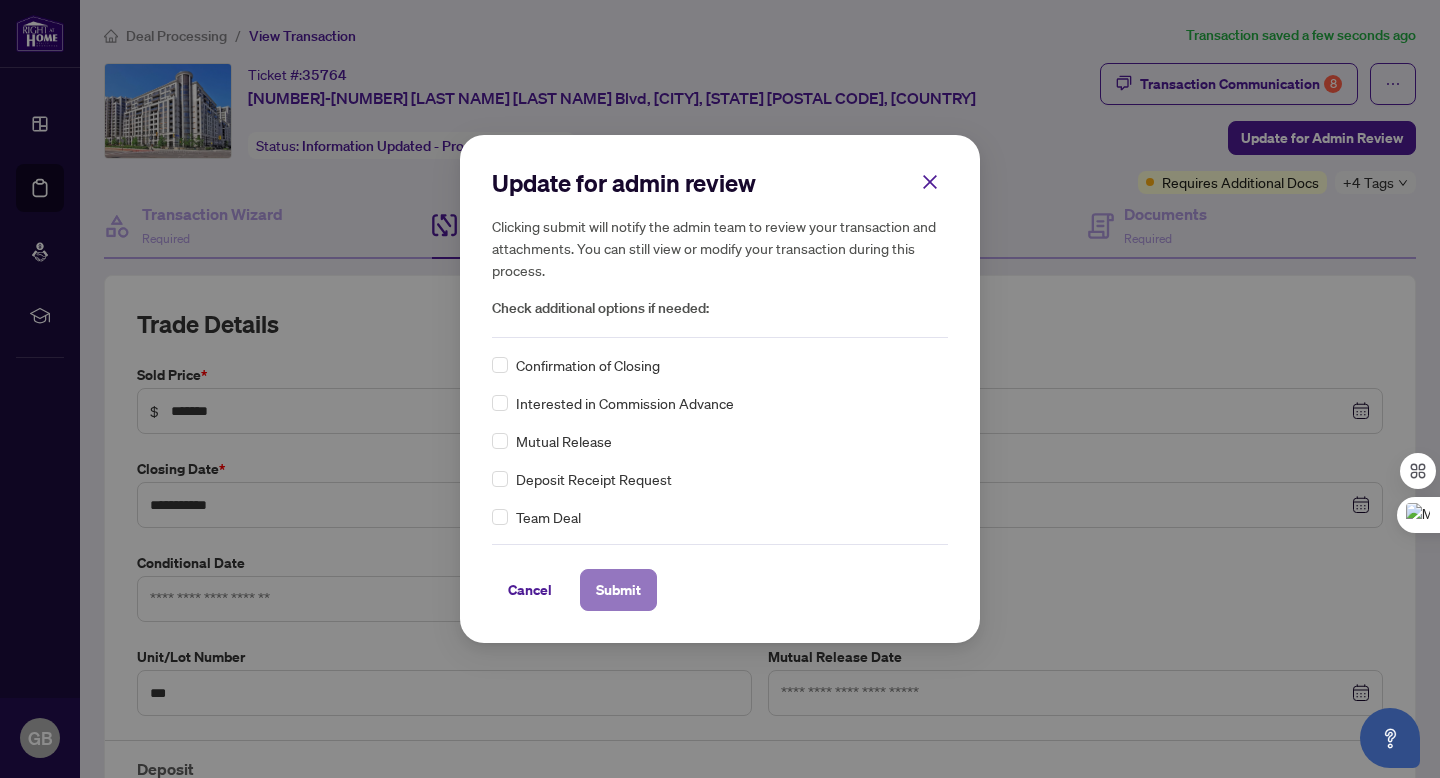 click on "Submit" at bounding box center [618, 590] 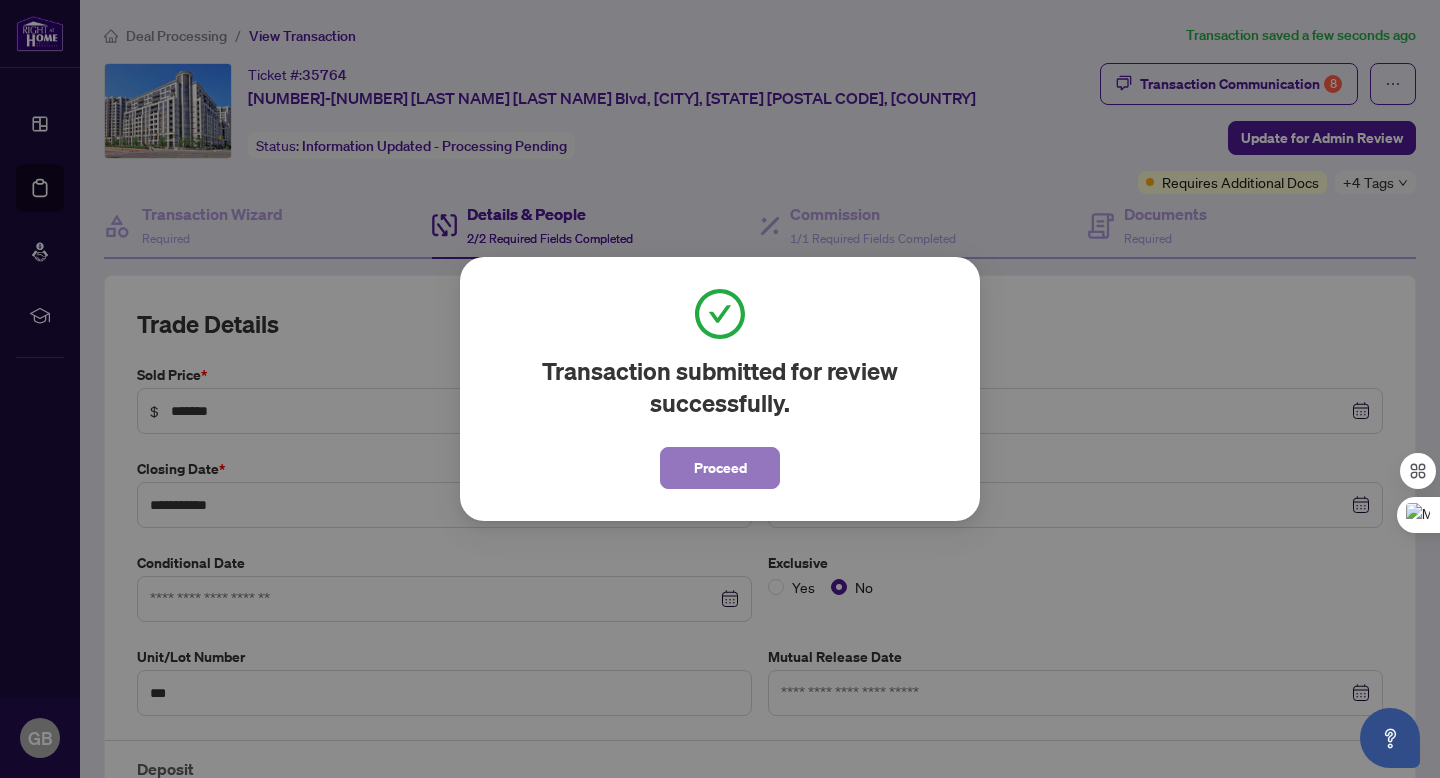 click on "Proceed" at bounding box center (720, 468) 